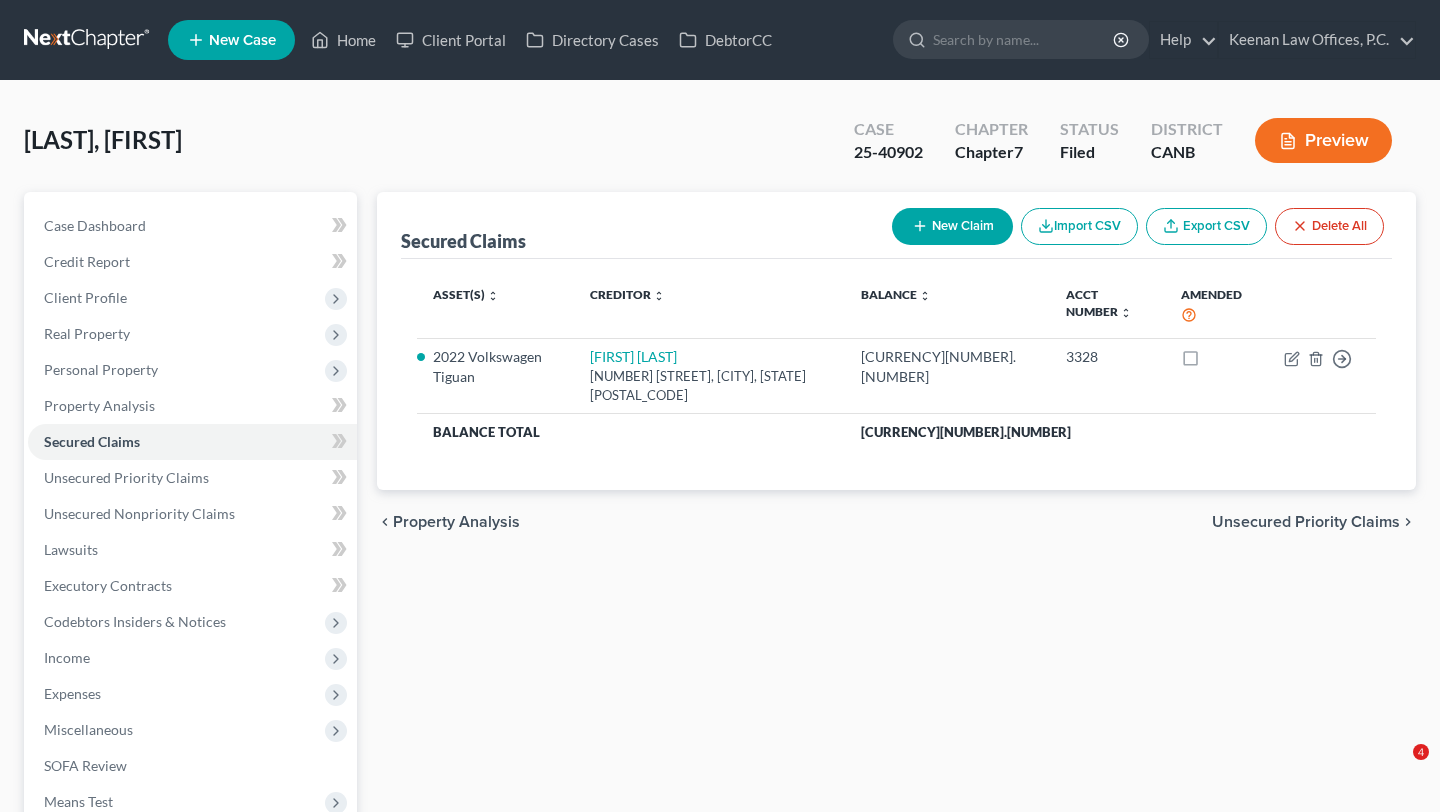 scroll, scrollTop: 0, scrollLeft: 0, axis: both 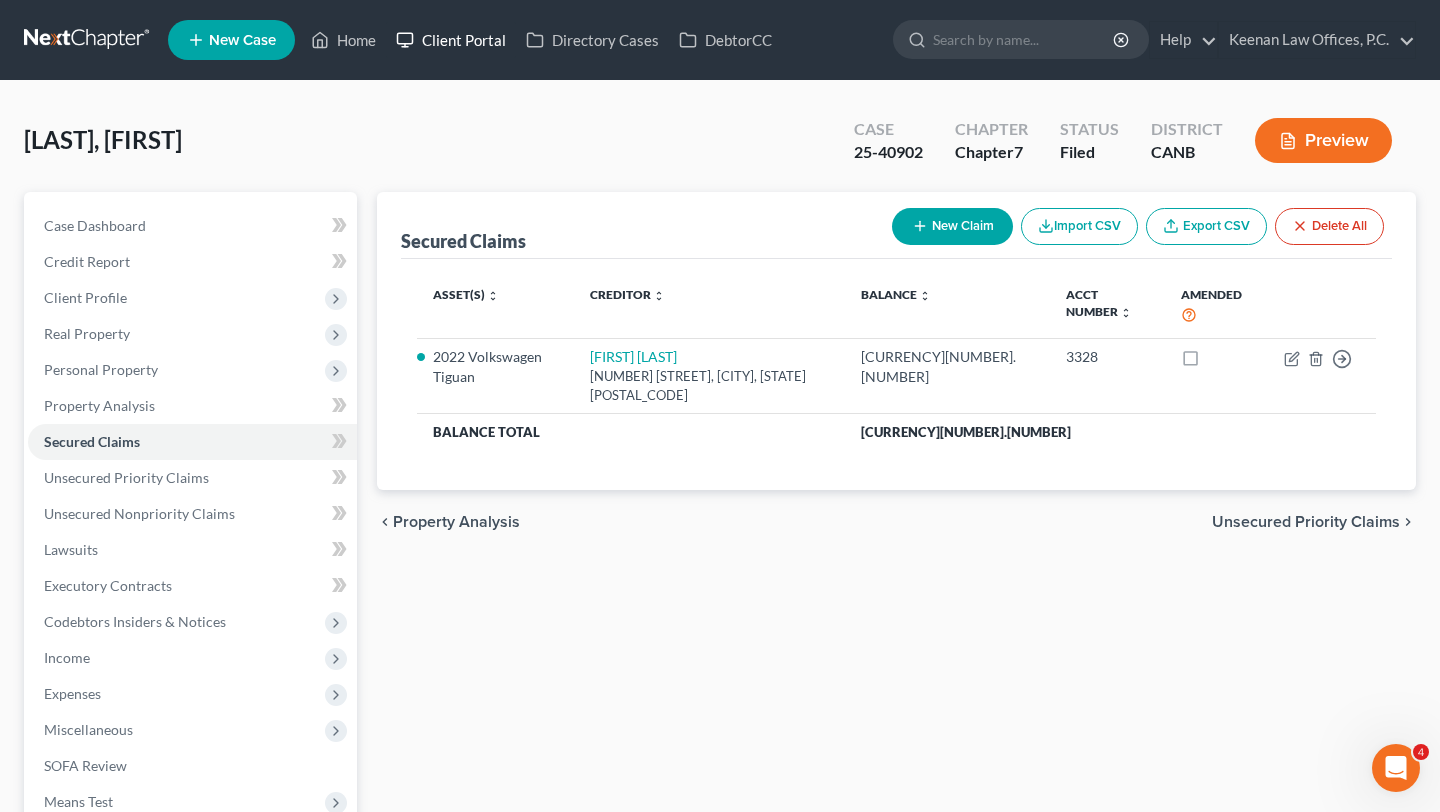 click on "Client Portal" at bounding box center [451, 40] 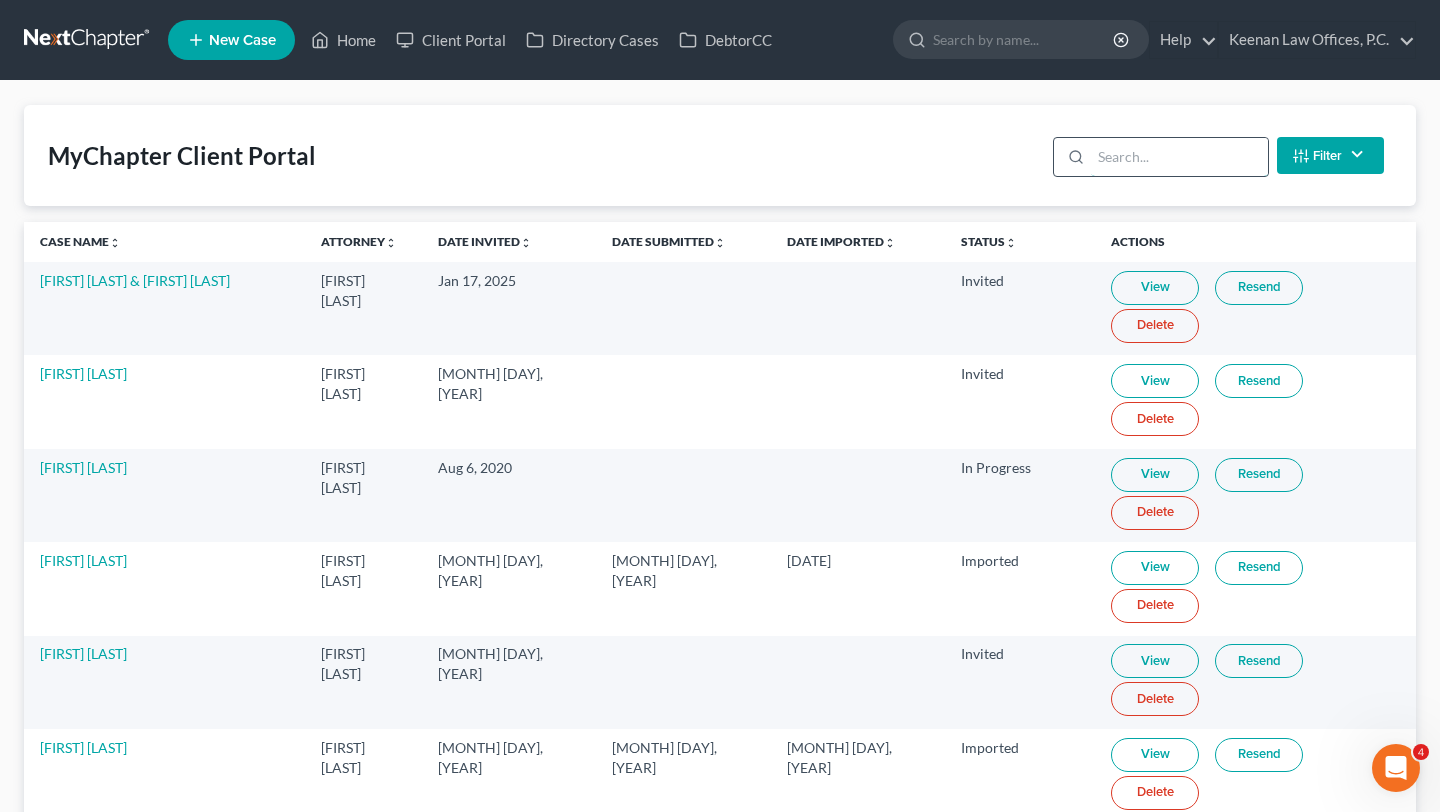 click at bounding box center (1179, 157) 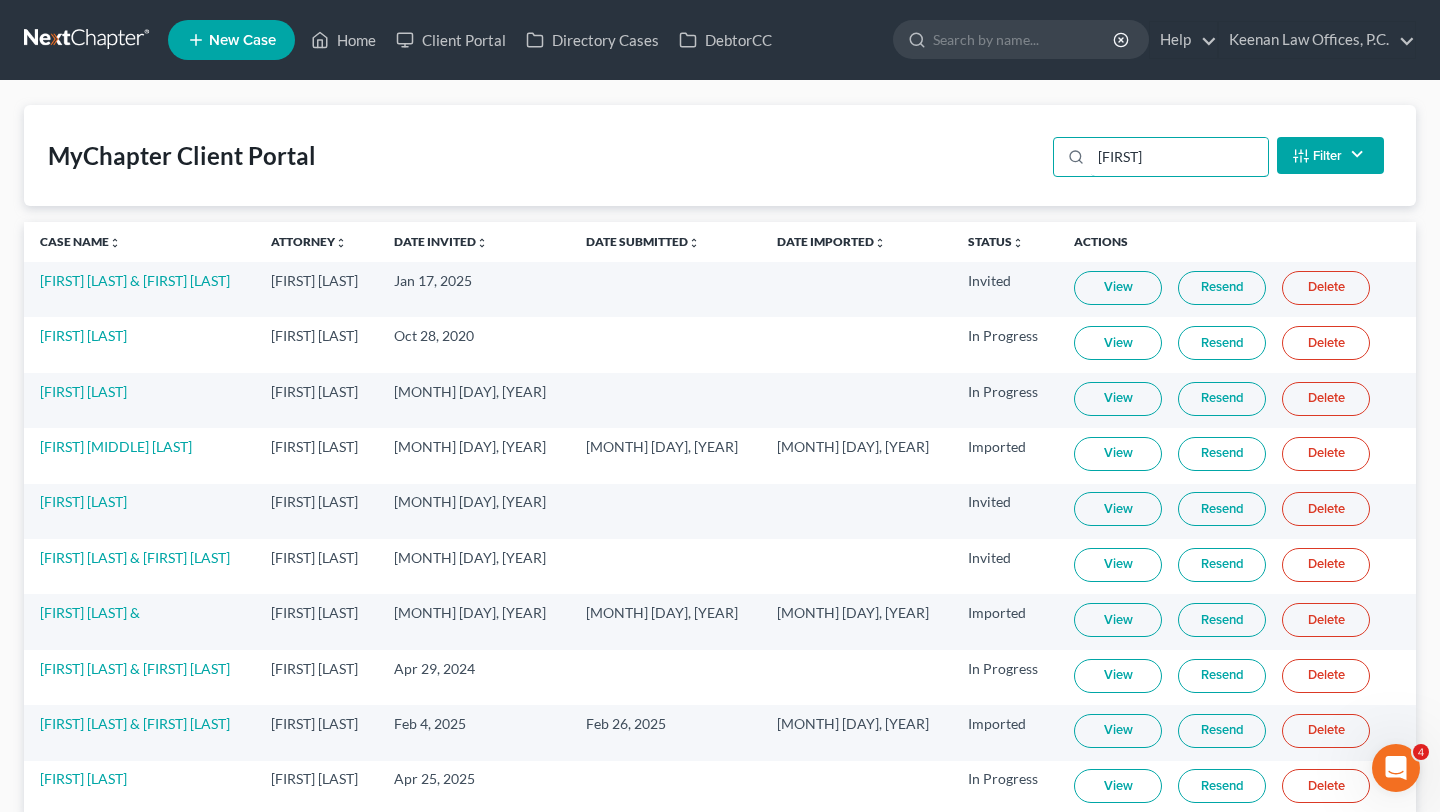 type on "[FIRST]" 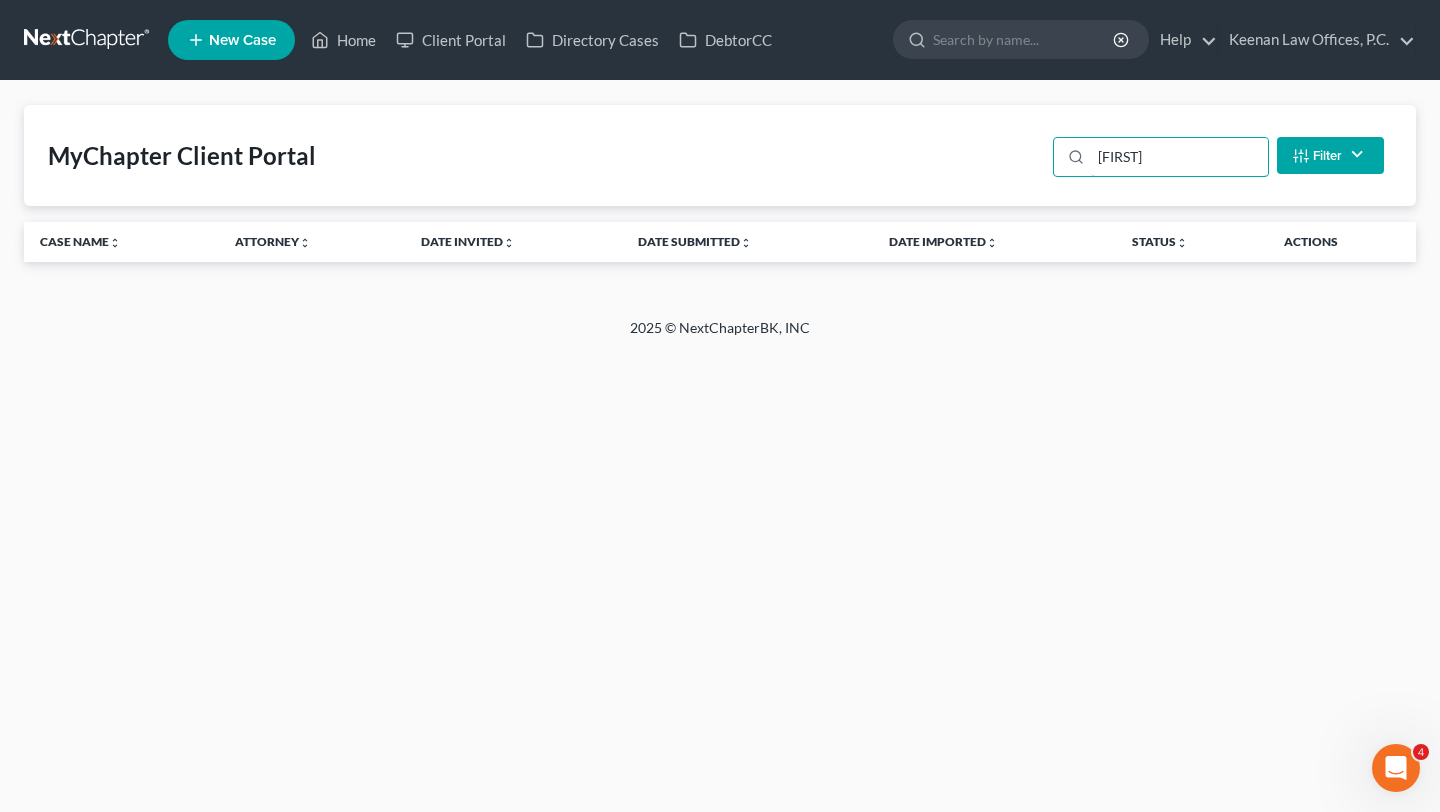 type 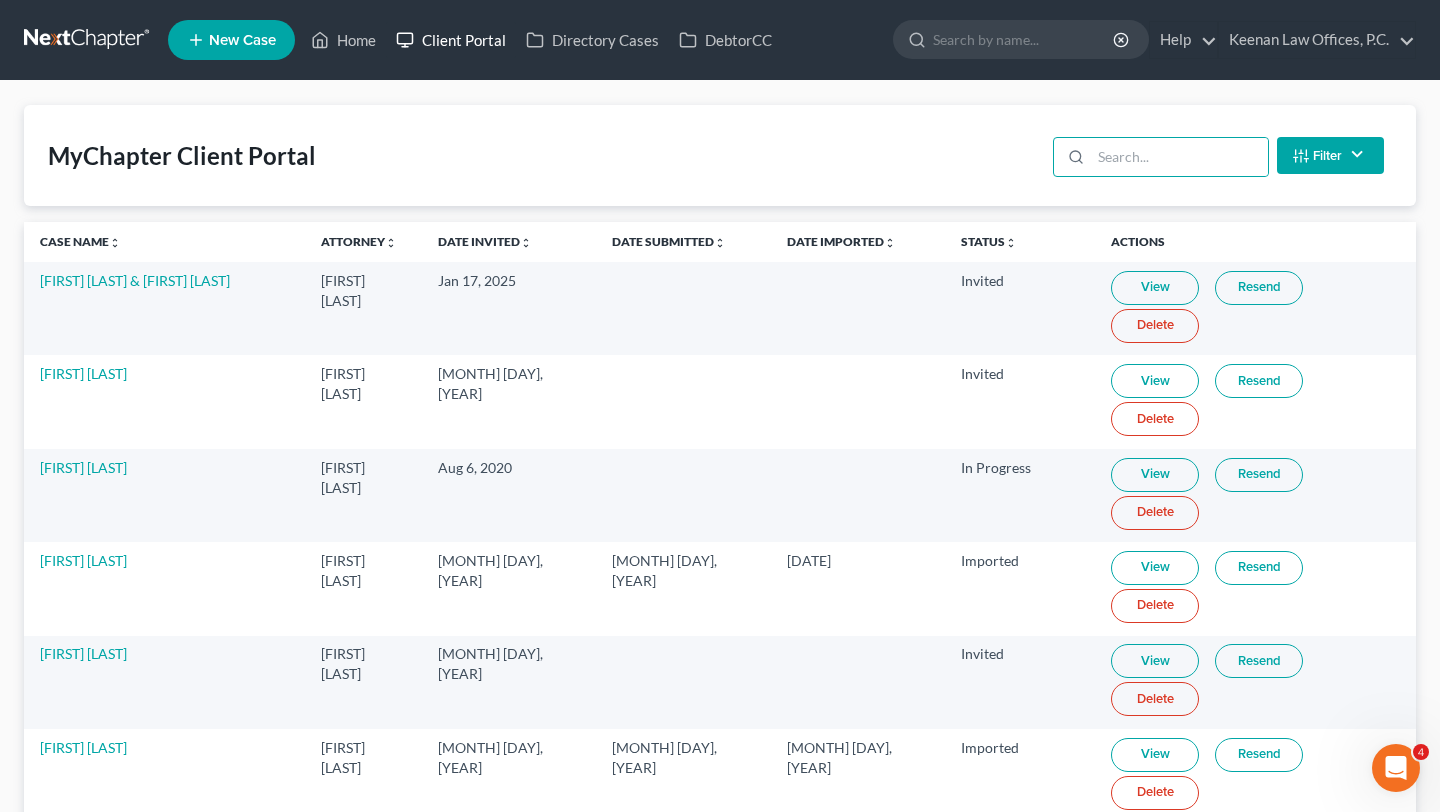 click on "Client Portal" at bounding box center (451, 40) 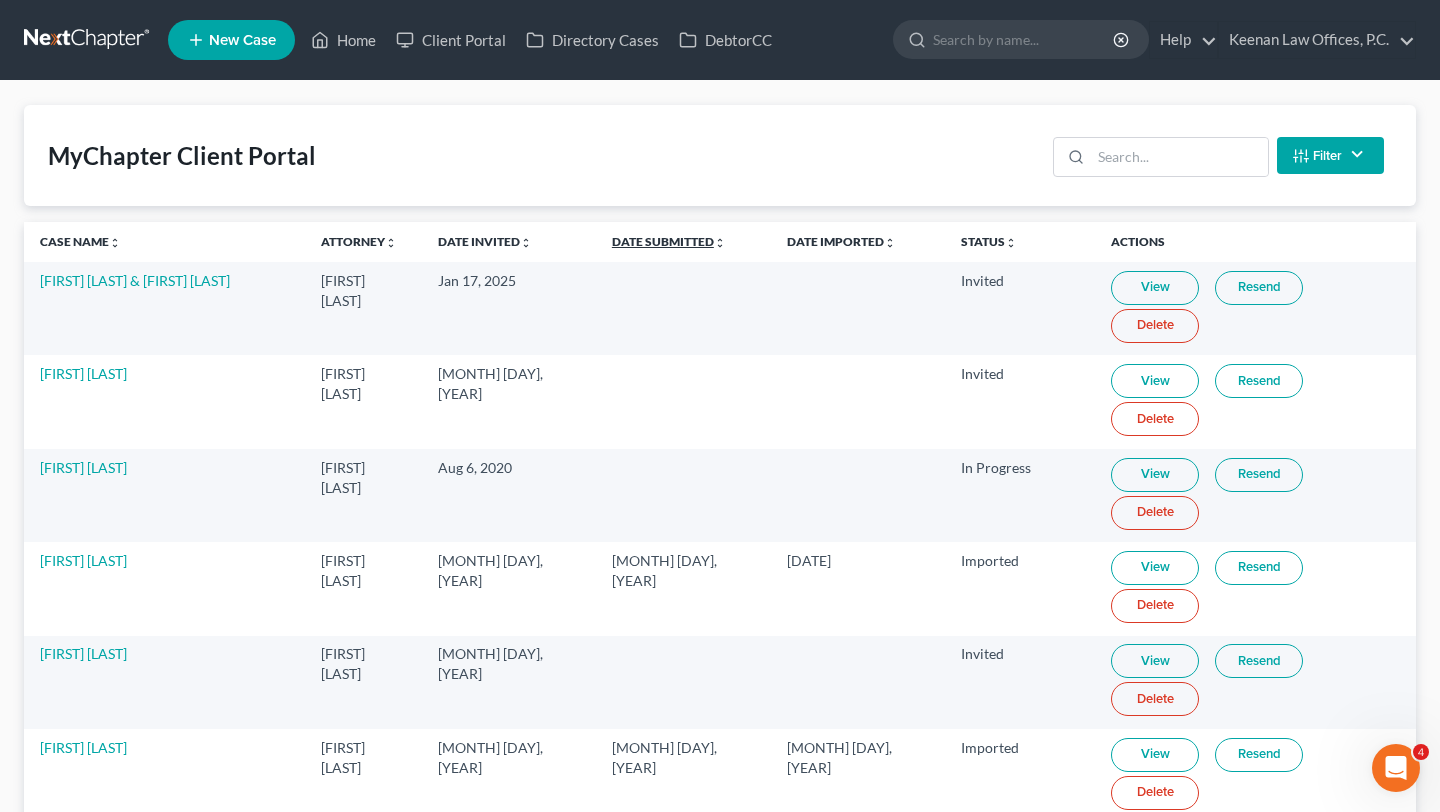 click on "Date Submitted
unfold_more
expand_more
expand_less" at bounding box center [669, 241] 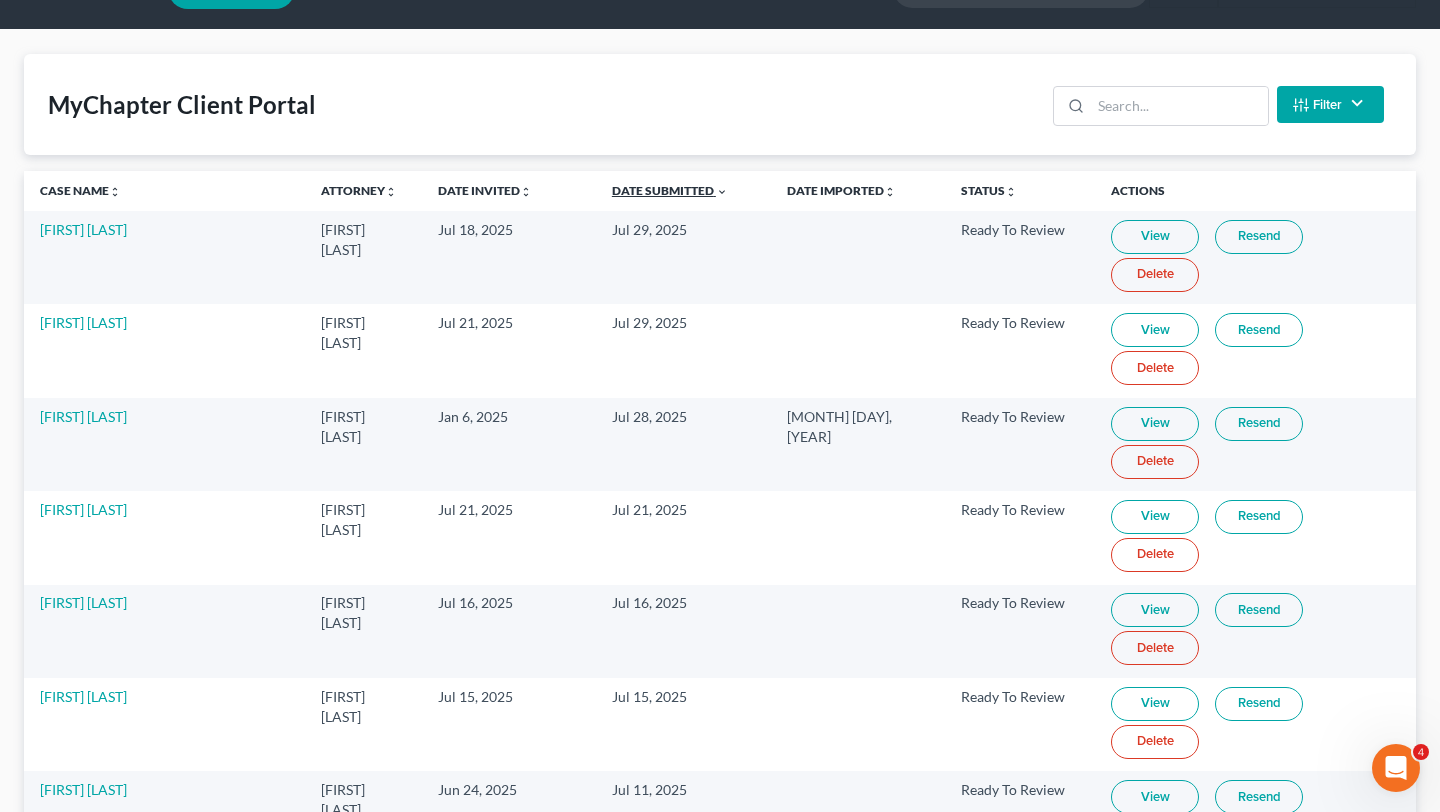 scroll, scrollTop: 0, scrollLeft: 0, axis: both 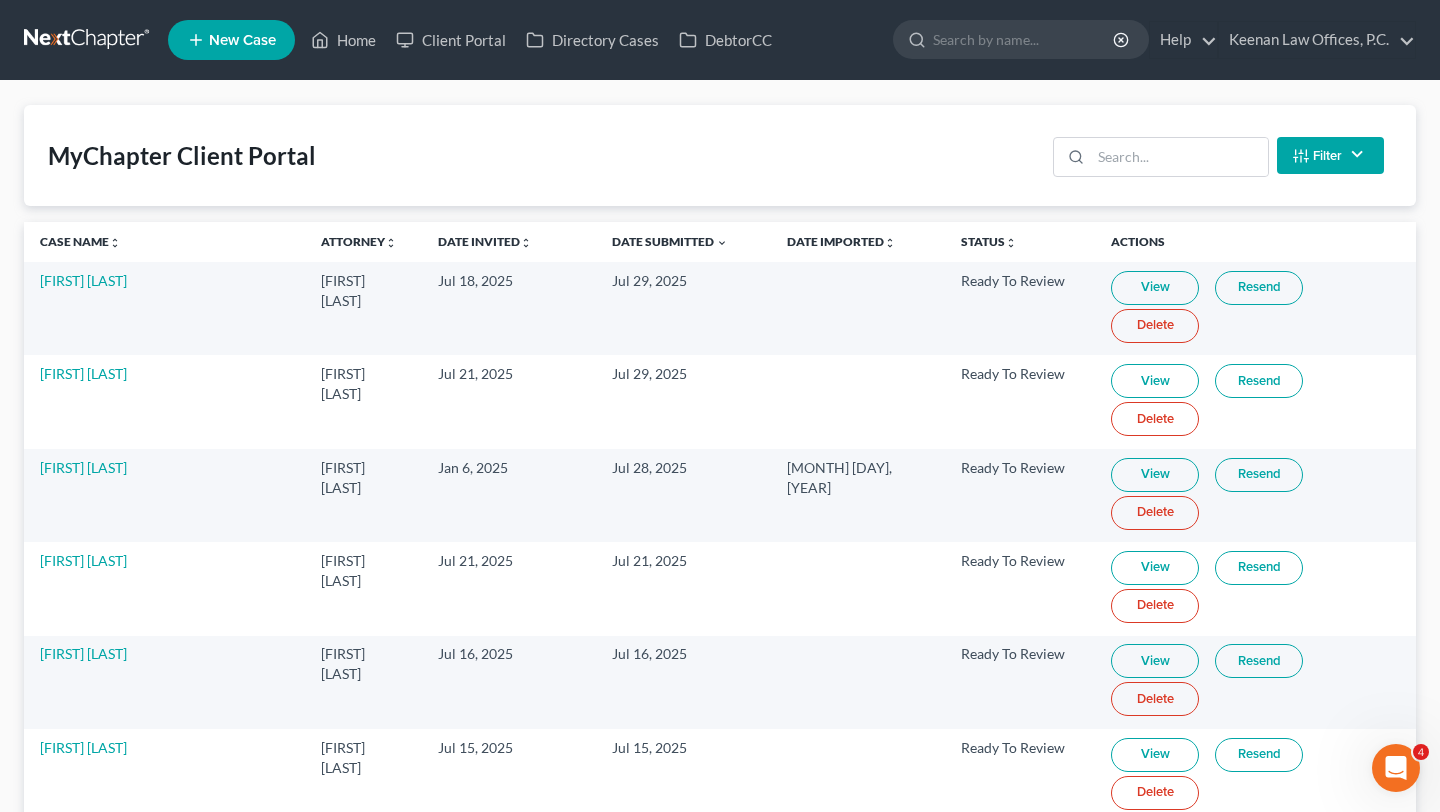 click on "New Case" at bounding box center (231, 40) 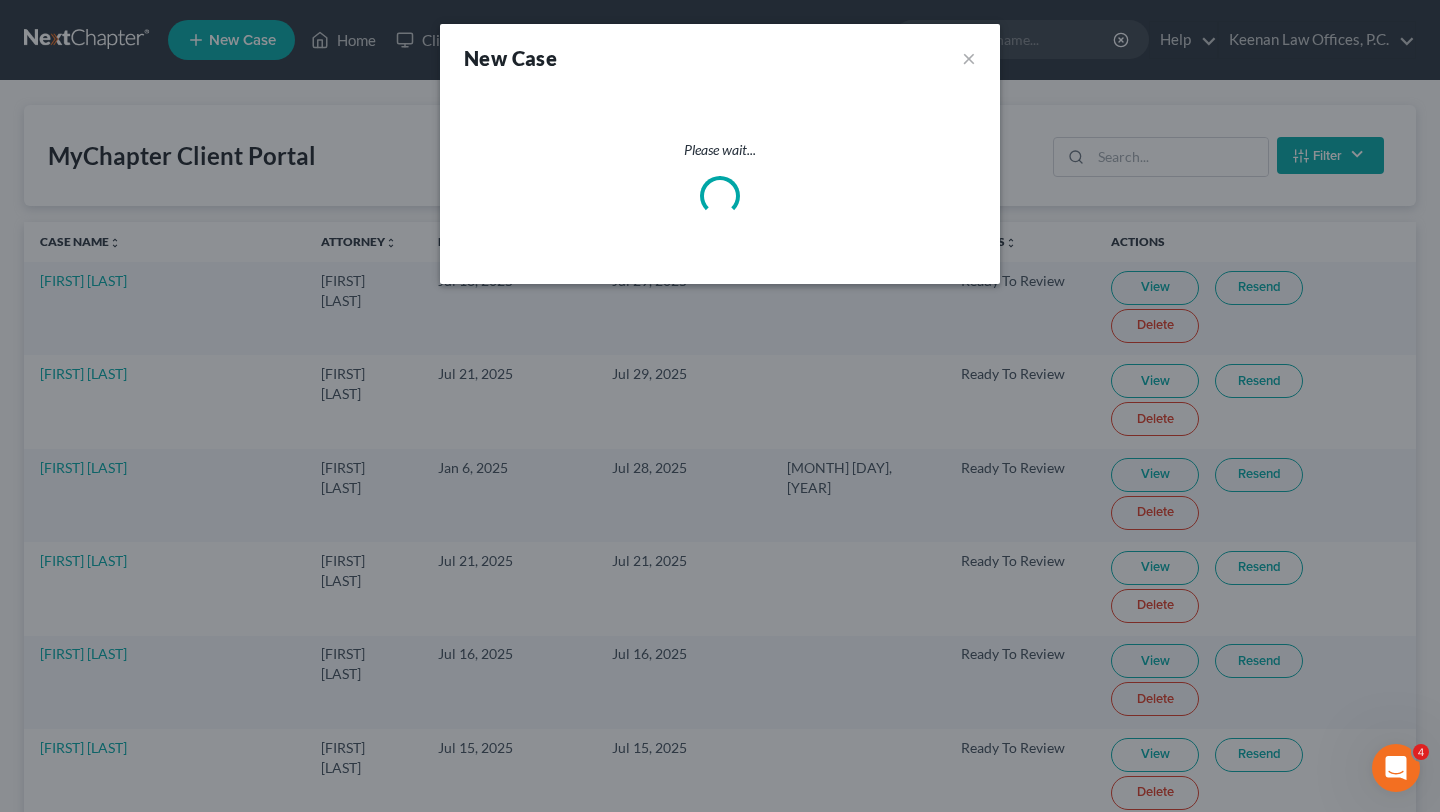 select on "9" 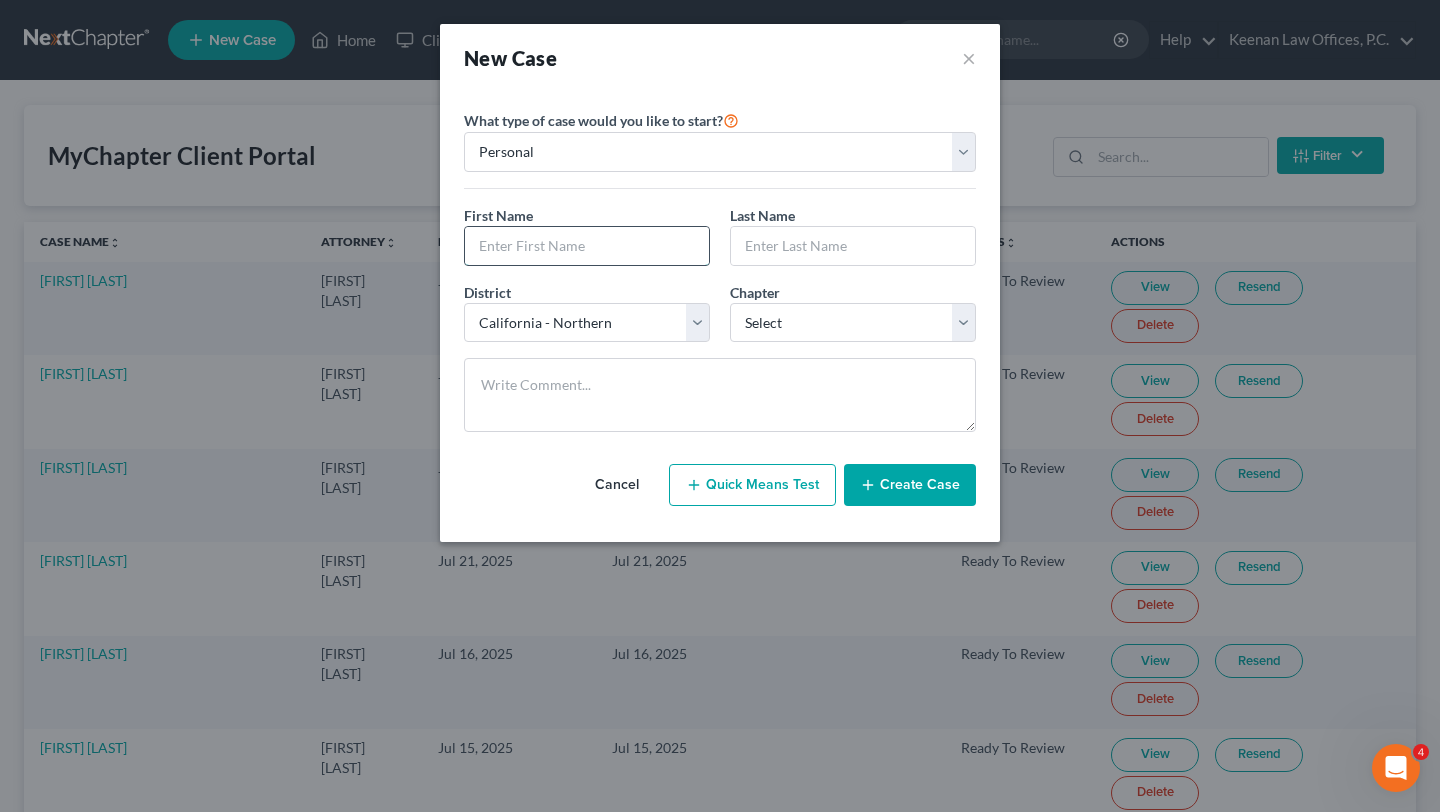 click at bounding box center (587, 246) 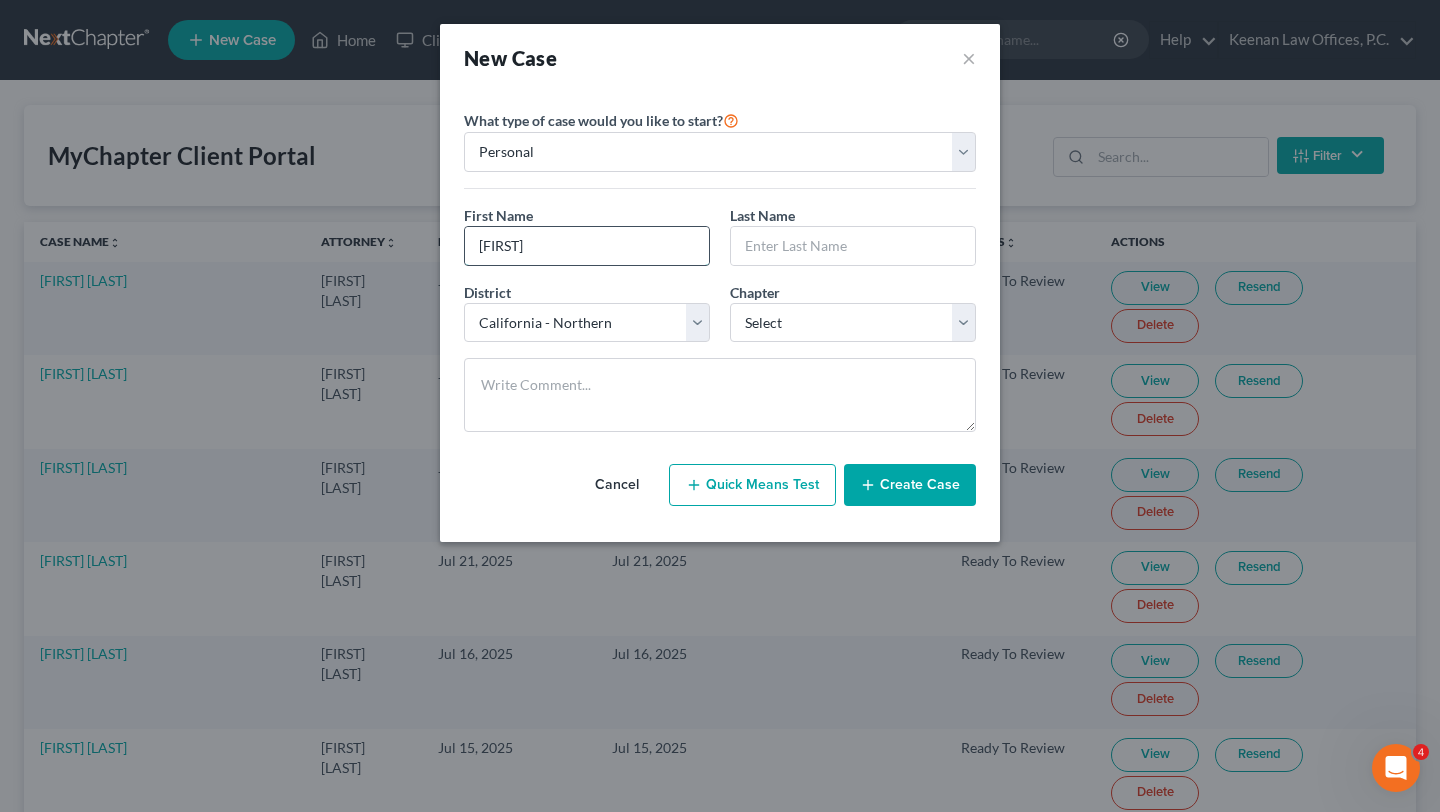 type on "[FIRST]" 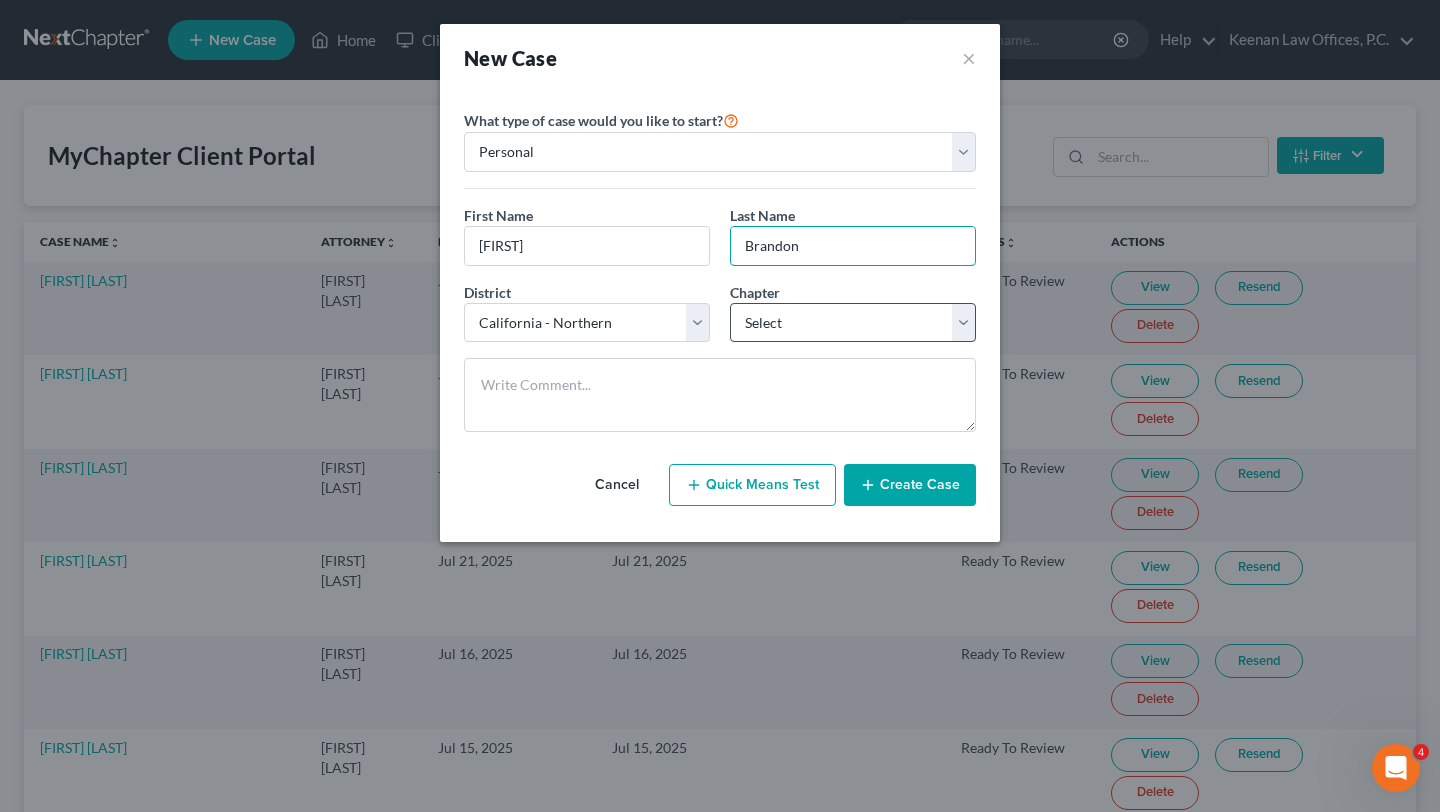type on "Brandon" 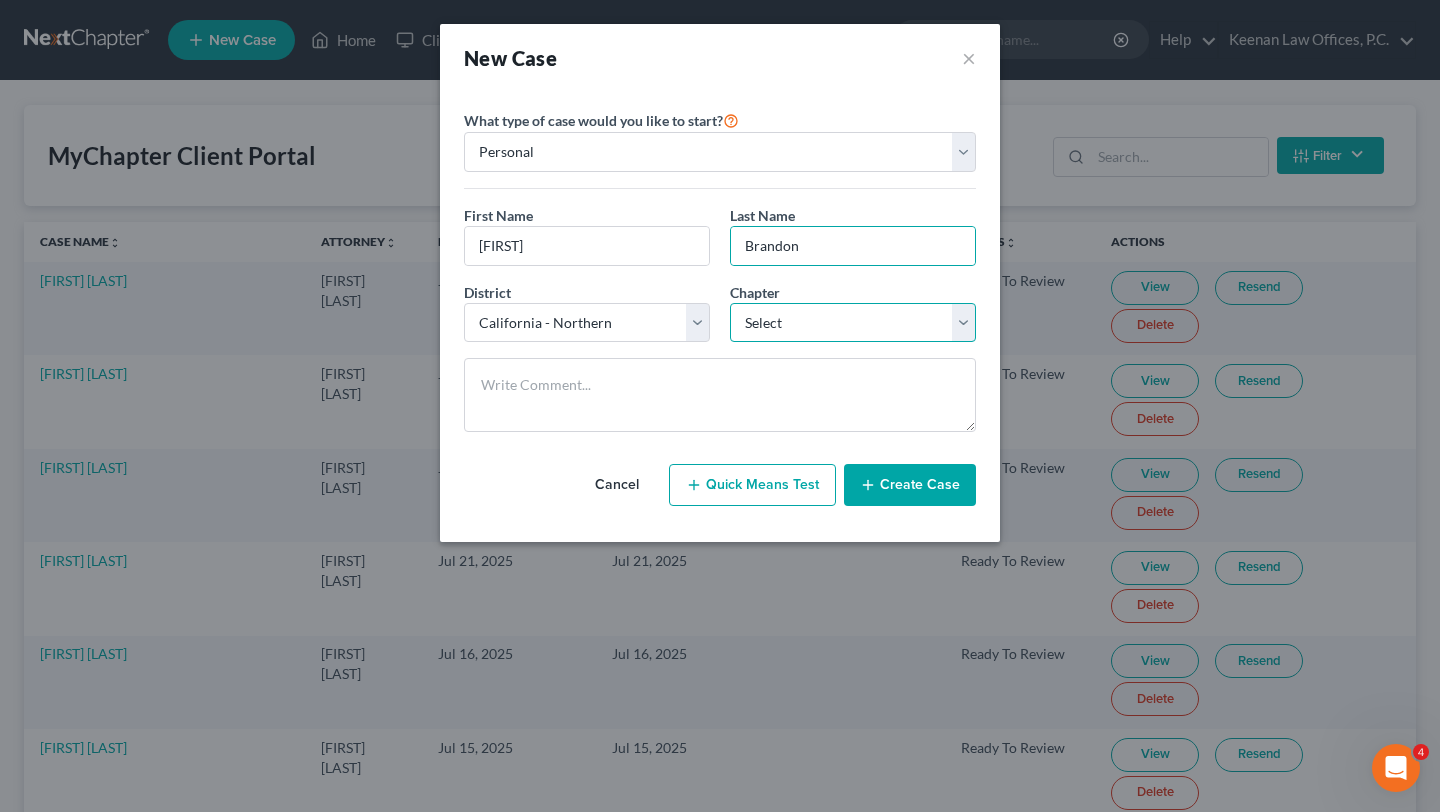 click on "Select 7 11 12 13" at bounding box center (853, 323) 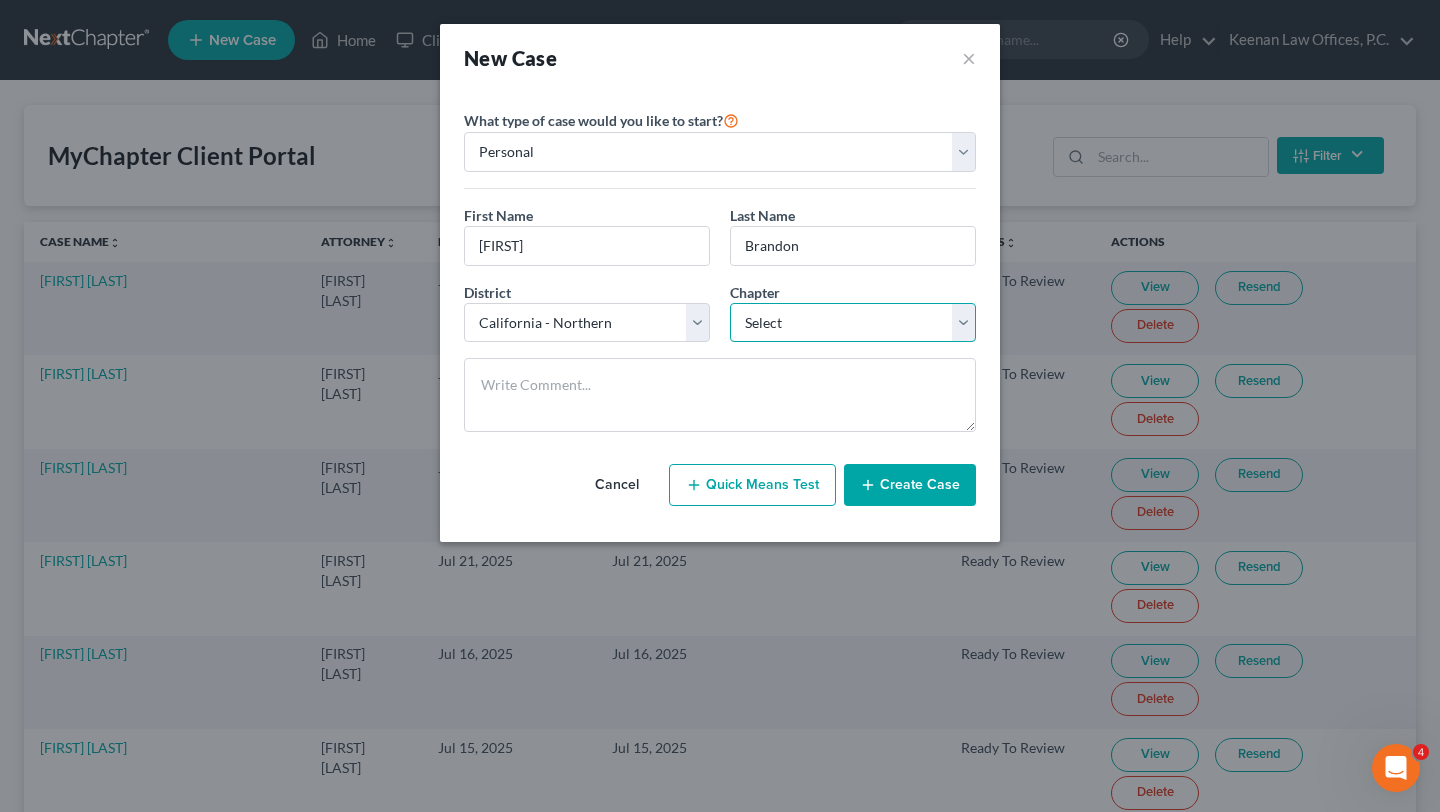 select on "0" 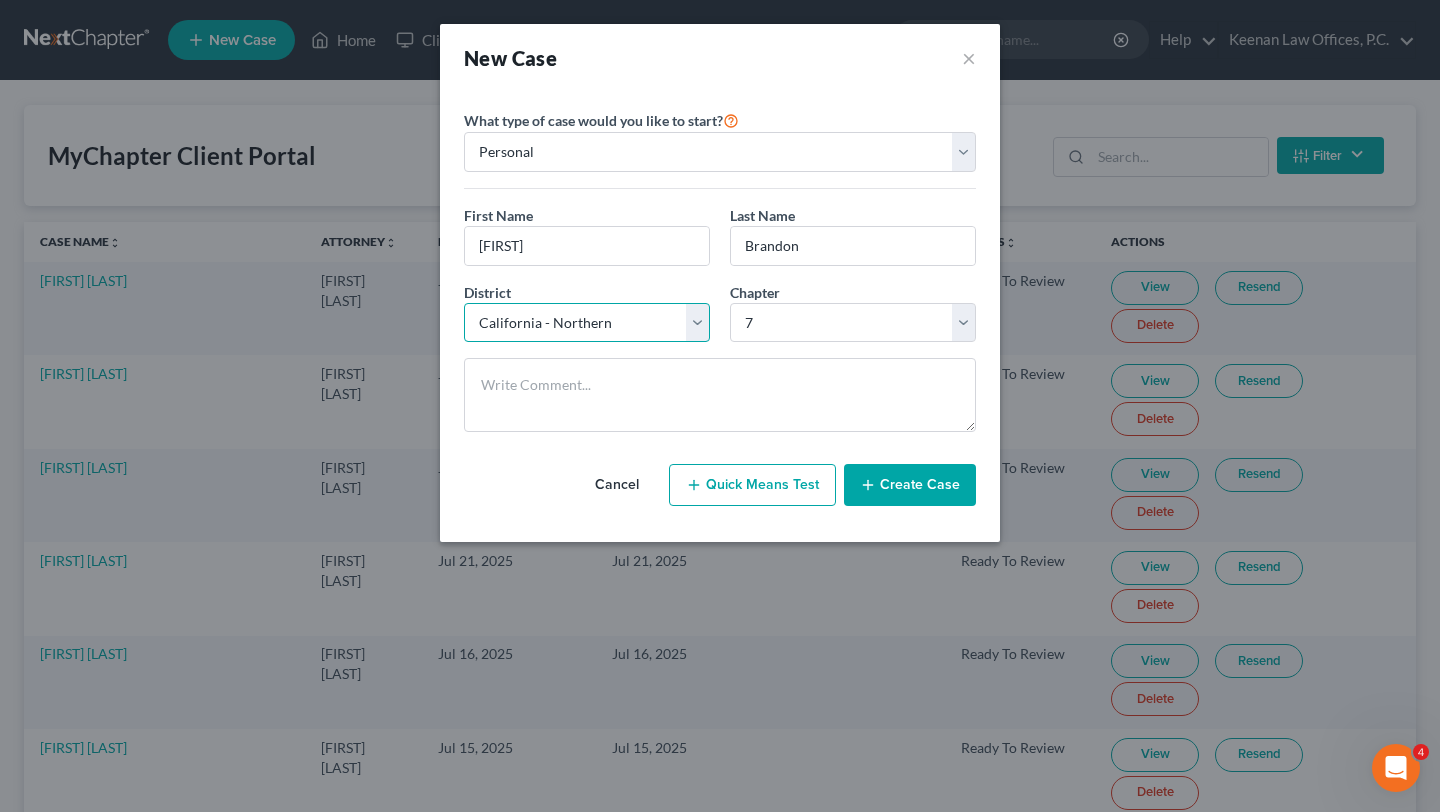 click on "Select Alabama - Middle Alabama - Northern Alabama - Southern Alaska Arizona Arkansas - Eastern Arkansas - Western California - Central California - Eastern California - Northern California - Southern Colorado Connecticut Delaware District of Columbia Florida - Middle Florida - Northern Florida - Southern Georgia - Middle Georgia - Northern Georgia - Southern Guam Hawaii Idaho Illinois - Central Illinois - Northern Illinois - Southern Indiana - Northern Indiana - Southern Iowa - Northern Iowa - Southern Kansas Kentucky - Eastern Kentucky - Western Louisiana - Eastern Louisiana - Middle Louisiana - Western Maine Maryland Massachusetts Michigan - Eastern Michigan - Western Minnesota Mississippi - Northern Mississippi - Southern Missouri - Eastern Missouri - Western Montana Nebraska Nevada New Hampshire New Jersey New Mexico New York - Eastern New York - Northern New York - Southern New York - Western North Carolina - Eastern North Carolina - Middle North Carolina - Western North Dakota Ohio - Northern Oregon" at bounding box center [587, 323] 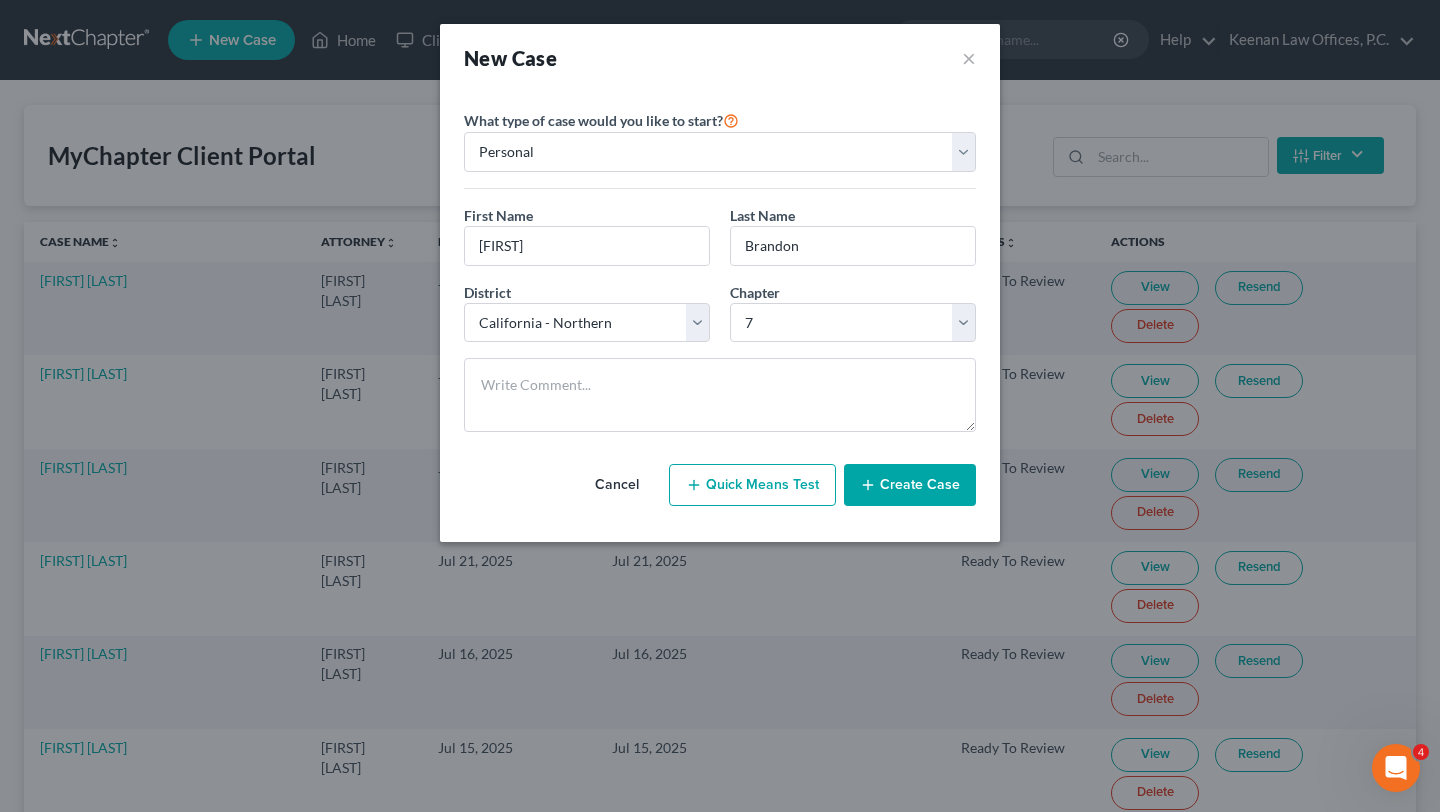 click on "Create Case" at bounding box center (910, 485) 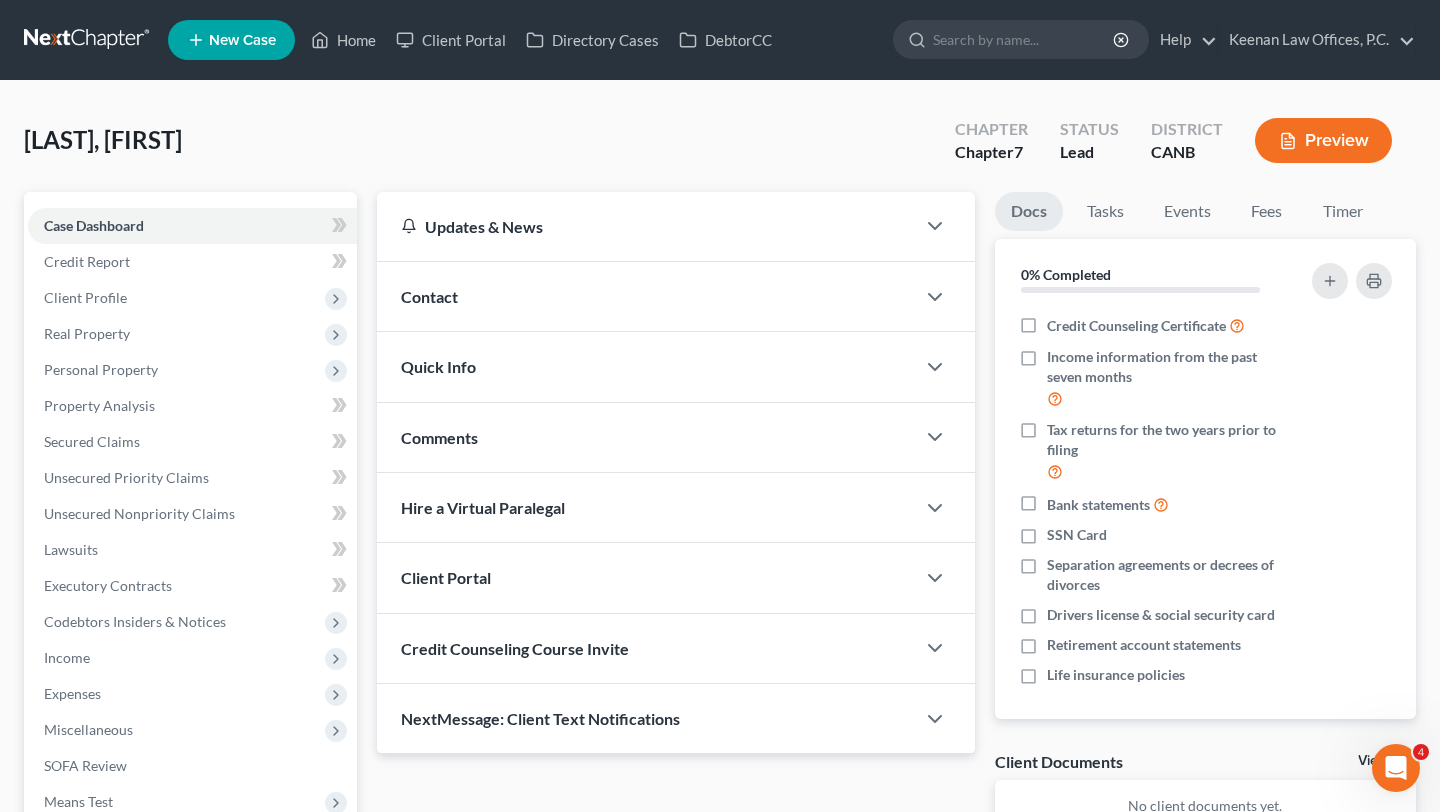 click on "Contact" at bounding box center [646, 296] 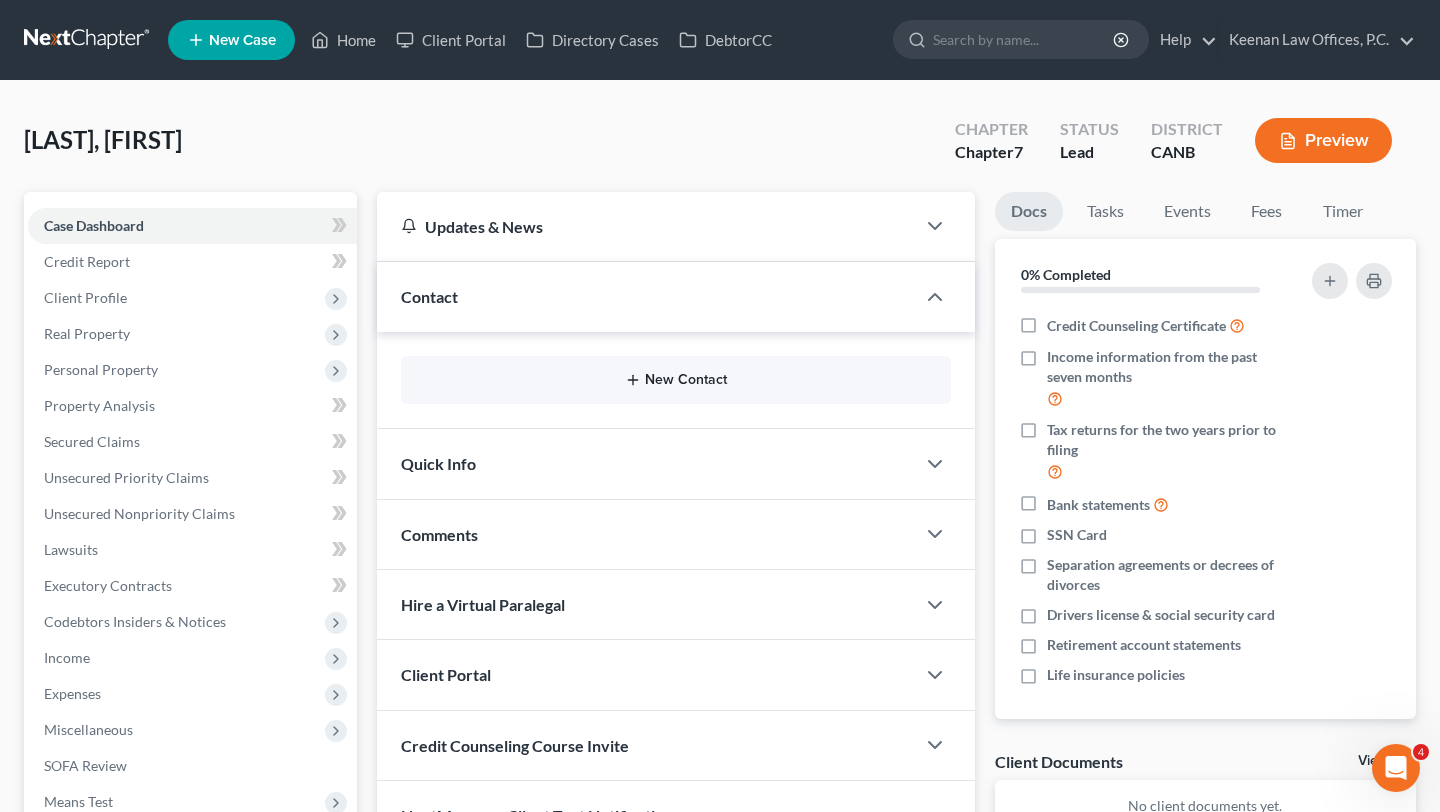 click on "New Contact" at bounding box center [676, 380] 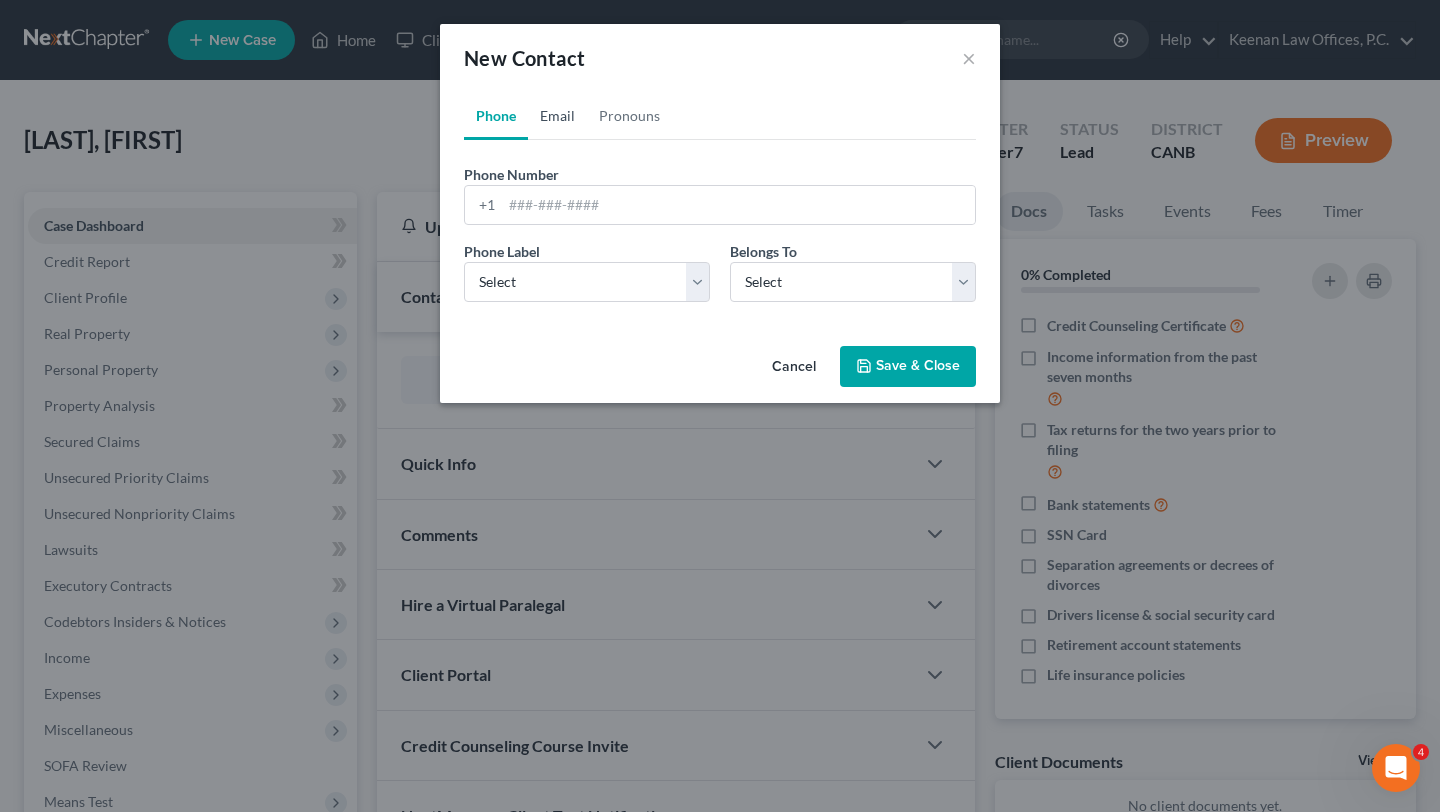 click on "Email" at bounding box center (557, 116) 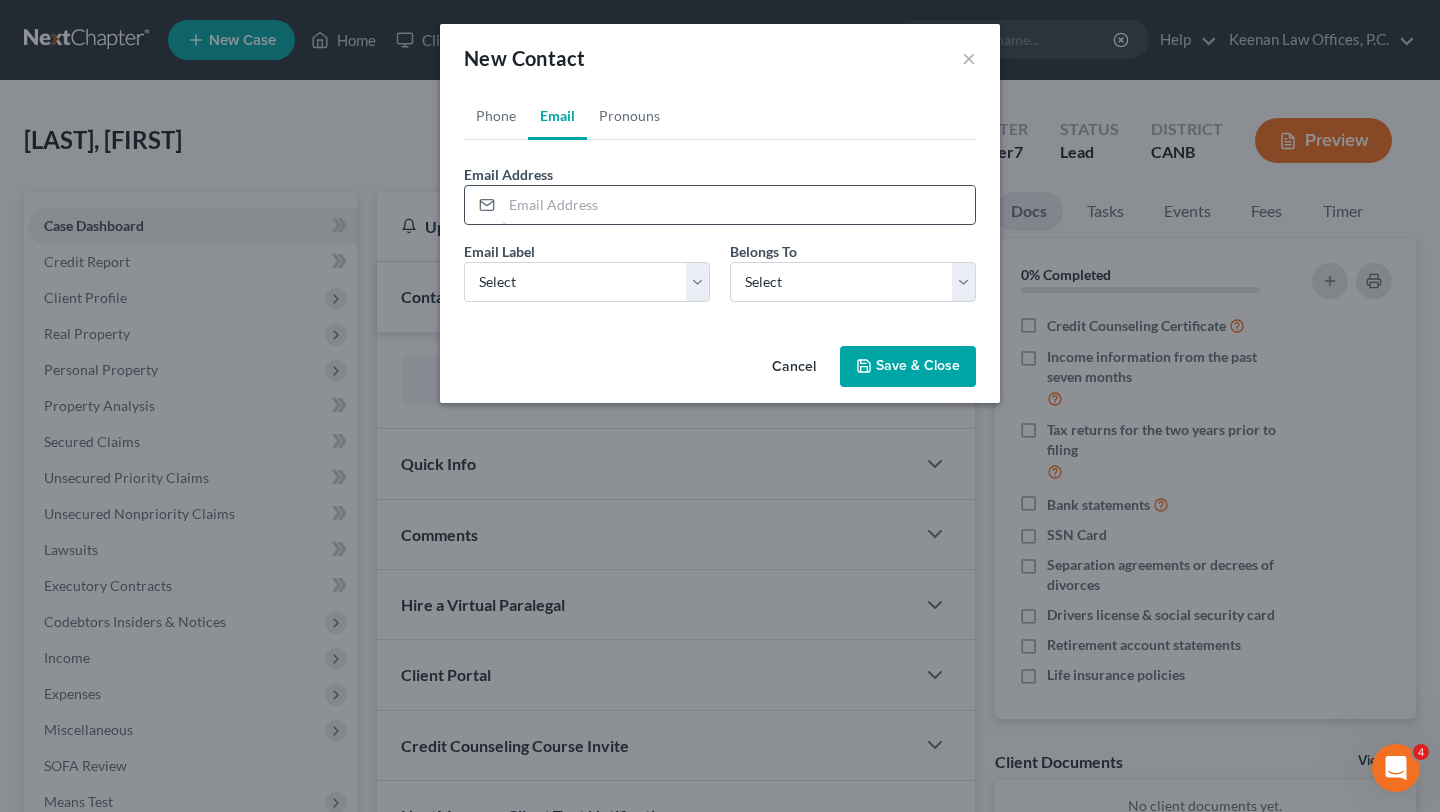 click at bounding box center (738, 205) 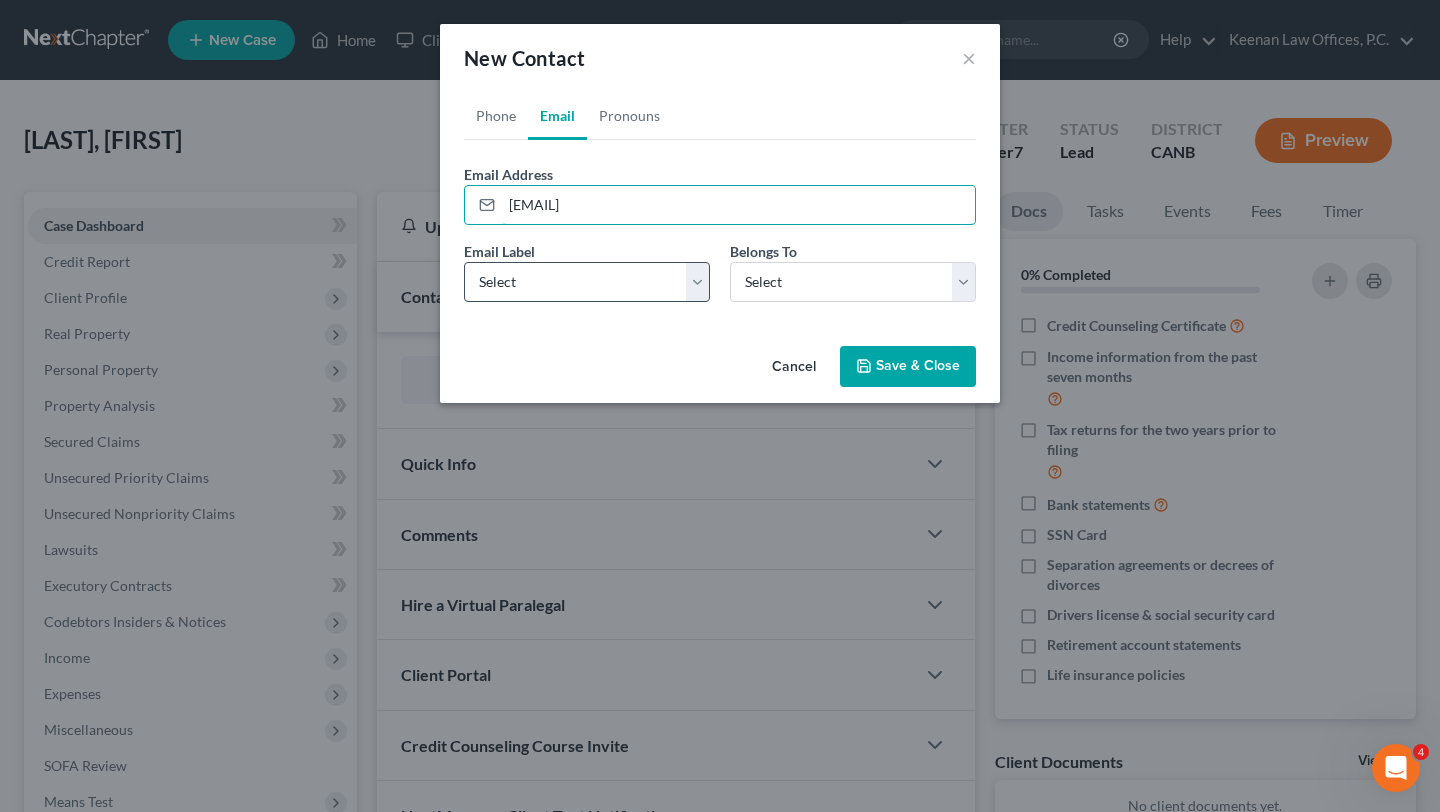 type on "[EMAIL]" 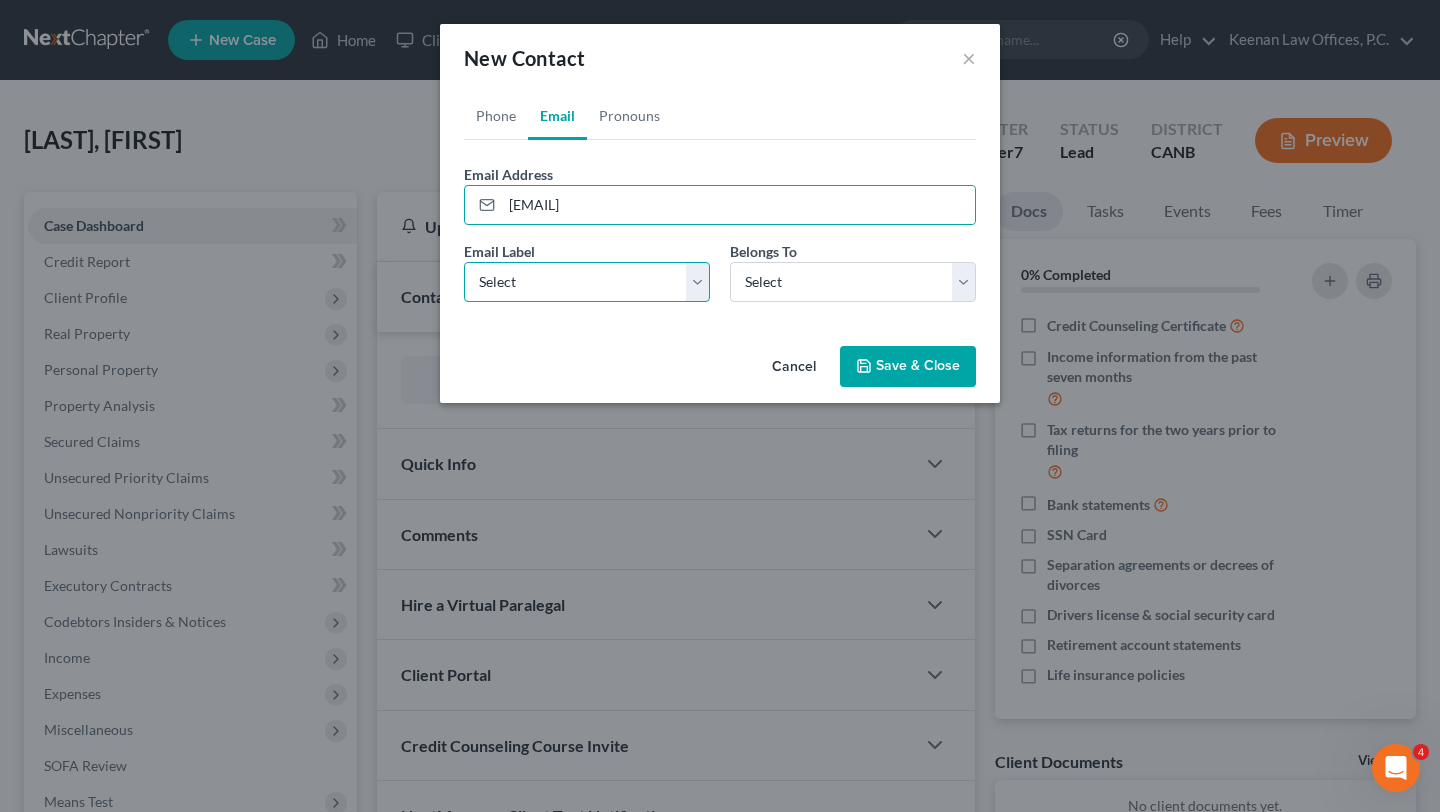 click on "Select Home Work Other" at bounding box center [587, 282] 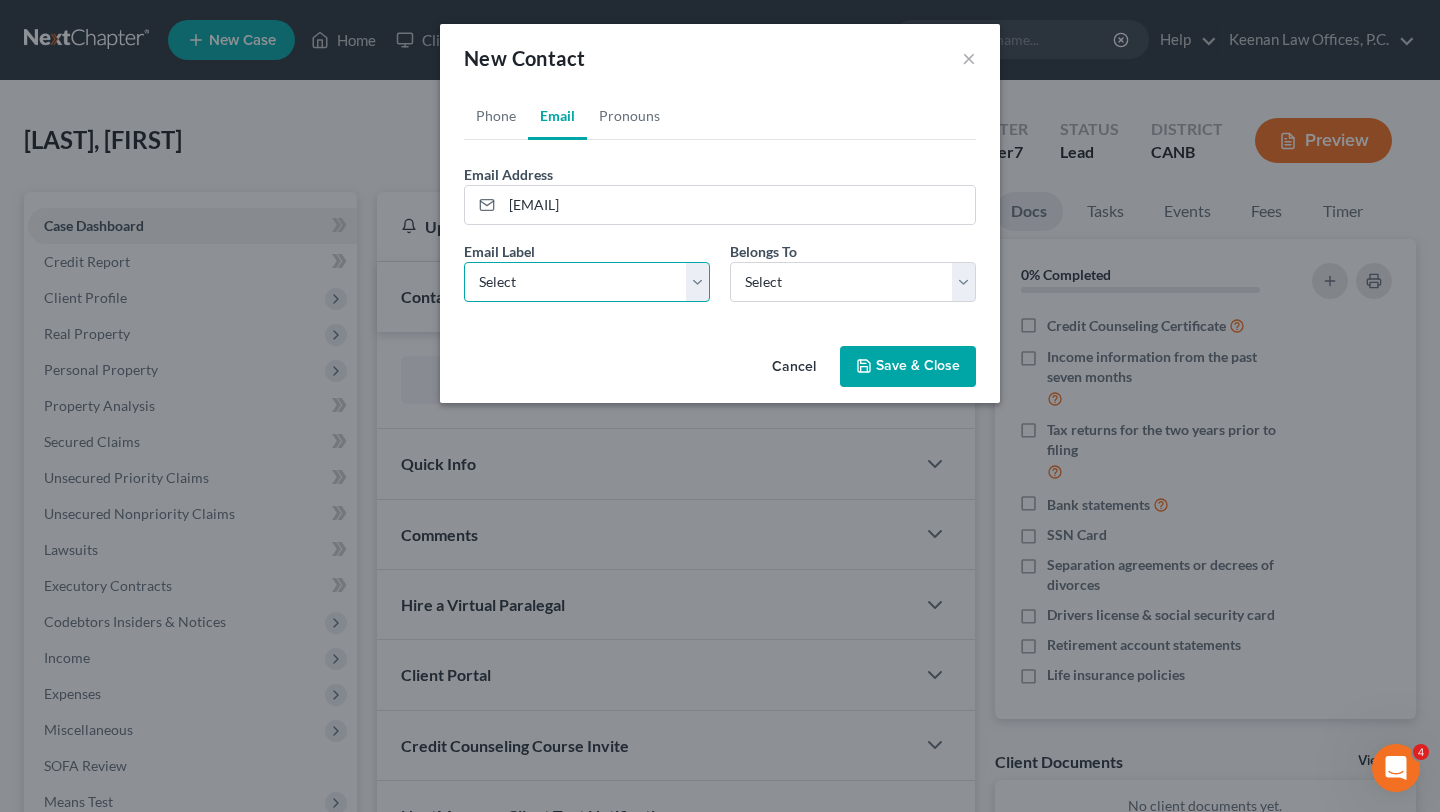 select on "0" 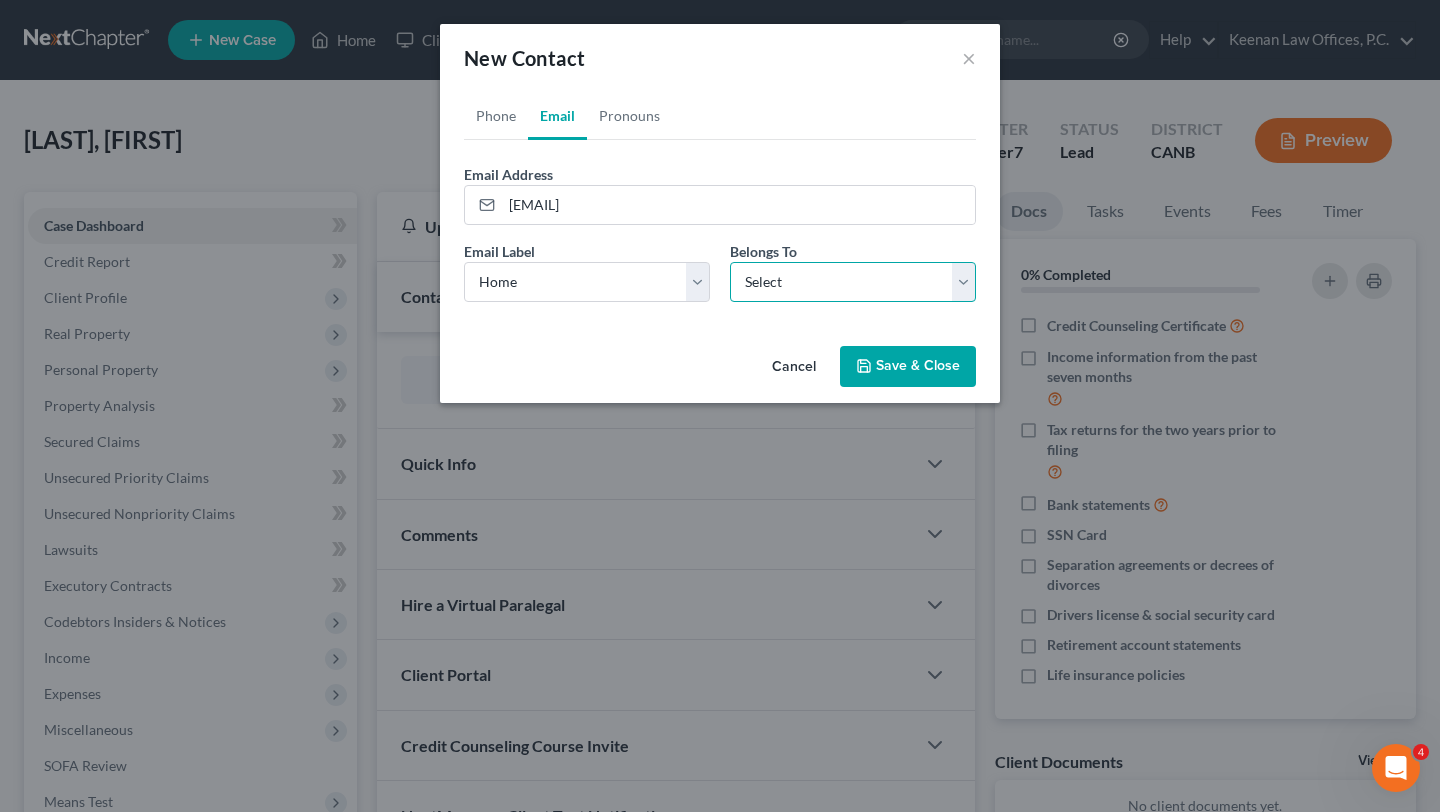 click on "Select Client Other" at bounding box center [853, 282] 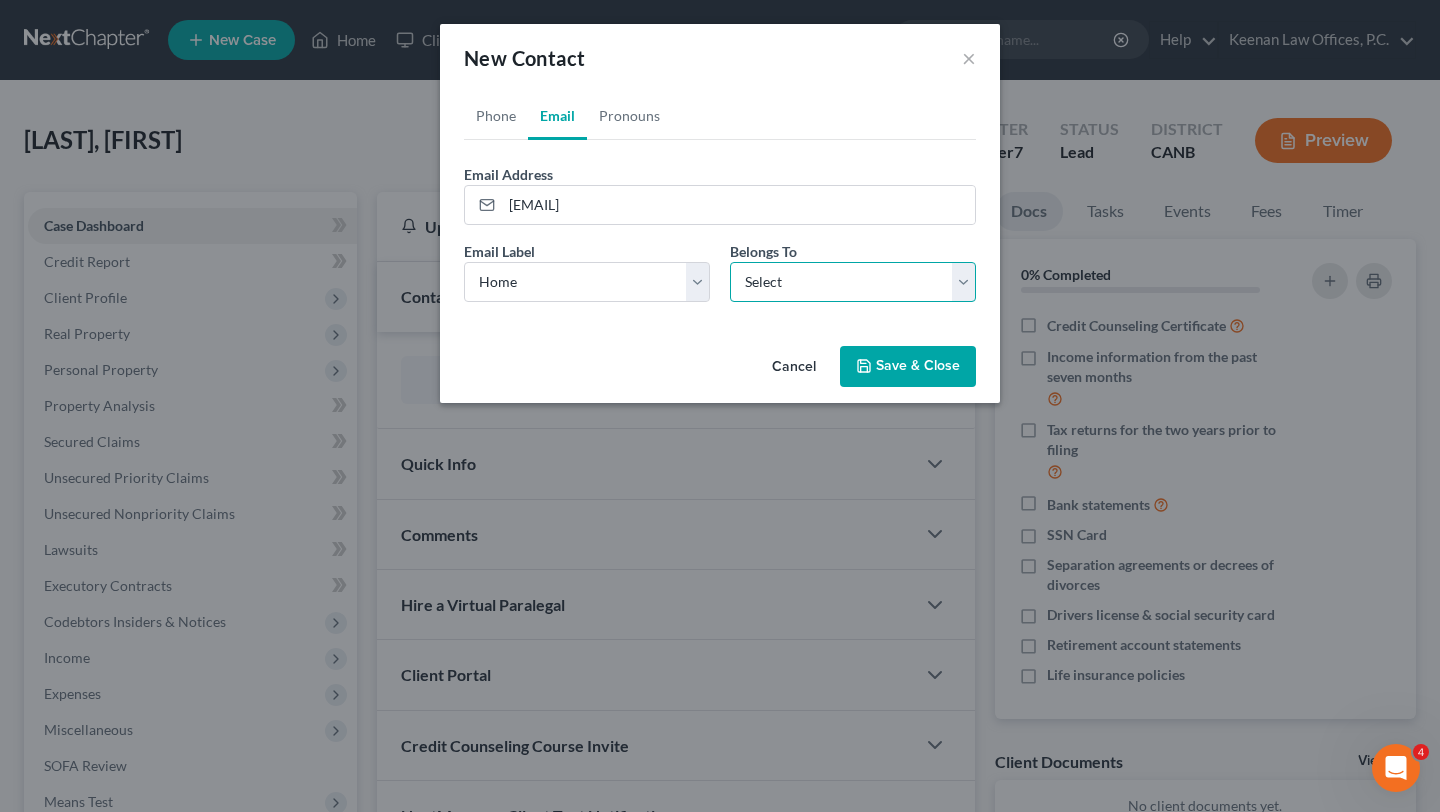 select on "0" 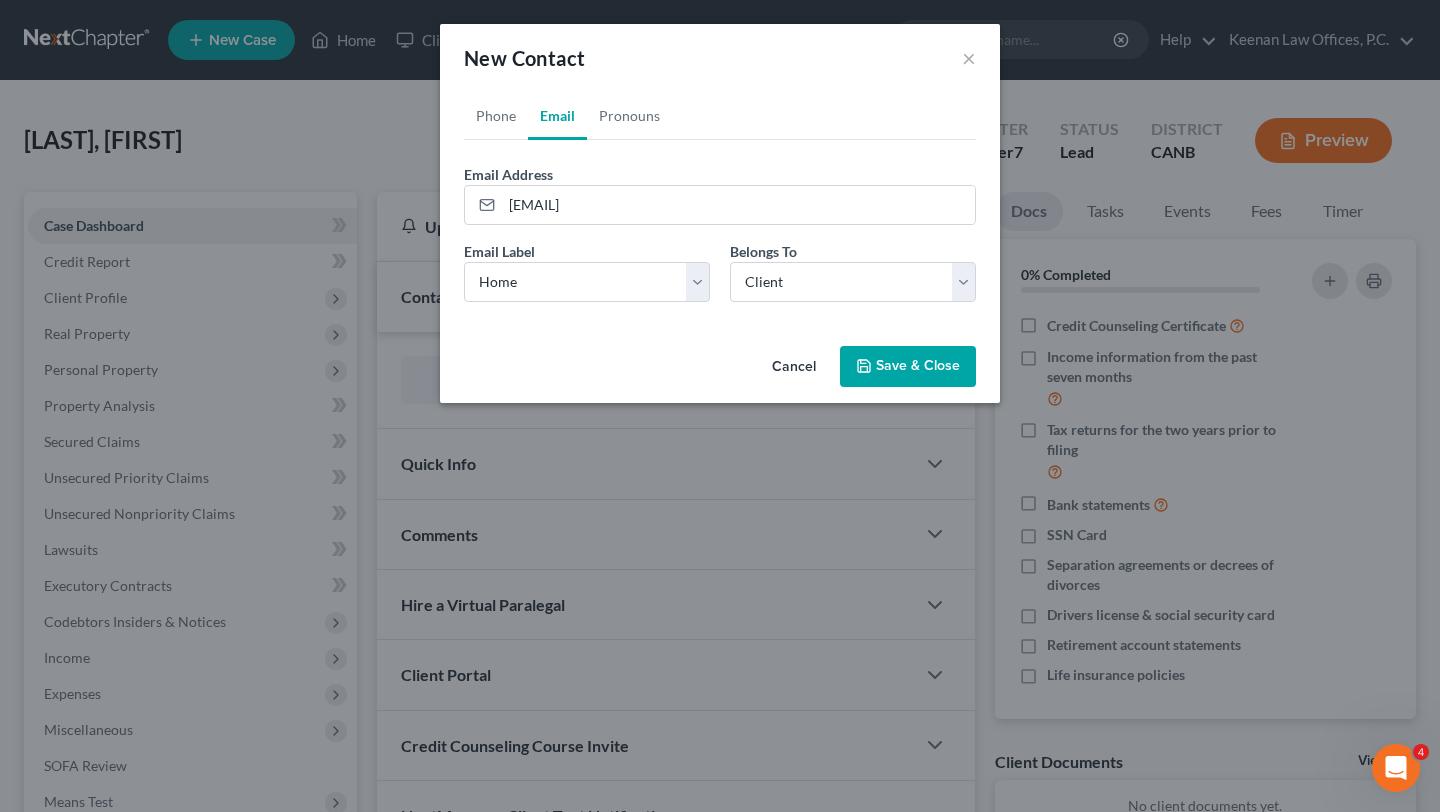 click 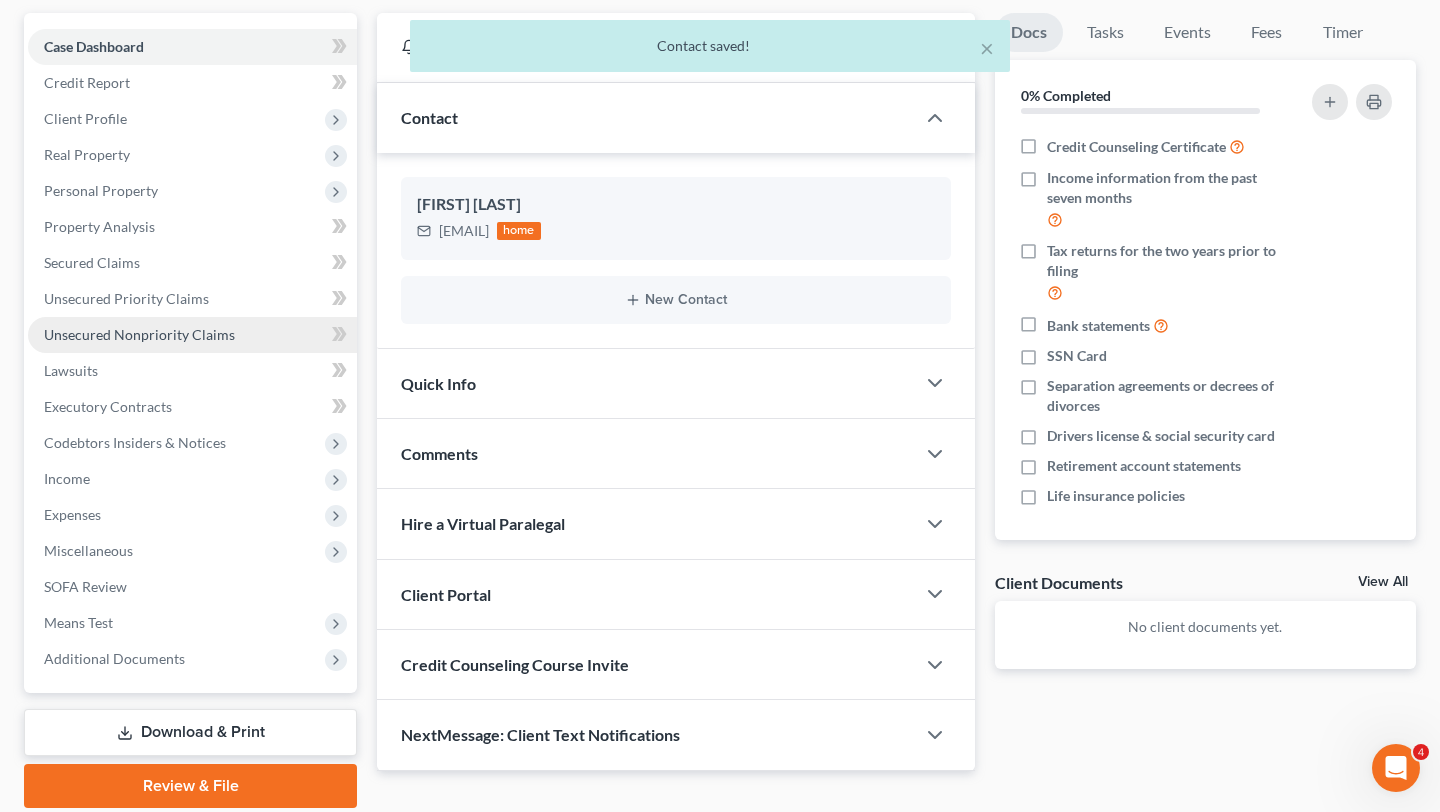 scroll, scrollTop: 180, scrollLeft: 0, axis: vertical 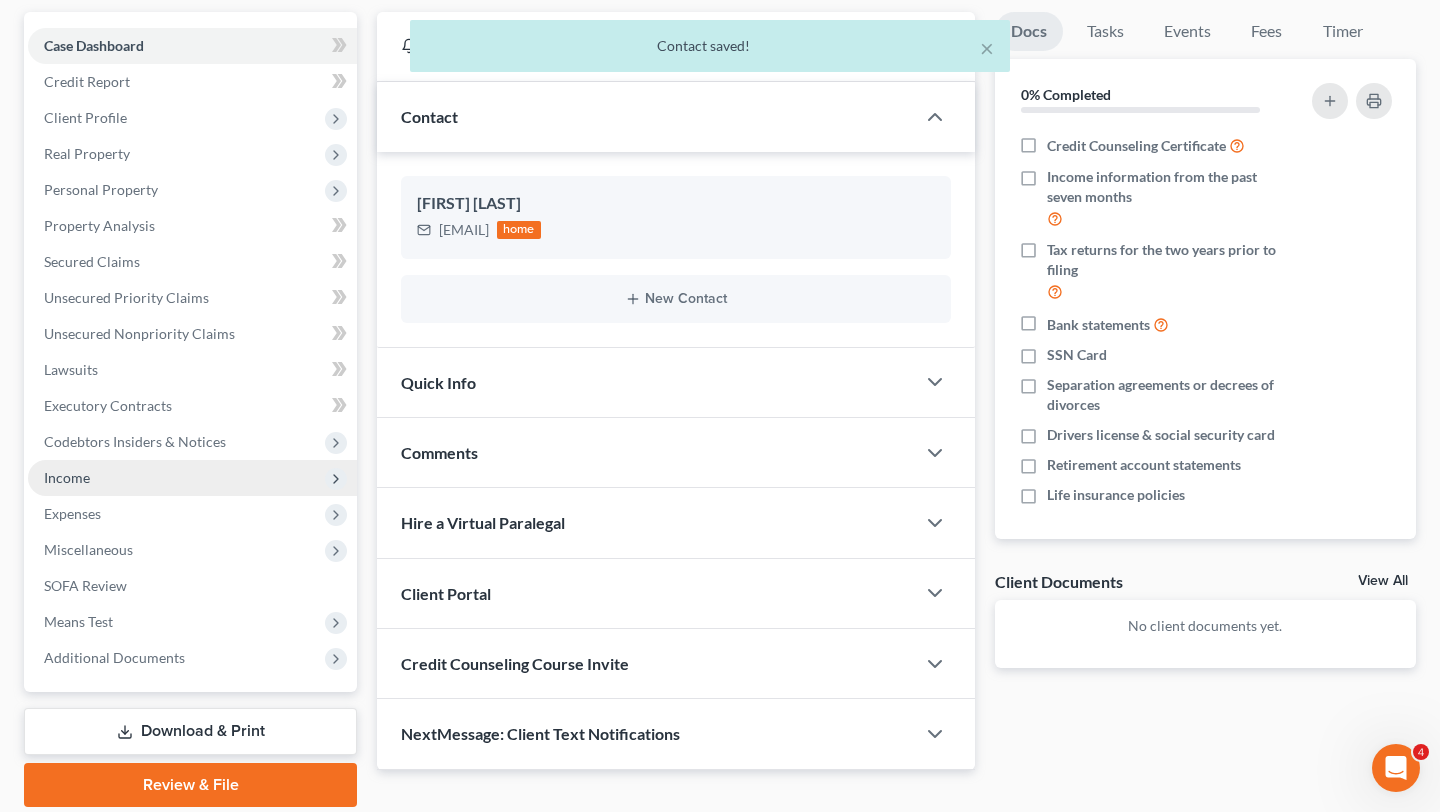 click on "Income" at bounding box center (192, 478) 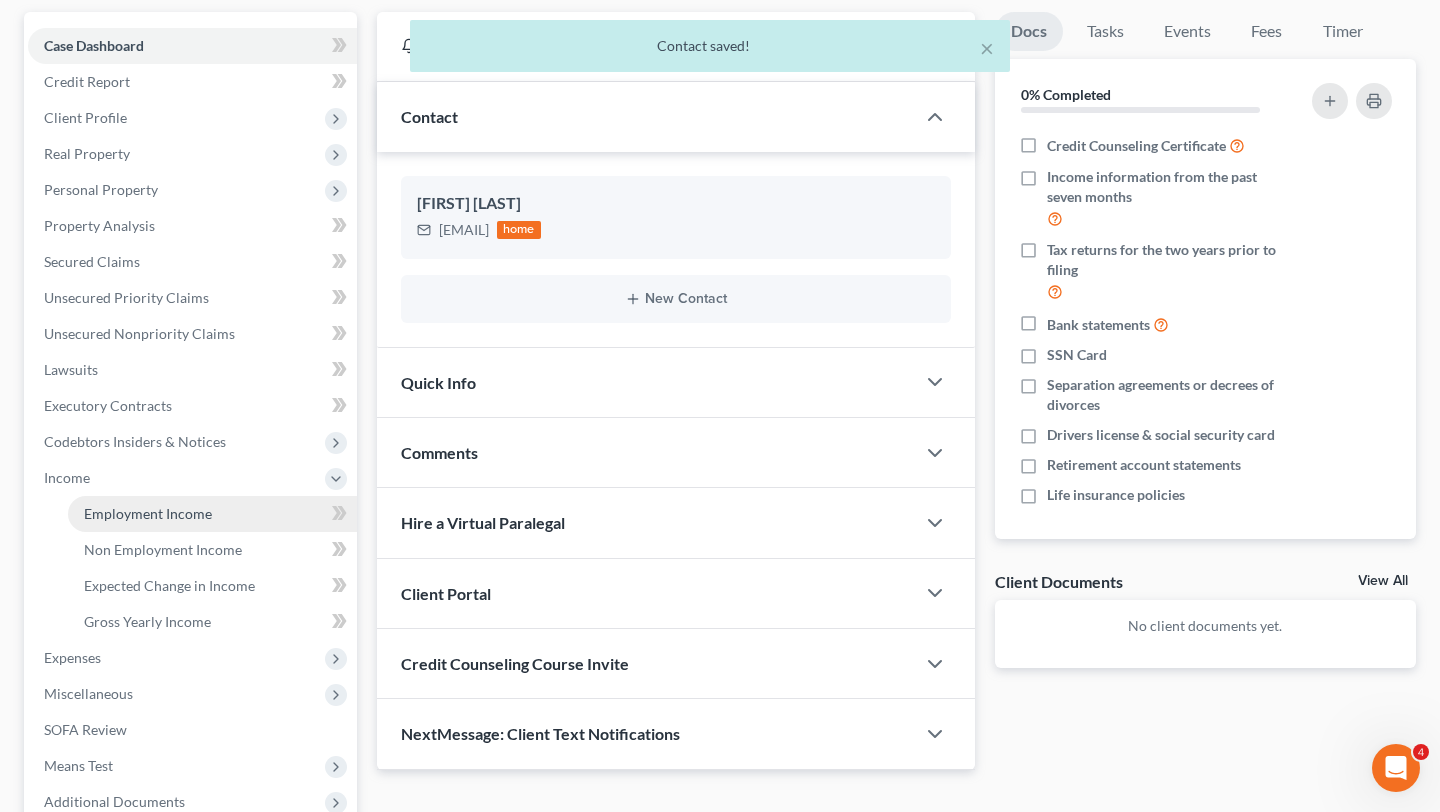 click on "Employment Income" at bounding box center [212, 514] 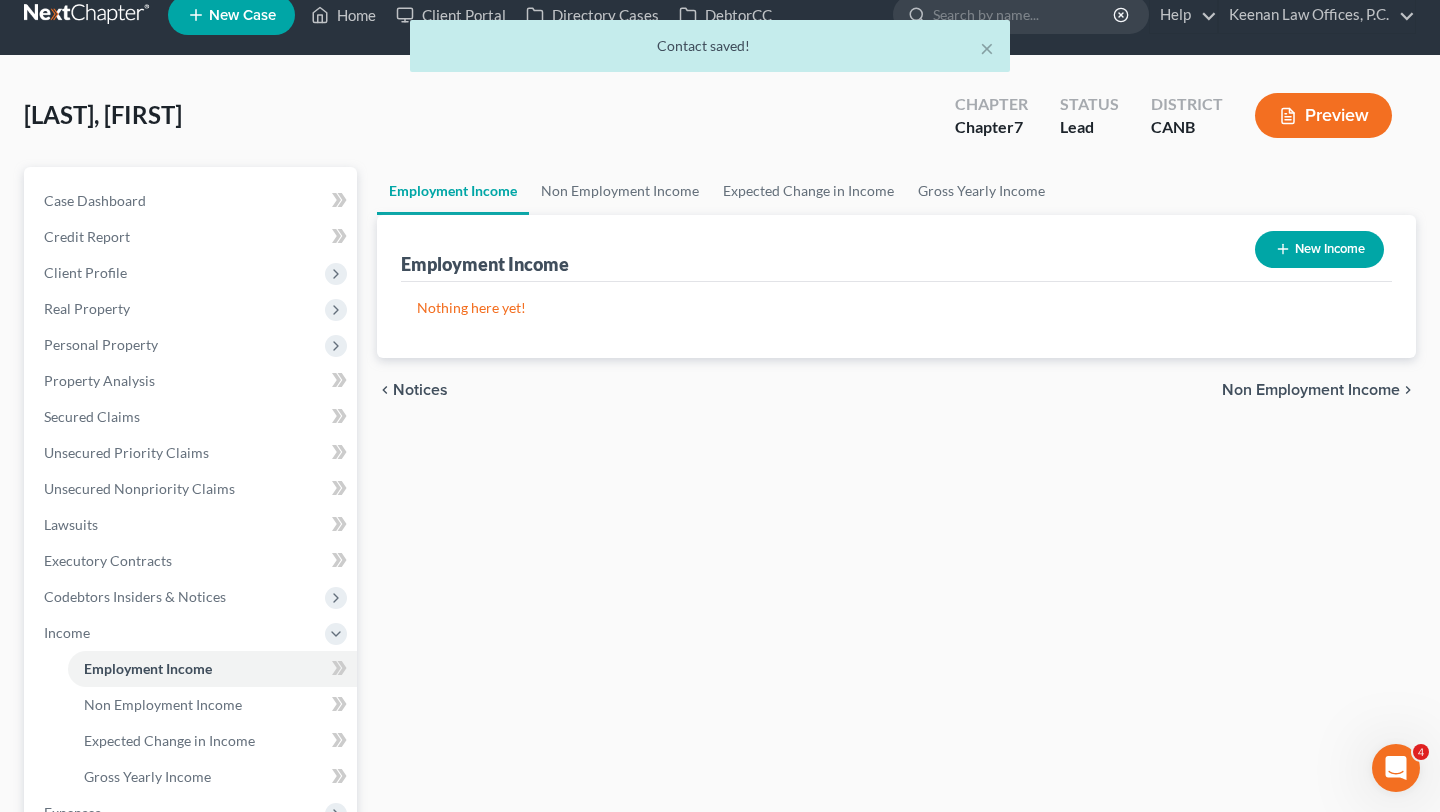 scroll, scrollTop: 0, scrollLeft: 0, axis: both 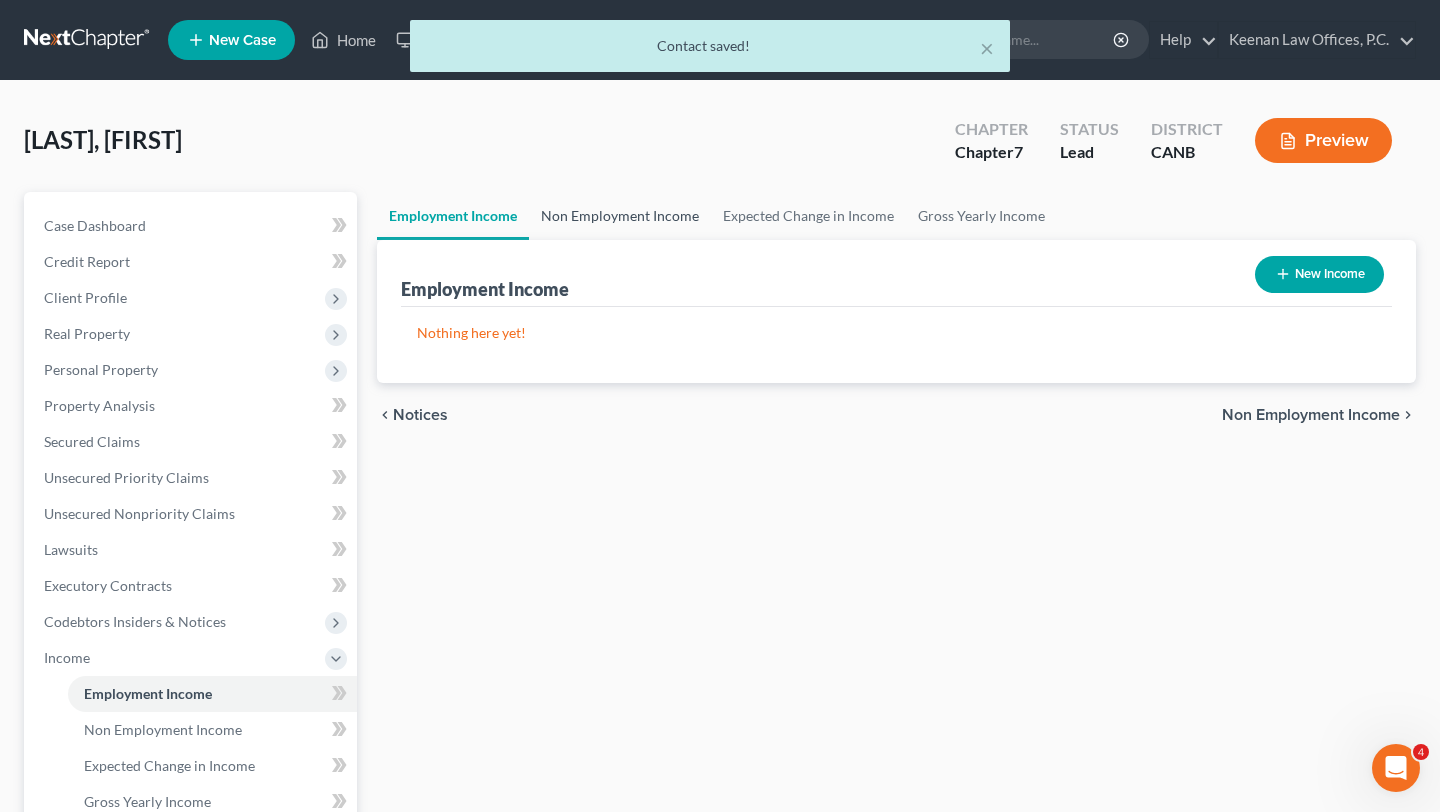 click on "Non Employment Income" at bounding box center (620, 216) 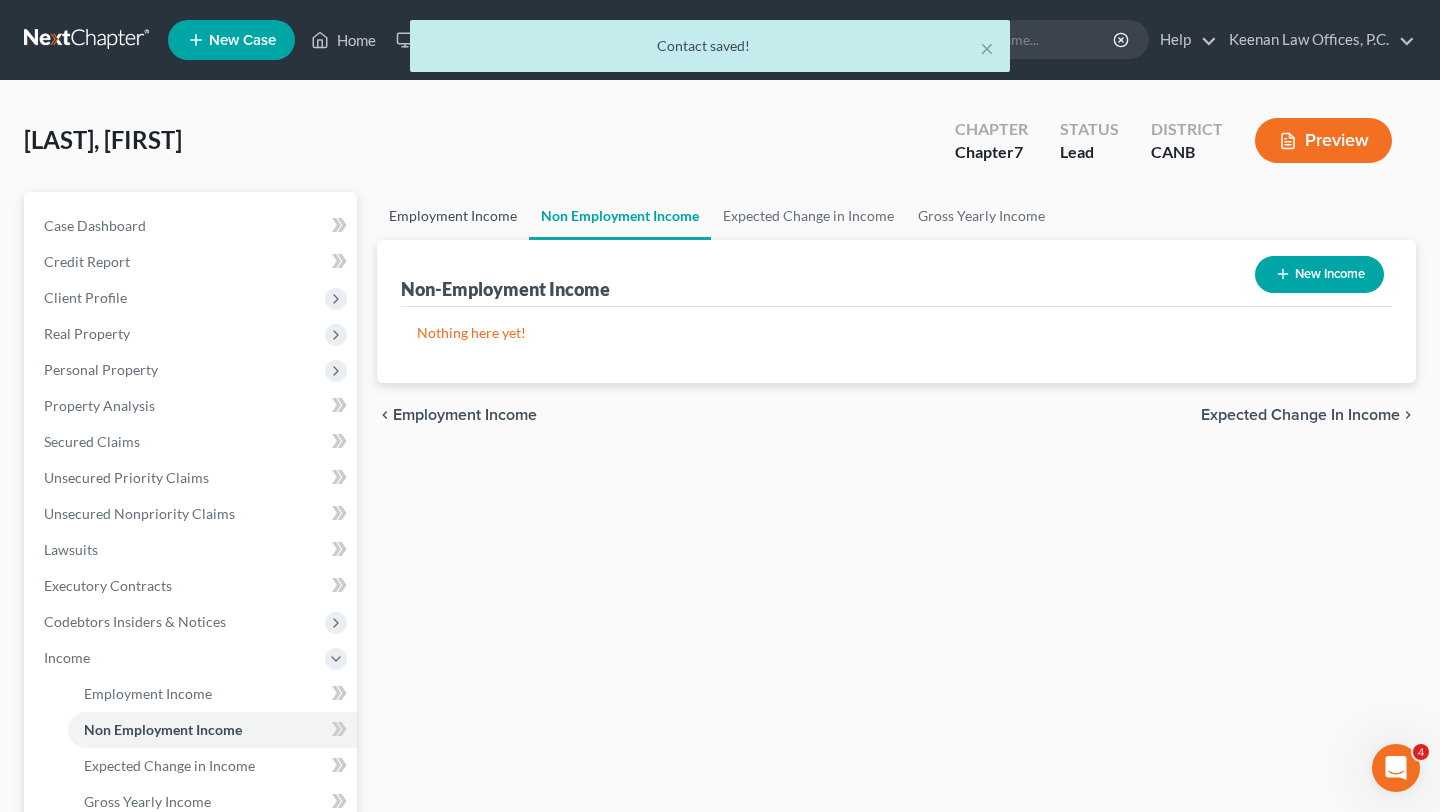 click on "Employment Income" at bounding box center [453, 216] 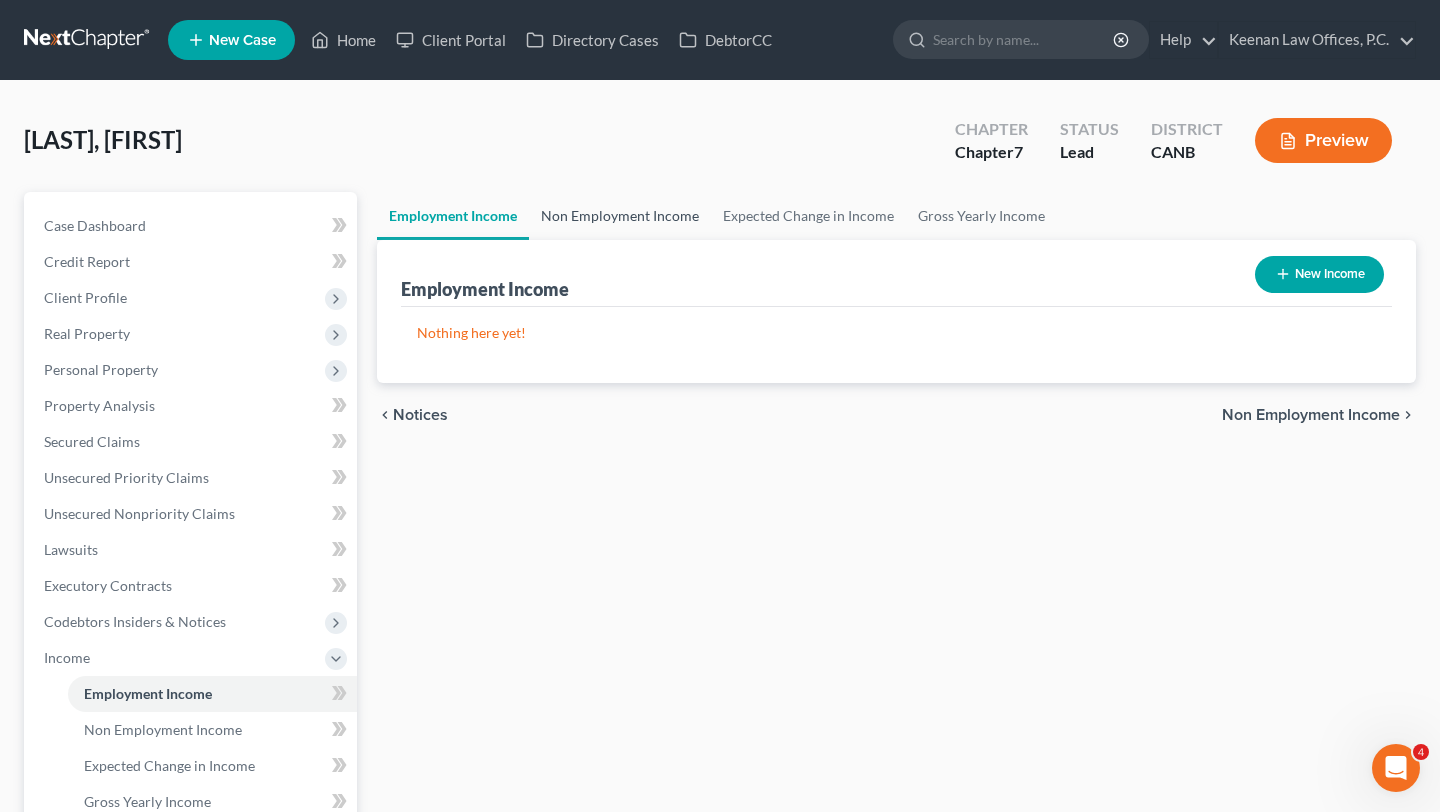 click on "Non Employment Income" at bounding box center [620, 216] 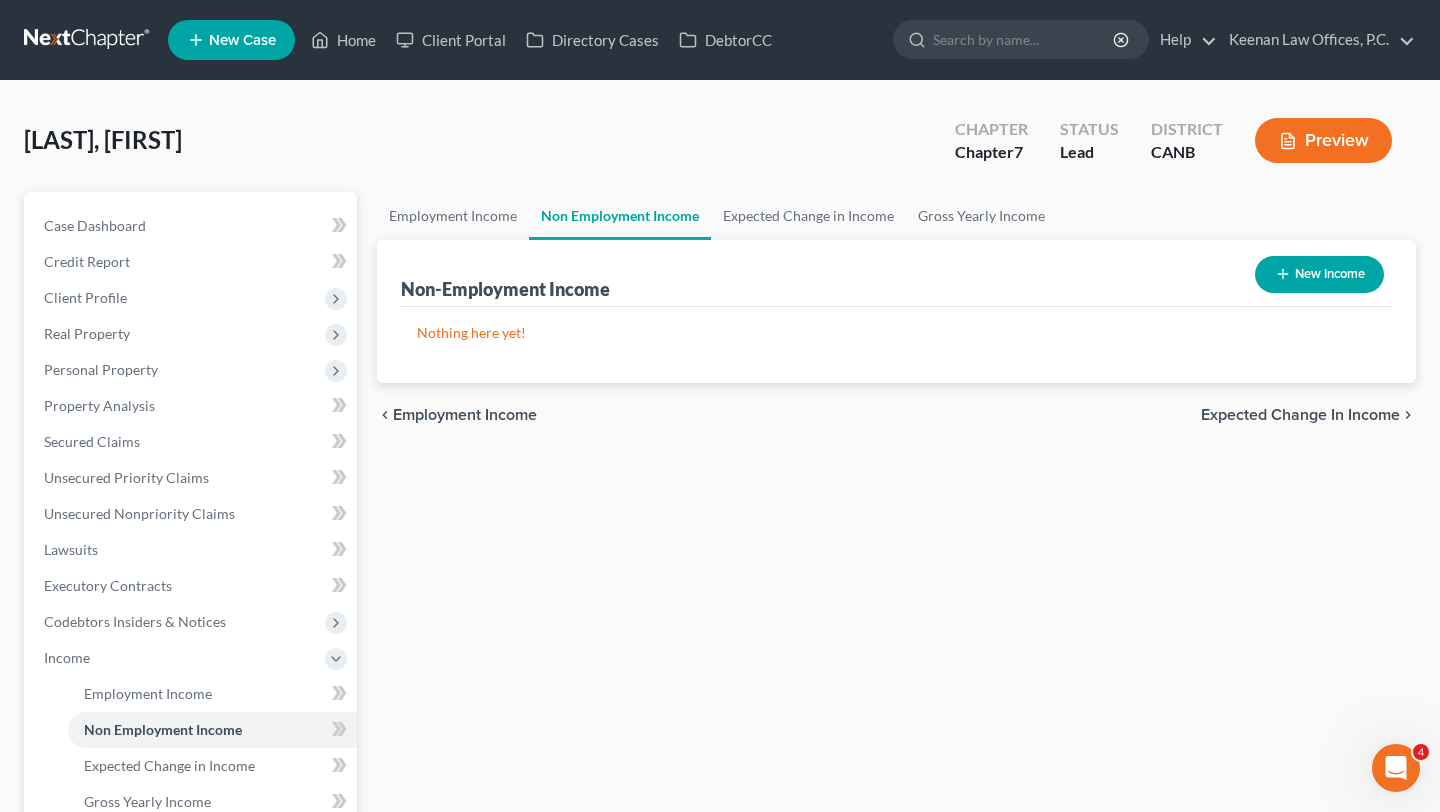 click on "New Income" at bounding box center [1319, 274] 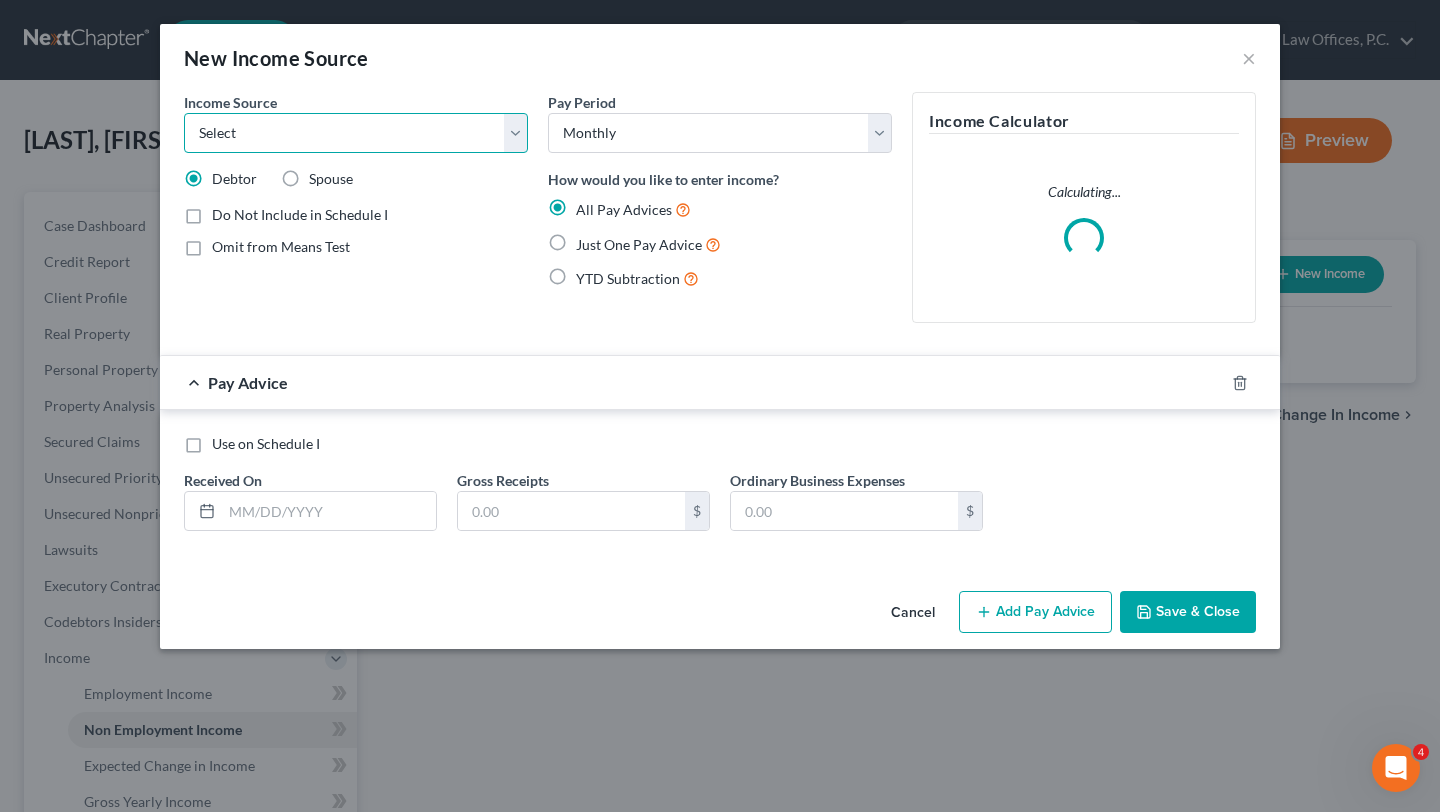 click on "Select Unemployment Disability (from employer) Pension Retirement Social Security / Social Security Disability Other Government Assistance Interests, Dividends or Royalties Child / Family Support Contributions to Household Property / Rental Business, Professional or Farm Alimony / Maintenance Payments Military Disability Benefits Other Monthly Income" at bounding box center (356, 133) 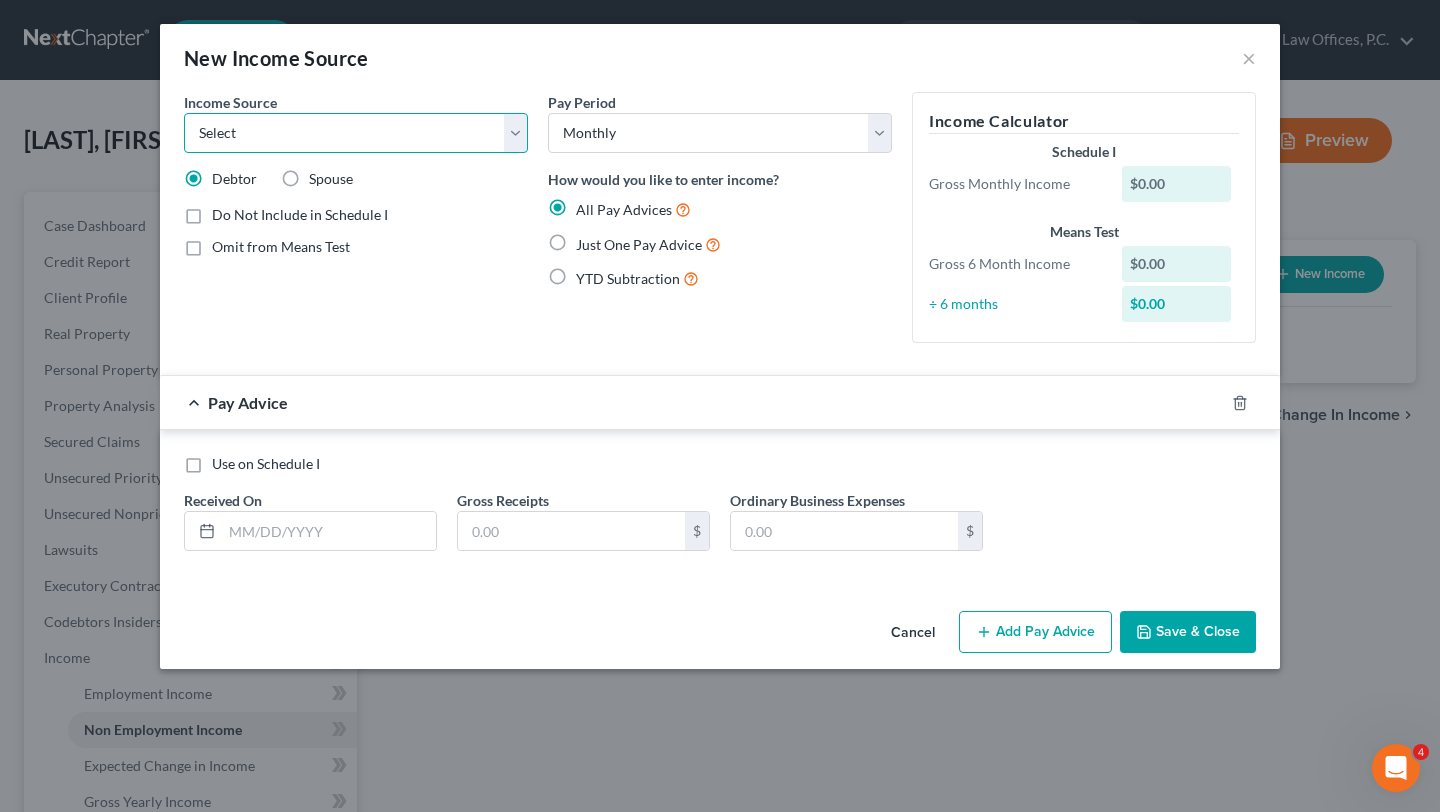 select on "7" 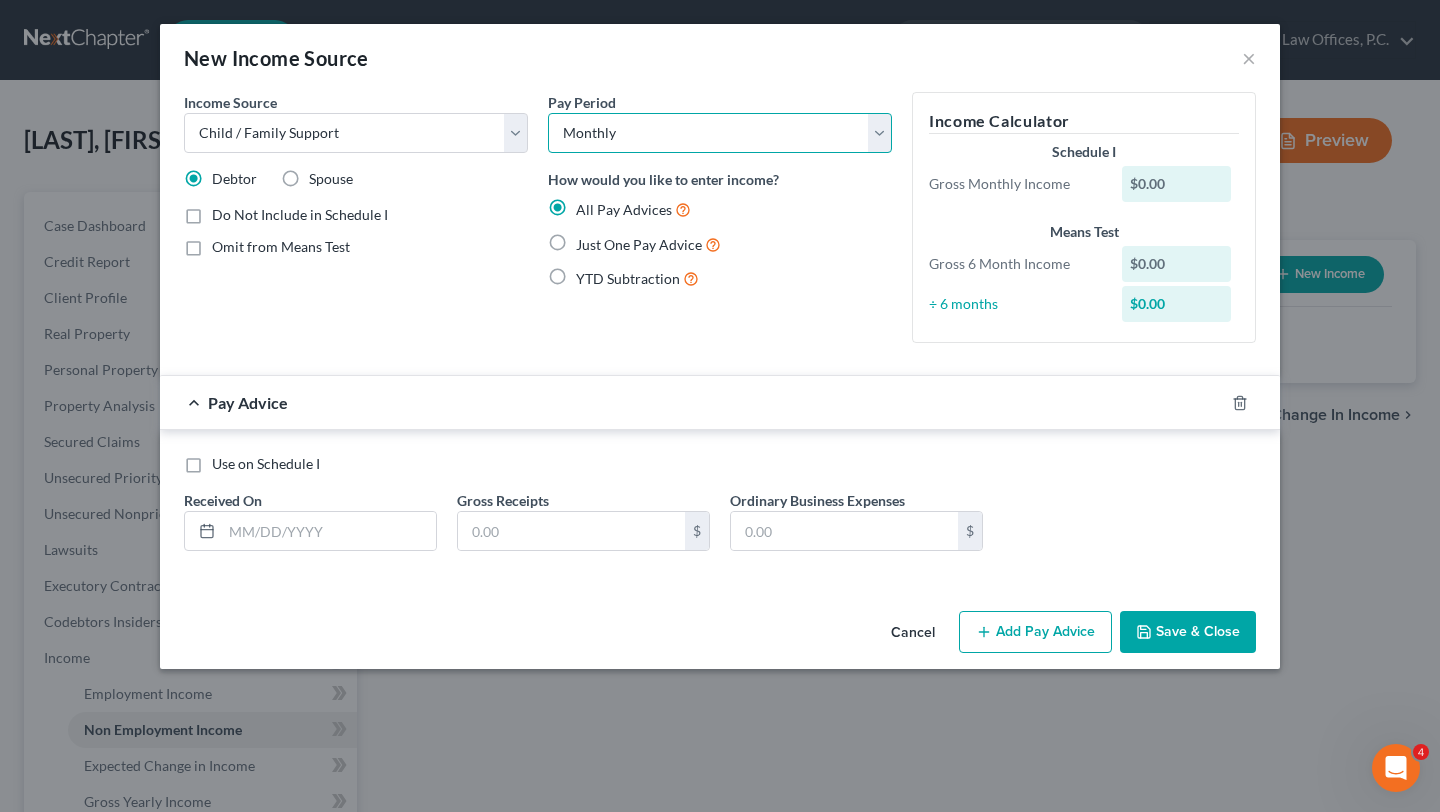 click on "Select Monthly Twice Monthly Every Other Week Weekly" at bounding box center (720, 133) 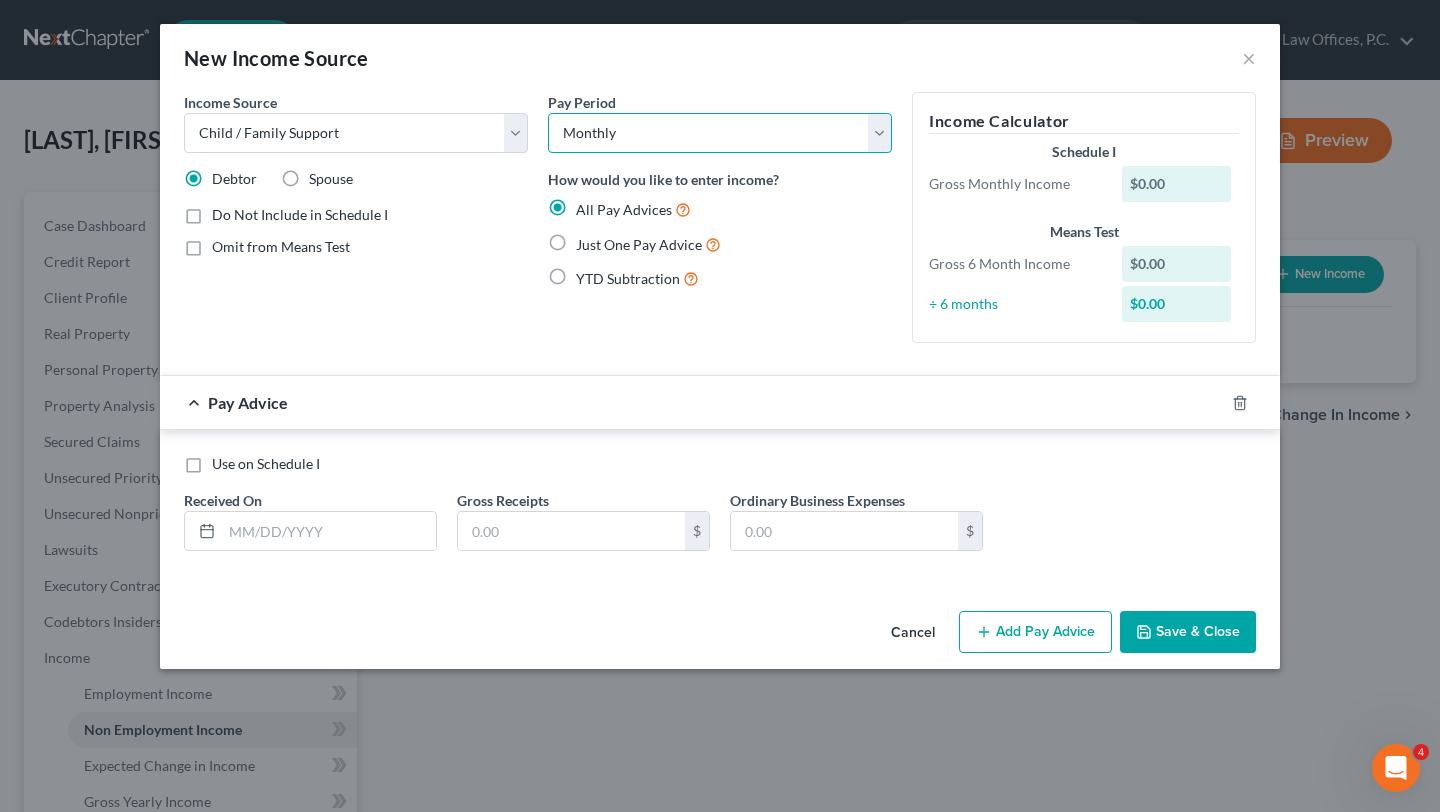 select on "3" 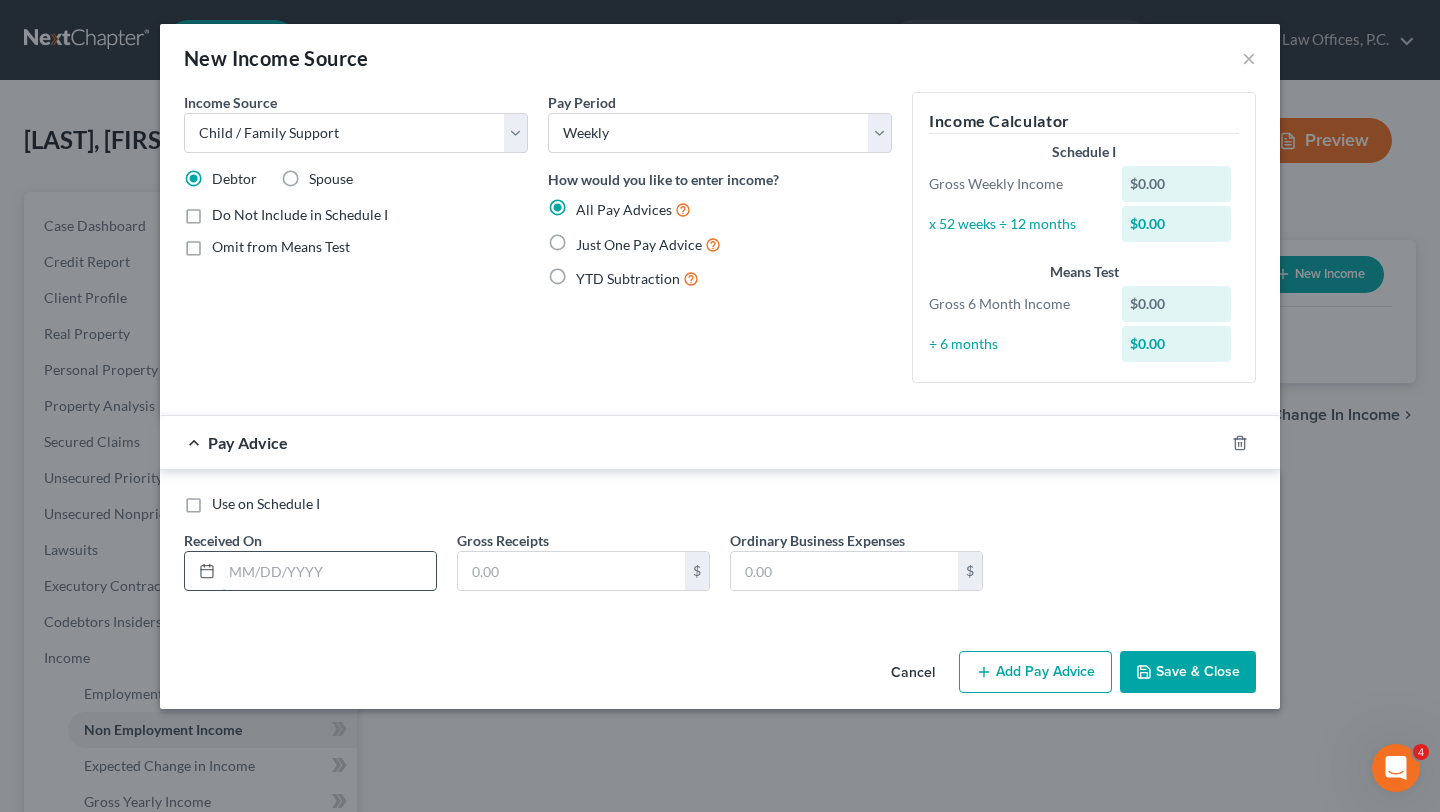 click at bounding box center [329, 571] 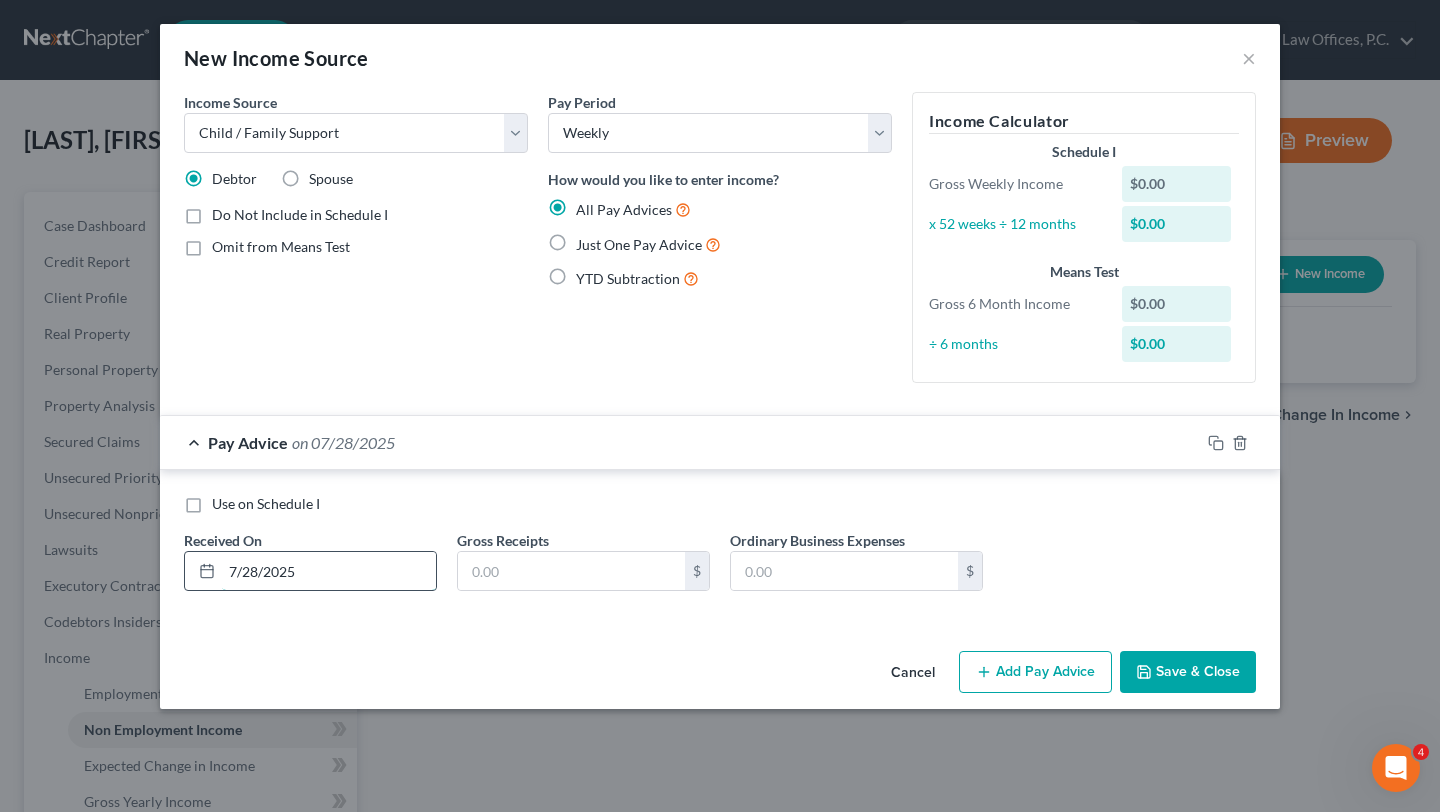 type on "7/28/2025" 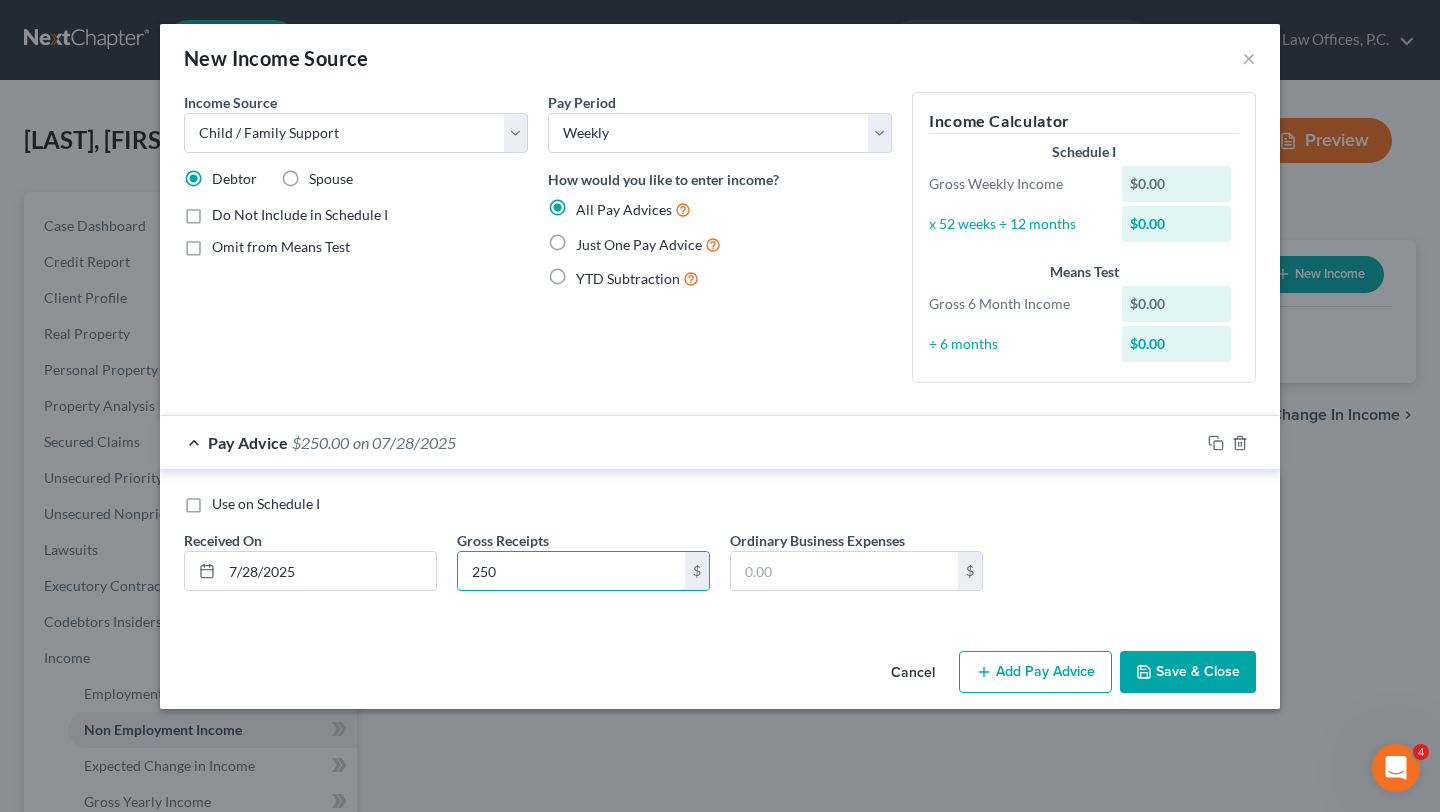 type on "250" 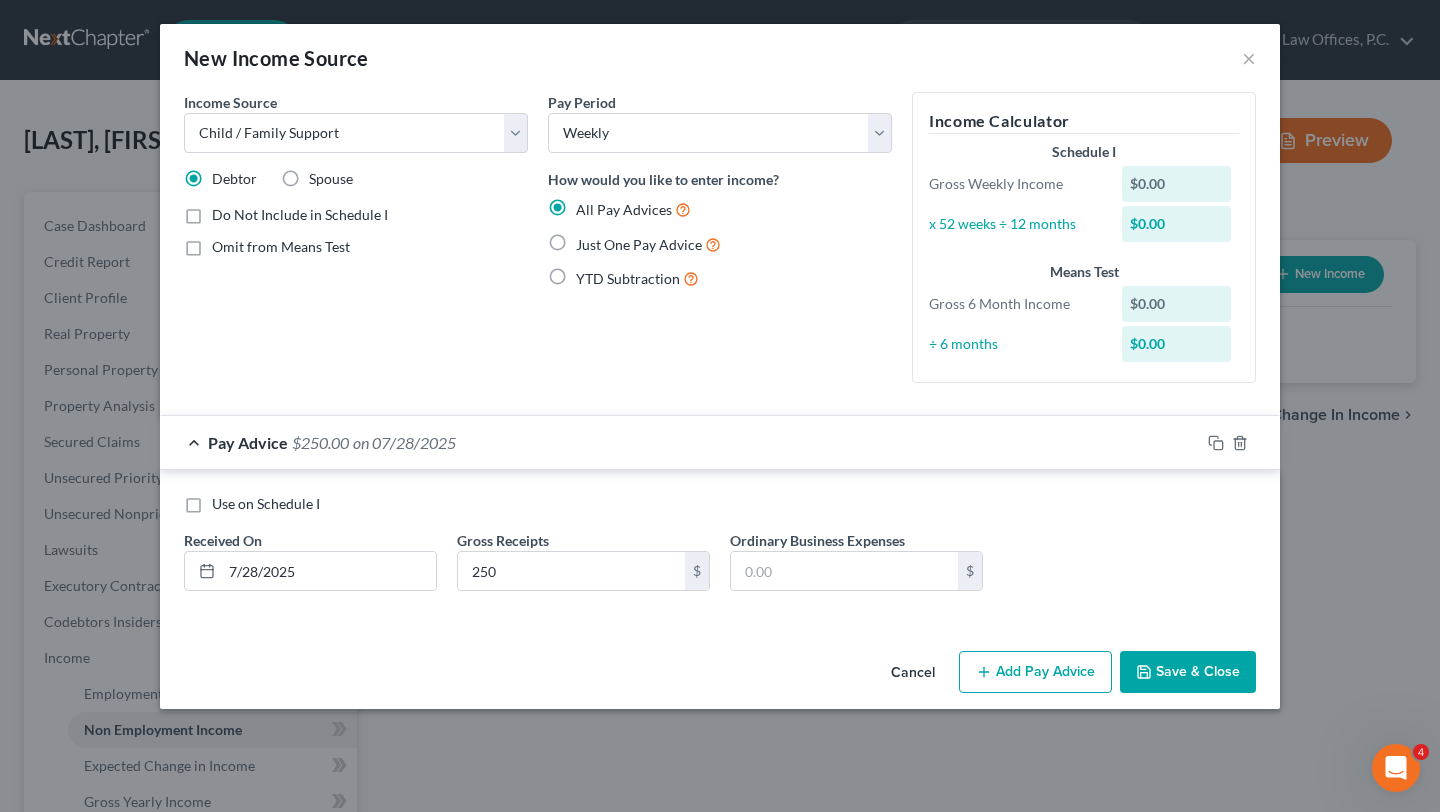click on "Add Pay Advice" at bounding box center [1035, 672] 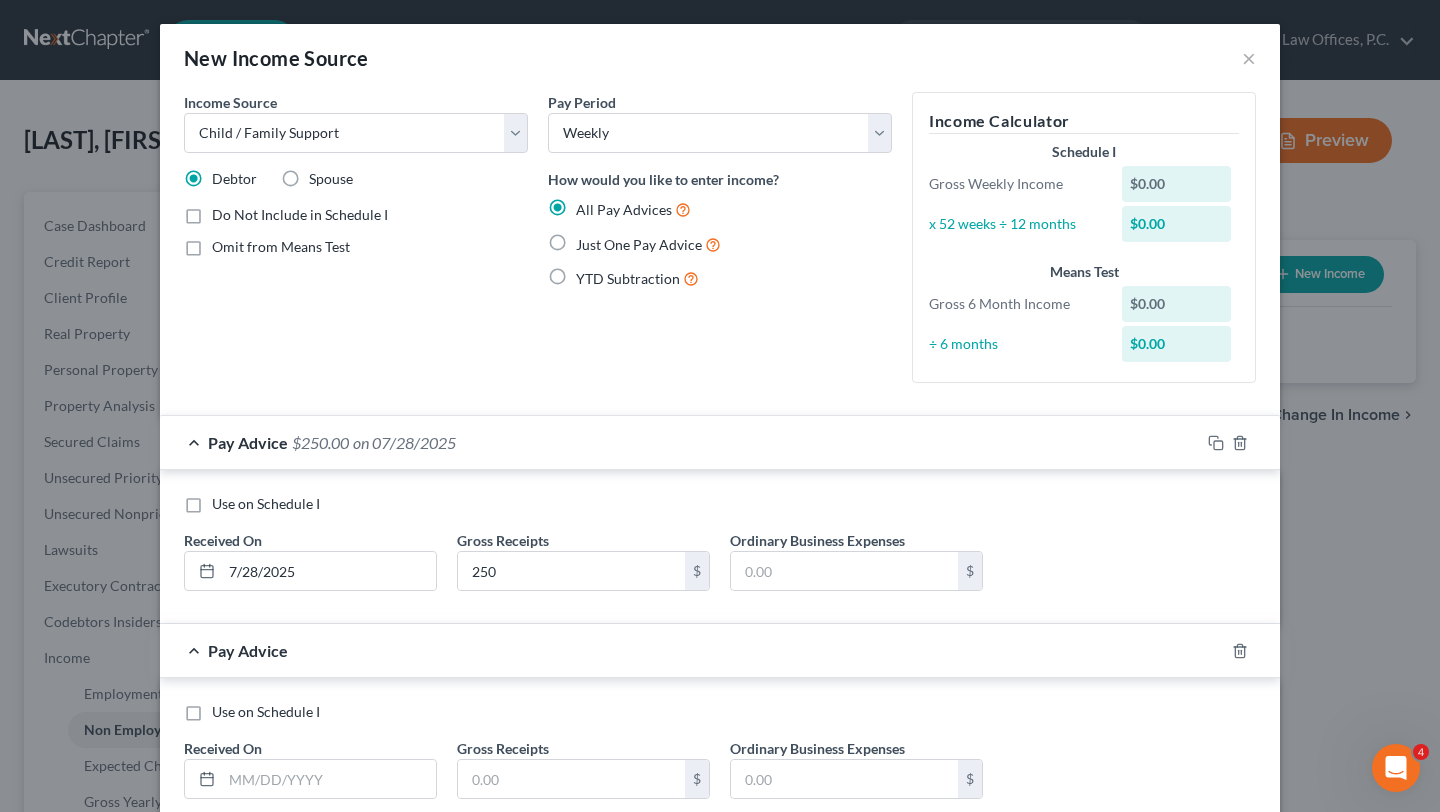 scroll, scrollTop: 129, scrollLeft: 0, axis: vertical 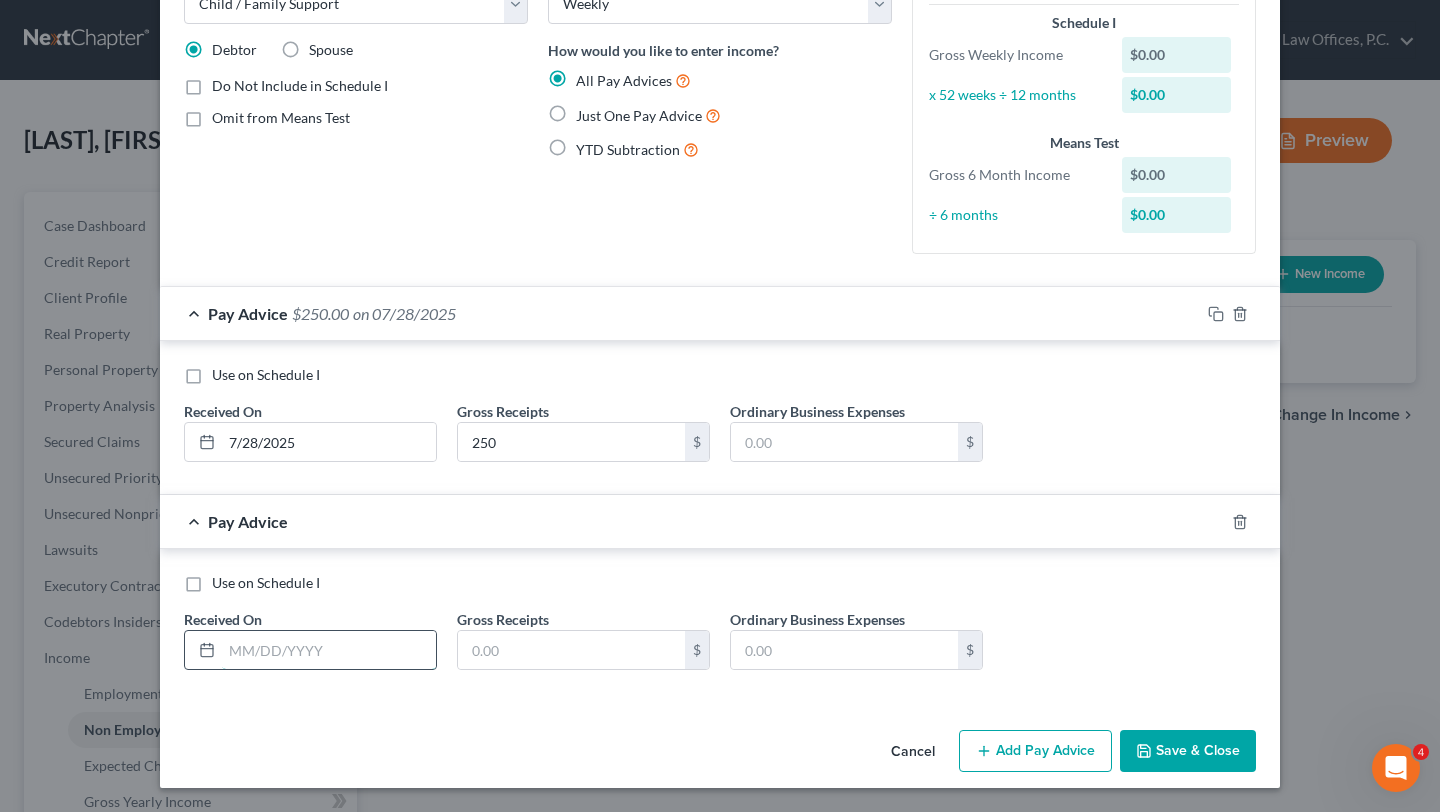 click at bounding box center [329, 650] 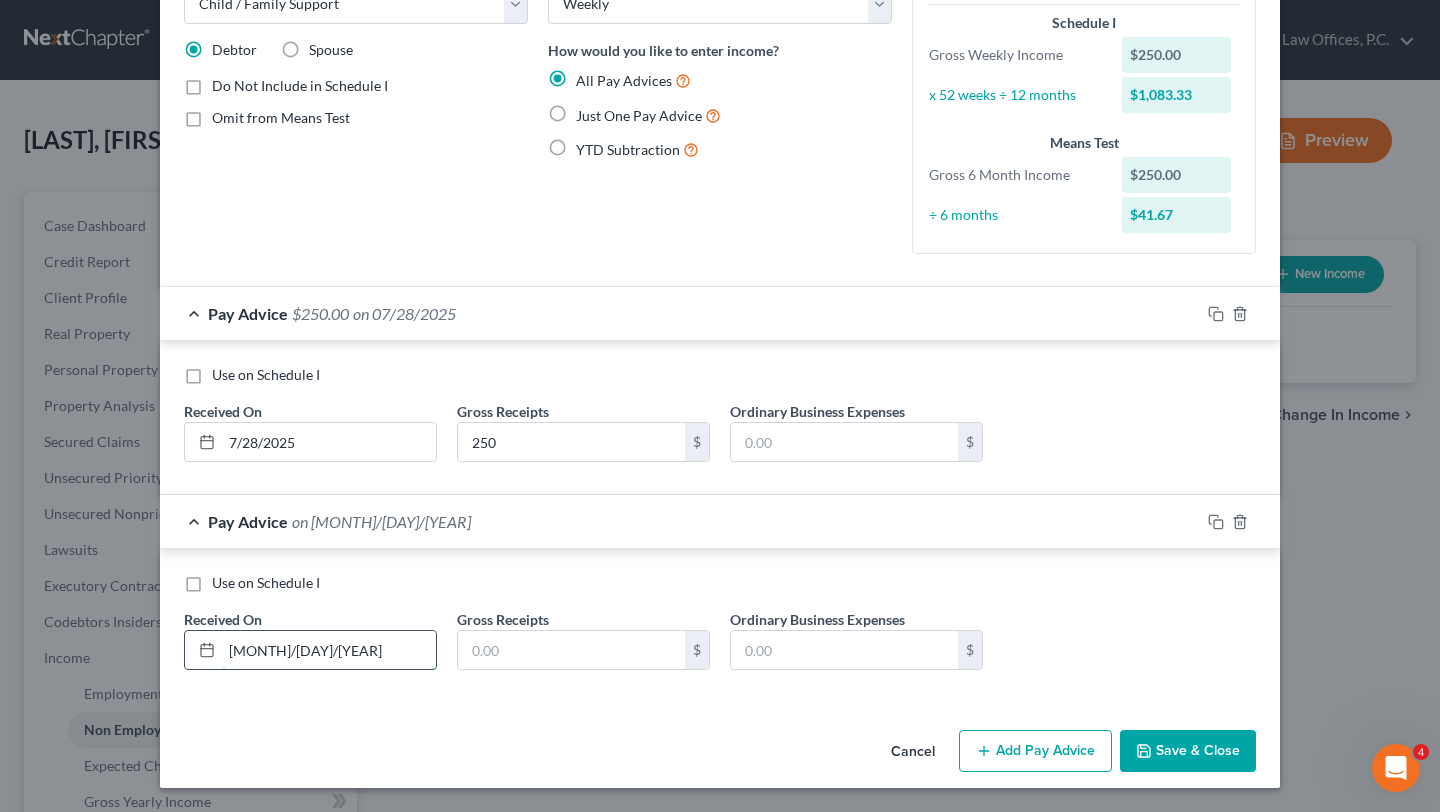 type on "[MONTH]/[DAY]/[YEAR]" 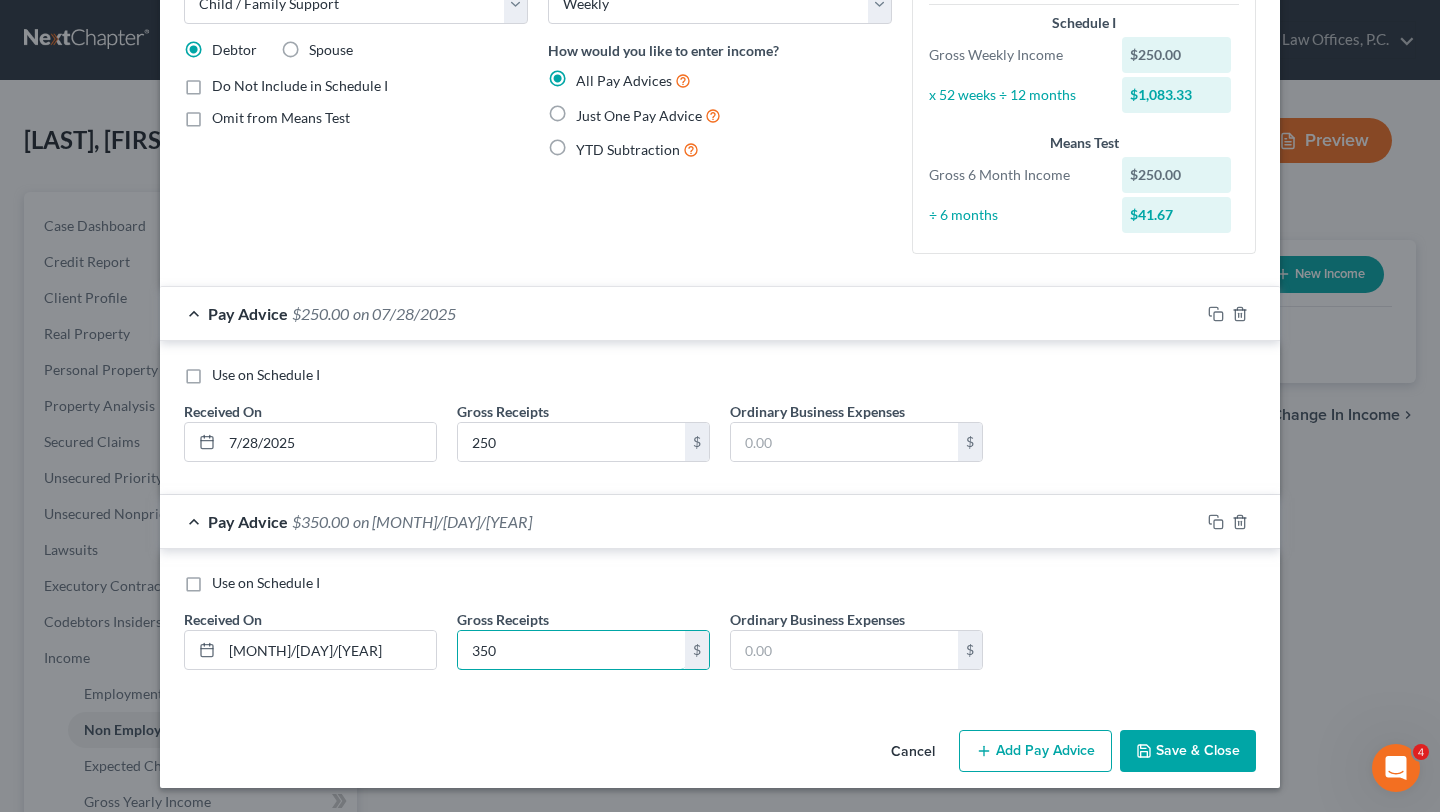 type on "350" 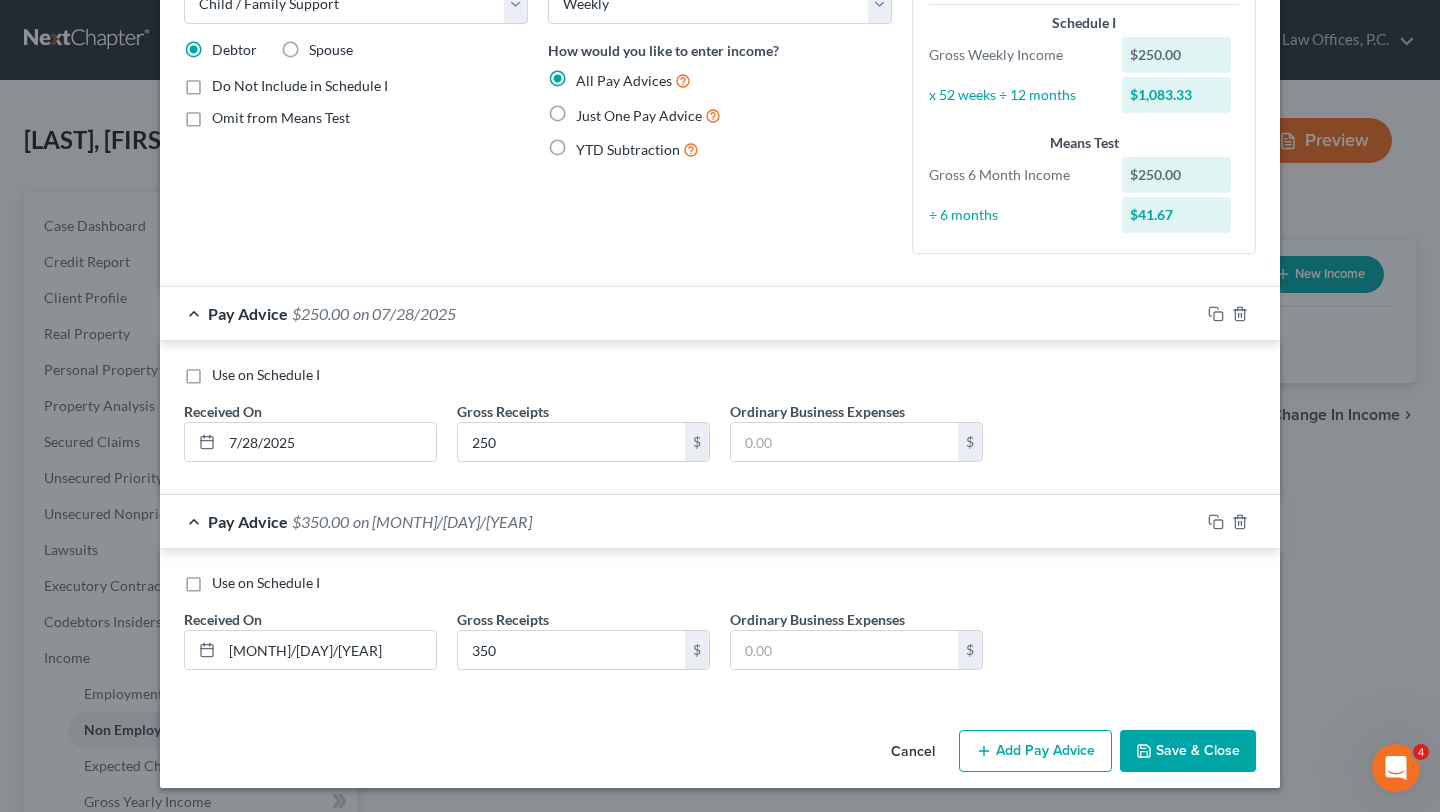 click on "Add Pay Advice" at bounding box center [1035, 751] 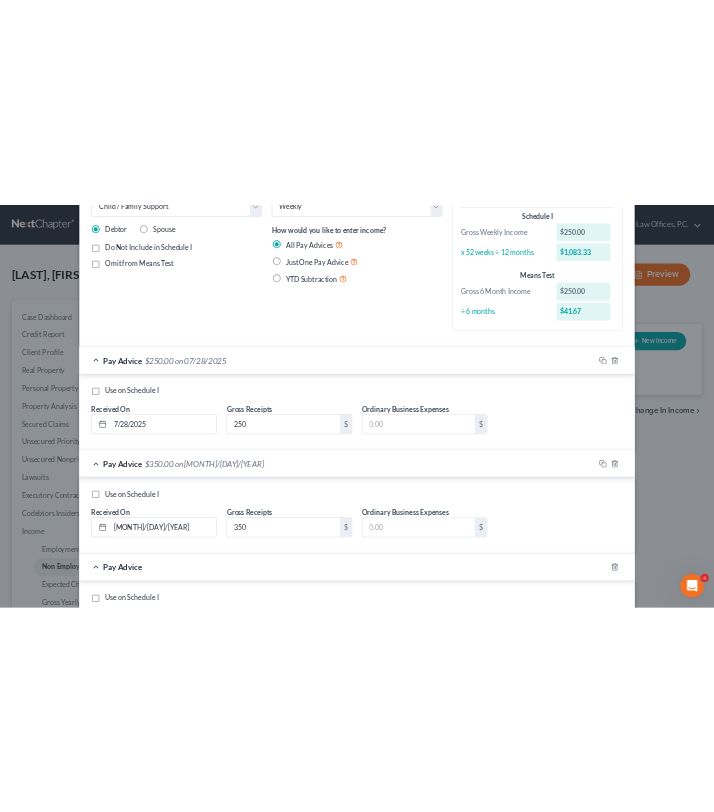 scroll, scrollTop: 337, scrollLeft: 0, axis: vertical 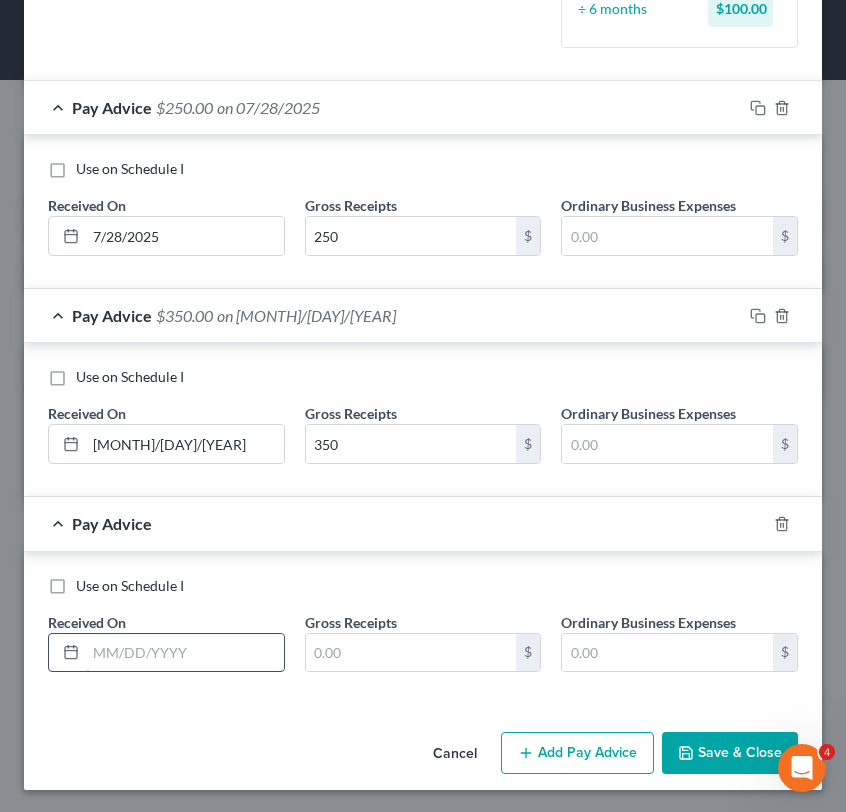 click at bounding box center [185, 653] 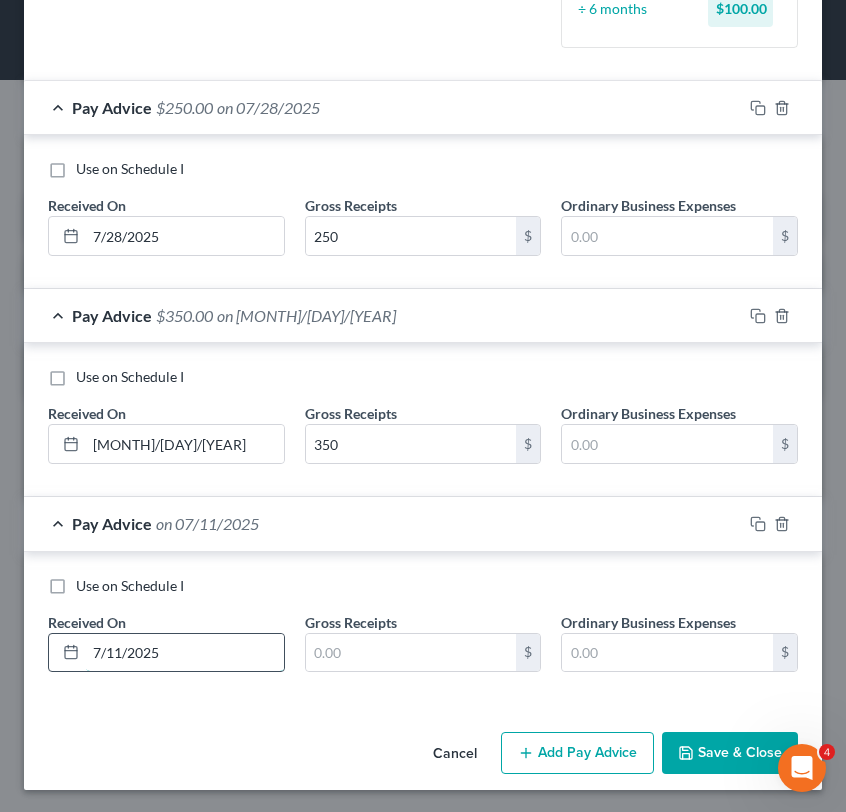 type on "7/11/2025" 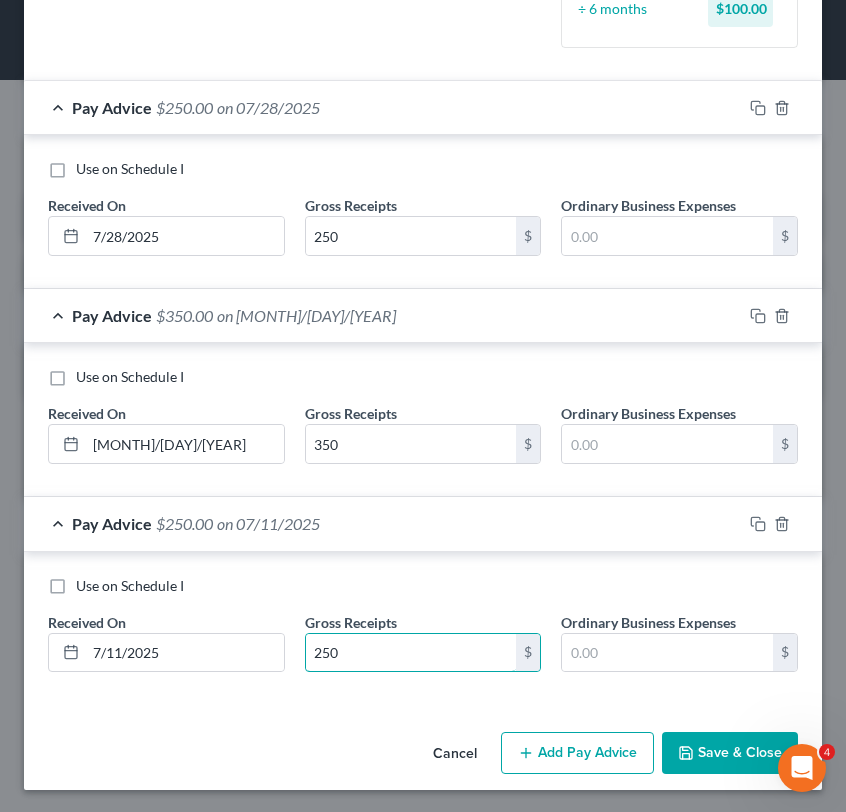type on "250" 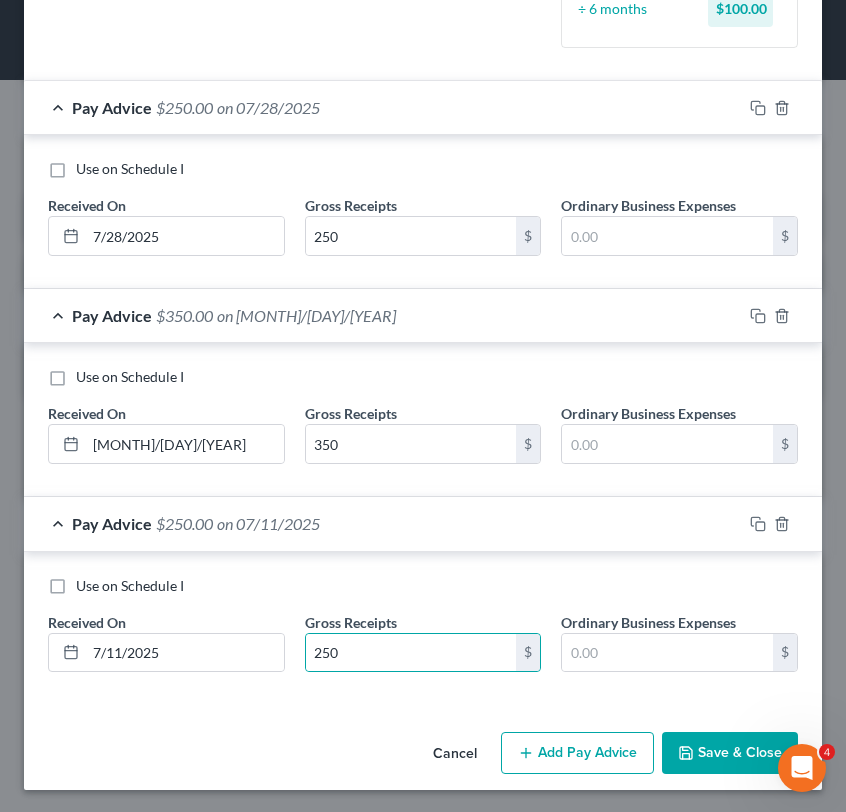 click on "Use on Schedule I
Received On
*
[MM]/[DD]/[YEAR] Gross Receipts [AMOUNT] $ Ordinary Business Expenses $" at bounding box center (423, 628) 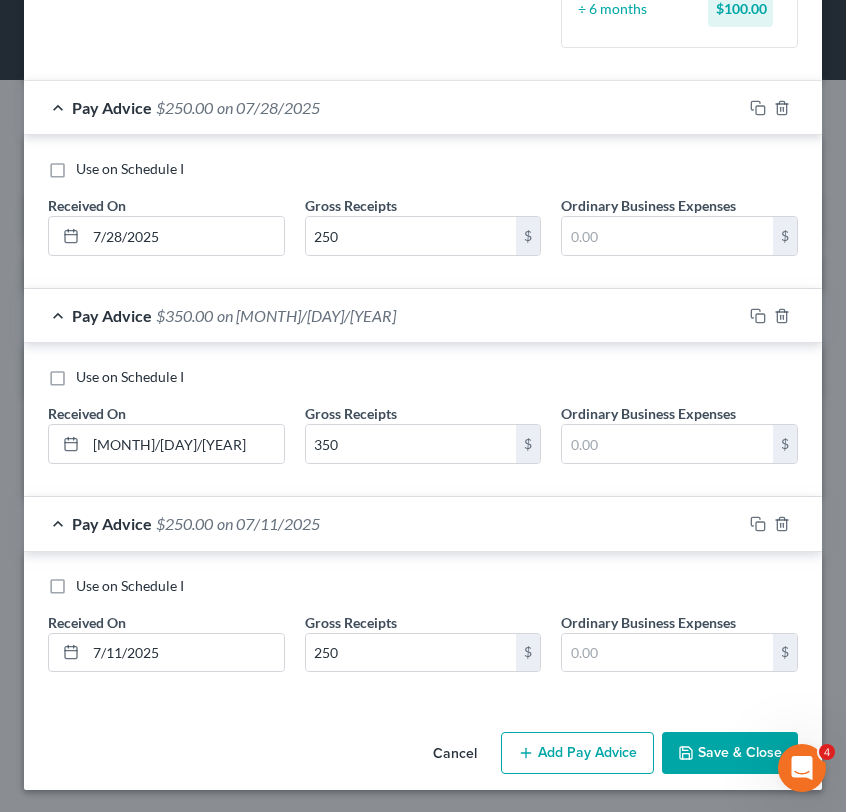scroll, scrollTop: 349, scrollLeft: 0, axis: vertical 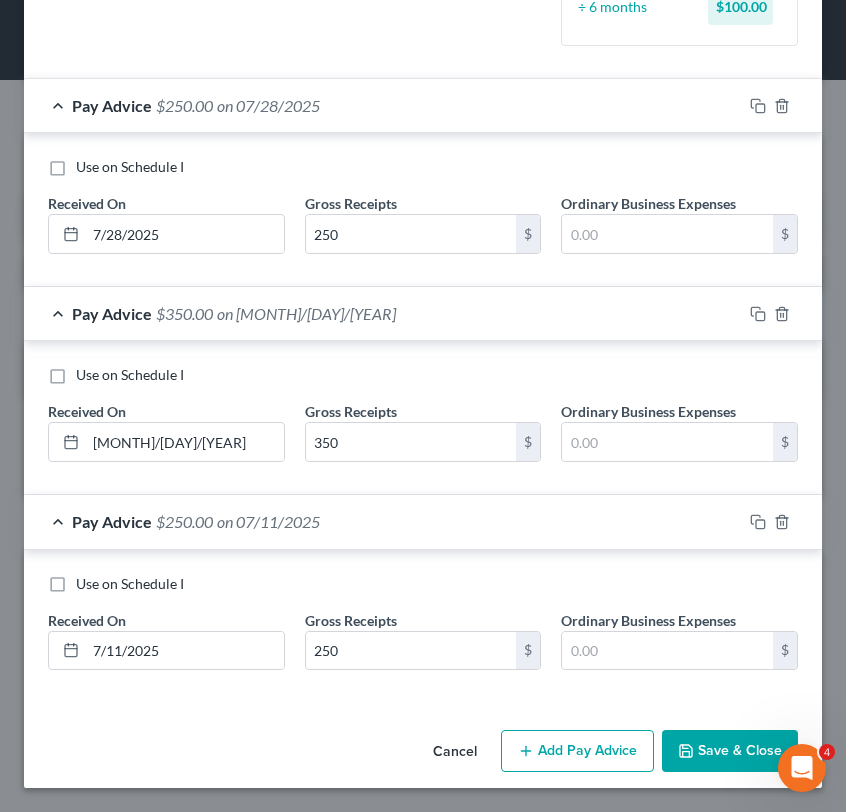 click on "Add Pay Advice" at bounding box center [577, 751] 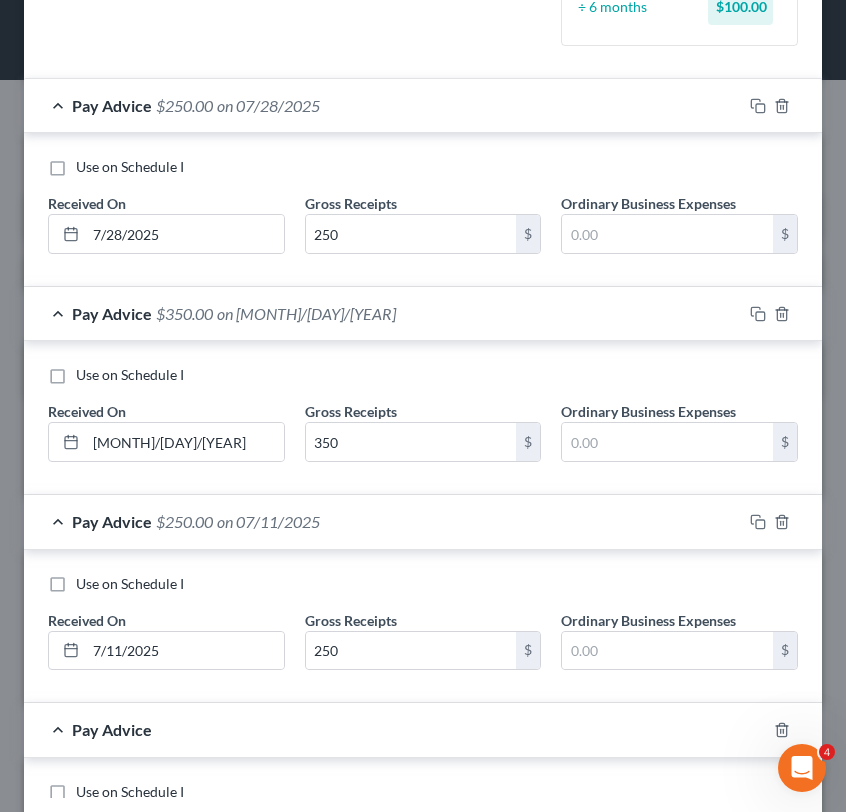 scroll, scrollTop: 557, scrollLeft: 0, axis: vertical 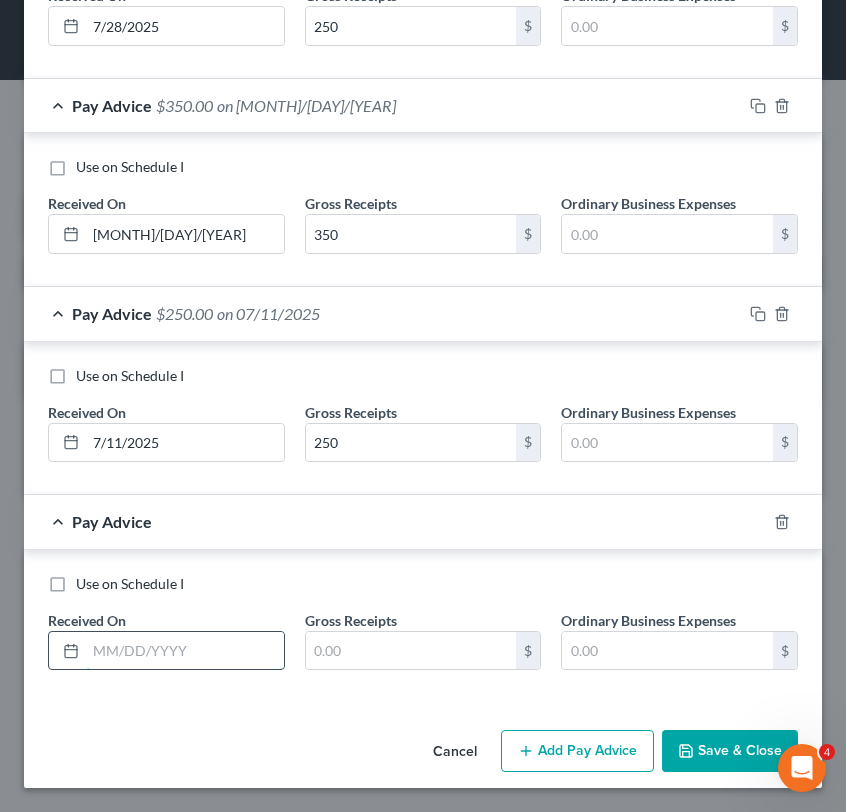 click at bounding box center (185, 651) 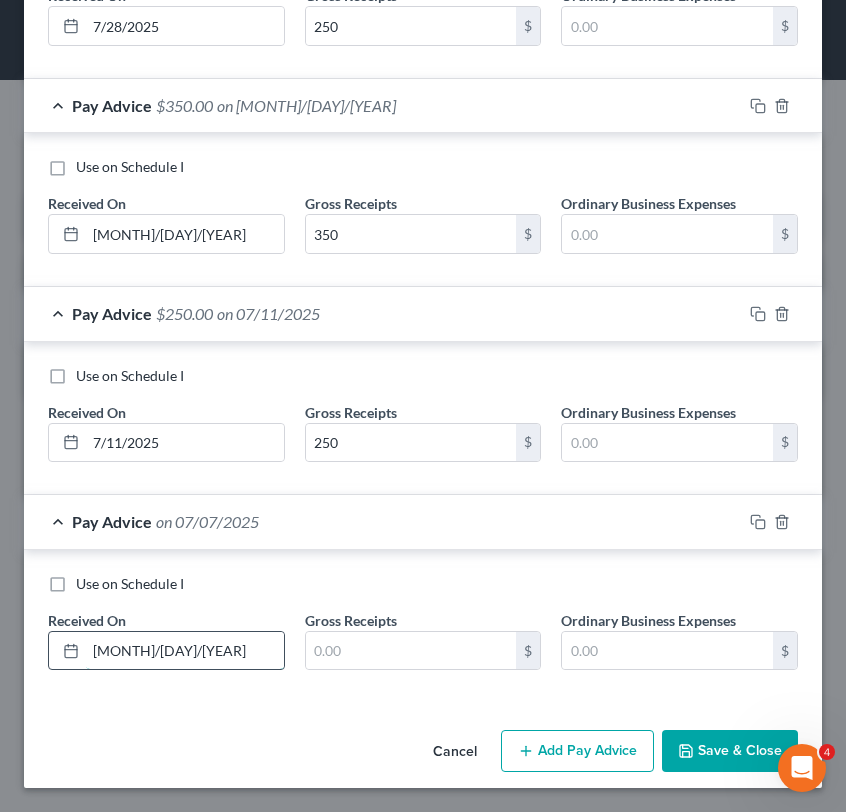 type on "[MONTH]/[DAY]/[YEAR]" 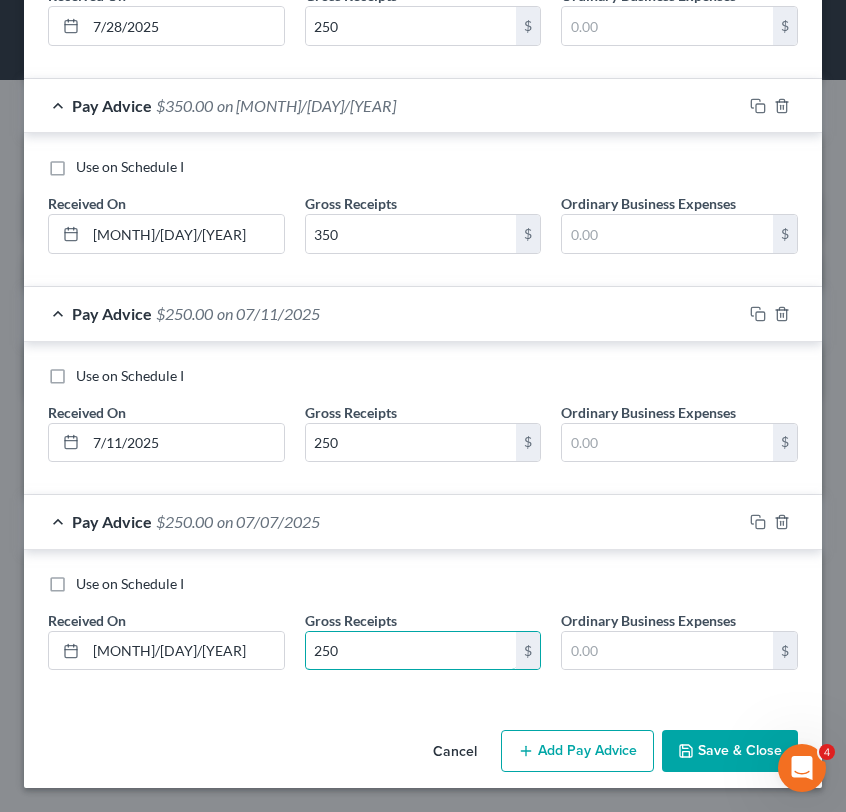 type on "250" 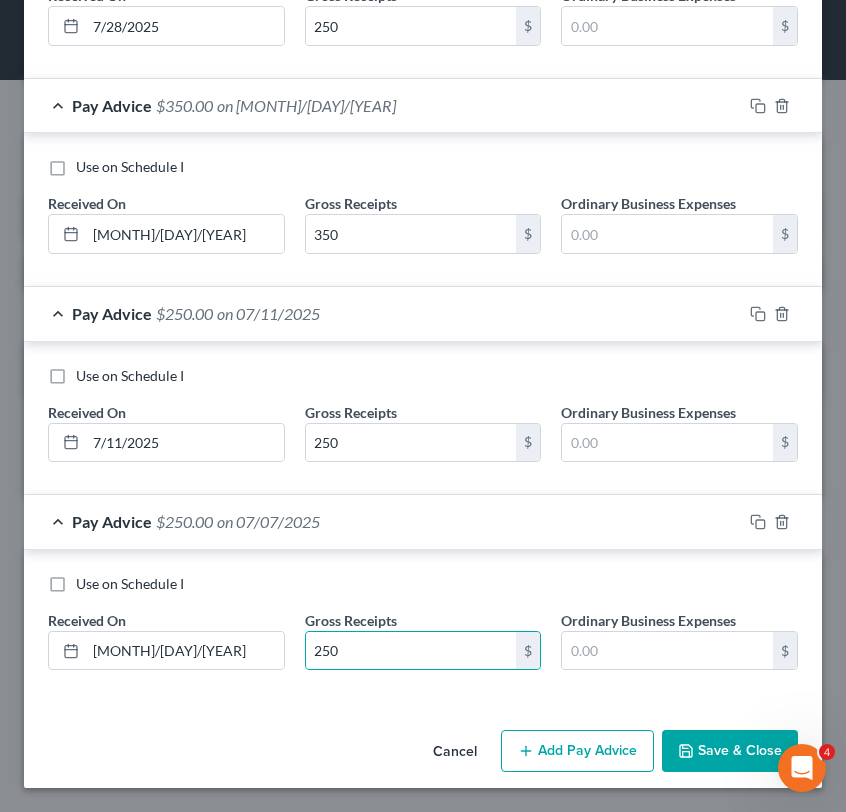 click on "Gross Receipts" at bounding box center (351, 620) 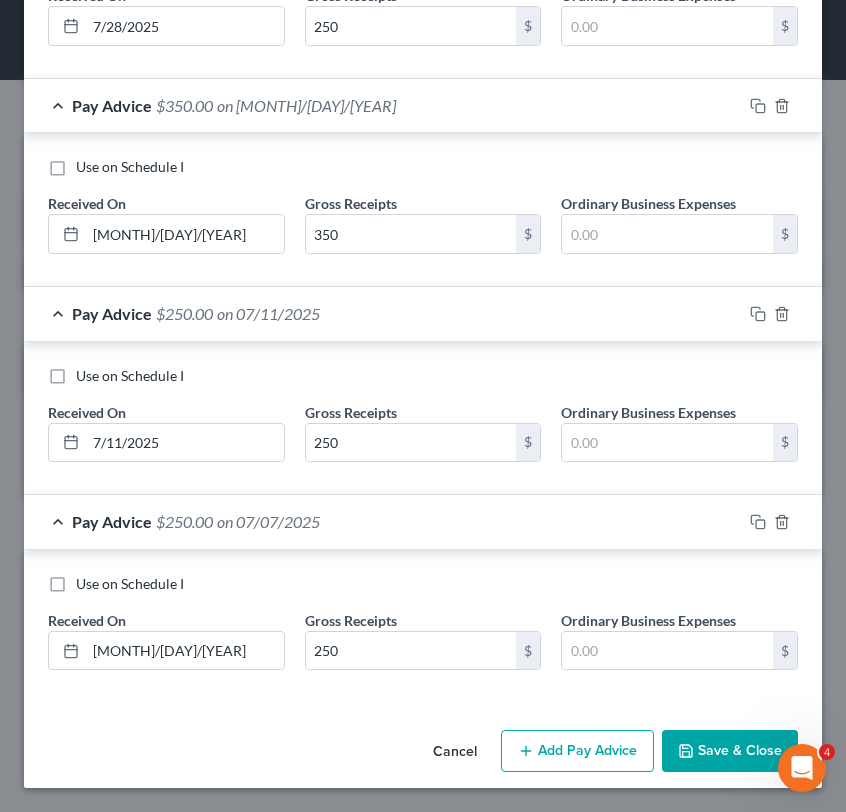 click on "Add Pay Advice" at bounding box center [577, 751] 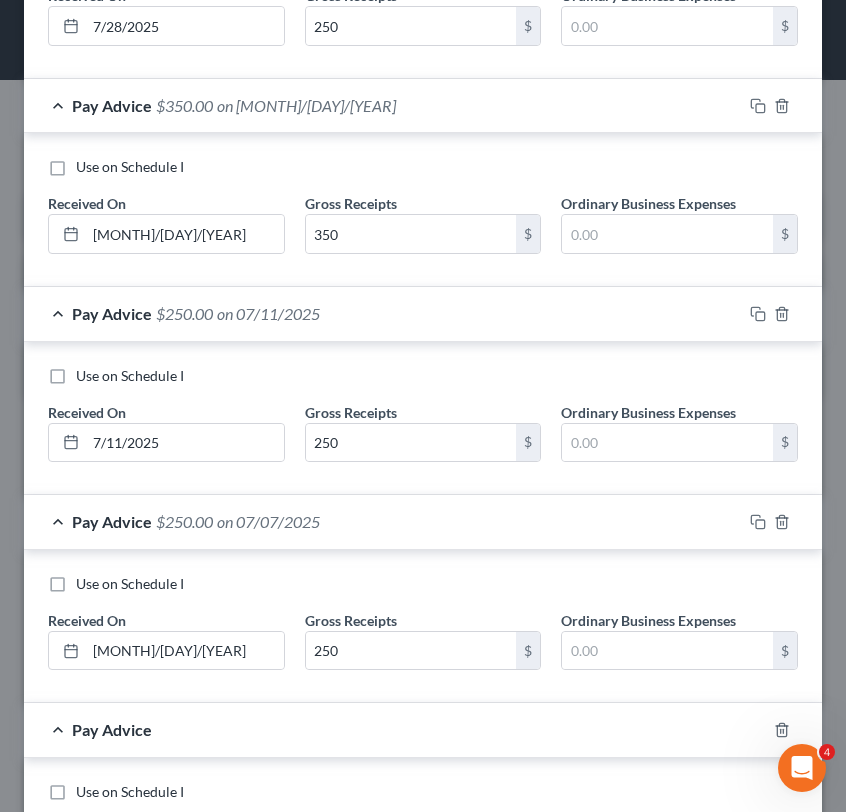 scroll, scrollTop: 765, scrollLeft: 0, axis: vertical 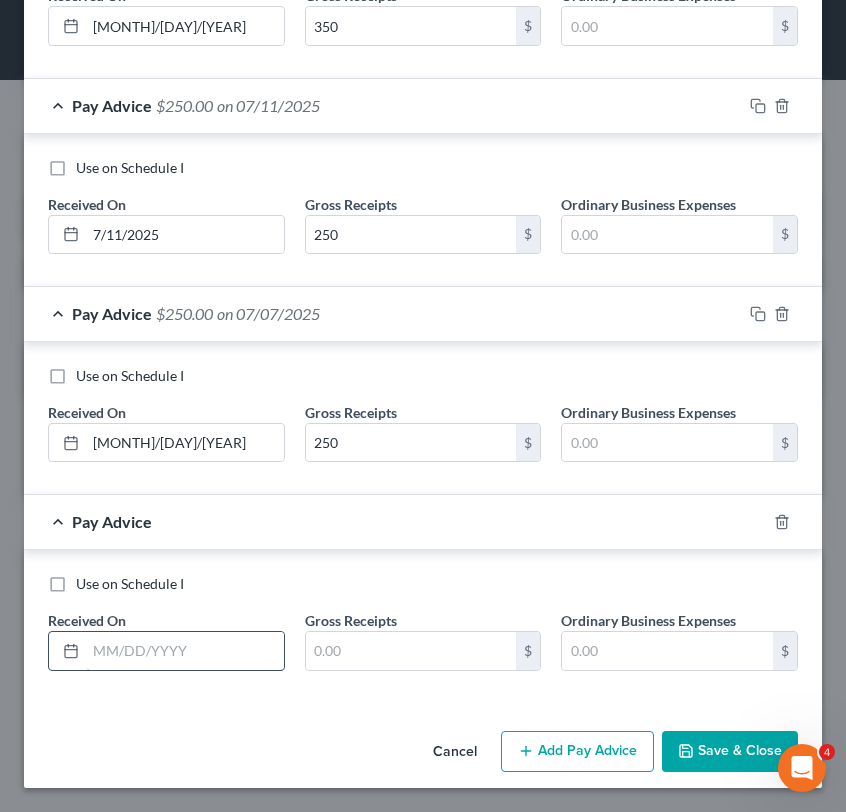 click at bounding box center [185, 651] 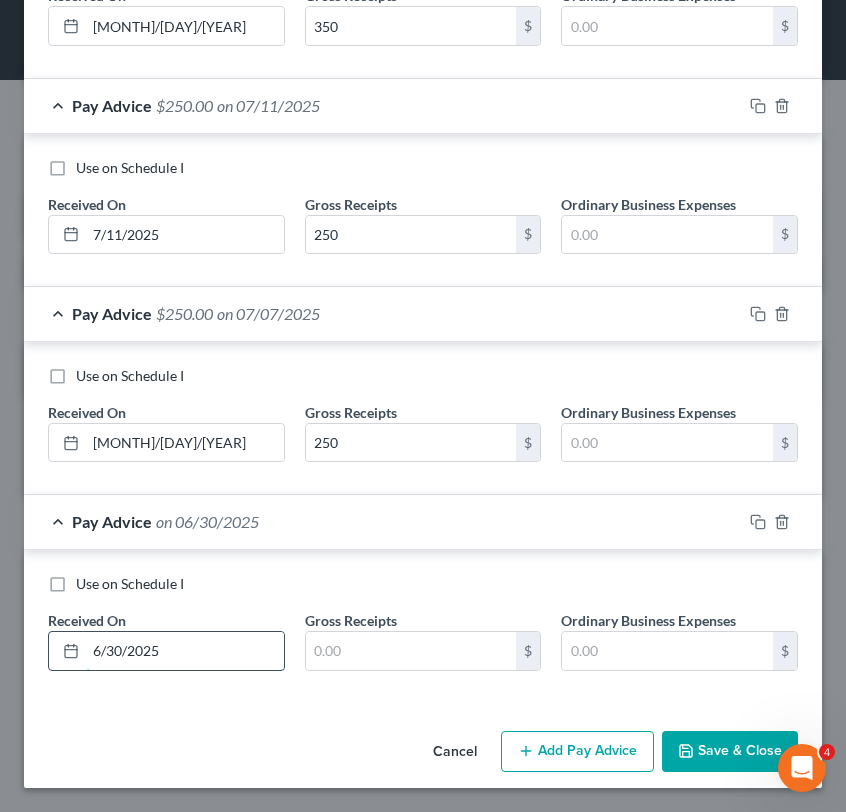 type on "6/30/2025" 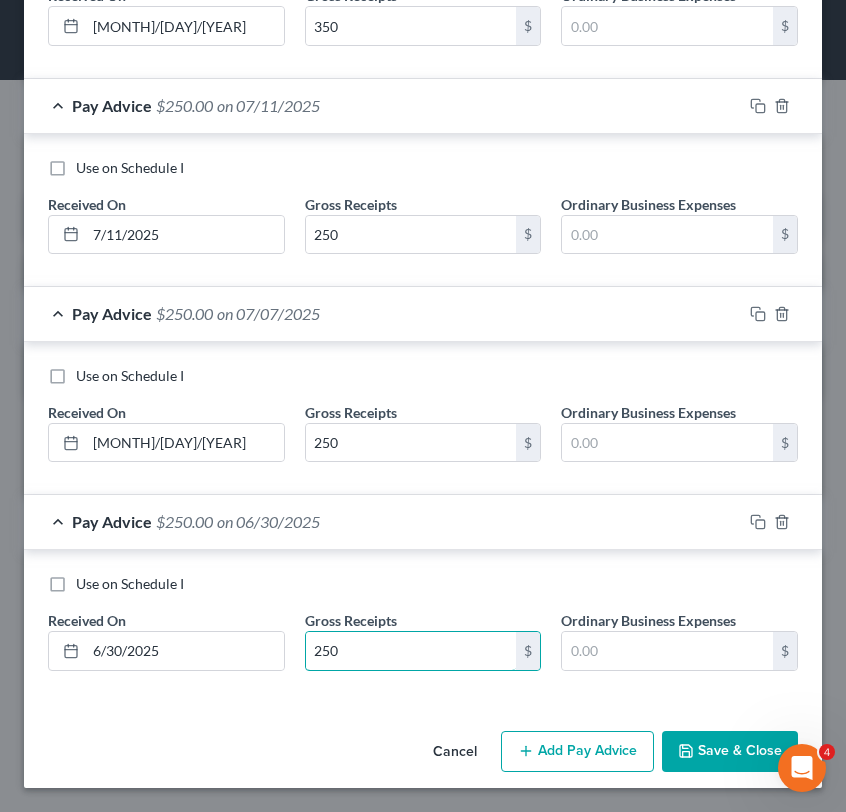 type on "250" 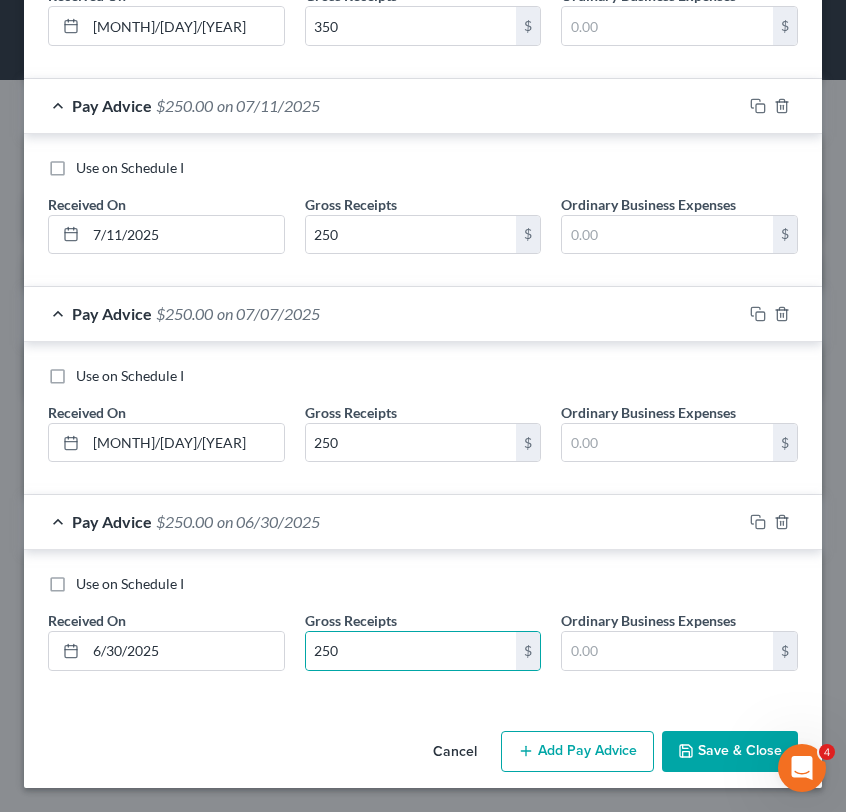 click on "Use on Schedule I" at bounding box center [423, 584] 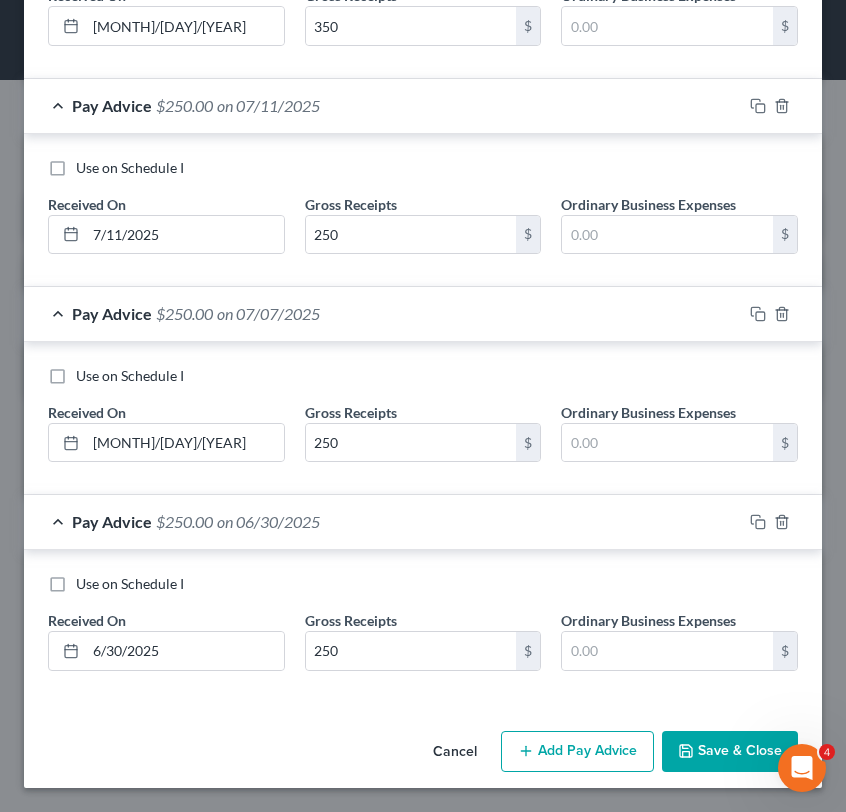 click on "Add Pay Advice" at bounding box center [577, 752] 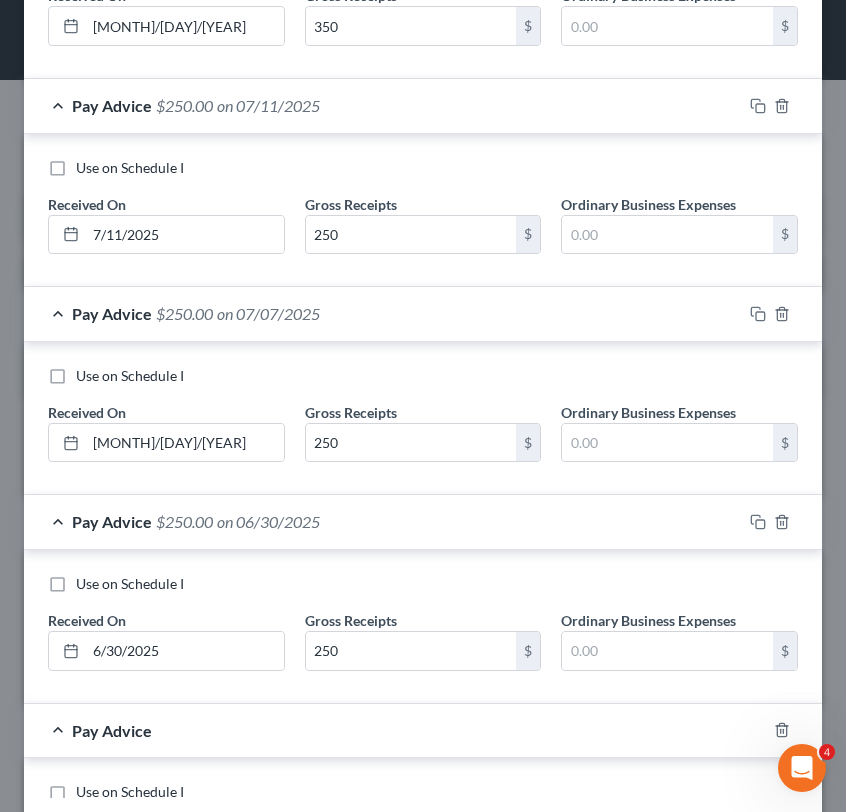 scroll, scrollTop: 973, scrollLeft: 0, axis: vertical 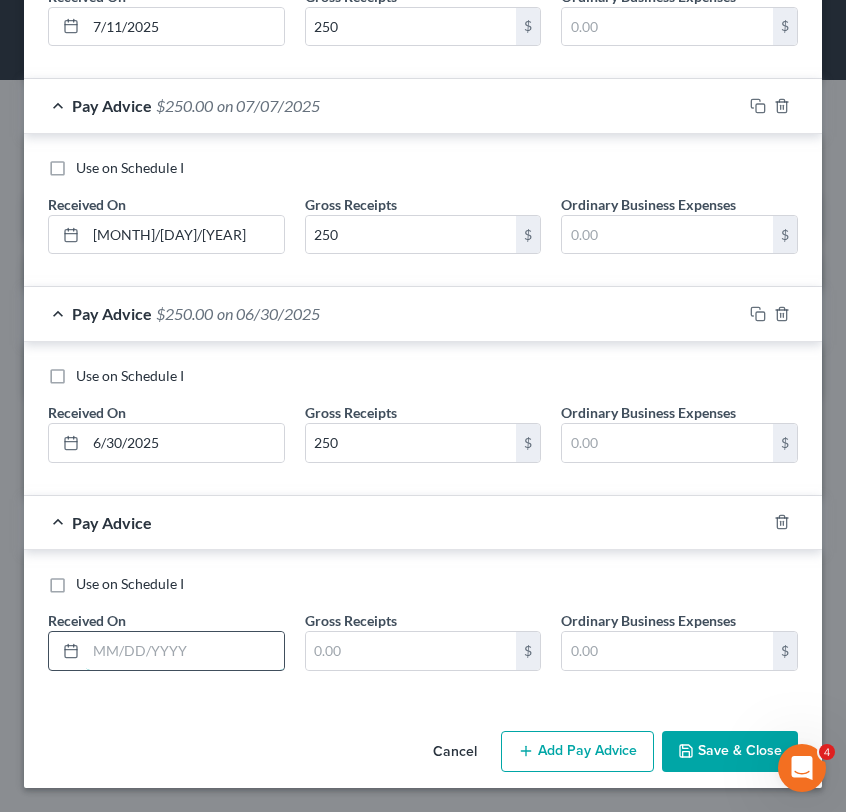 click at bounding box center (185, 651) 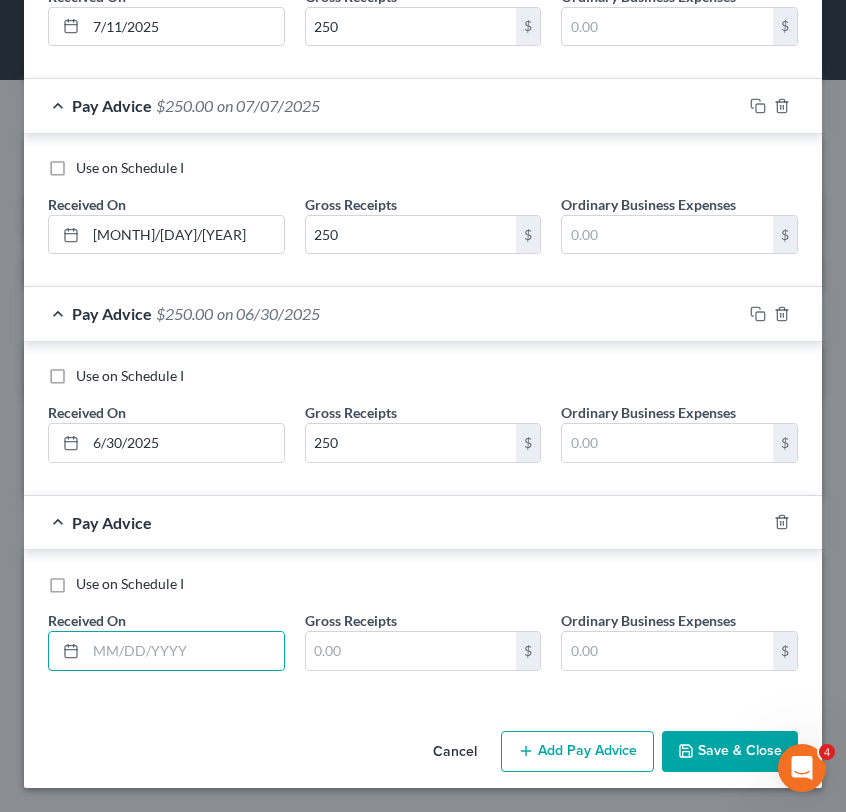 click on "Received On
*" at bounding box center (166, 640) 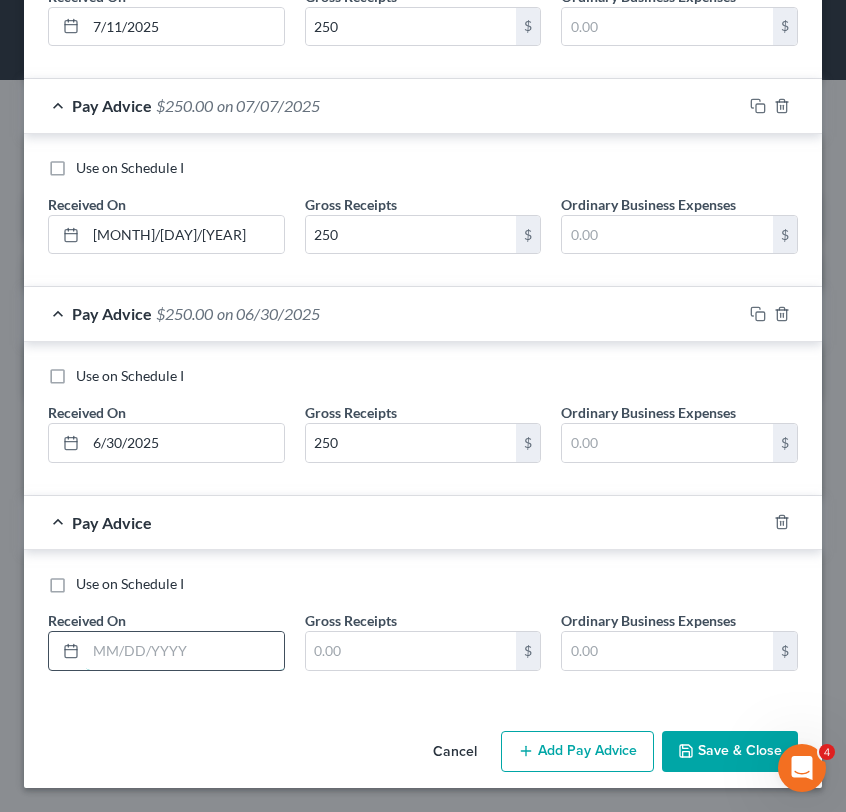 click at bounding box center [185, 651] 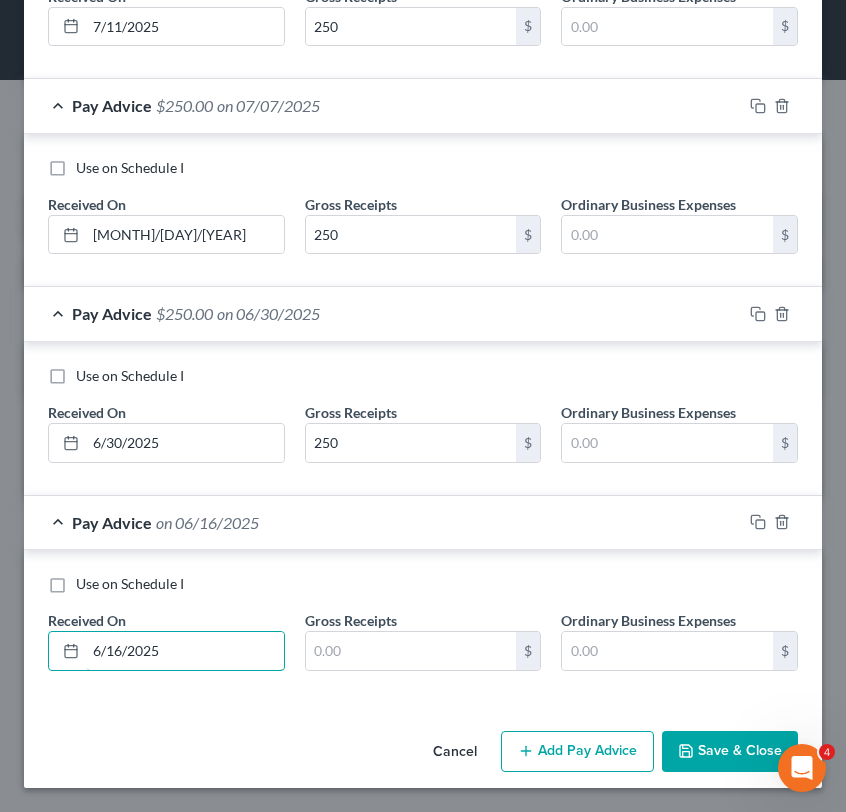 type on "6/16/2025" 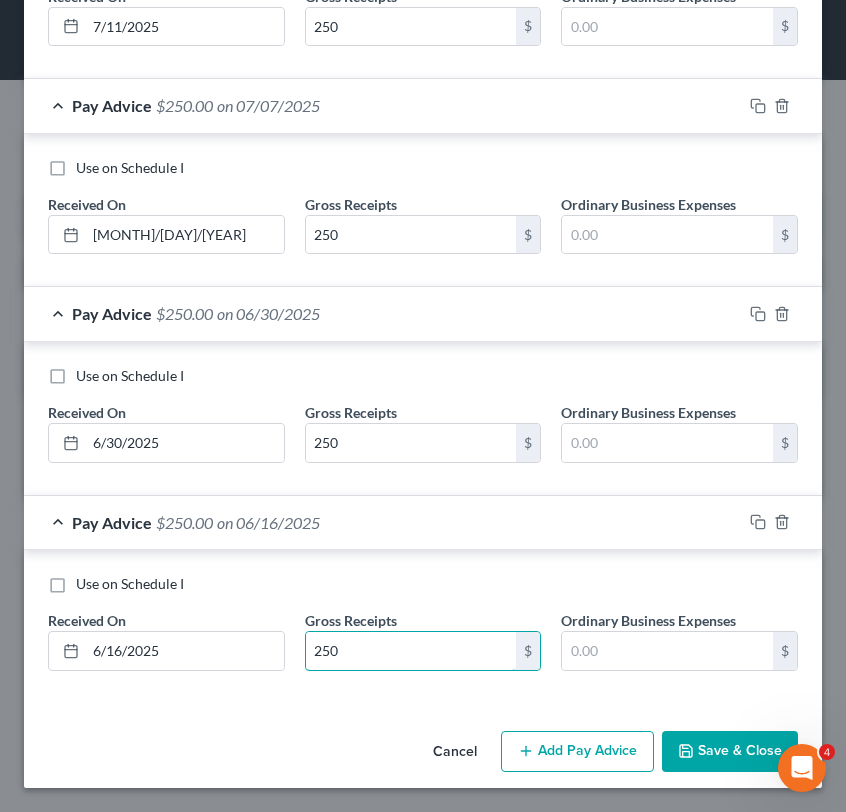 type on "250" 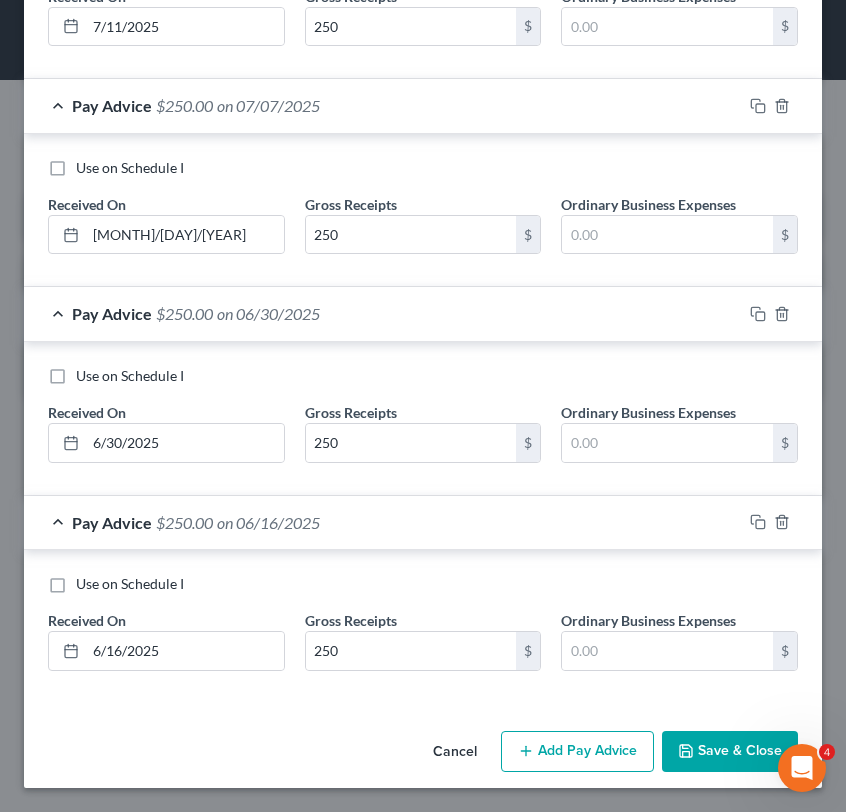 click on "Use on Schedule I
Received On
*
[MONTH]/[DAY]/[YEAR] Gross Receipts [NUMBER] $ Ordinary Business Expenses $" at bounding box center [423, 630] 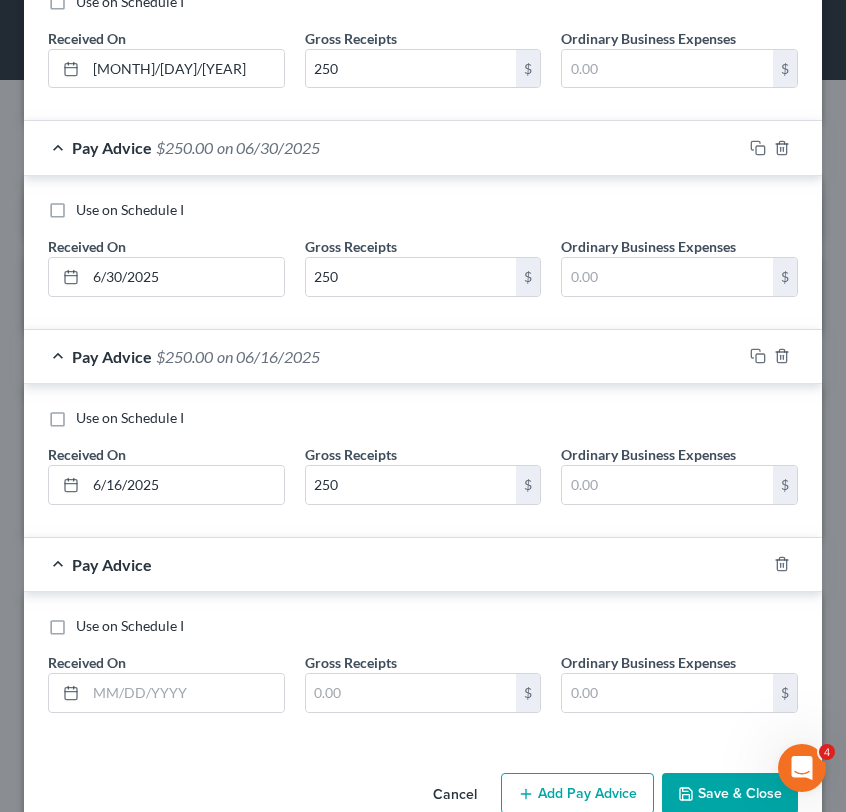 scroll, scrollTop: 1141, scrollLeft: 0, axis: vertical 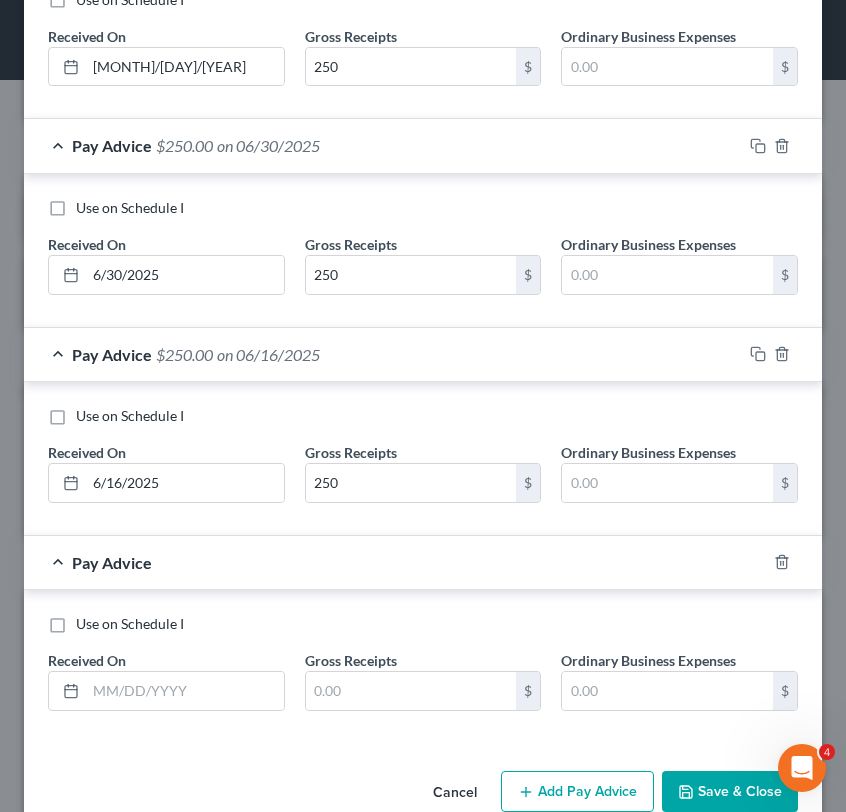 click on "Received On
*" at bounding box center (166, 680) 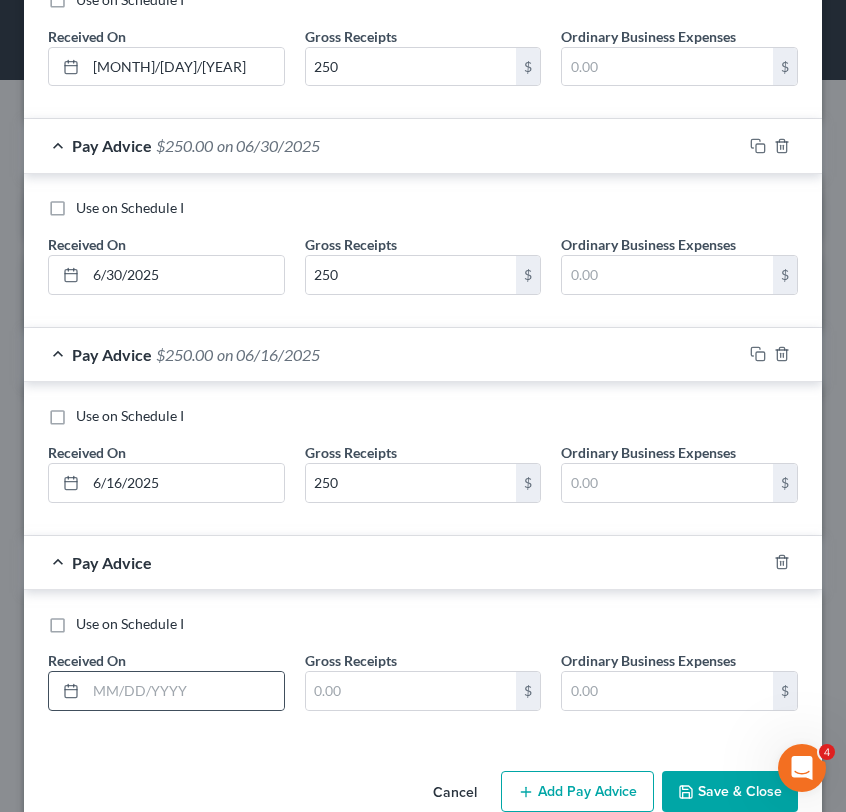 click at bounding box center [166, 691] 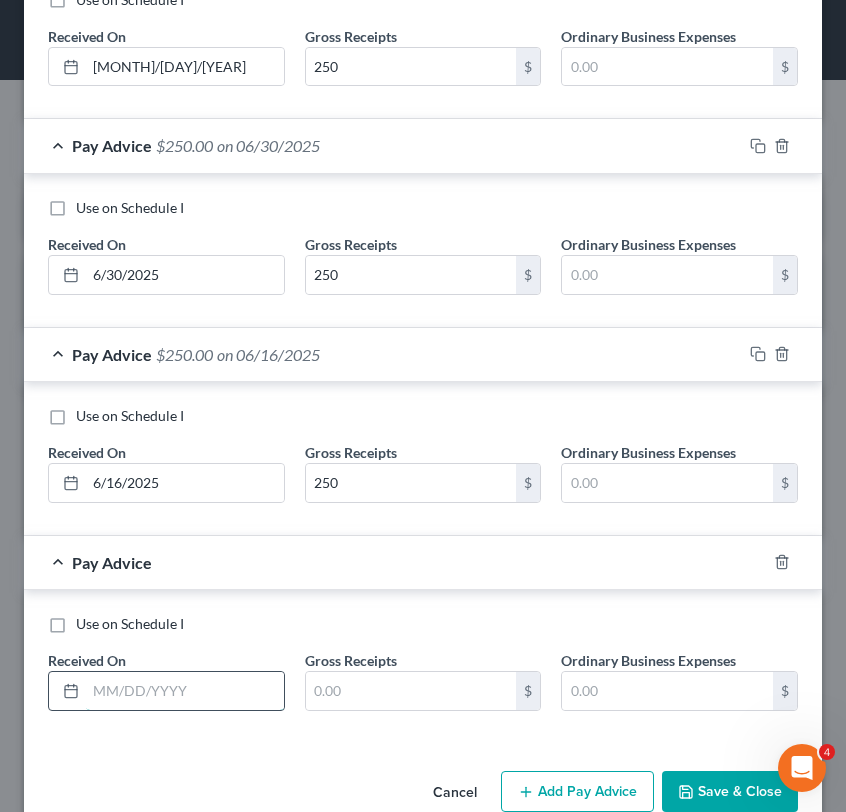 click at bounding box center [185, 691] 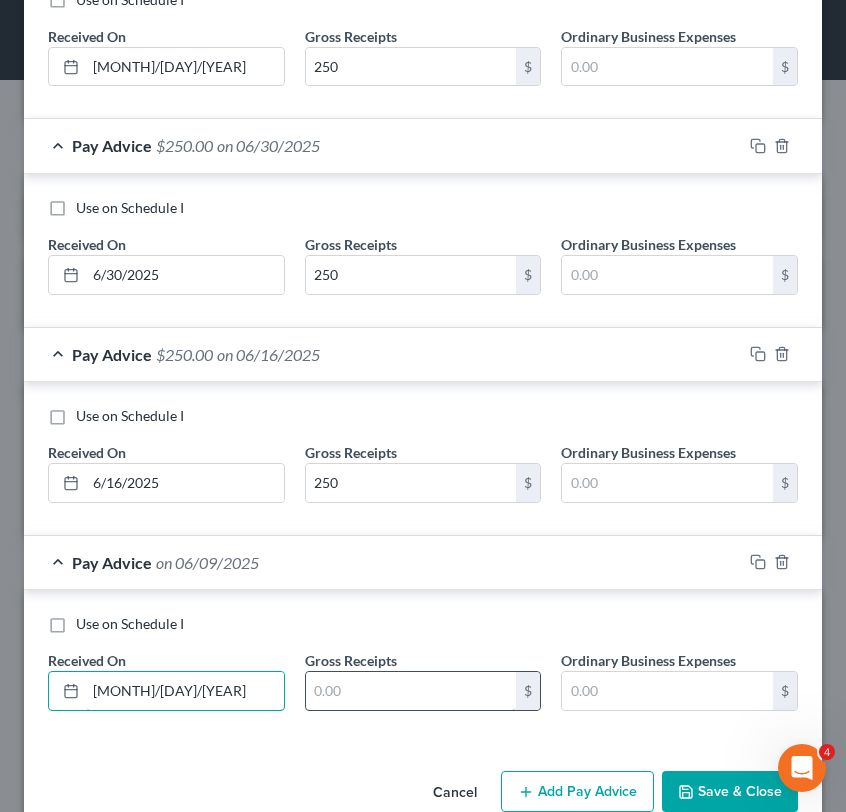 type on "[MONTH]/[DAY]/[YEAR]" 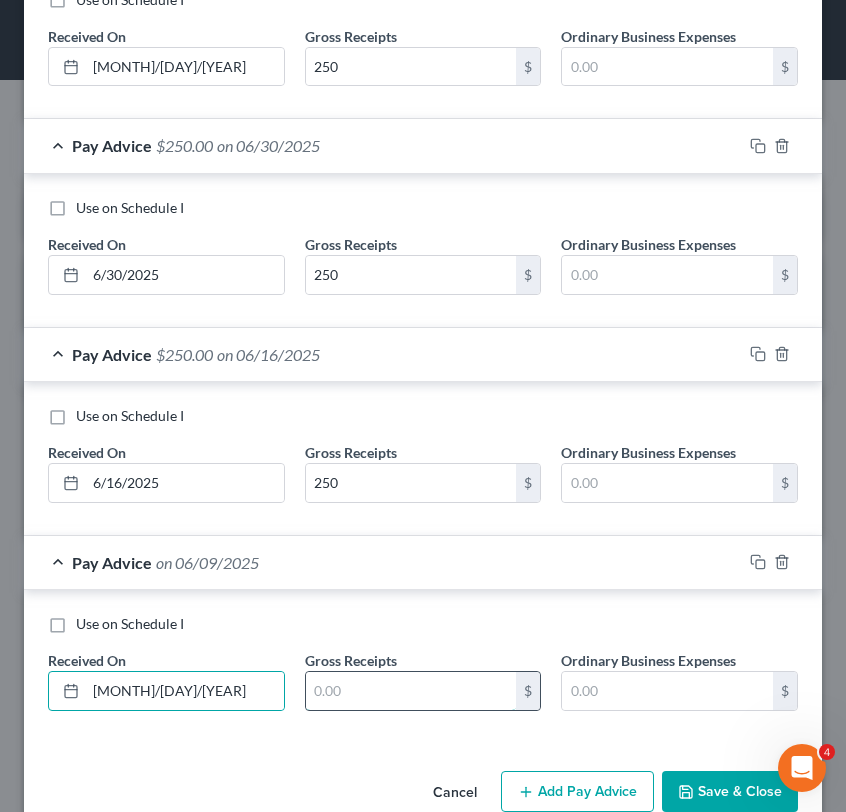 click at bounding box center [411, 691] 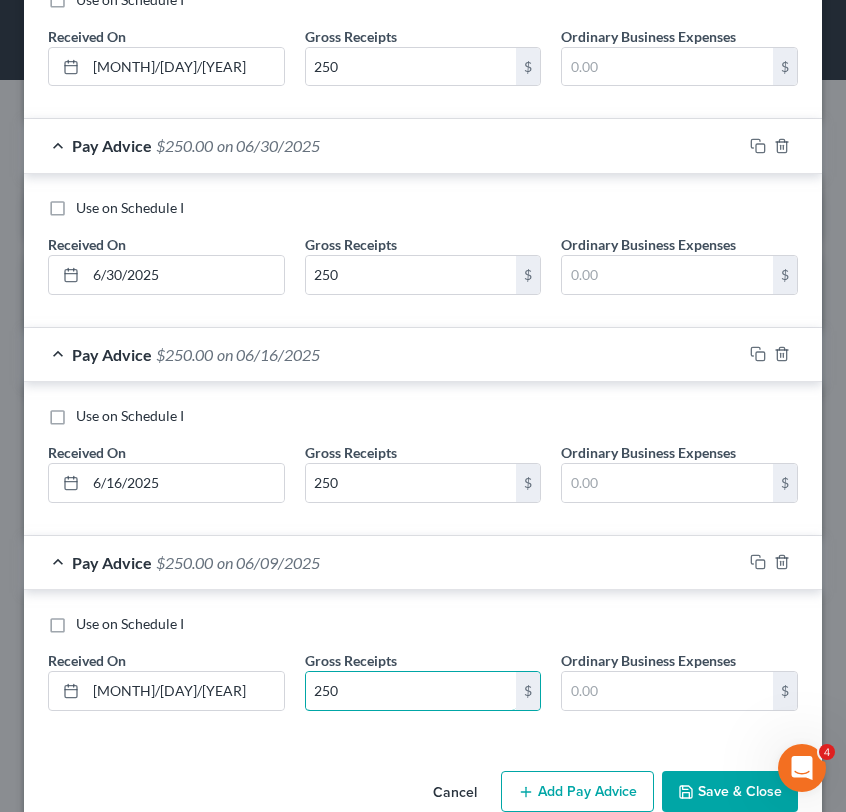 type on "250" 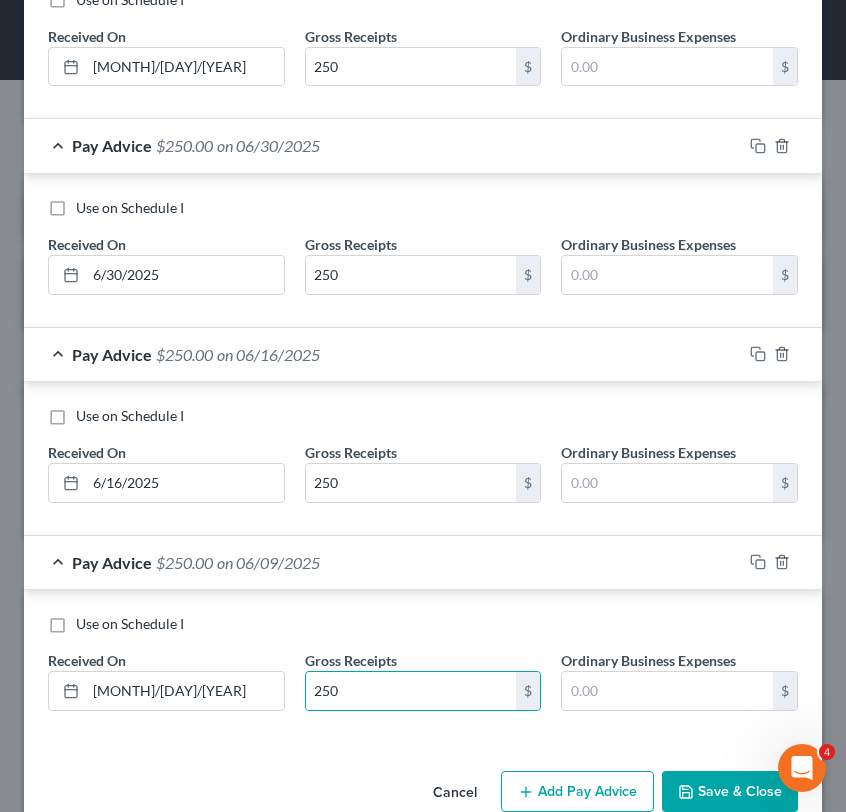 click on "Use on Schedule I" at bounding box center (423, 624) 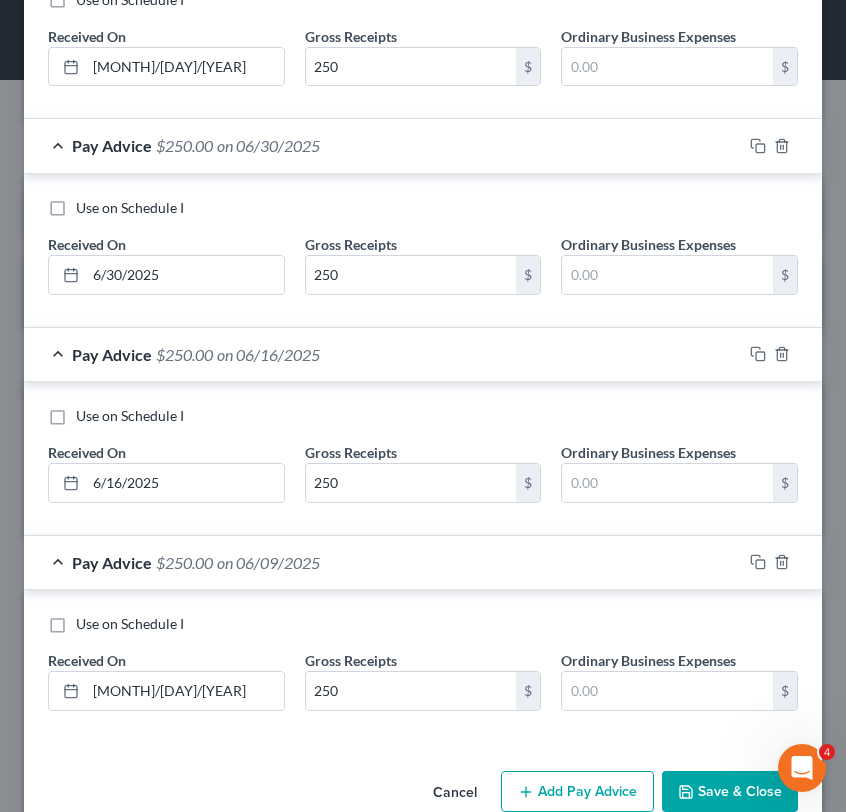 scroll, scrollTop: 1181, scrollLeft: 0, axis: vertical 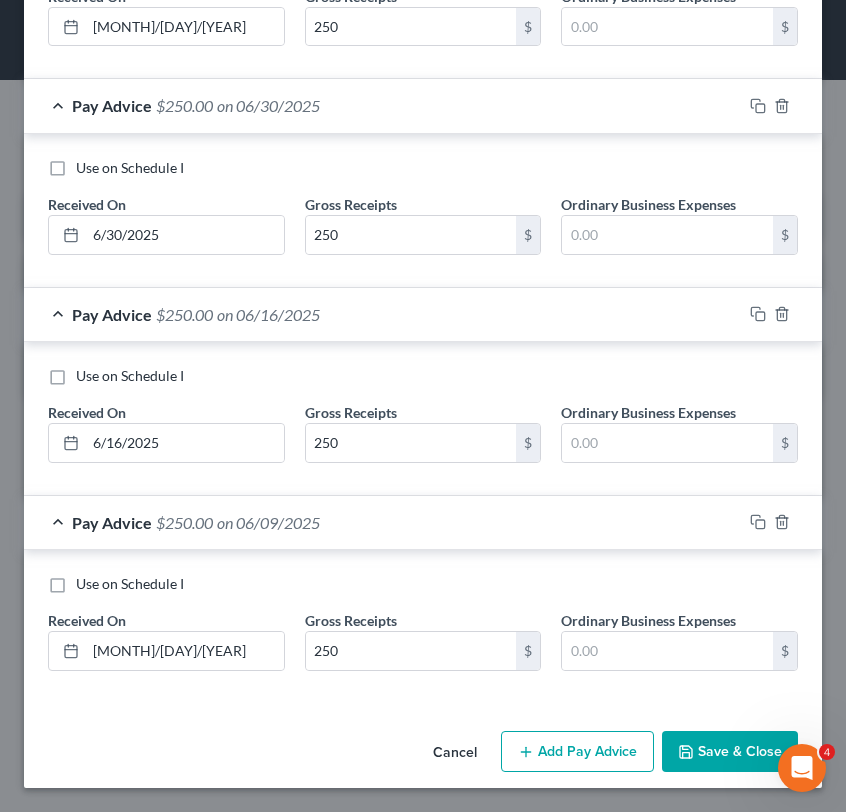 click on "Add Pay Advice" at bounding box center [577, 752] 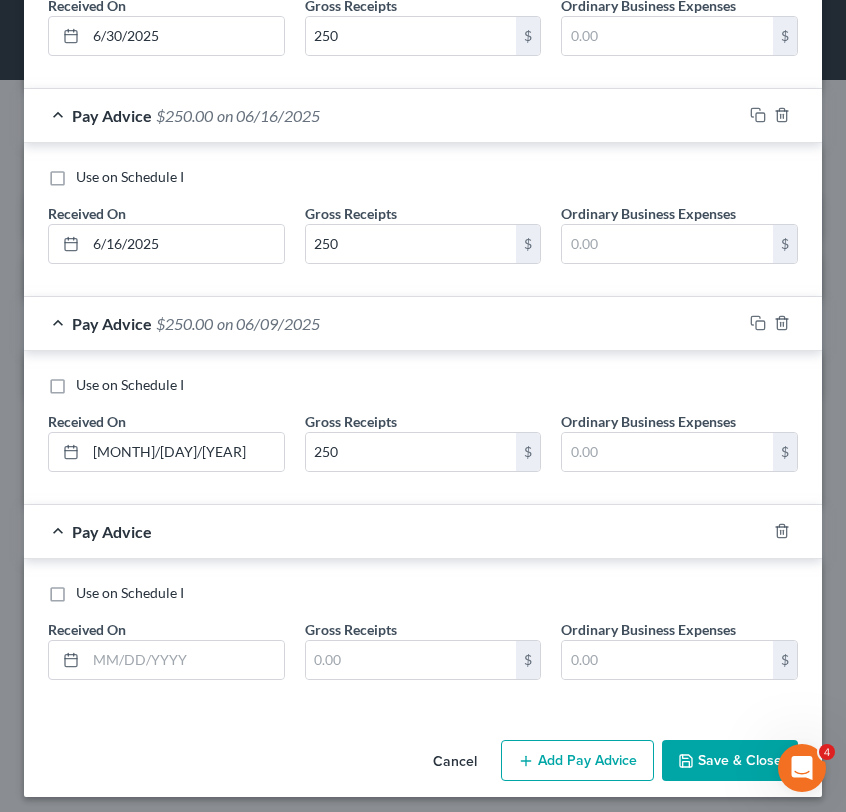 scroll, scrollTop: 1389, scrollLeft: 0, axis: vertical 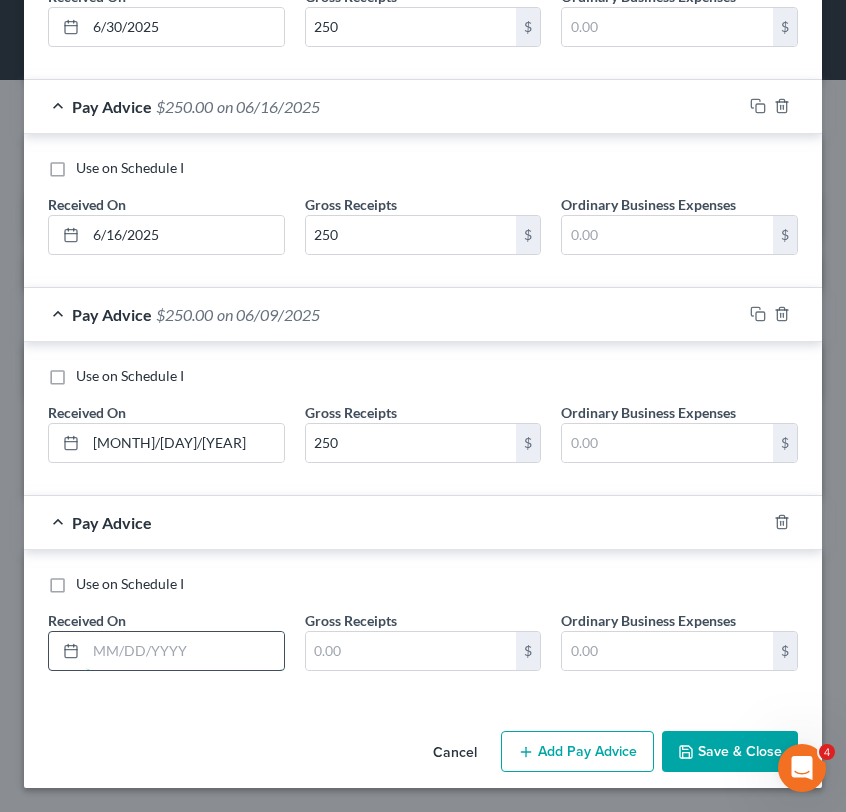 click at bounding box center [185, 651] 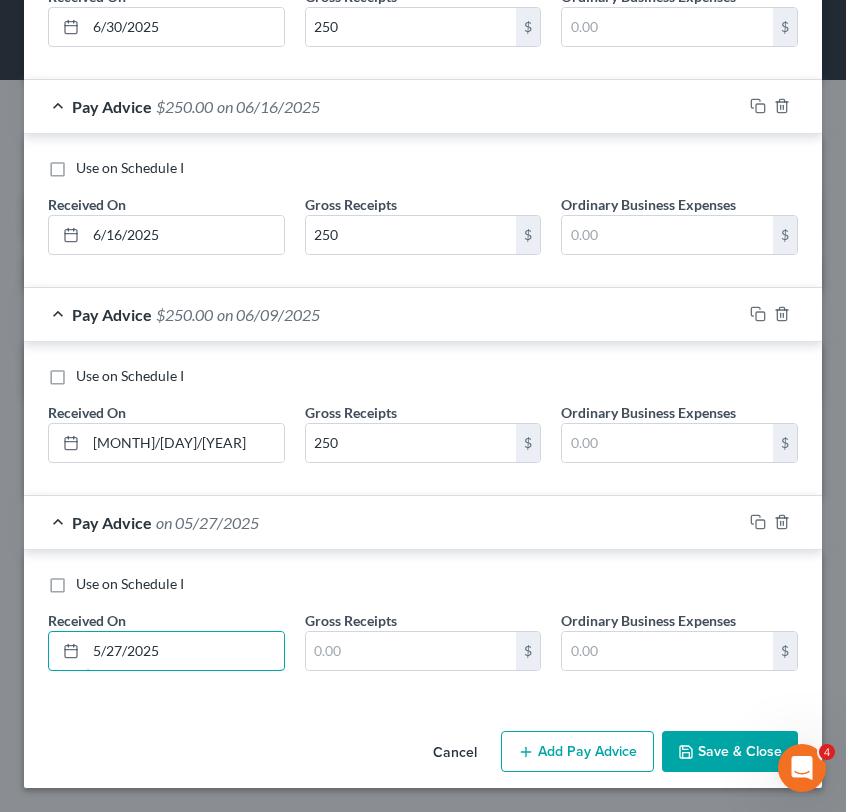 type on "5/27/2025" 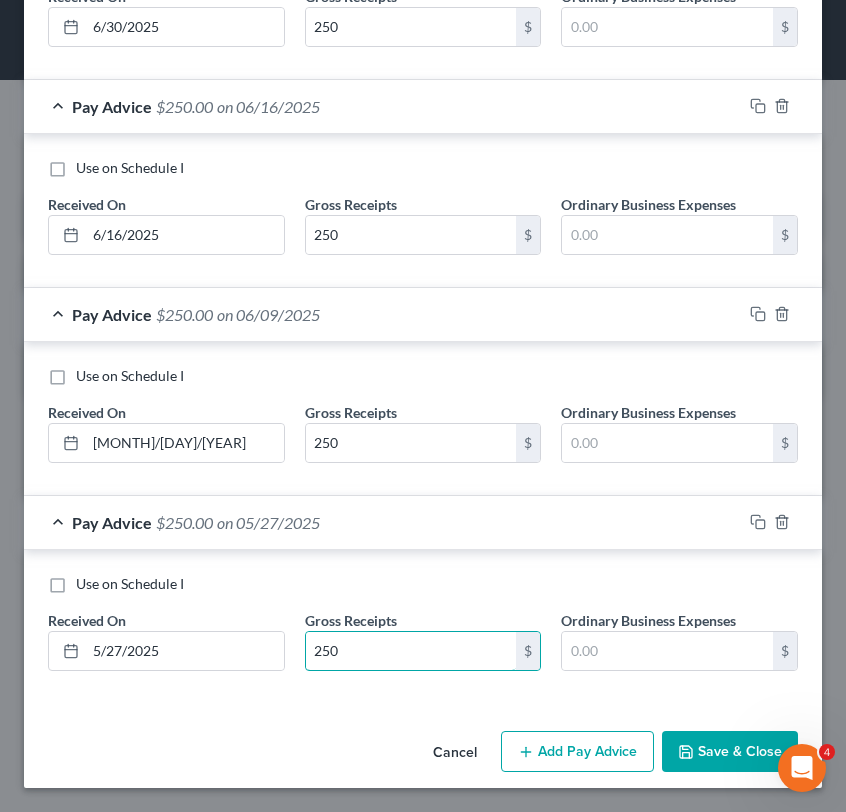 type on "250" 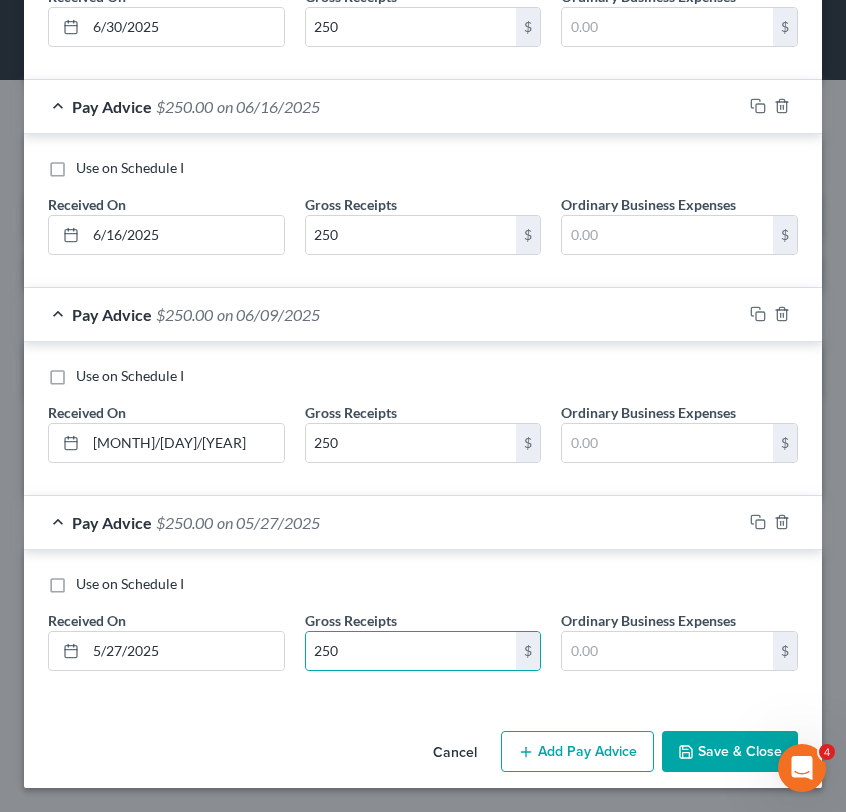 click on "Cancel Add Pay Advice Save & Close" at bounding box center [423, 756] 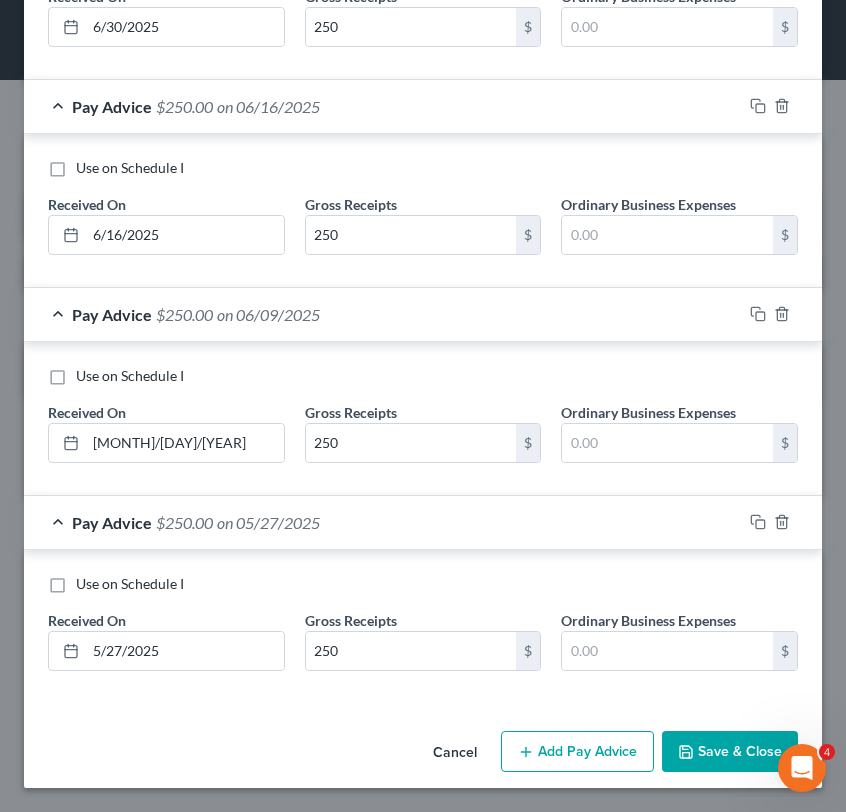 click on "Add Pay Advice" at bounding box center (577, 752) 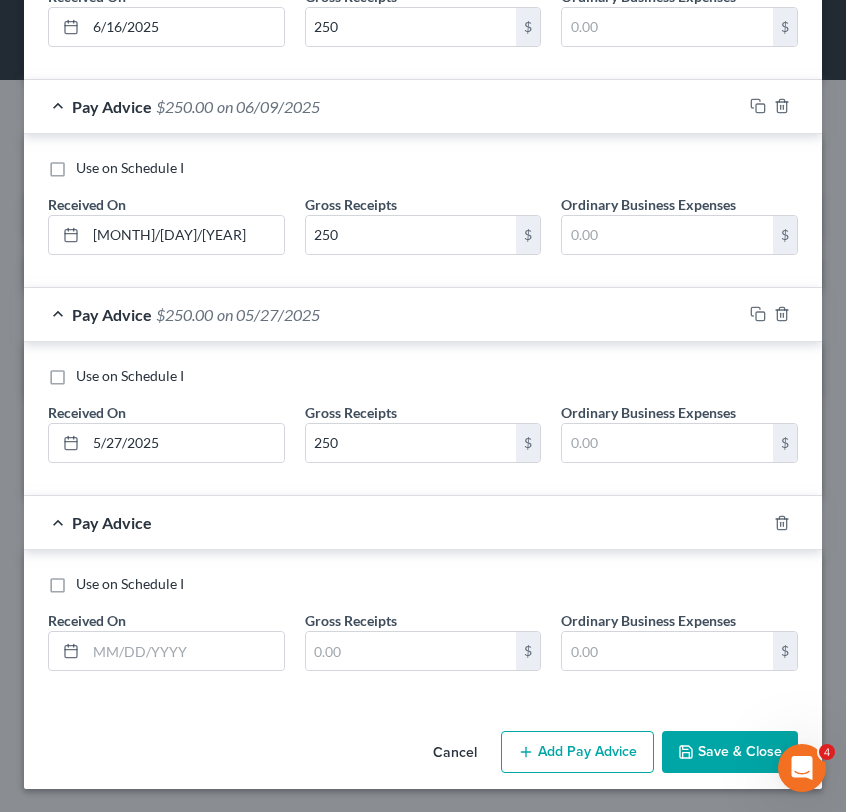 scroll, scrollTop: 1596, scrollLeft: 0, axis: vertical 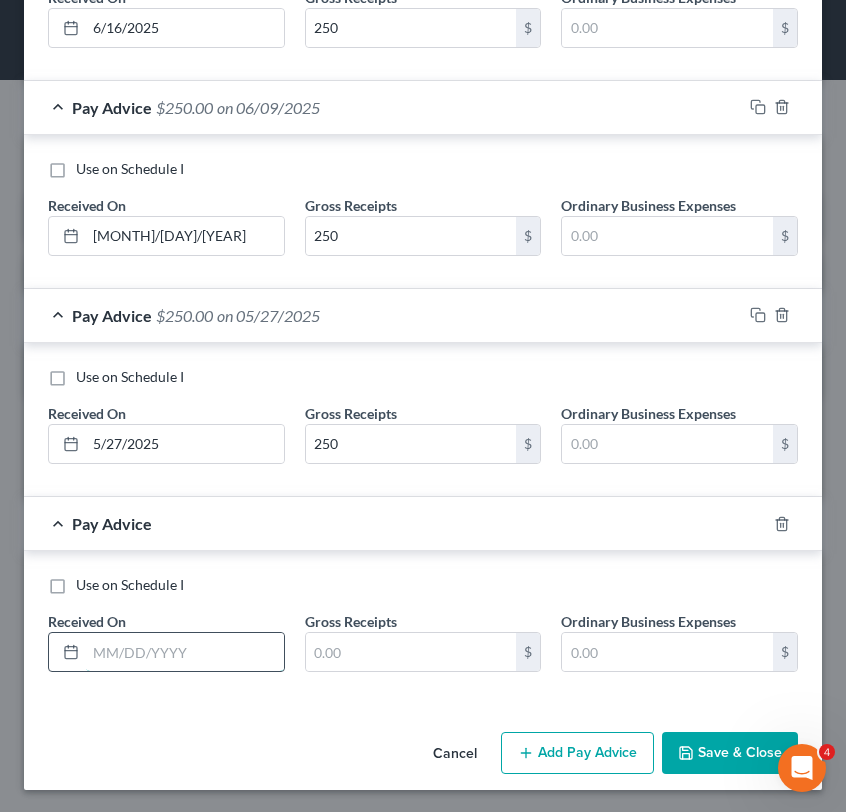 click at bounding box center [185, 652] 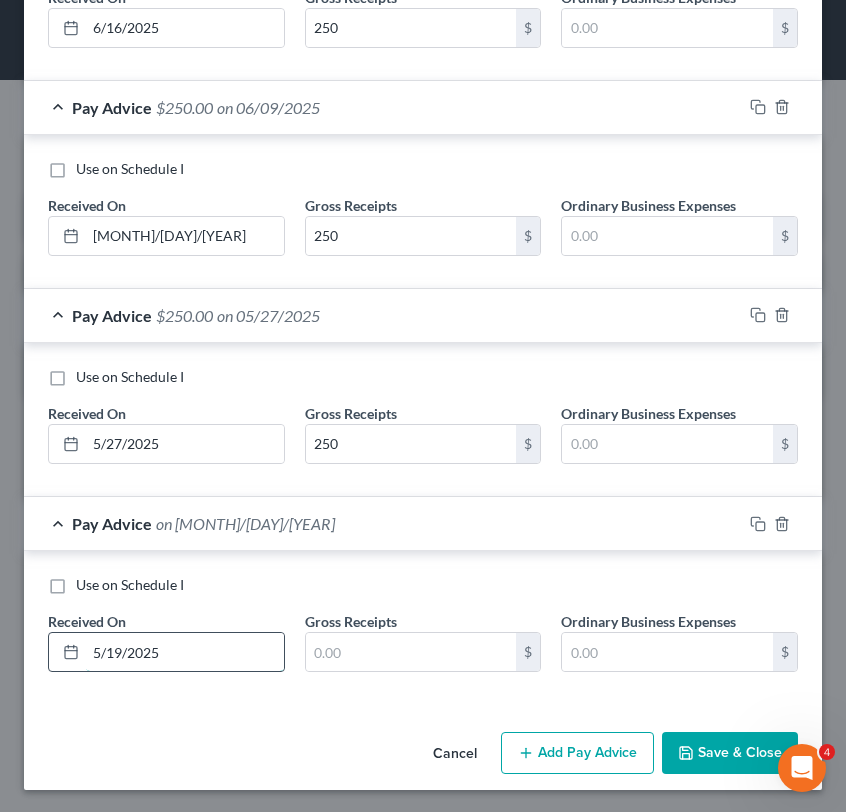 type on "5/19/2025" 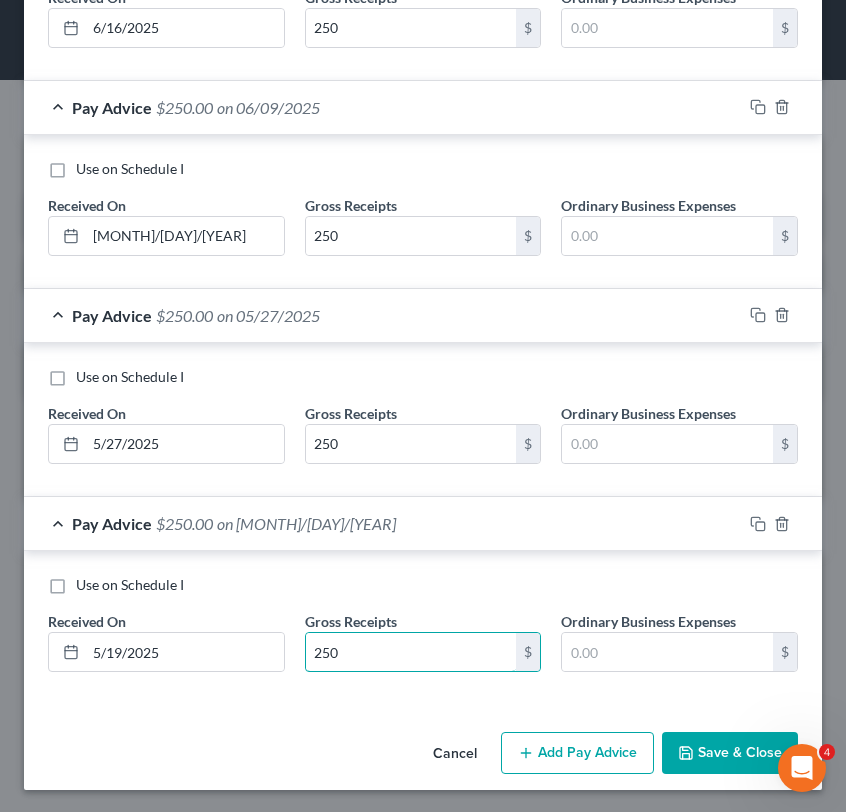 type on "250" 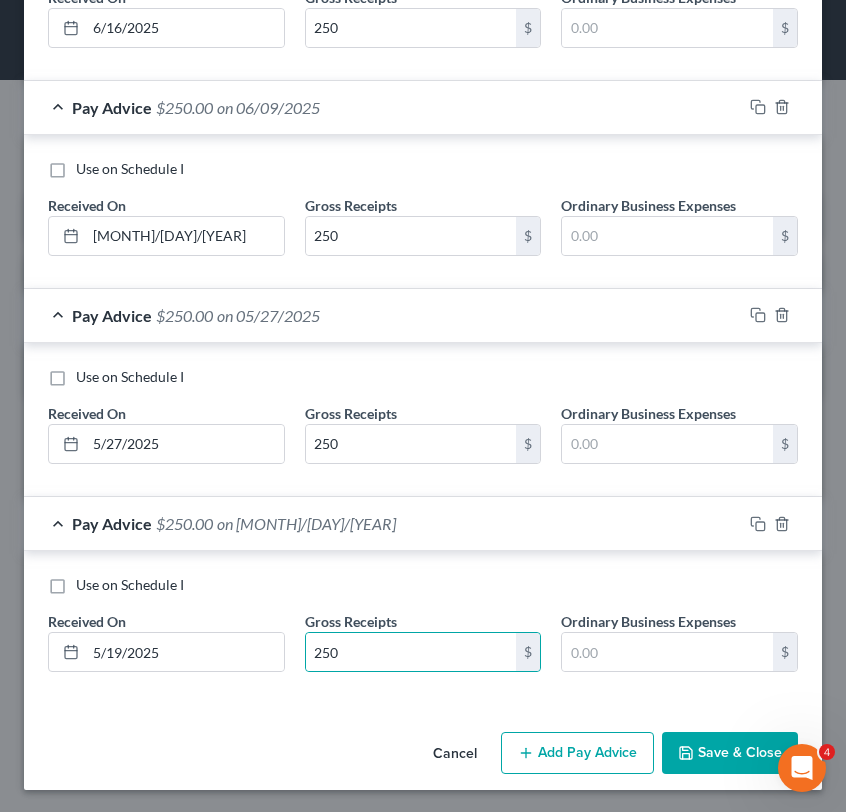 click on "Use on Schedule I" at bounding box center (423, 585) 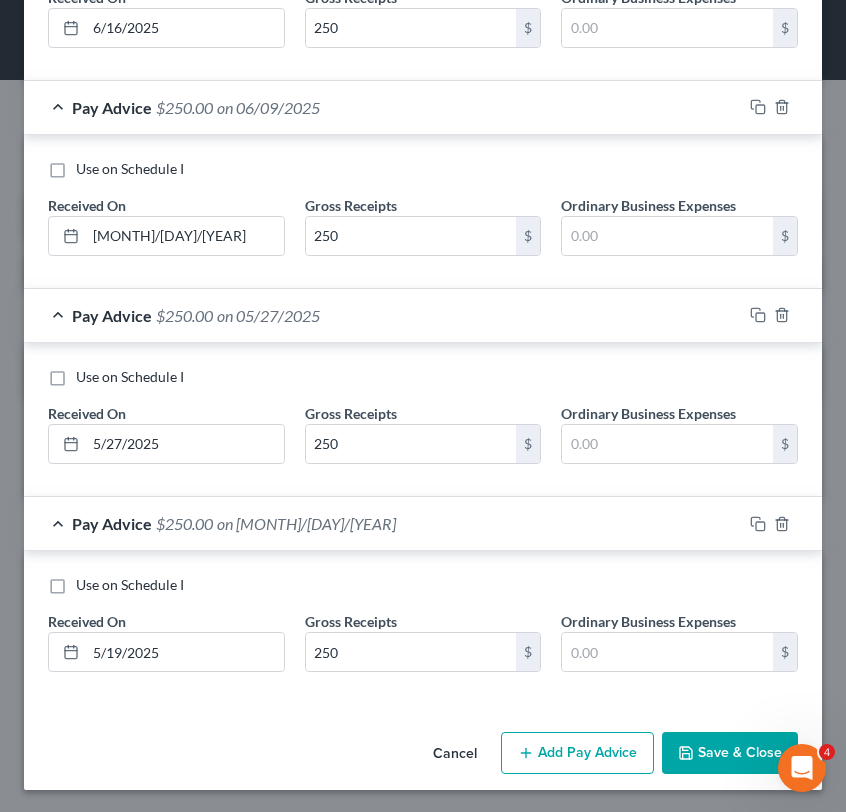 scroll, scrollTop: 1597, scrollLeft: 0, axis: vertical 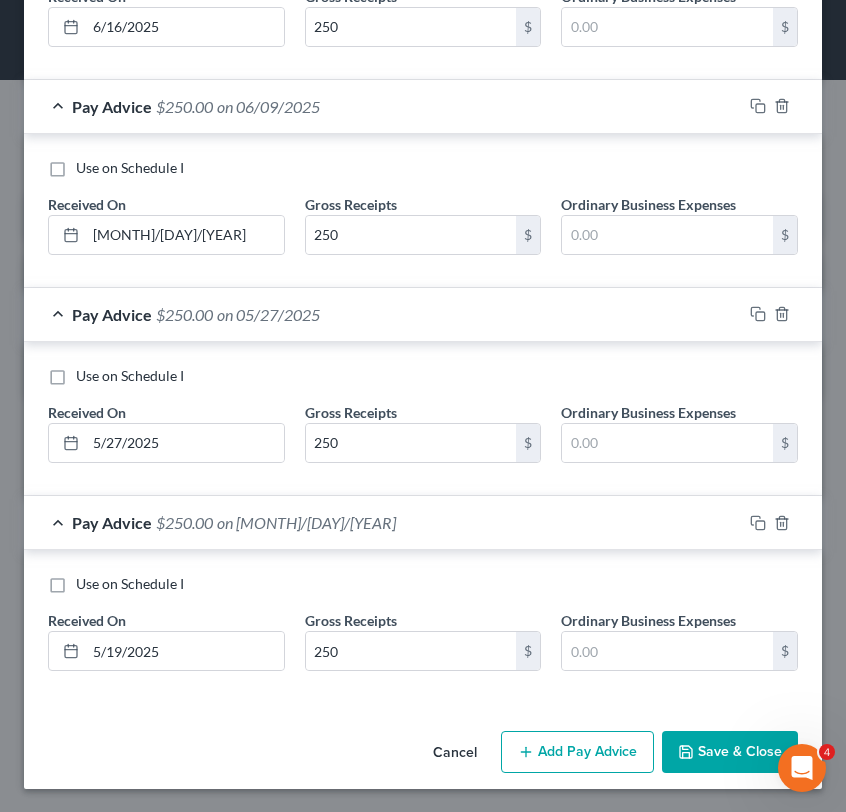 click on "Add Pay Advice" at bounding box center [577, 752] 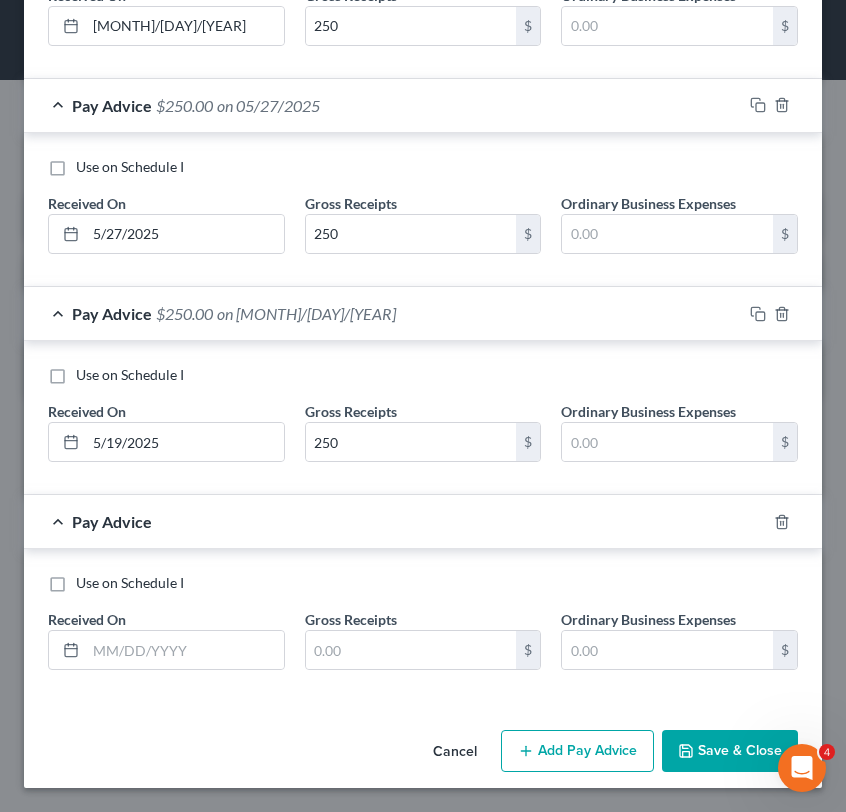 scroll, scrollTop: 1805, scrollLeft: 0, axis: vertical 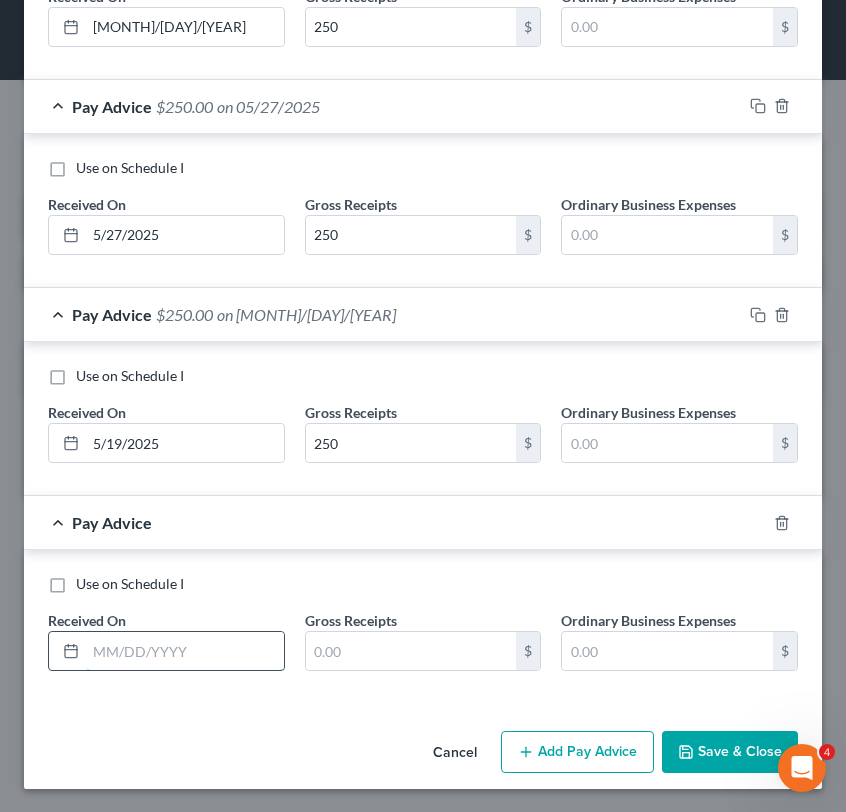 click at bounding box center [185, 651] 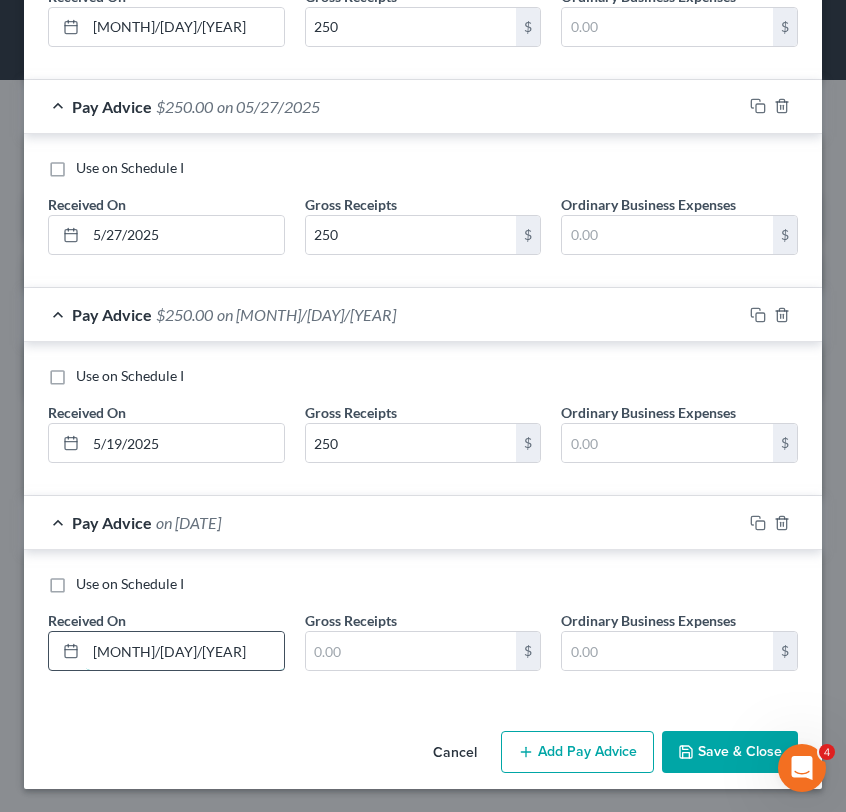 type on "[MONTH]/[DAY]/[YEAR]" 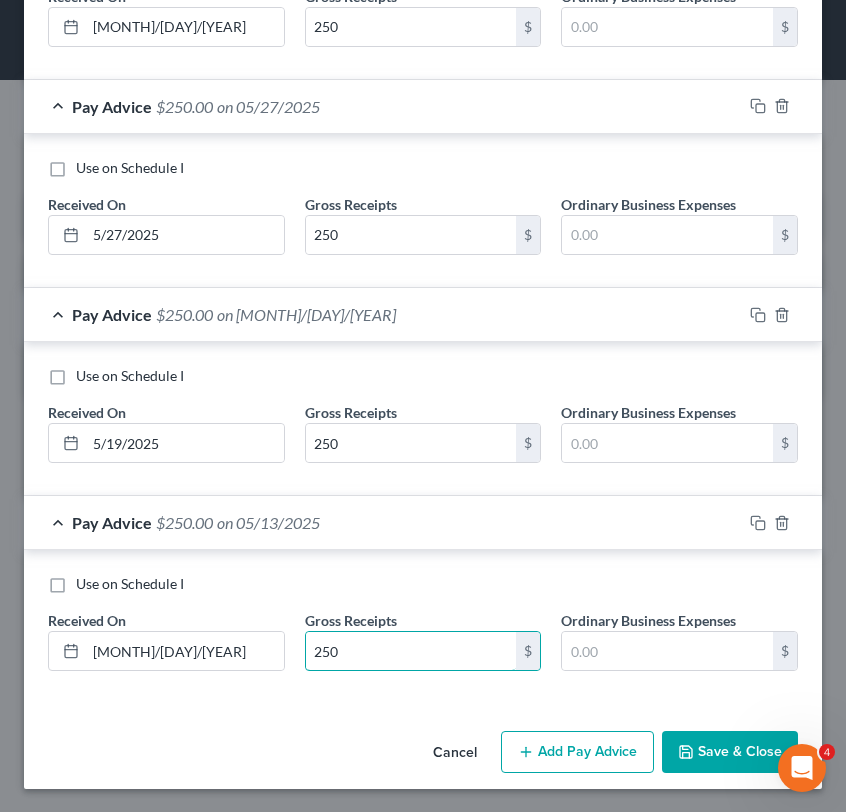 type on "250" 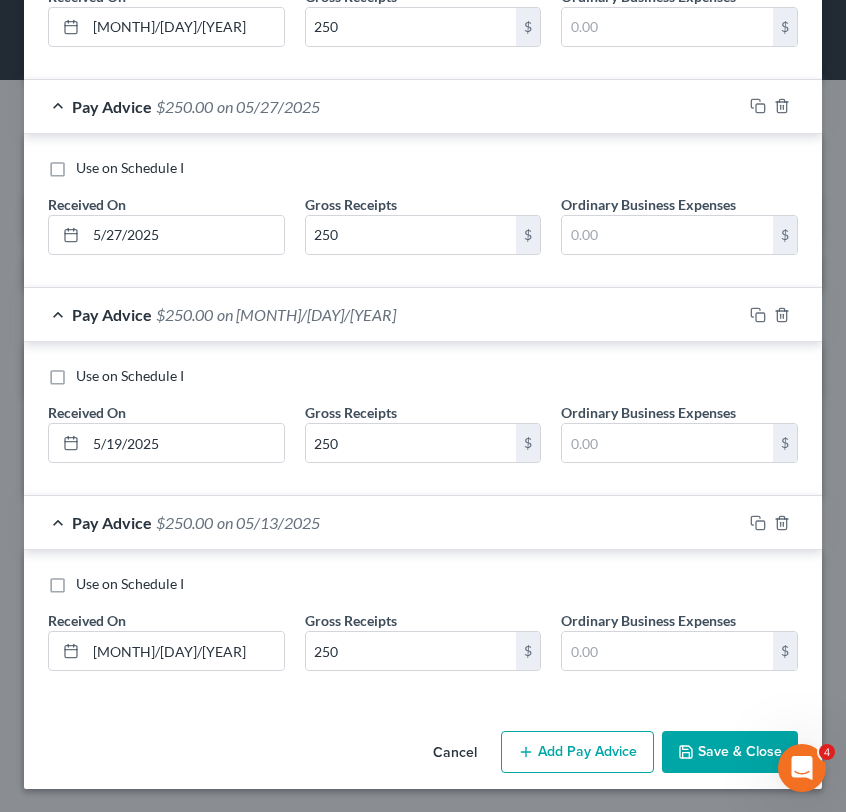 click on "Use on Schedule I
Received On
*
[MONTH]/[DAY]/[YEAR] [NUMBER] $ Ordinary Business Expenses $" at bounding box center [423, 626] 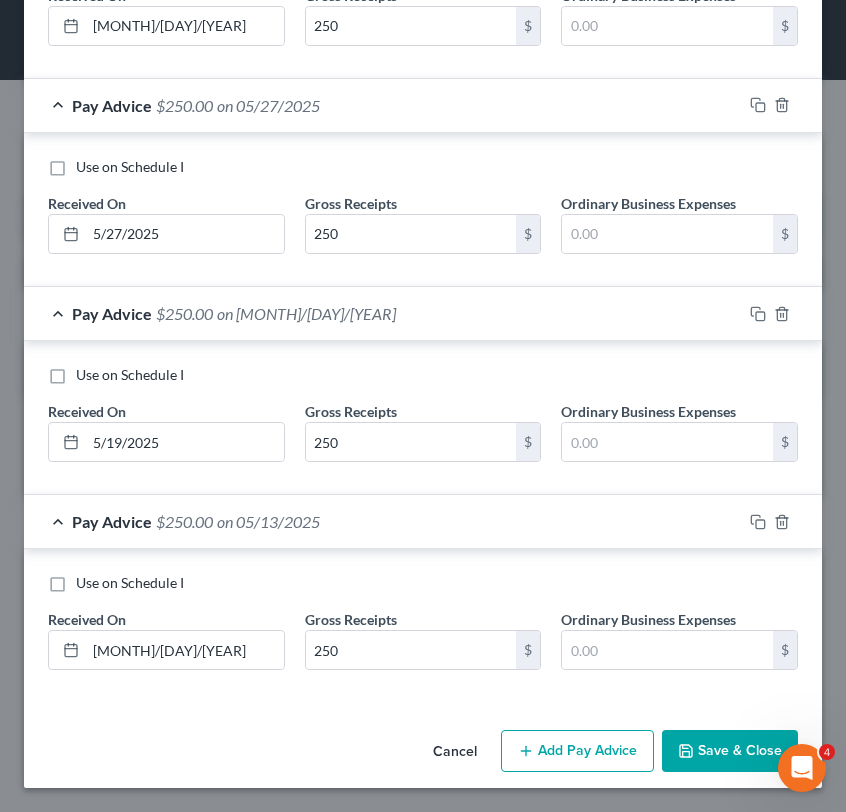 click on "Add Pay Advice" at bounding box center (577, 751) 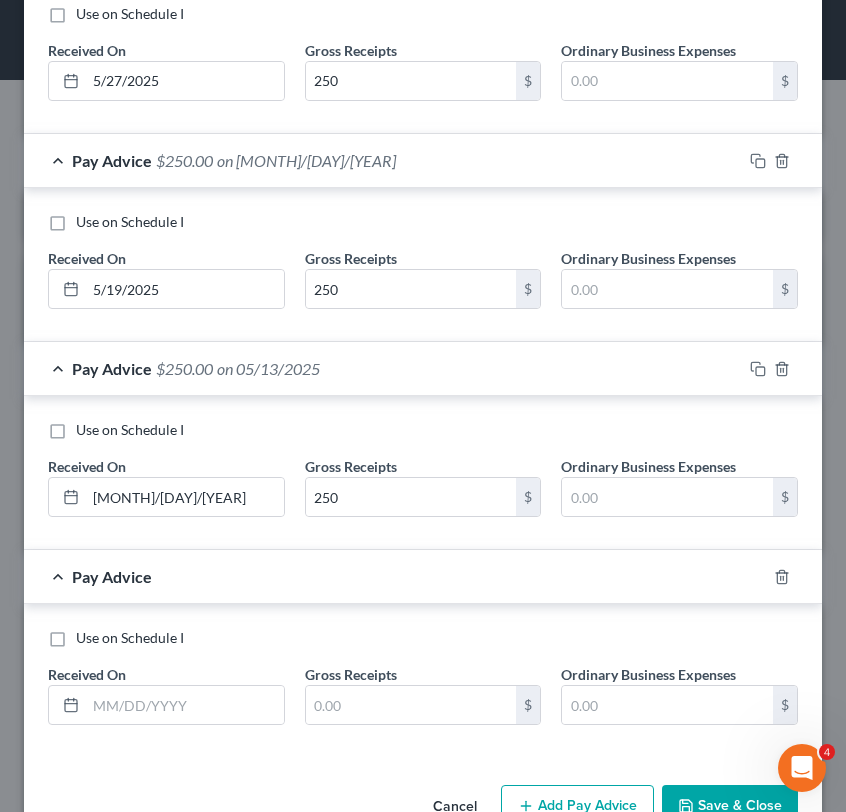 scroll, scrollTop: 1961, scrollLeft: 0, axis: vertical 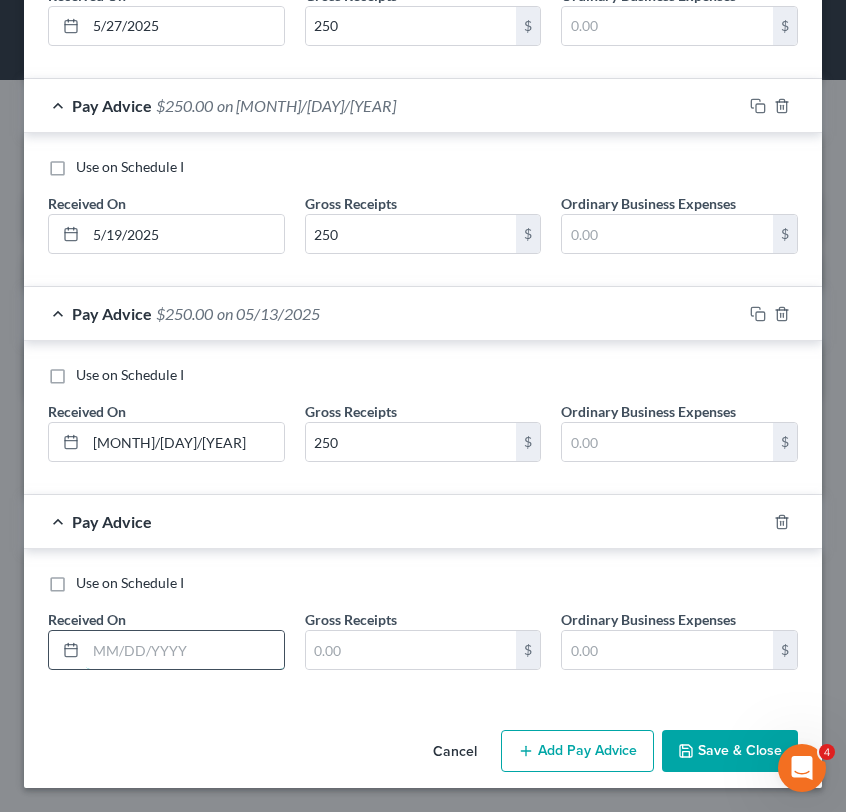 click at bounding box center (185, 650) 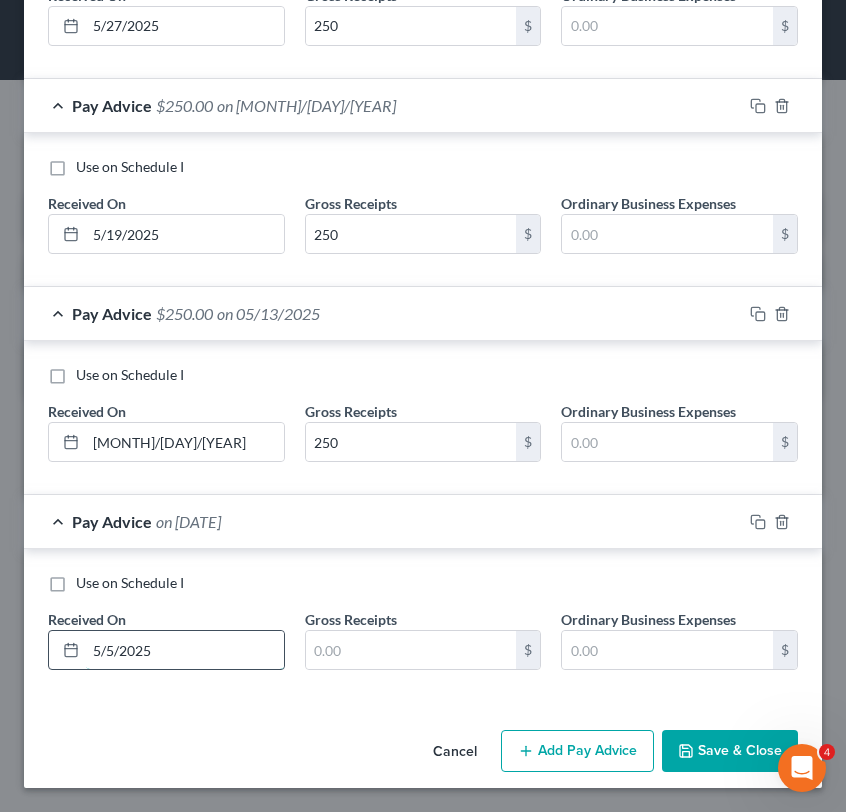 type on "5/5/2025" 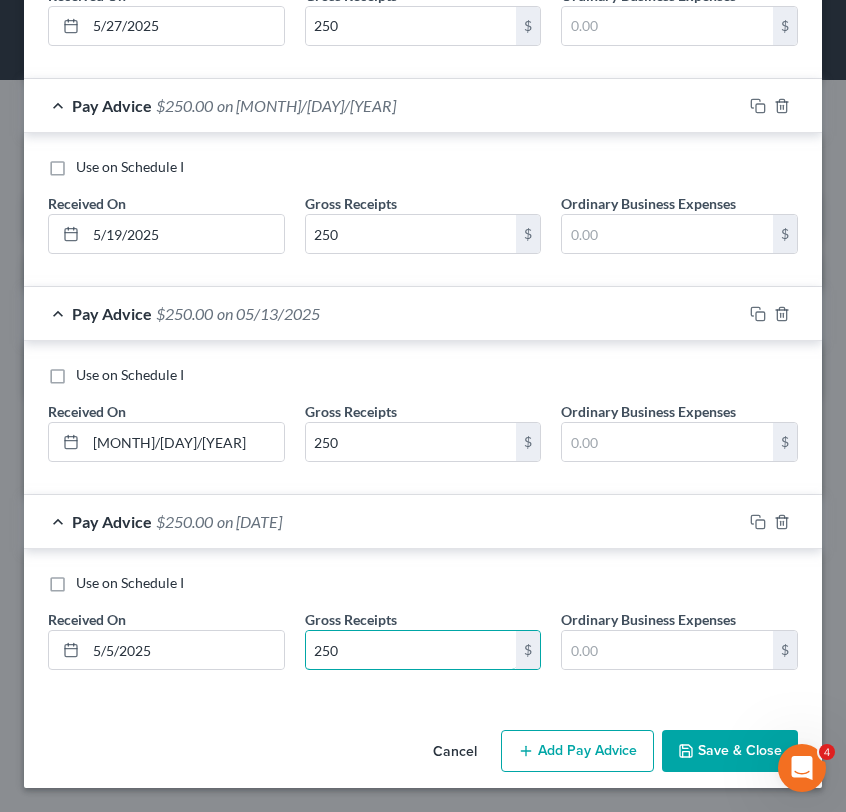 type on "250" 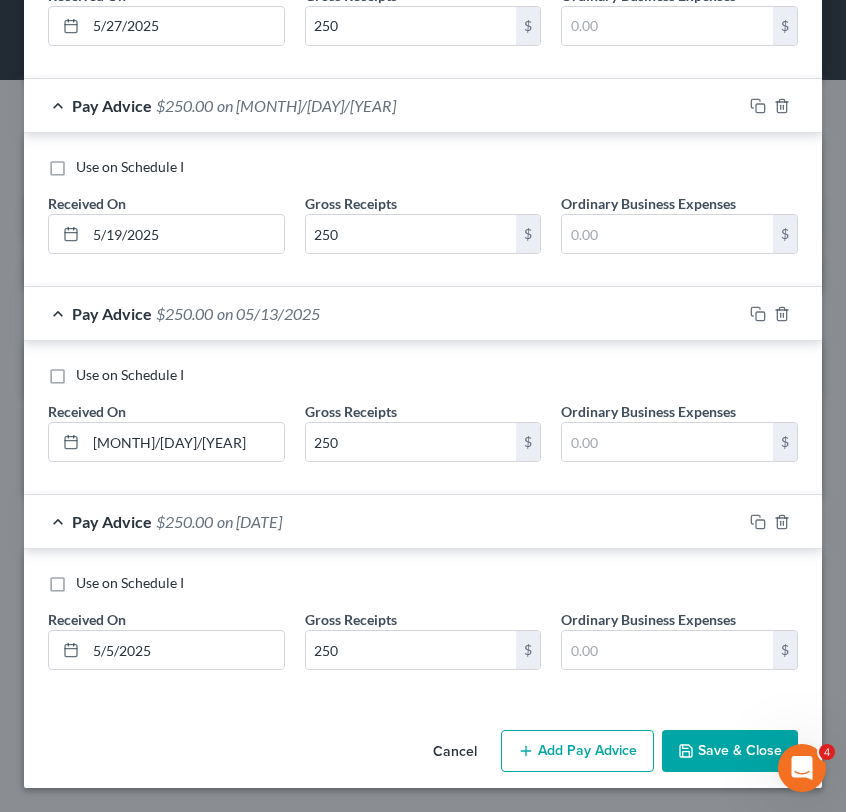 click on "Gross Receipts 250 $" at bounding box center (423, 639) 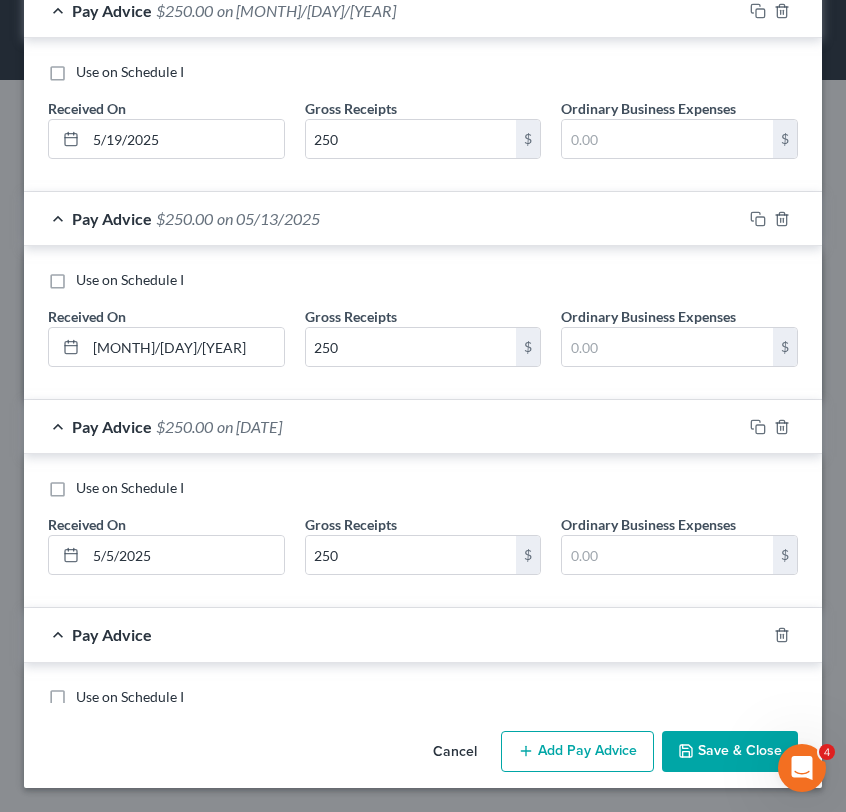 scroll, scrollTop: 2110, scrollLeft: 0, axis: vertical 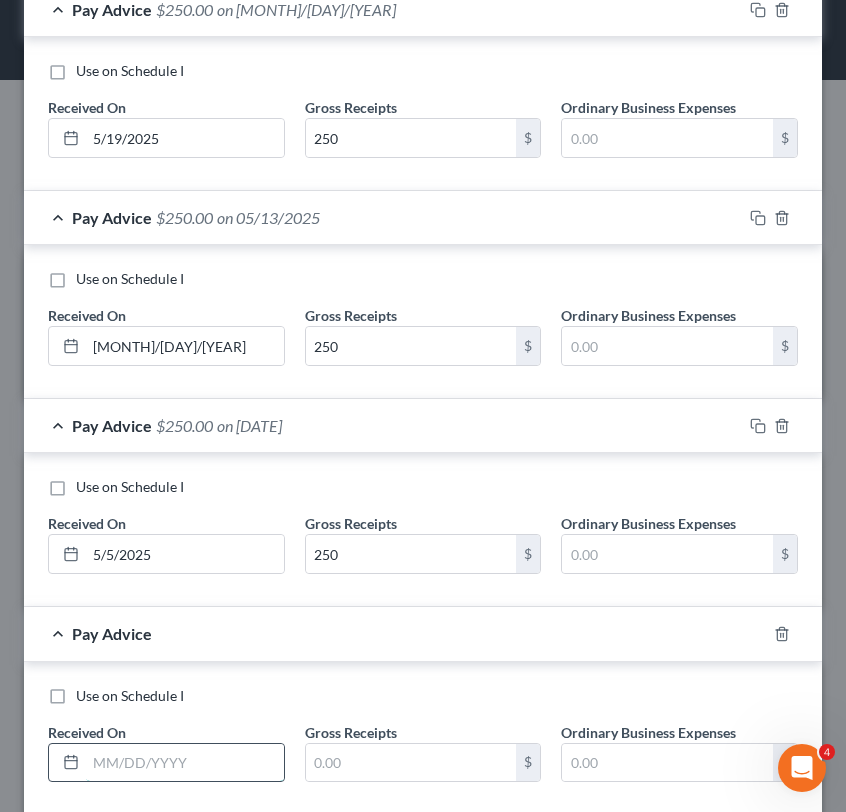 click at bounding box center [185, 763] 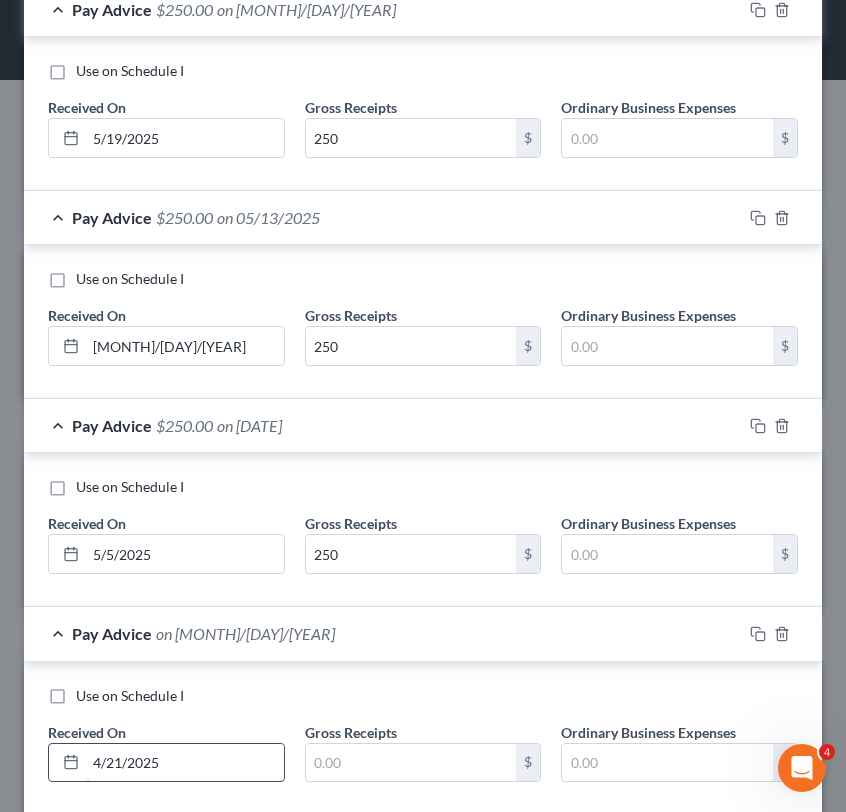 type on "4/21/2025" 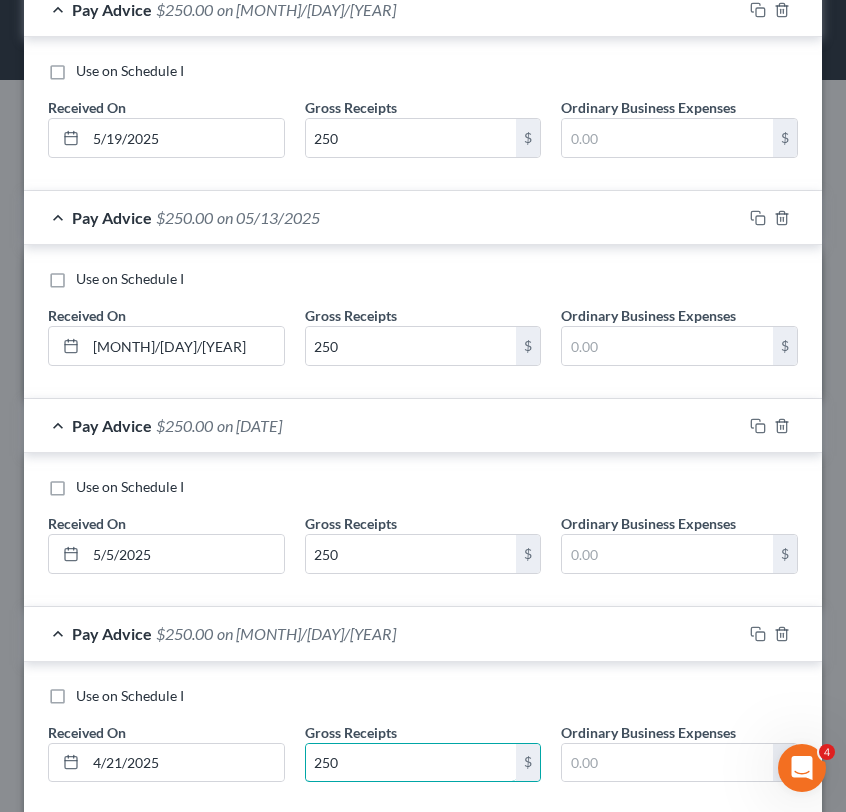 type on "250" 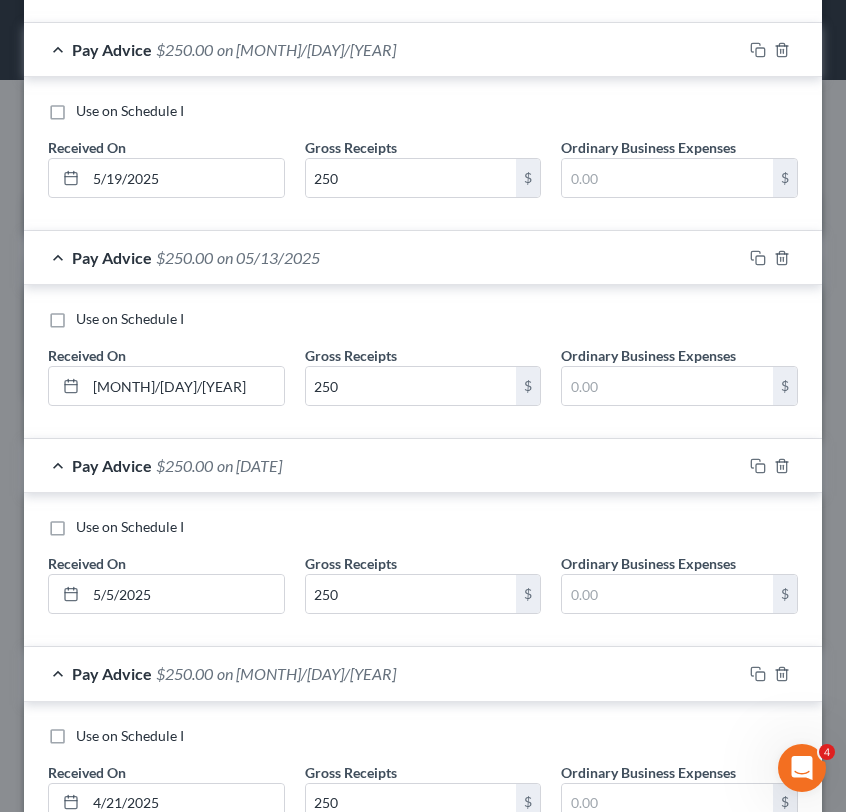 scroll, scrollTop: 2222, scrollLeft: 0, axis: vertical 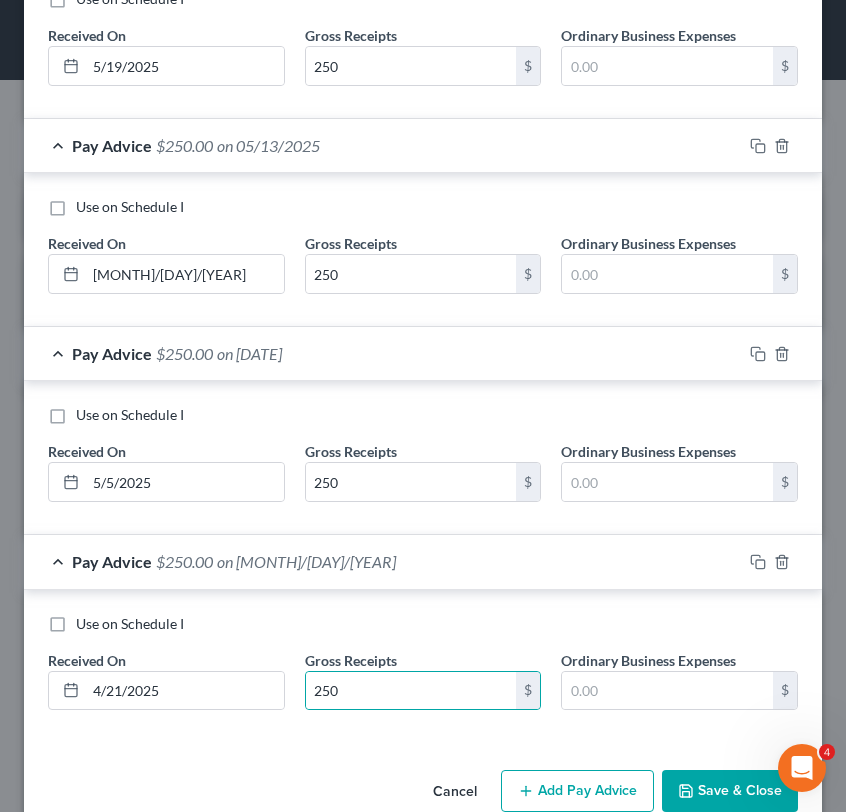 click on "Add Pay Advice" at bounding box center (577, 791) 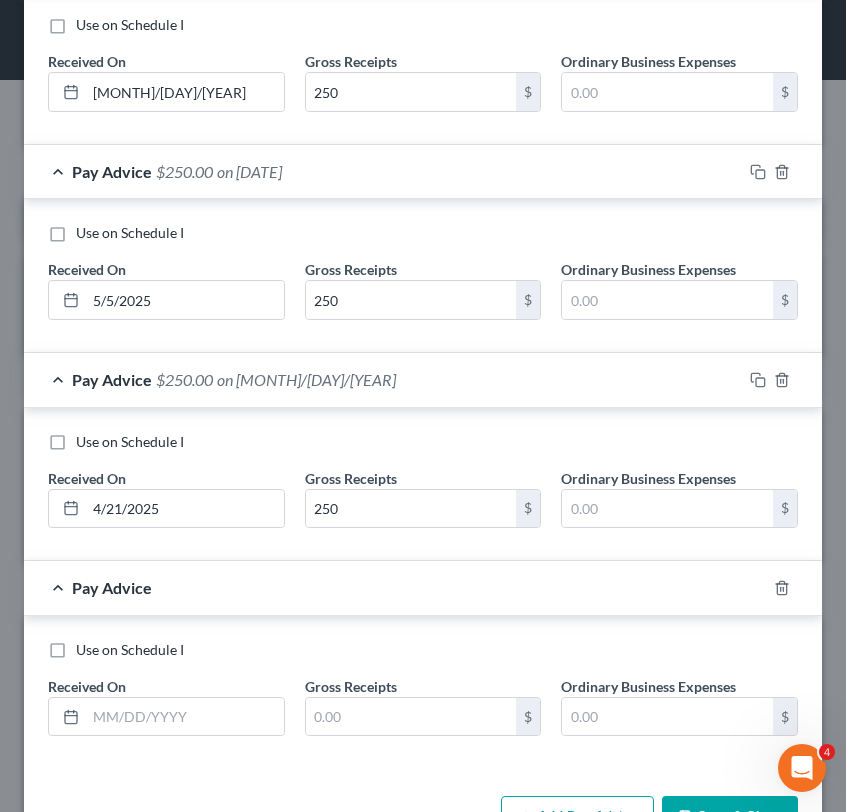 scroll, scrollTop: 2430, scrollLeft: 0, axis: vertical 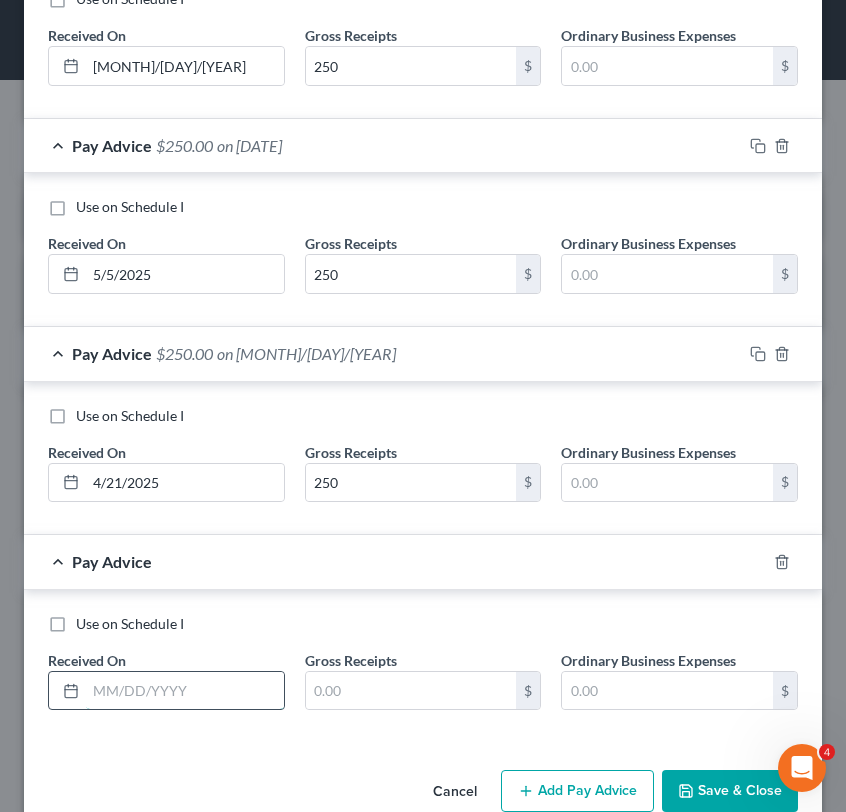 click at bounding box center [185, 691] 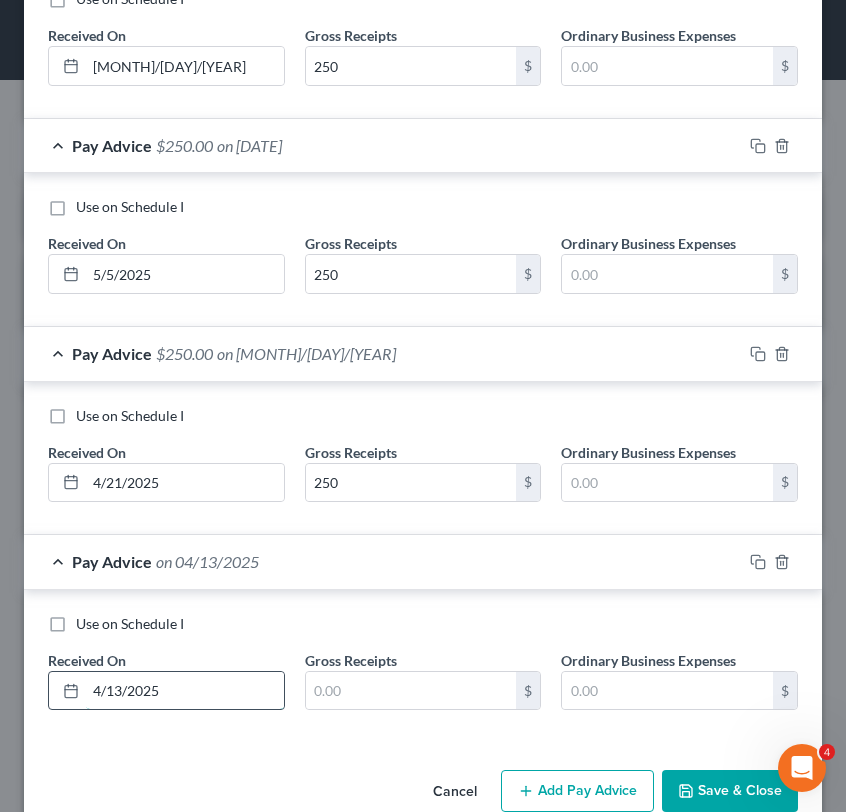 type on "4/13/2025" 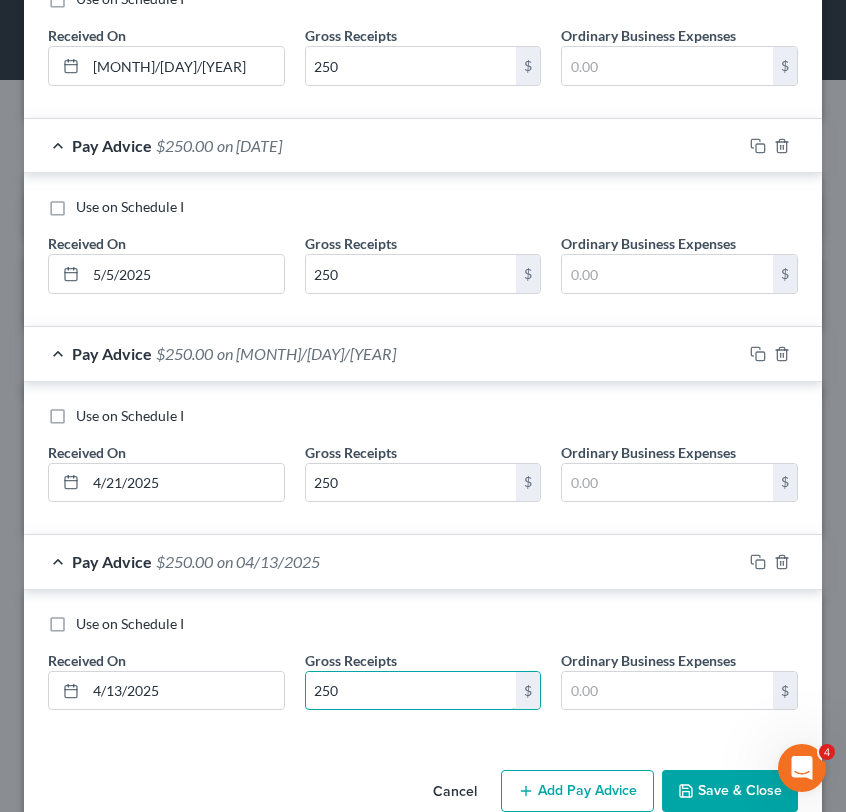 type on "250" 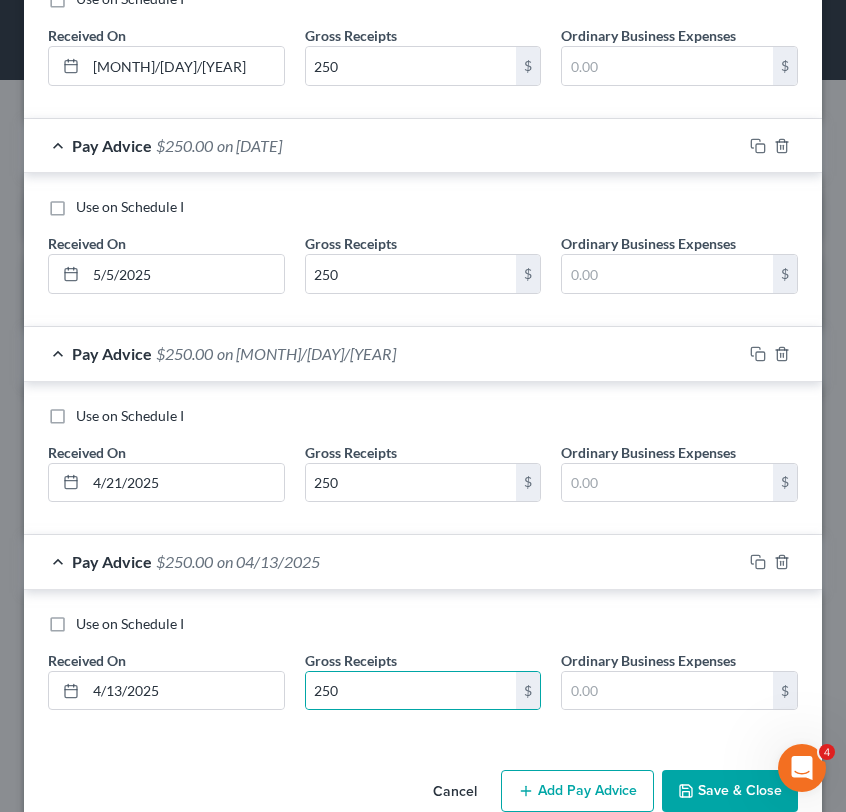 click on "Use on Schedule I" at bounding box center (423, 624) 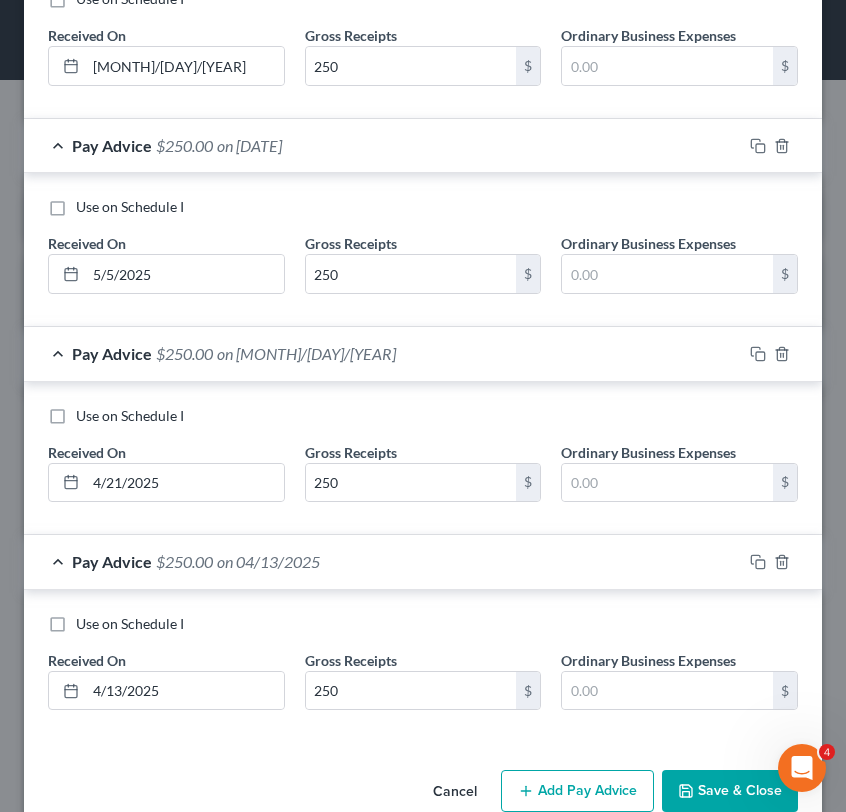 click on "Add Pay Advice" at bounding box center (577, 791) 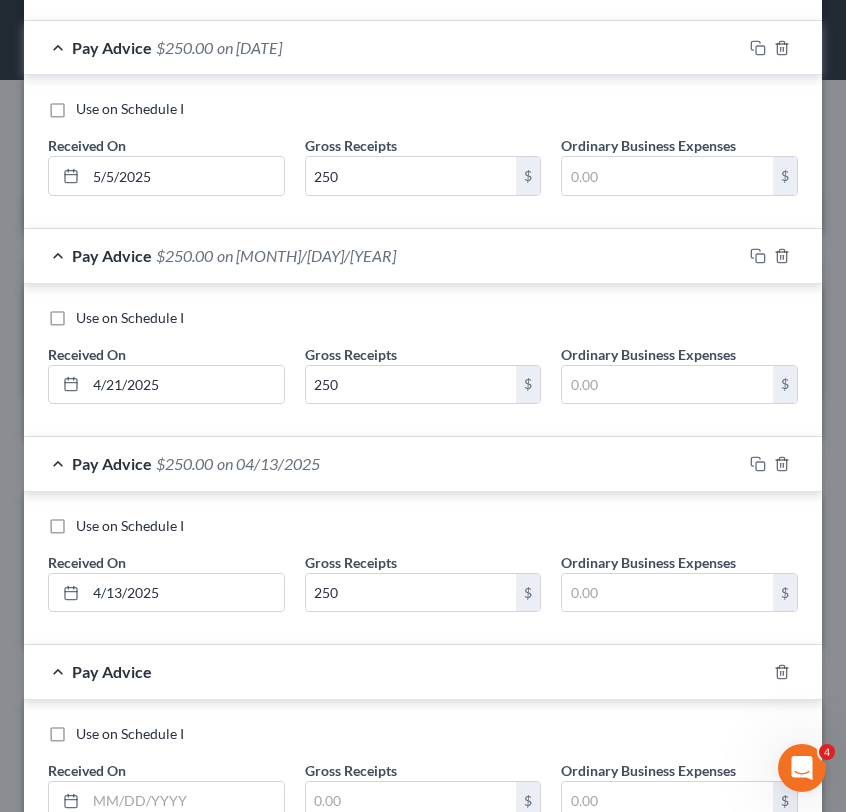 scroll, scrollTop: 2534, scrollLeft: 0, axis: vertical 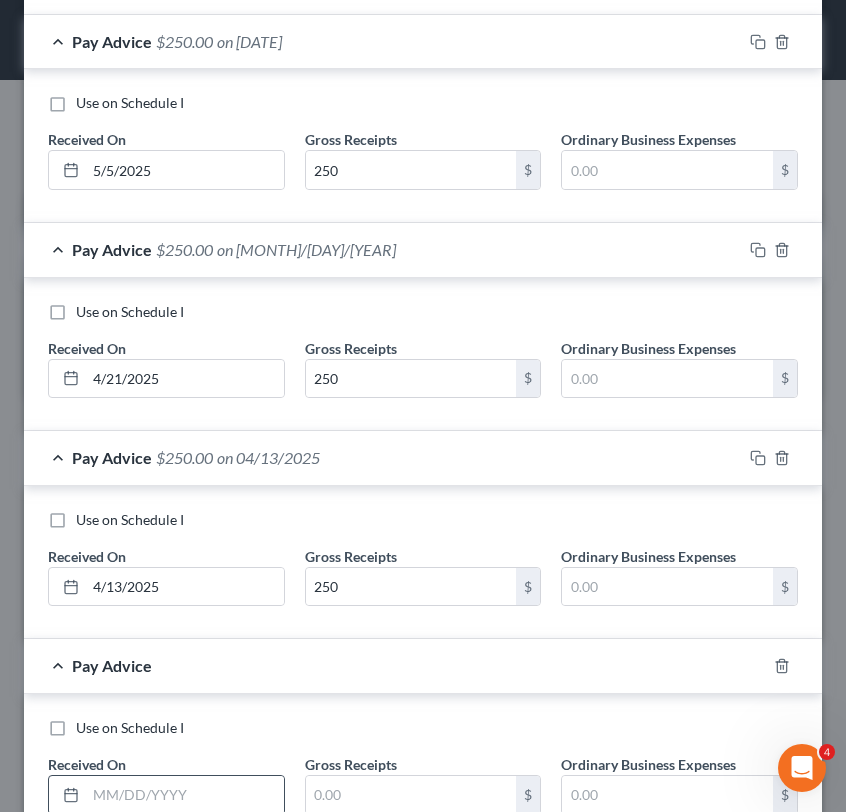 click at bounding box center (185, 795) 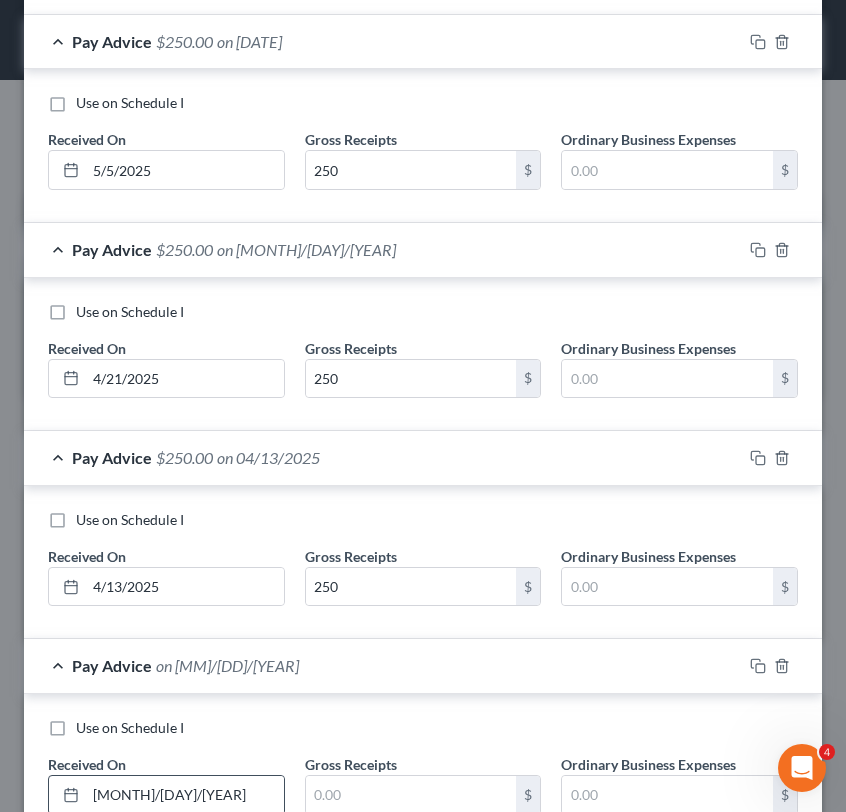 type on "[MONTH]/[DAY]/[YEAR]" 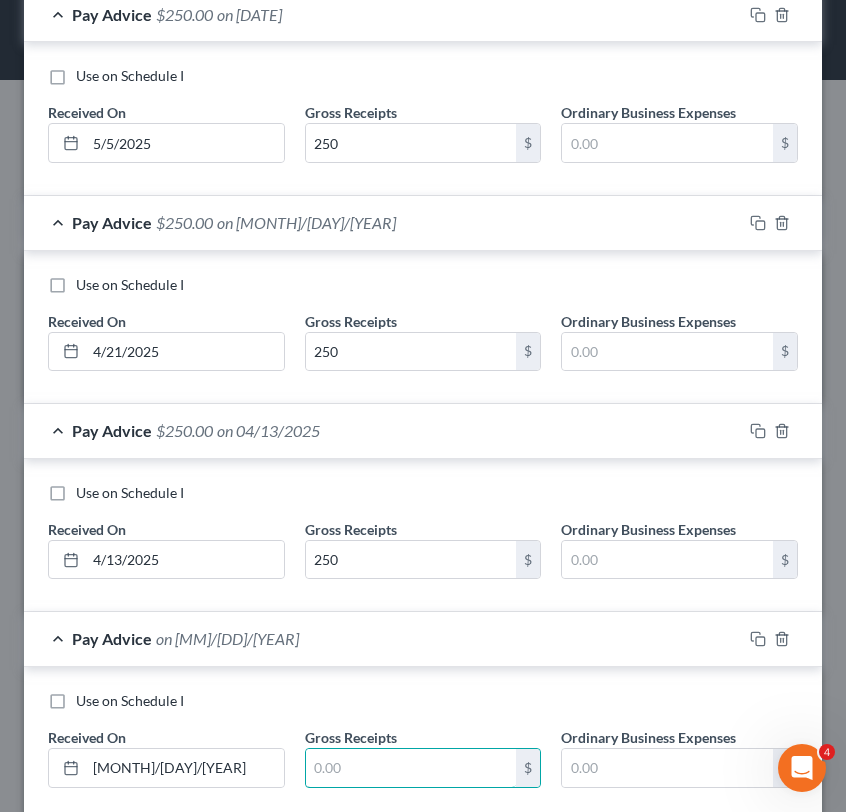 scroll, scrollTop: 2563, scrollLeft: 0, axis: vertical 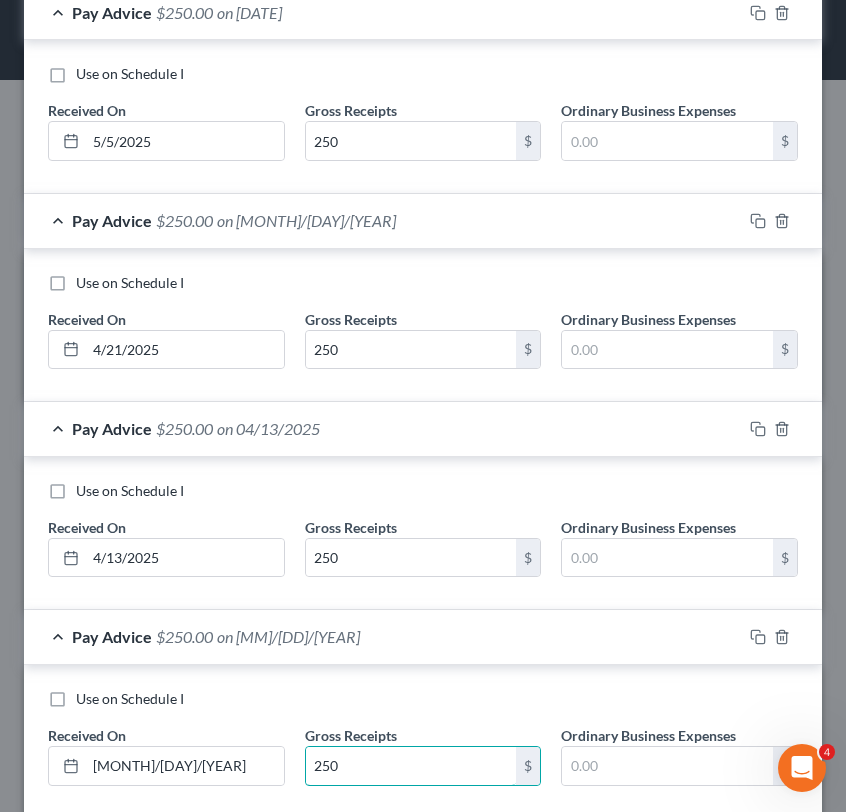 type on "250" 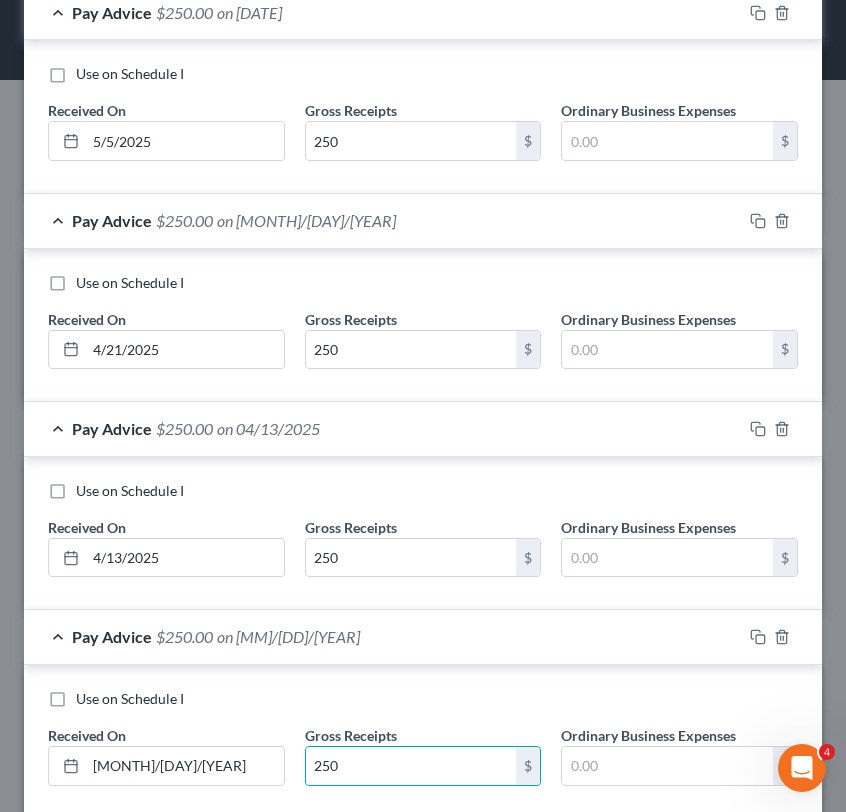 click on "Use on Schedule I" at bounding box center (423, 699) 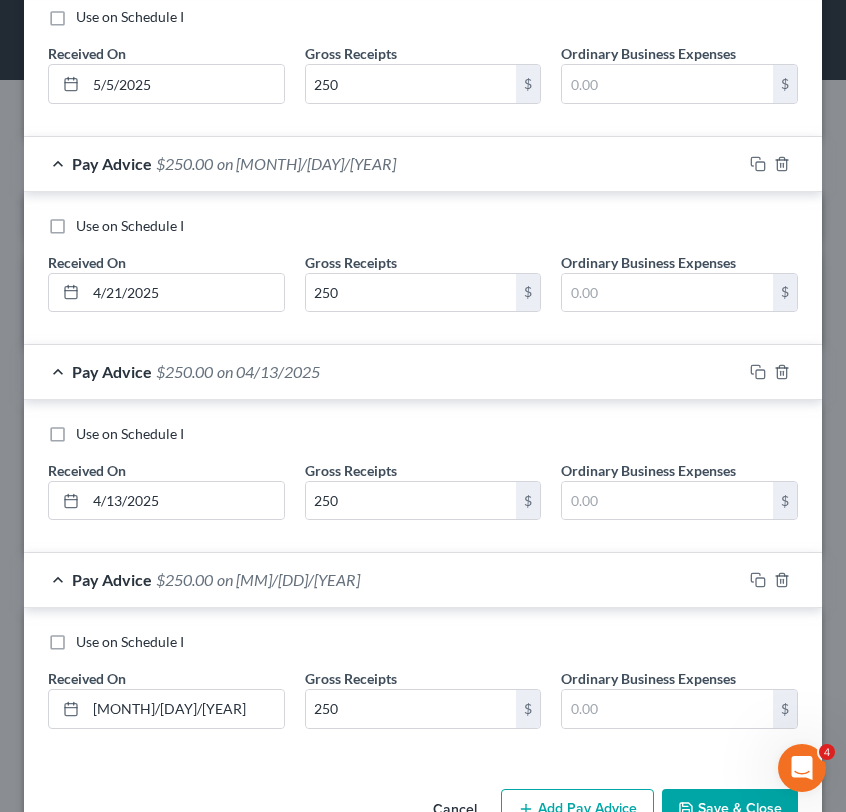 scroll, scrollTop: 2638, scrollLeft: 0, axis: vertical 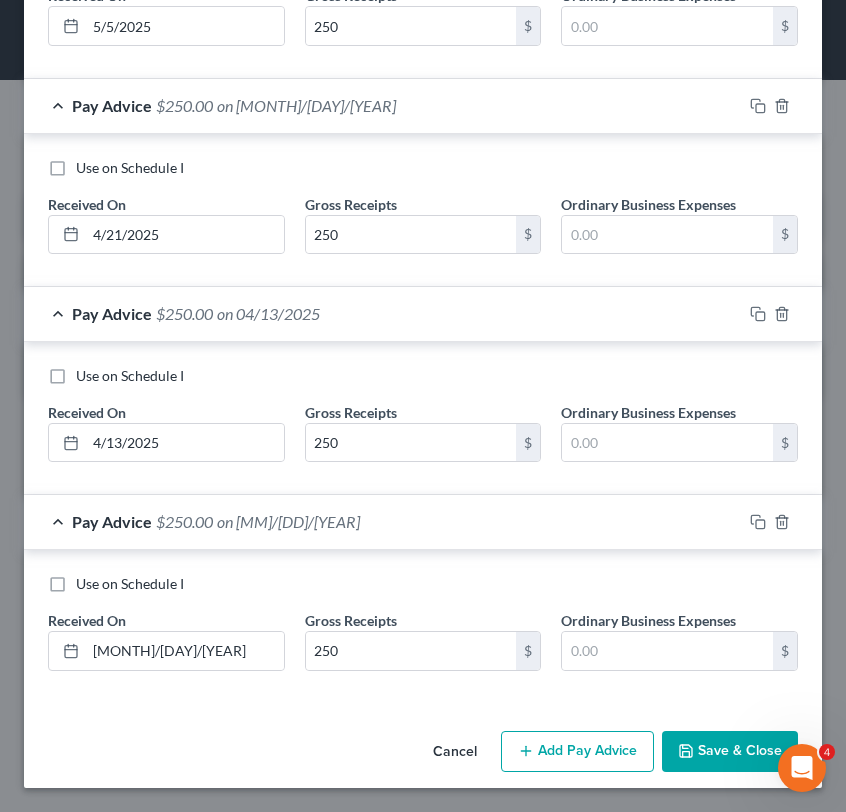 click on "Add Pay Advice" at bounding box center (577, 752) 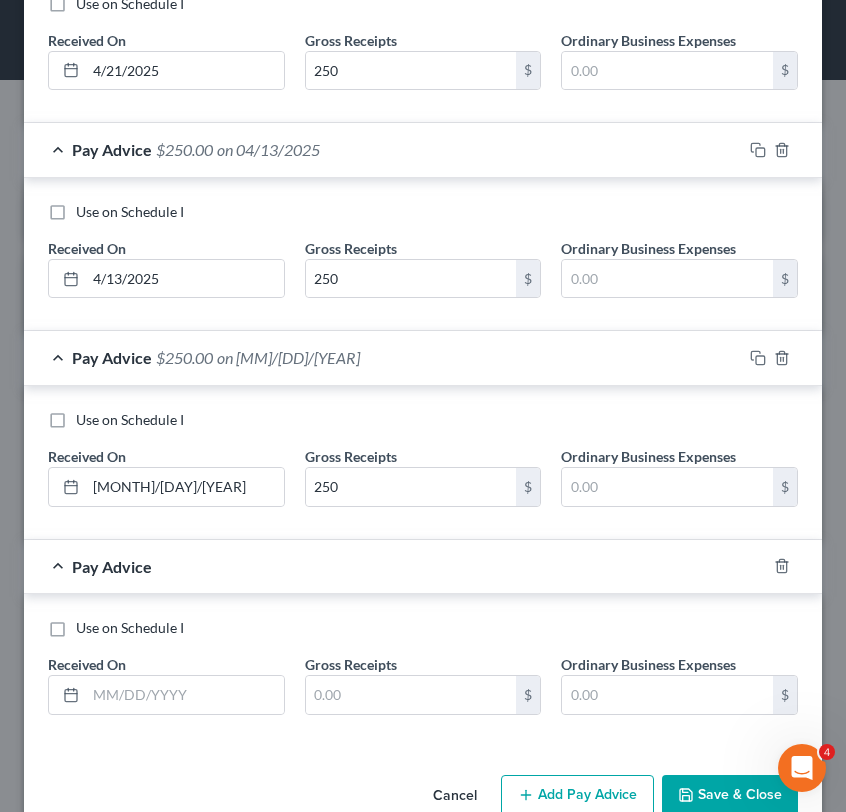 scroll, scrollTop: 2846, scrollLeft: 0, axis: vertical 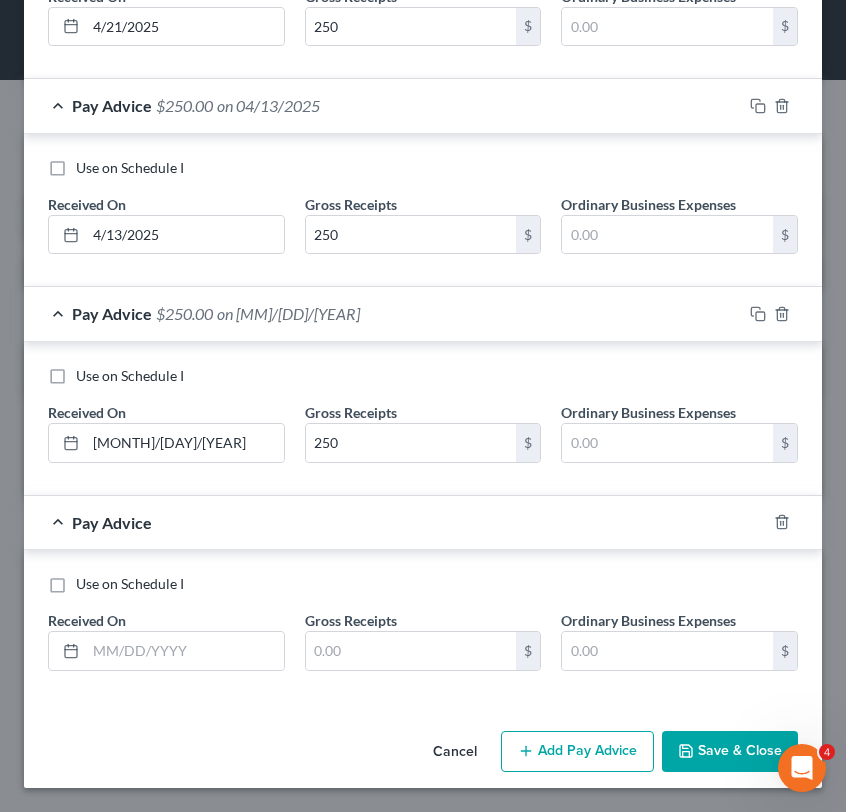 click on "Received On
*" at bounding box center [166, 640] 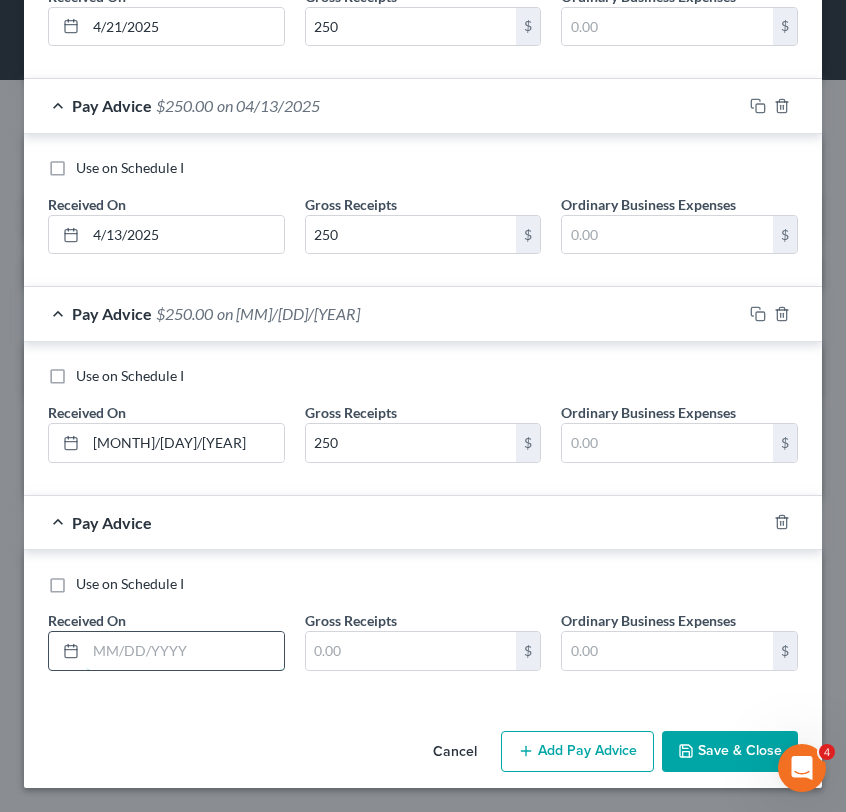 click at bounding box center [185, 651] 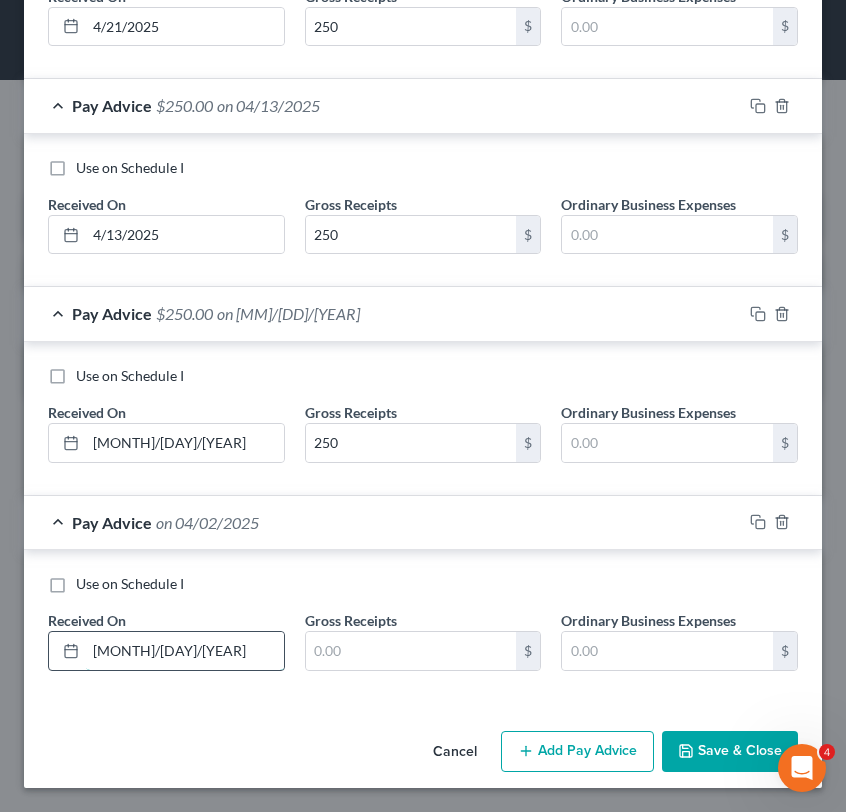 type on "[MONTH]/[DAY]/[YEAR]" 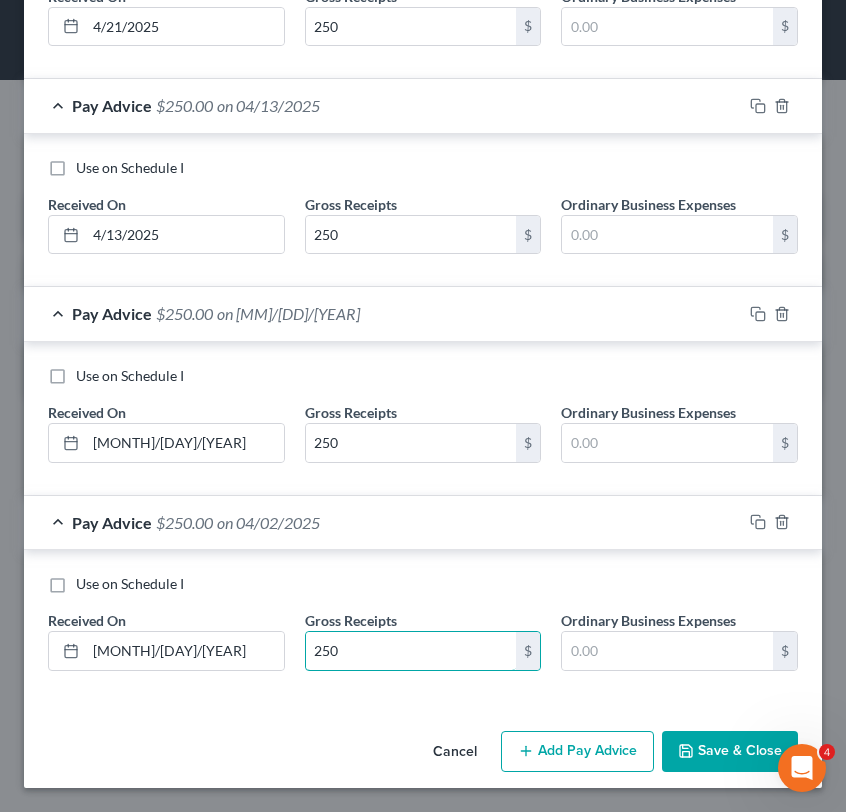 type on "250" 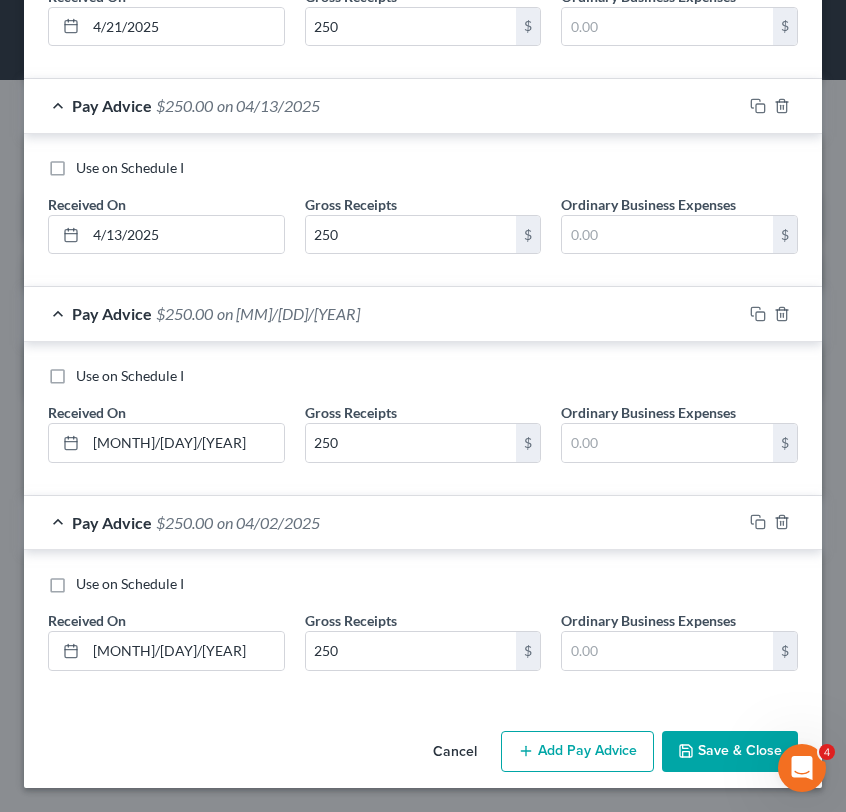 click on "Add Pay Advice" at bounding box center (577, 752) 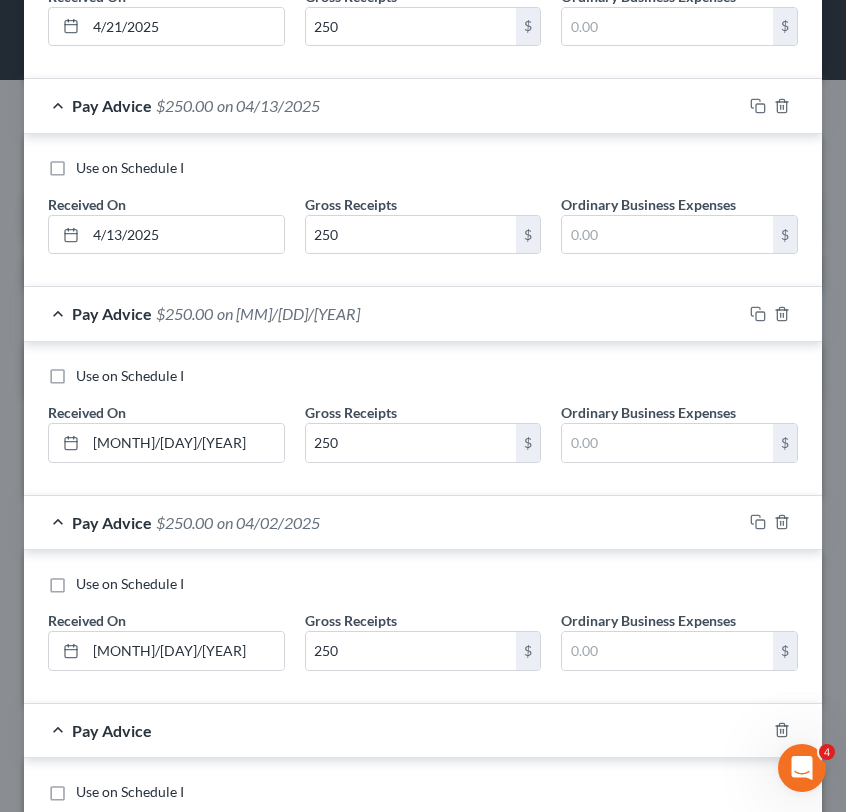 scroll, scrollTop: 3054, scrollLeft: 0, axis: vertical 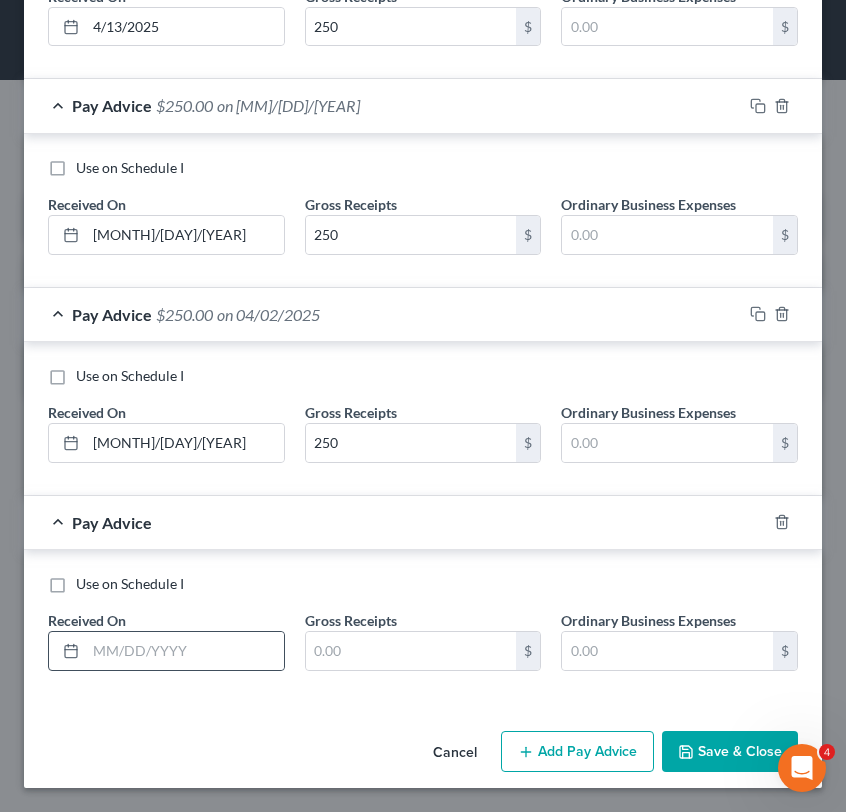 click at bounding box center (166, 651) 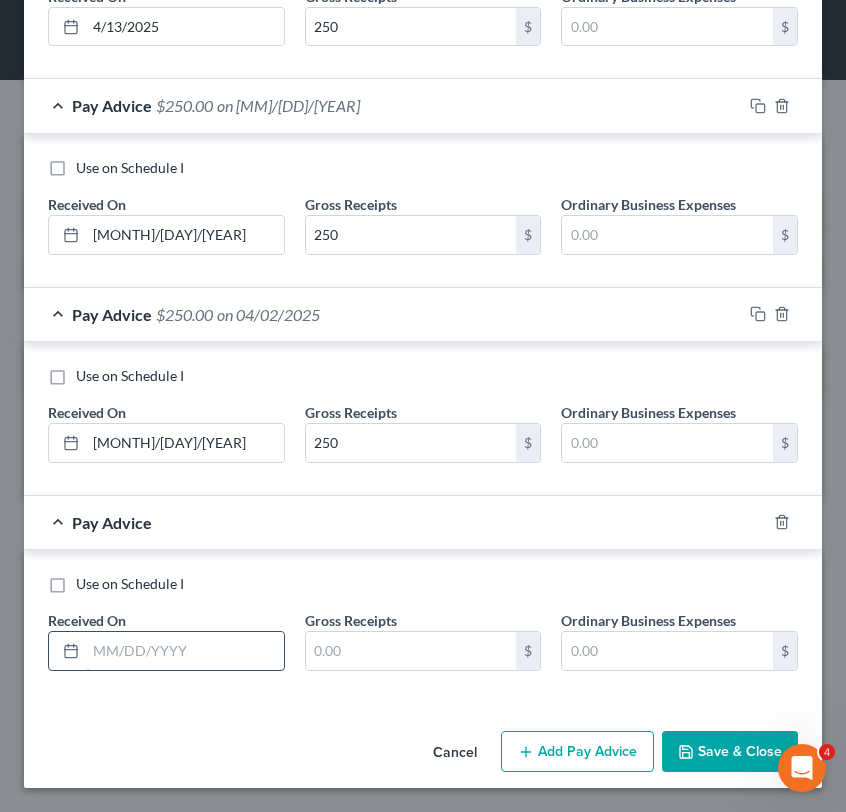 click at bounding box center (185, 651) 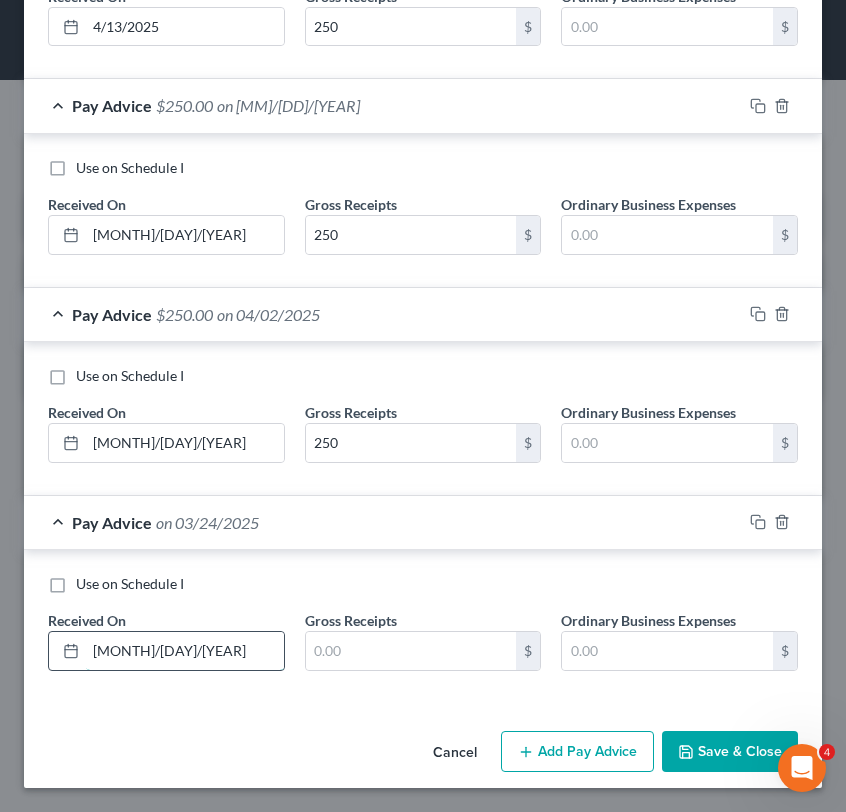 type on "[MONTH]/[DAY]/[YEAR]" 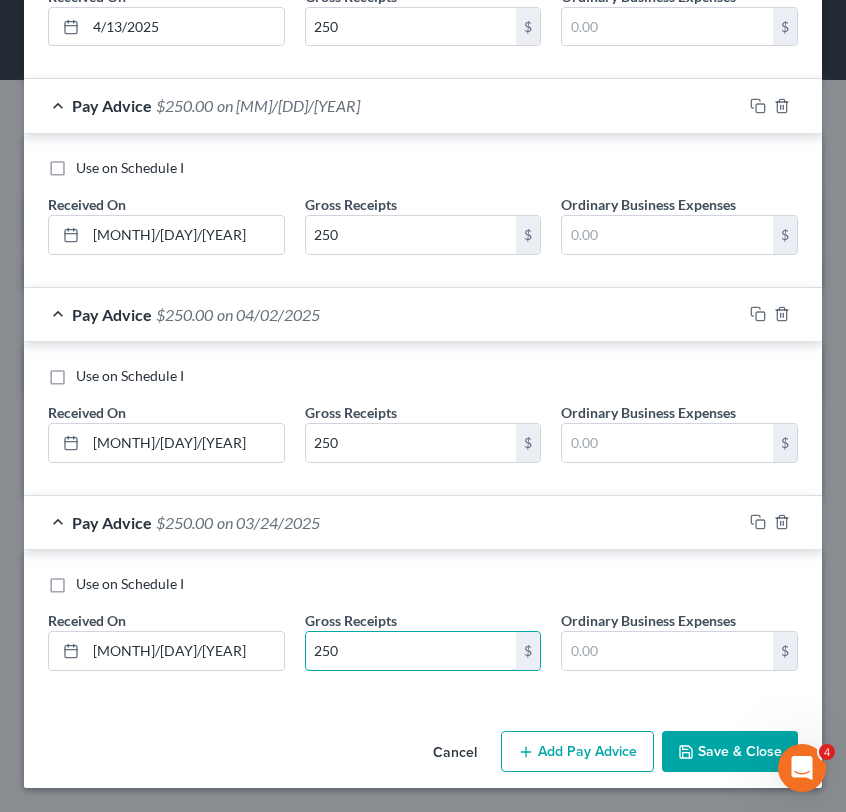 type on "250" 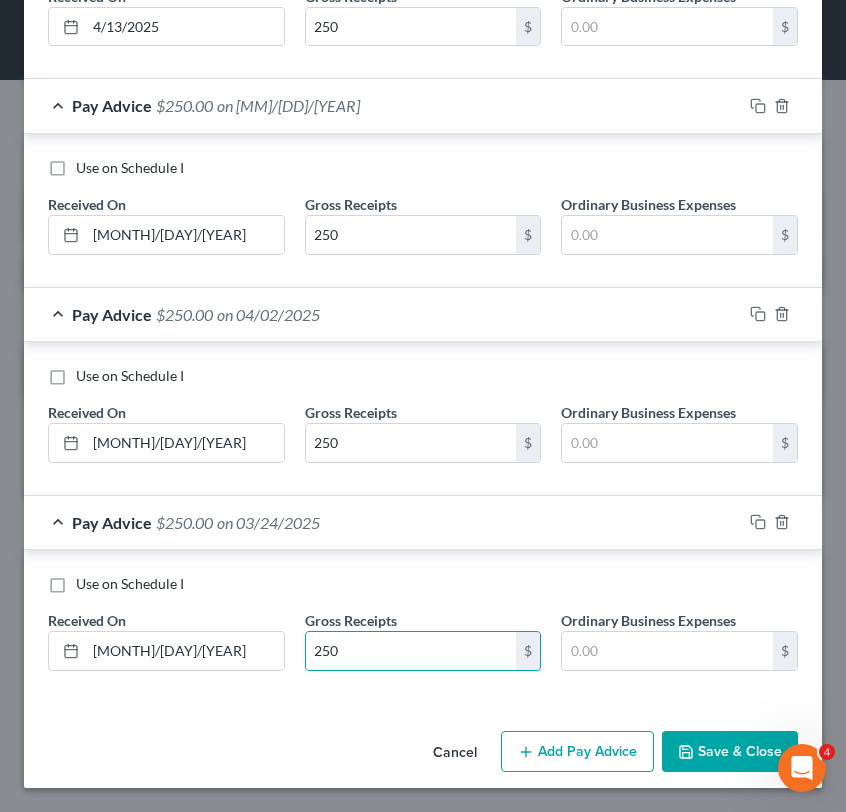 click on "on [MONTH]/[DAY]/[YEAR]" at bounding box center [423, 626] 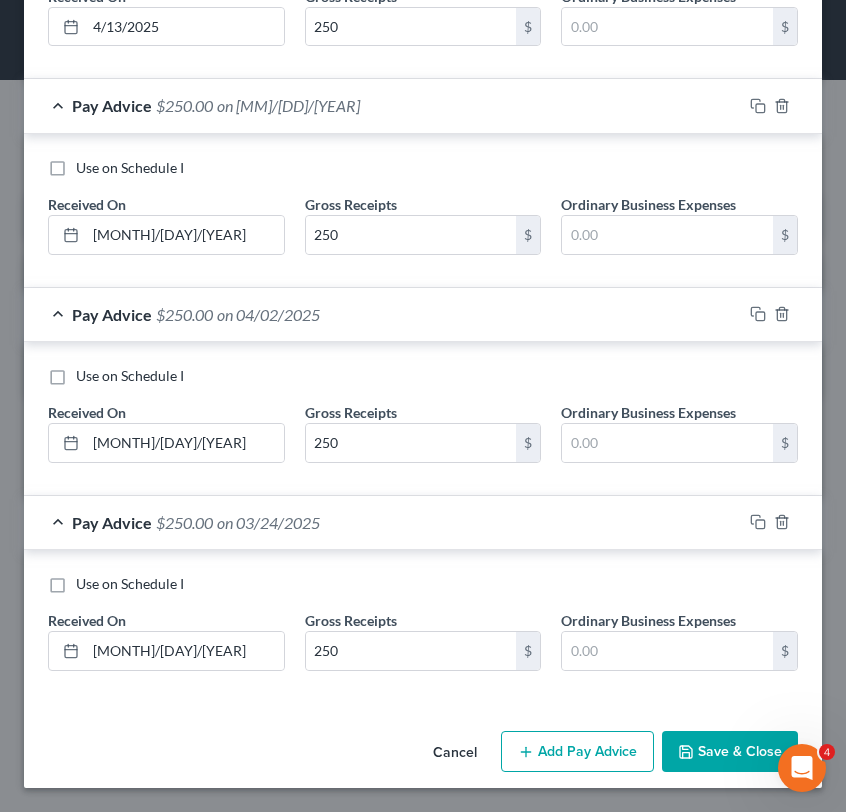 click on "Add Pay Advice" at bounding box center [577, 752] 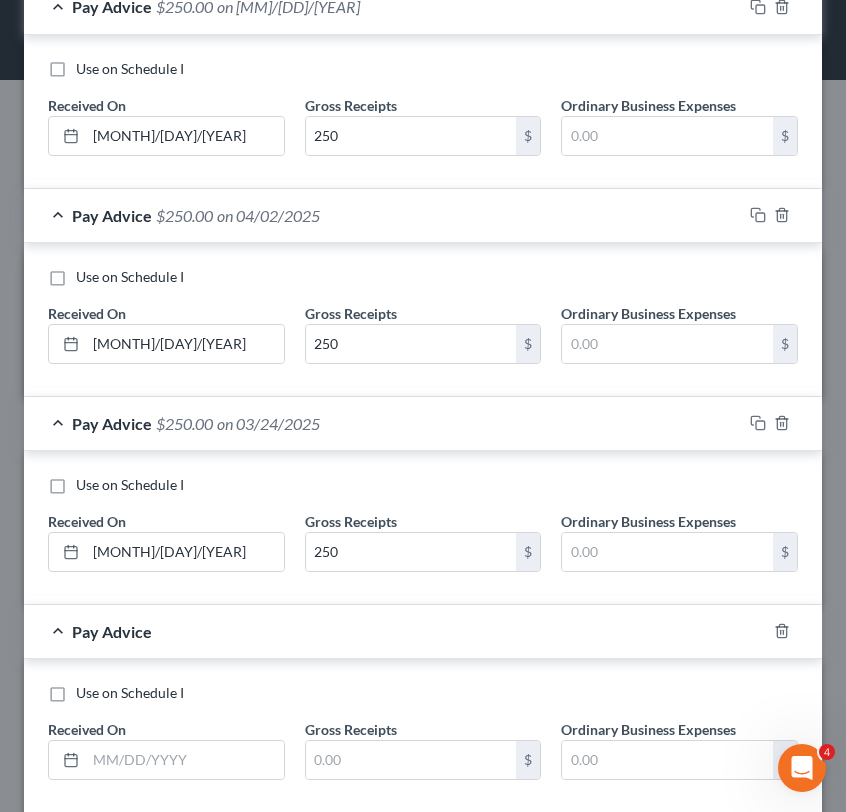 scroll, scrollTop: 3154, scrollLeft: 0, axis: vertical 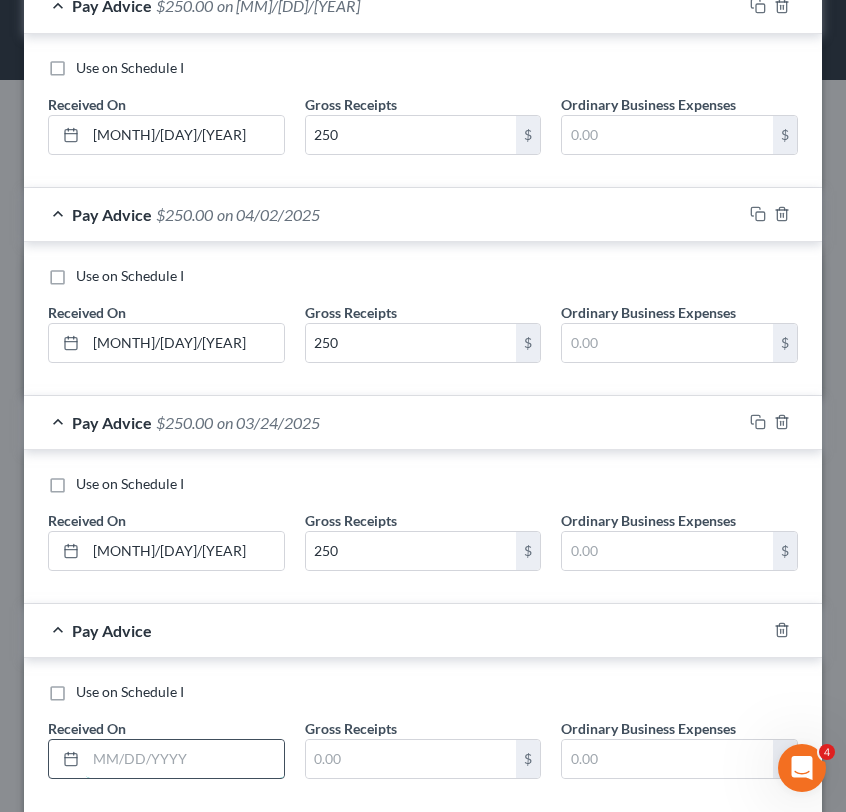 click at bounding box center (185, 759) 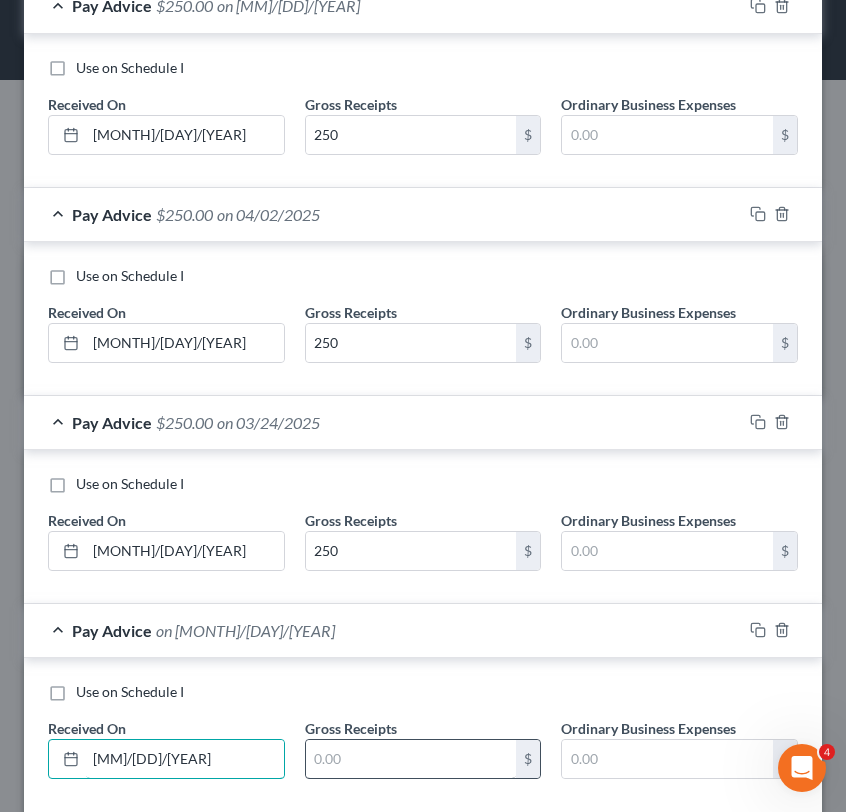 type on "[MM]/[DD]/[YEAR]" 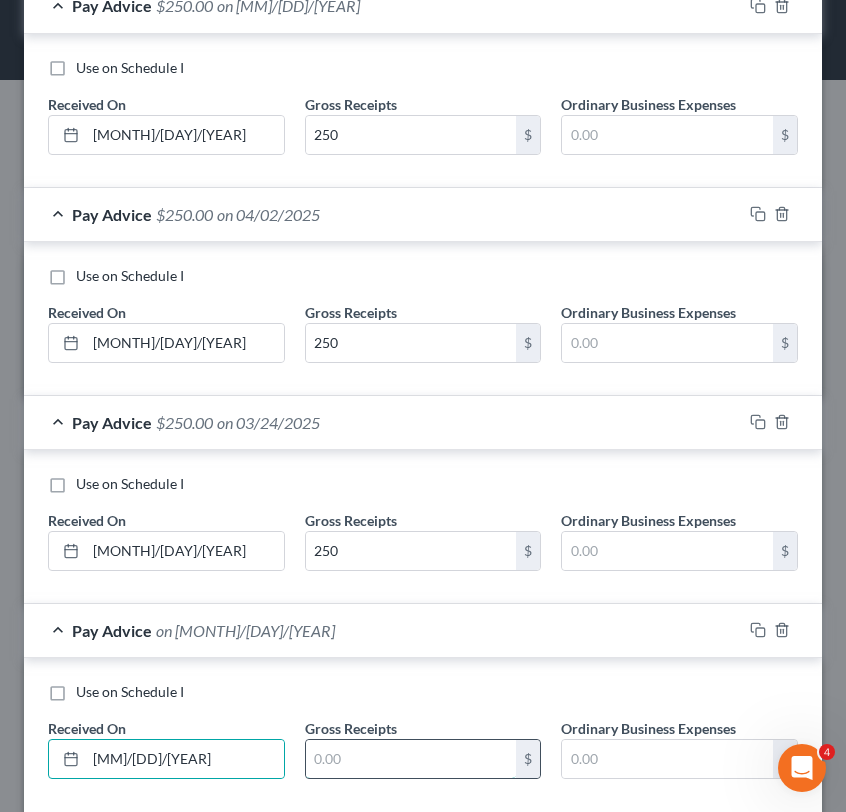click at bounding box center [411, 759] 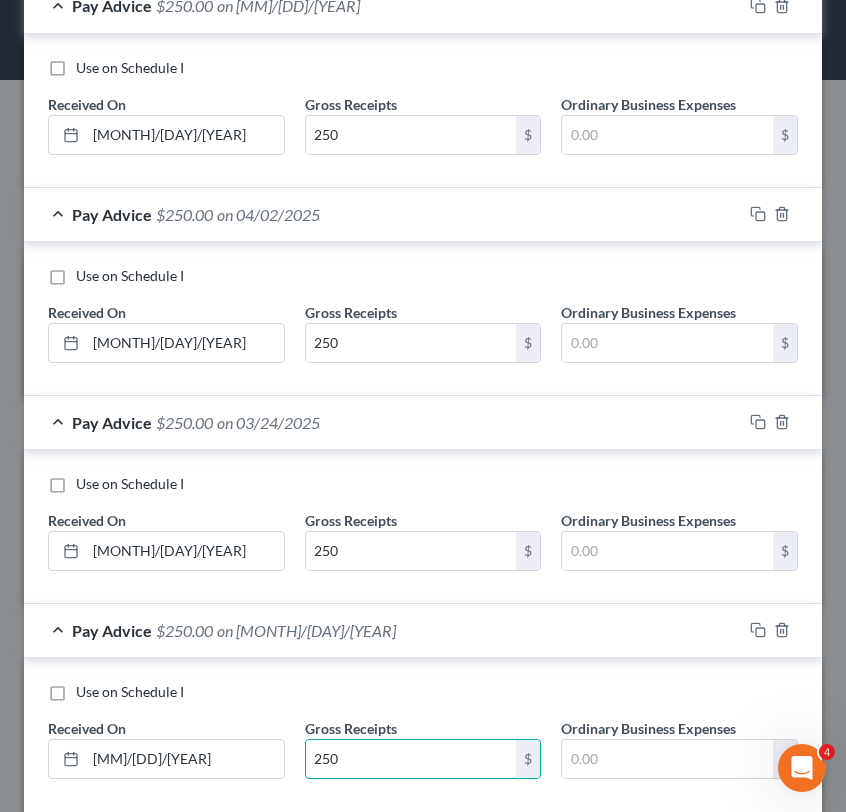 type on "250" 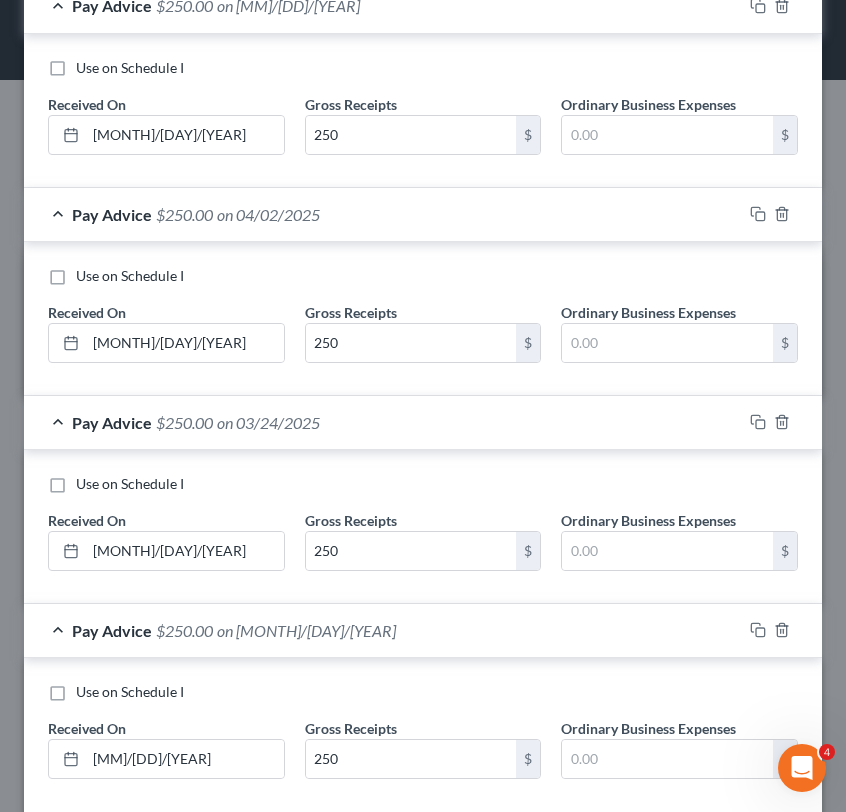 click on "Use on Schedule I
Received On
*
[MM]/[DD]/[YEAR] Gross Receipts [AMOUNT] $ Ordinary Business Expenses $" at bounding box center (423, 734) 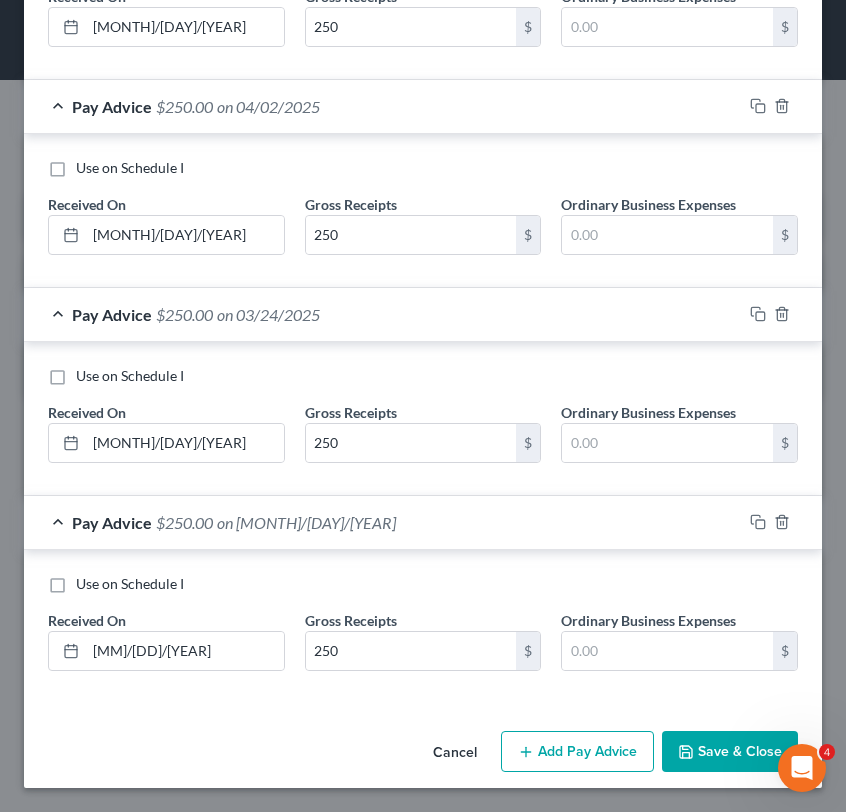 click on "Add Pay Advice" at bounding box center [577, 752] 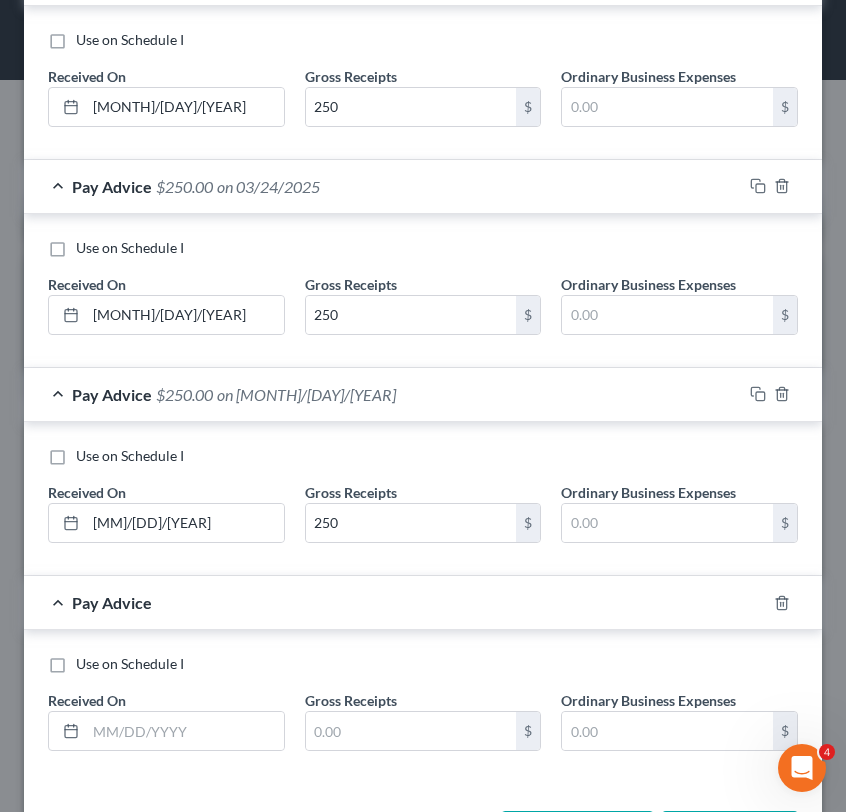 scroll, scrollTop: 3471, scrollLeft: 0, axis: vertical 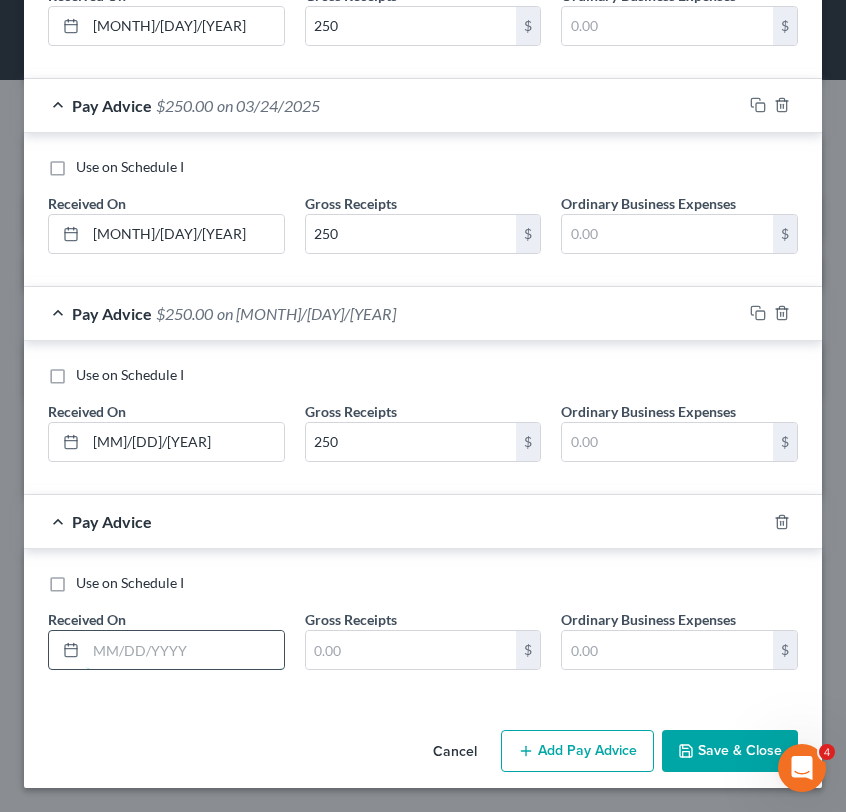 click at bounding box center (185, 650) 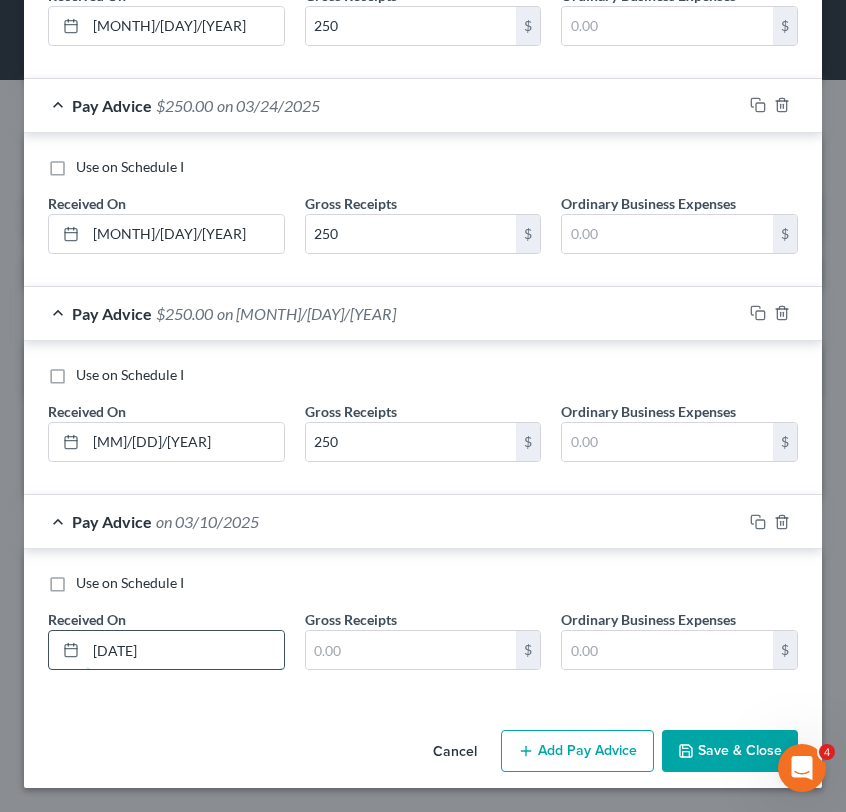 type on "[DATE]" 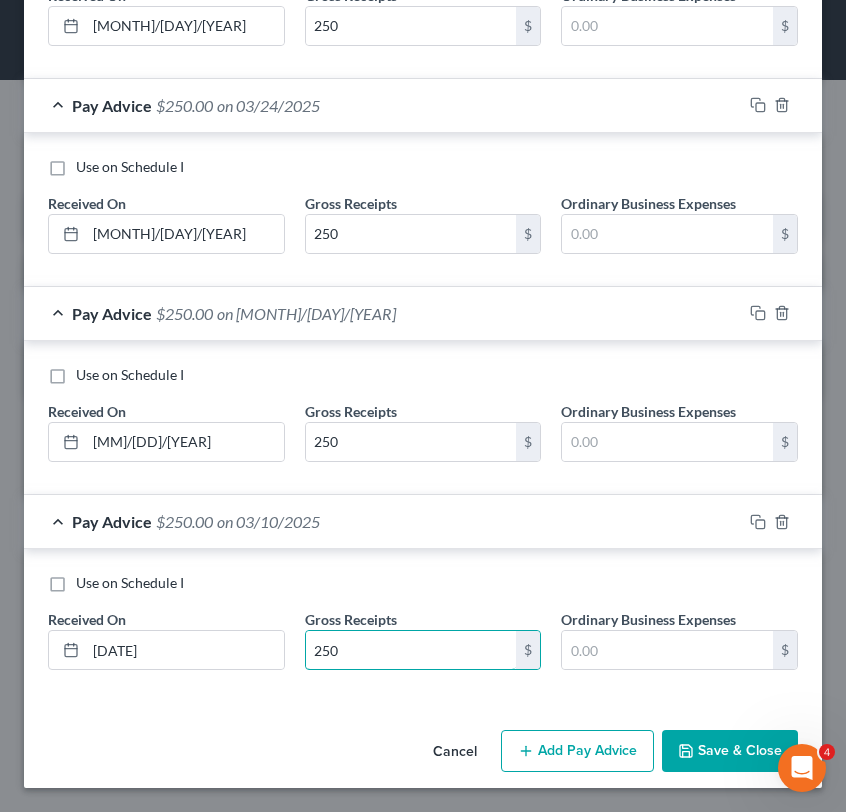 type on "250" 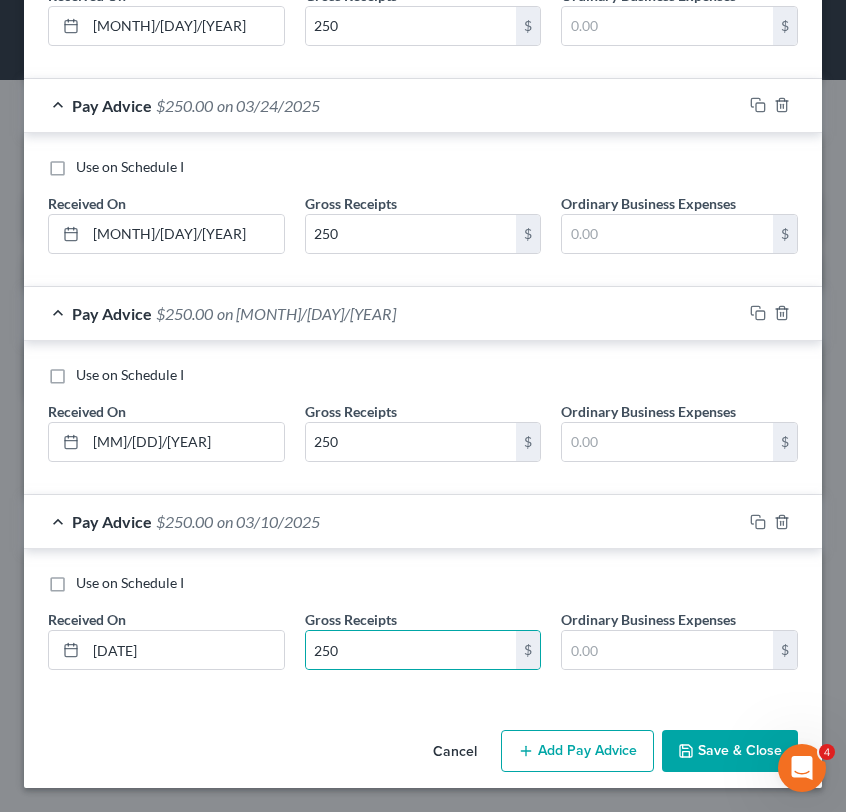 click on "Use on Schedule I
Received On
*
[MONTH]/[DAY]/[YEAR] Gross Receipts 250 $ Ordinary Business Expenses $" at bounding box center (423, 625) 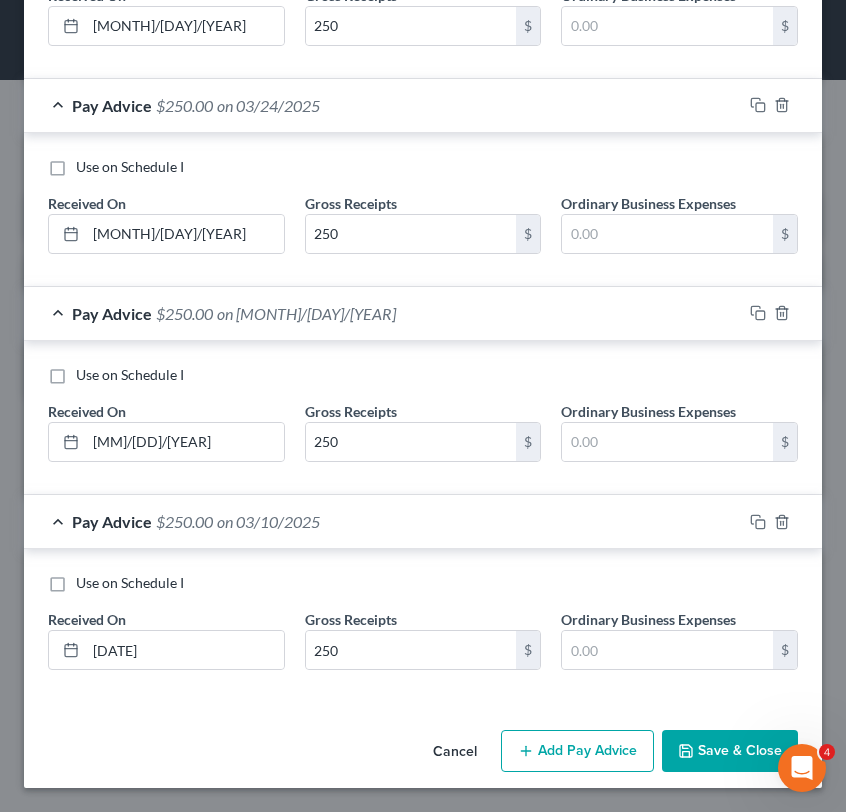 click on "Add Pay Advice" at bounding box center [577, 751] 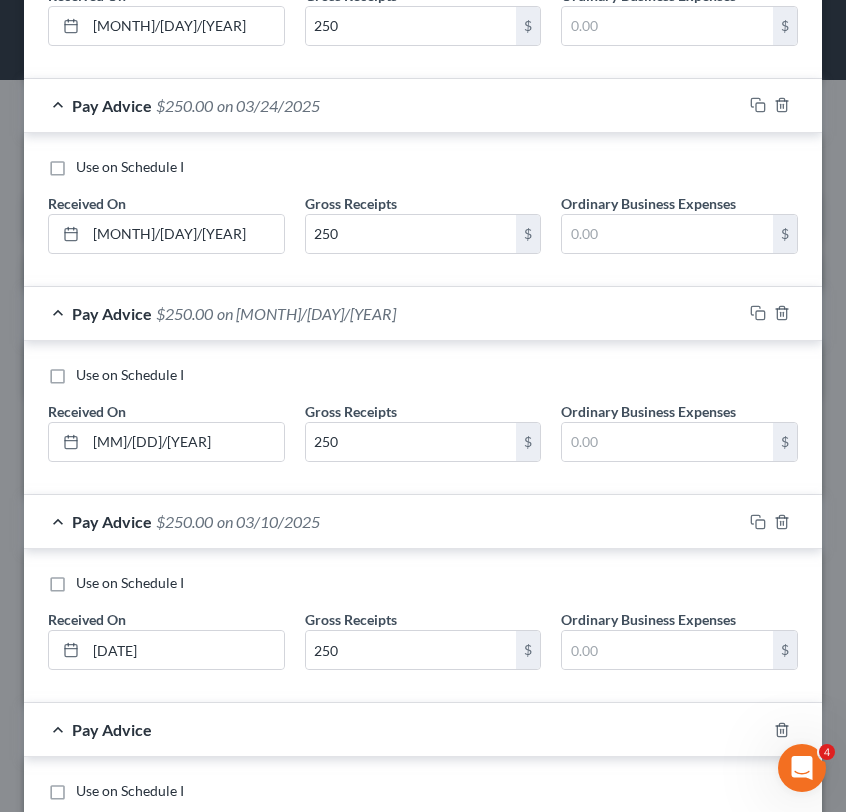 scroll, scrollTop: 3679, scrollLeft: 0, axis: vertical 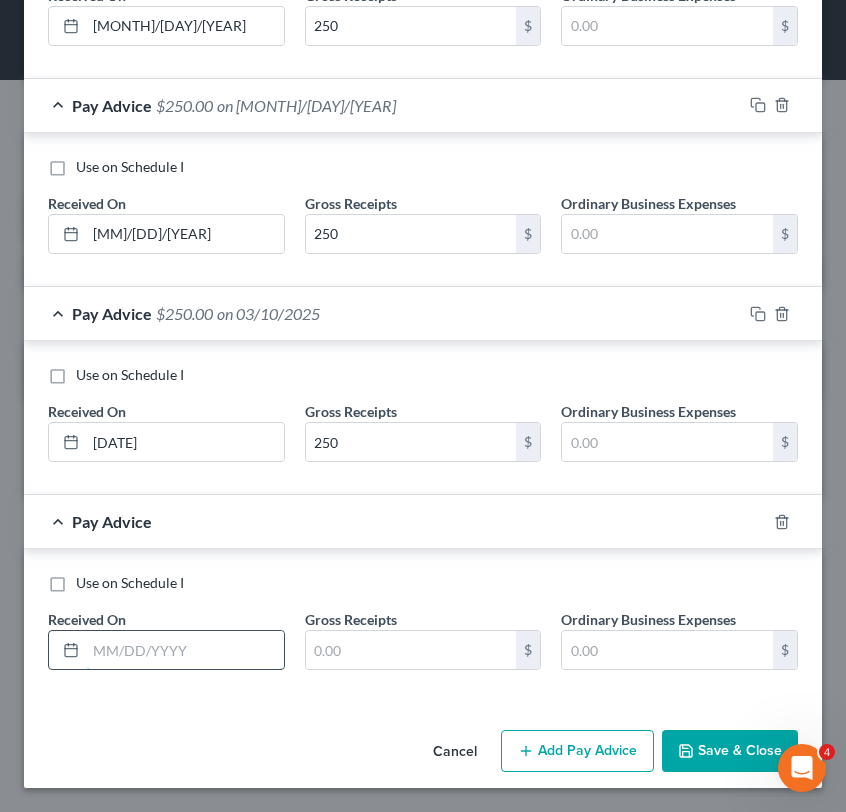 click at bounding box center [185, 650] 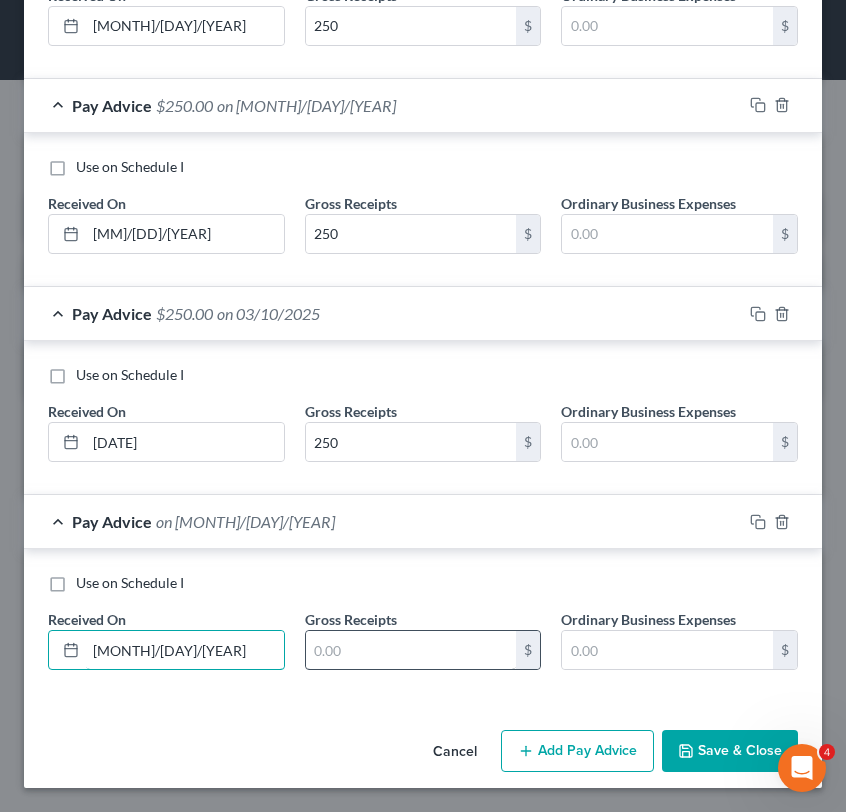 type on "[MONTH]/[DAY]/[YEAR]" 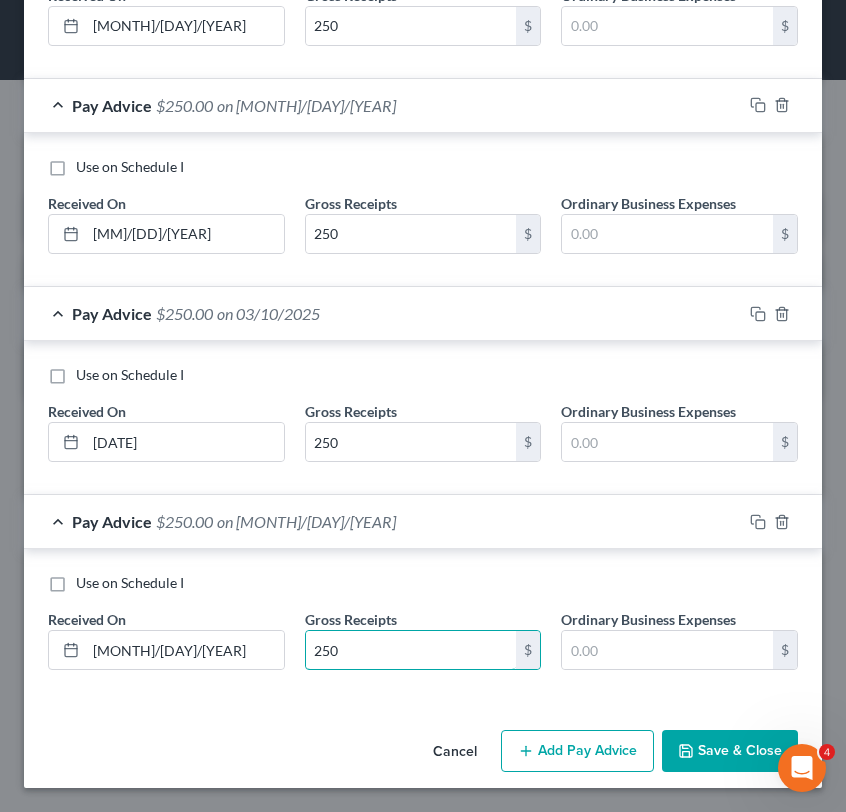 type on "250" 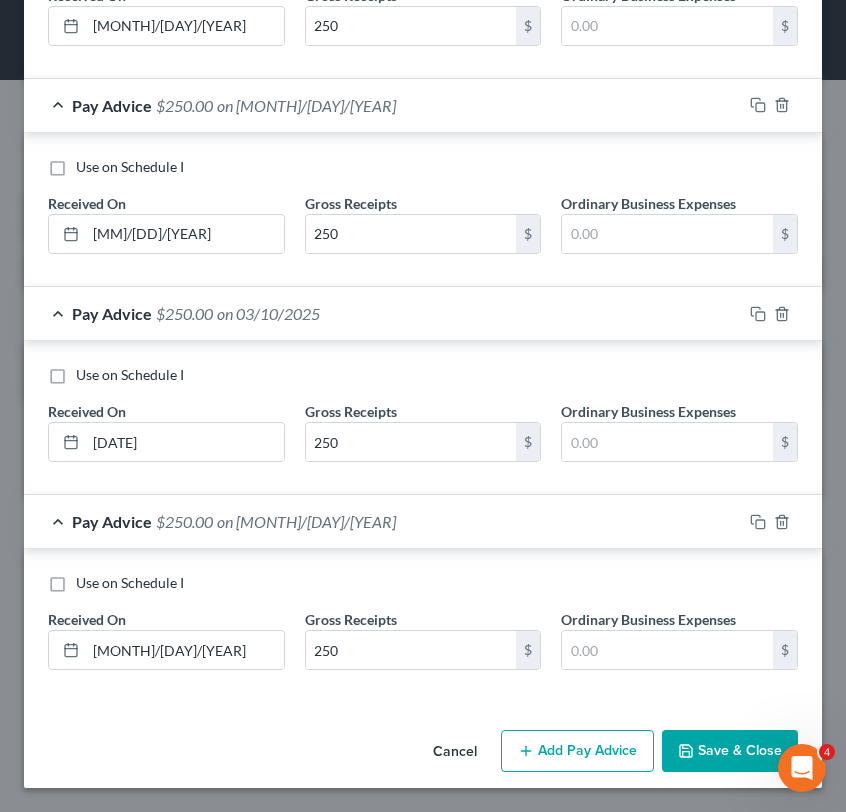 click on "Use on Schedule I" at bounding box center [423, 583] 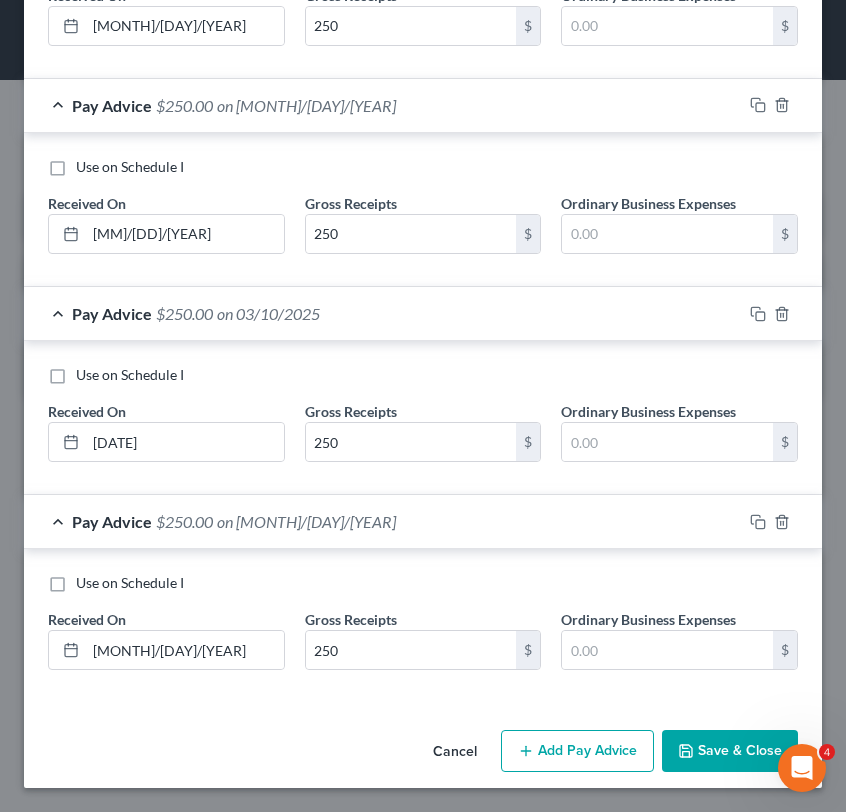 click on "Cancel Add Pay Advice Save & Close" at bounding box center (423, 755) 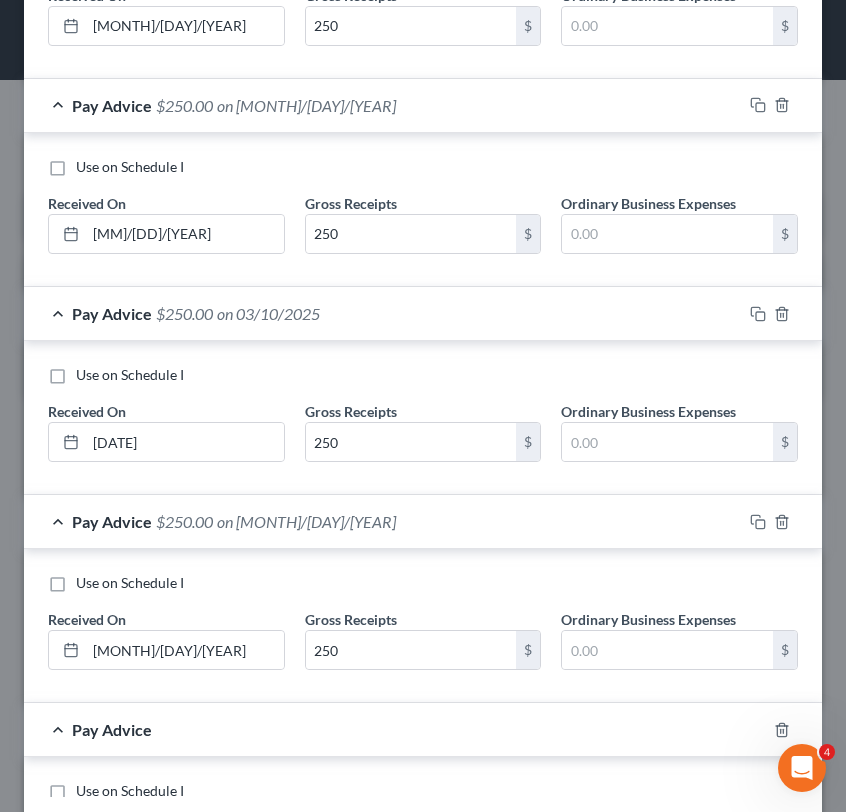 scroll, scrollTop: 3830, scrollLeft: 0, axis: vertical 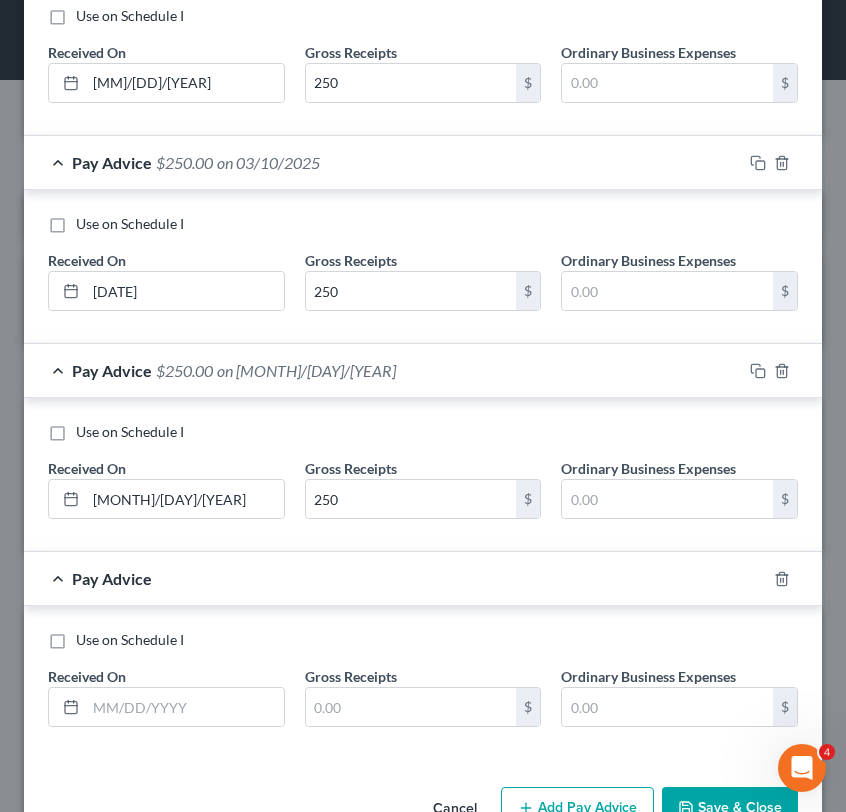 click on "on [MONTH]/[DAY]/[YEAR]" at bounding box center [423, 686] 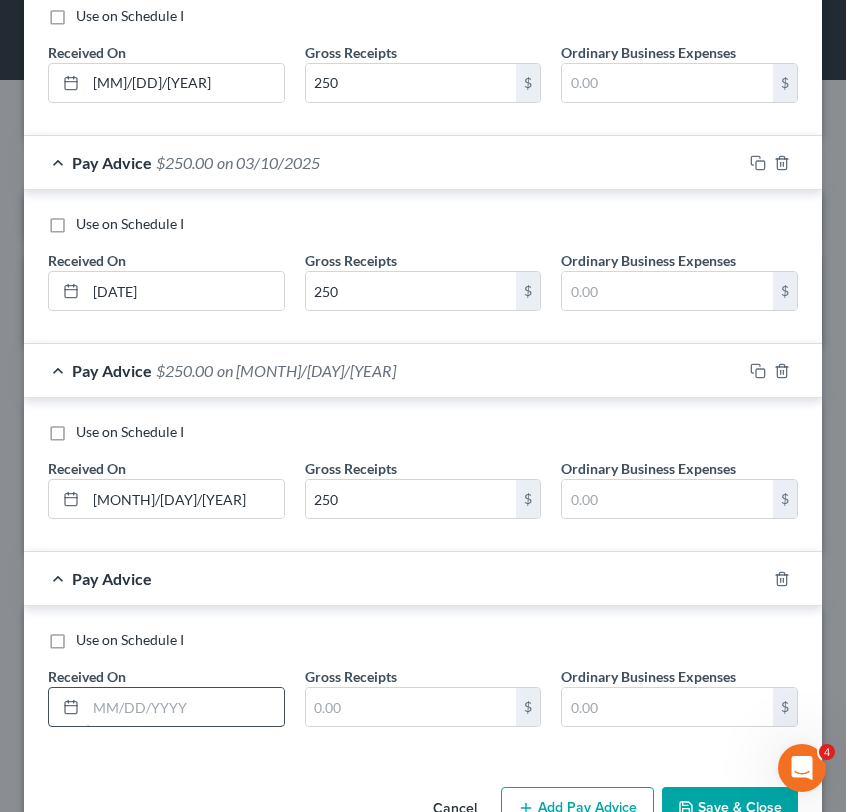 click at bounding box center [185, 707] 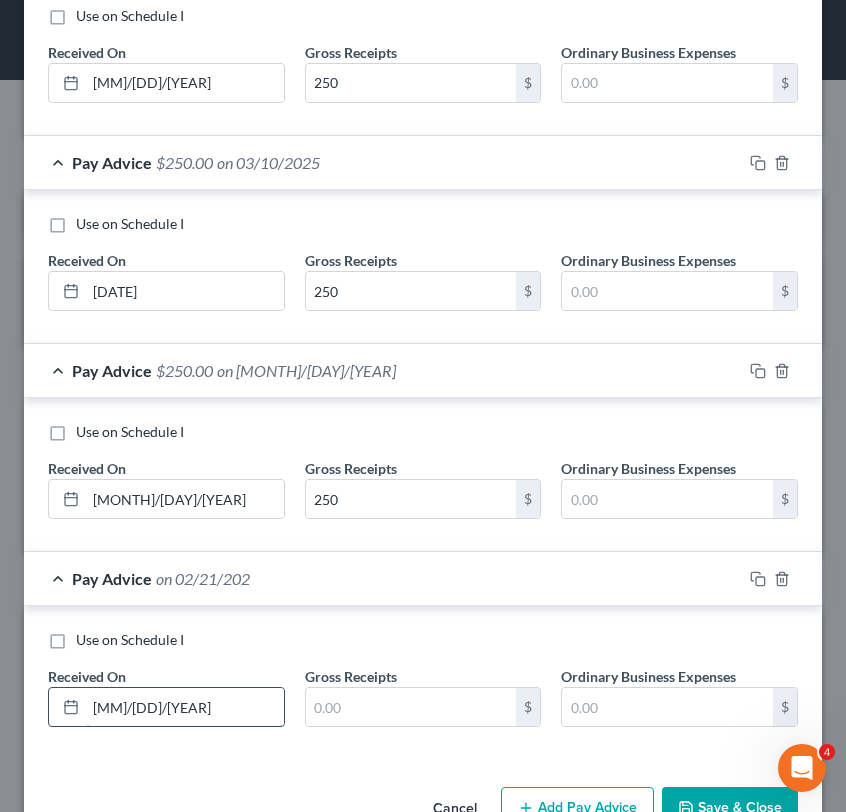 type on "[MM]/[DD]/[YEAR]" 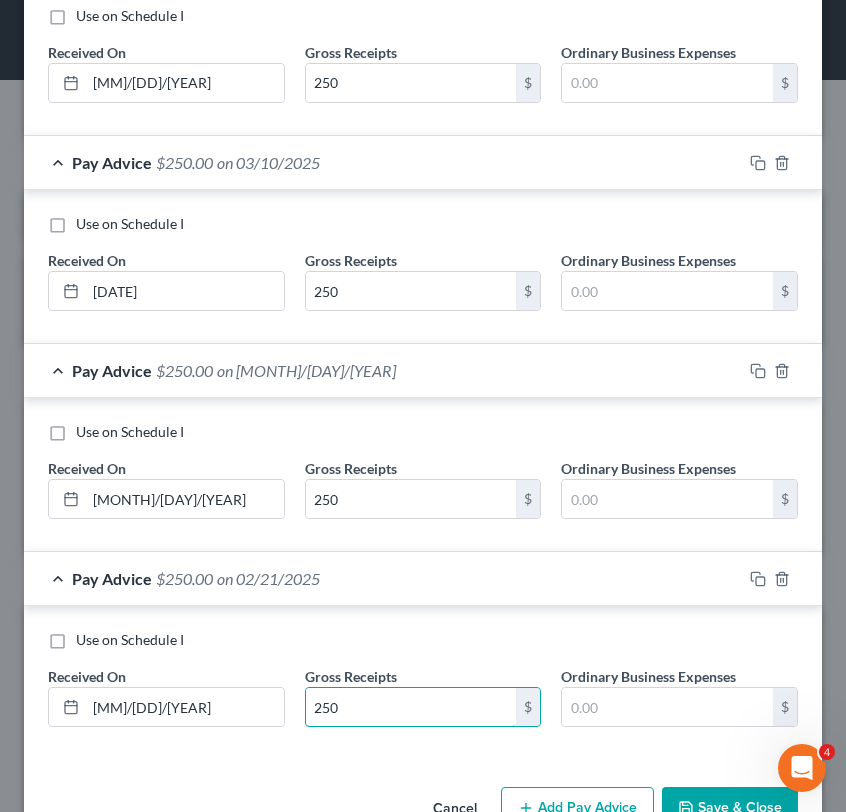 type on "250" 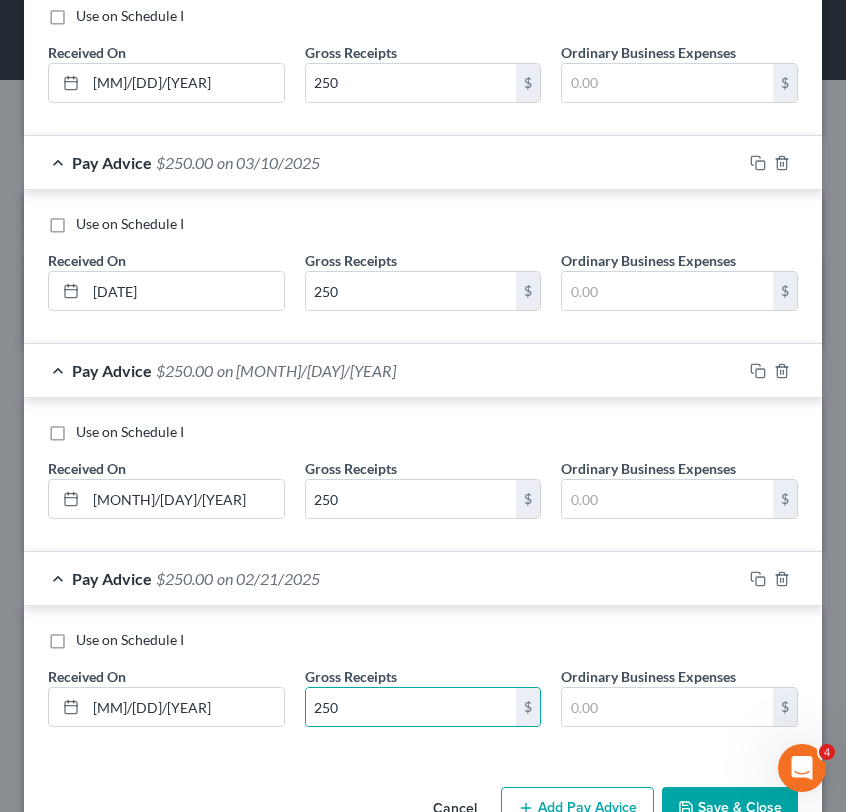 click on "Use on Schedule I
Received On
*
[MONTH]/[DAY]/[YEAR] Gross Receipts 250 $ Ordinary Business Expenses $" at bounding box center [423, 682] 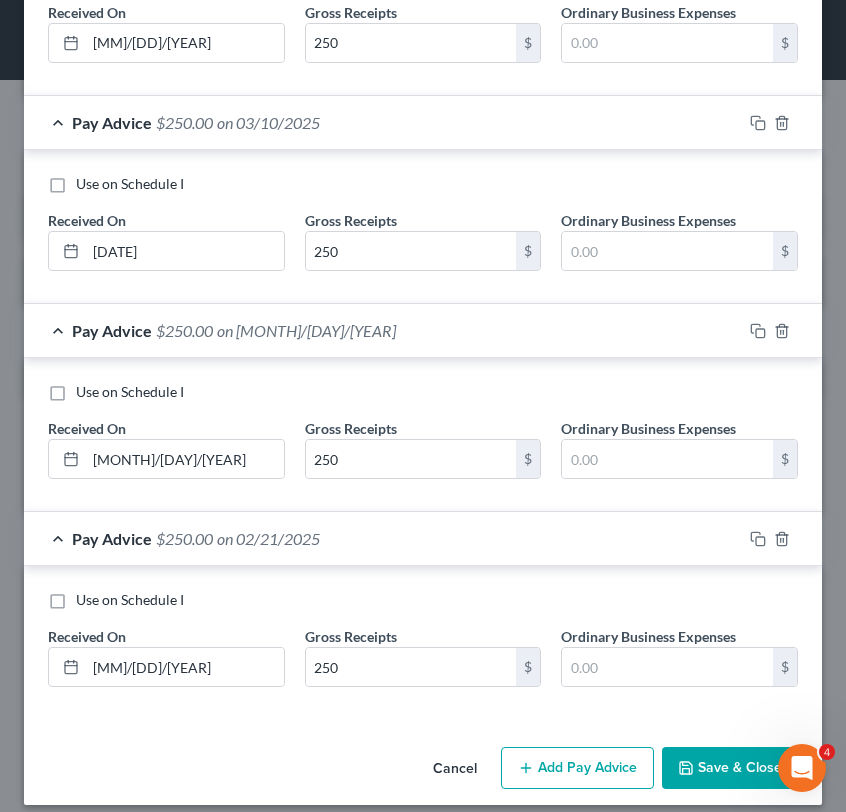 scroll, scrollTop: 3887, scrollLeft: 0, axis: vertical 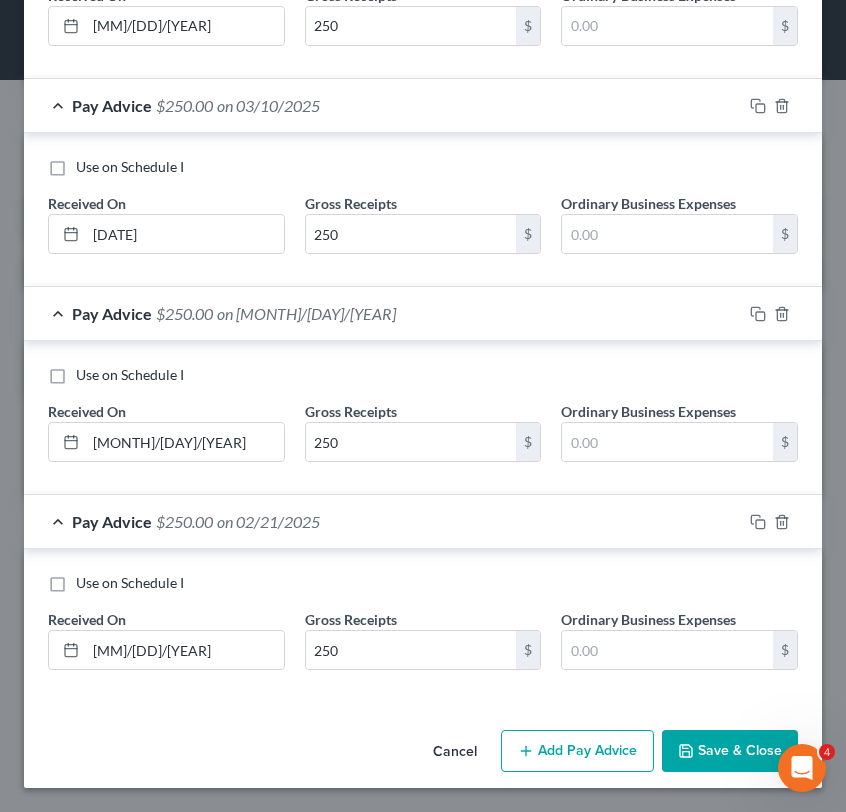 click on "Add Pay Advice" at bounding box center (577, 751) 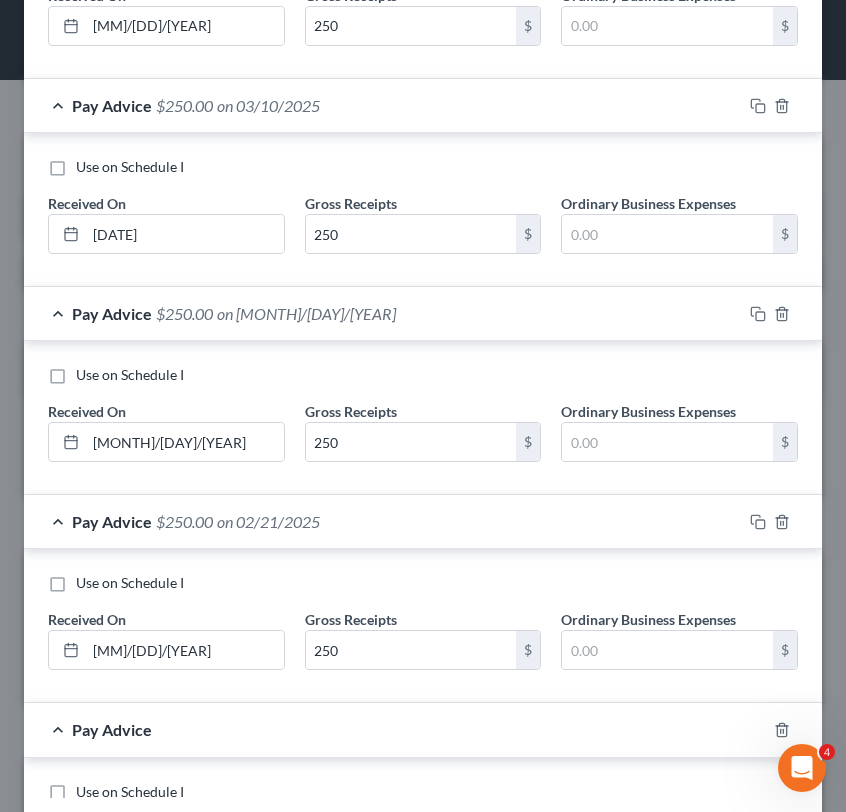 scroll, scrollTop: 4095, scrollLeft: 0, axis: vertical 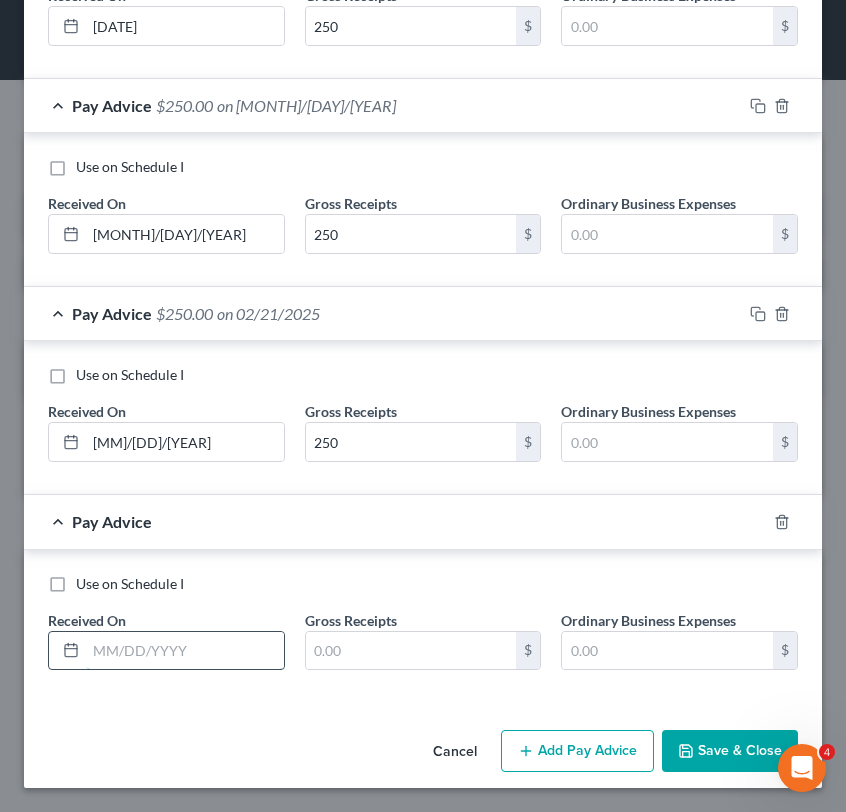 click at bounding box center [185, 651] 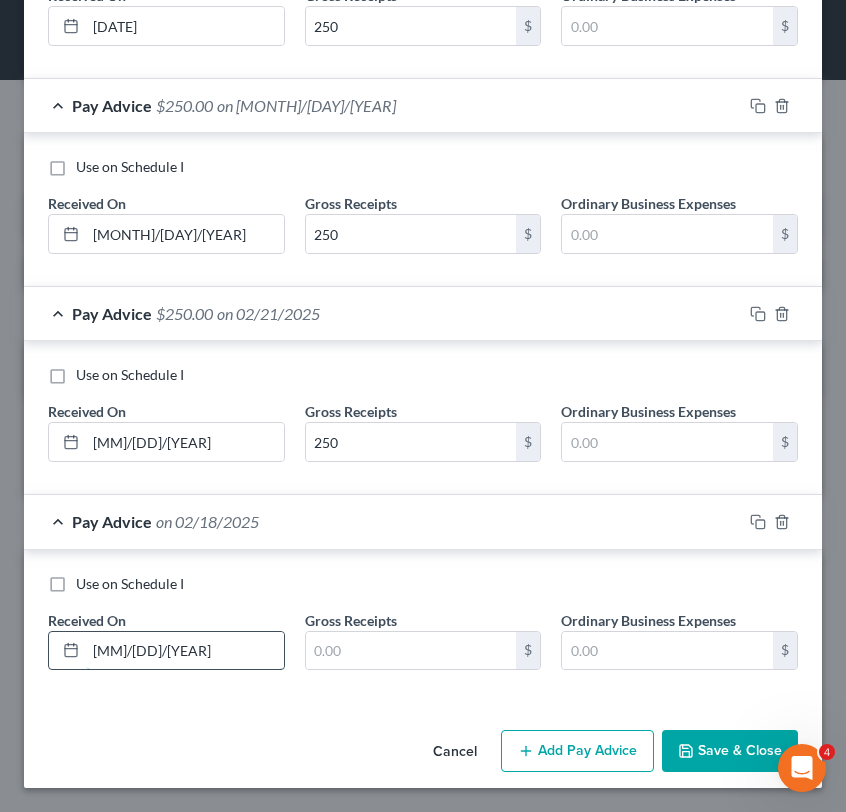 type on "[MM]/[DD]/[YEAR]" 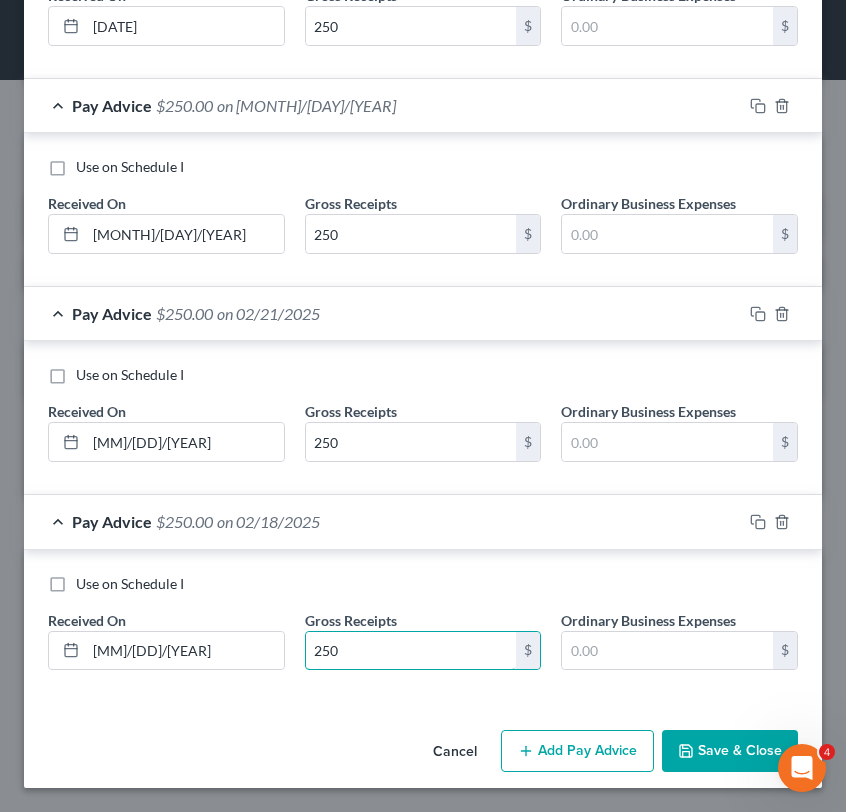 type on "250" 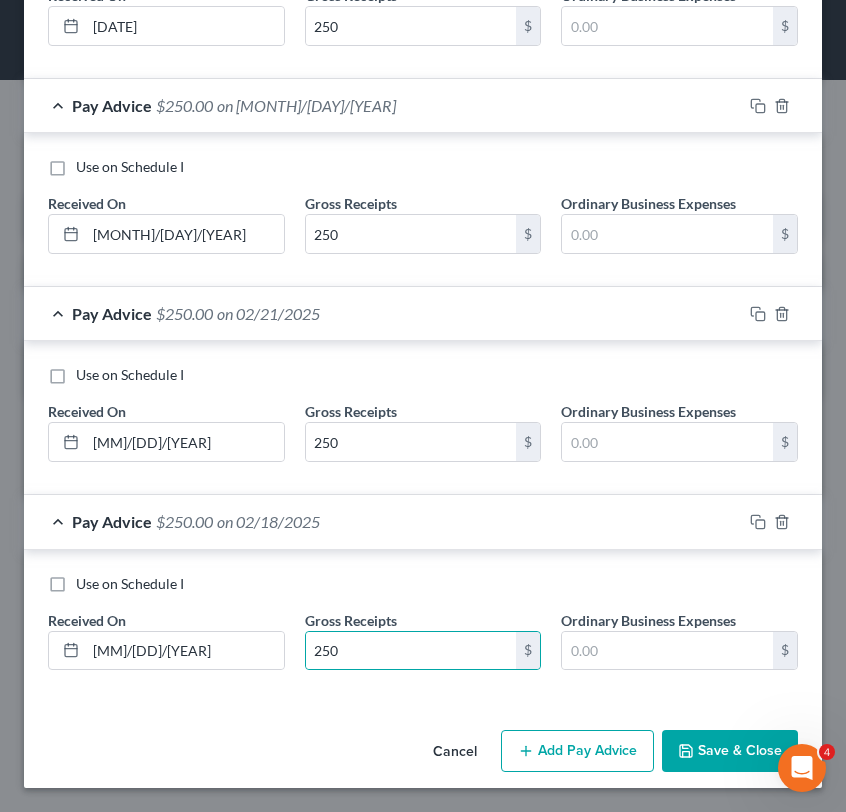 click on "Use on Schedule I" at bounding box center [423, 584] 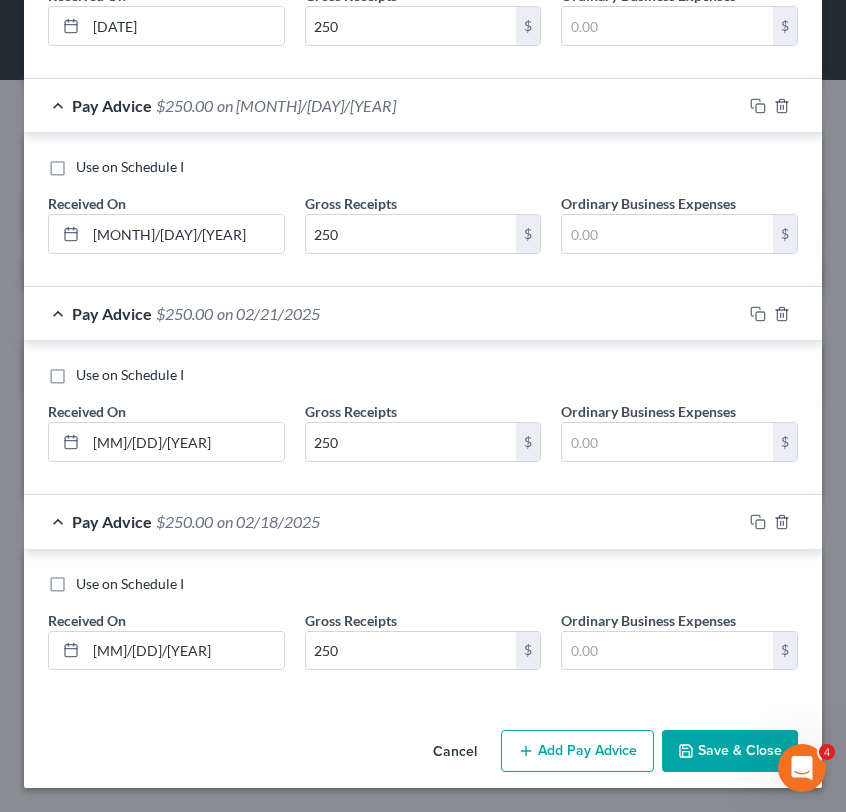 click on "Add Pay Advice" at bounding box center [577, 751] 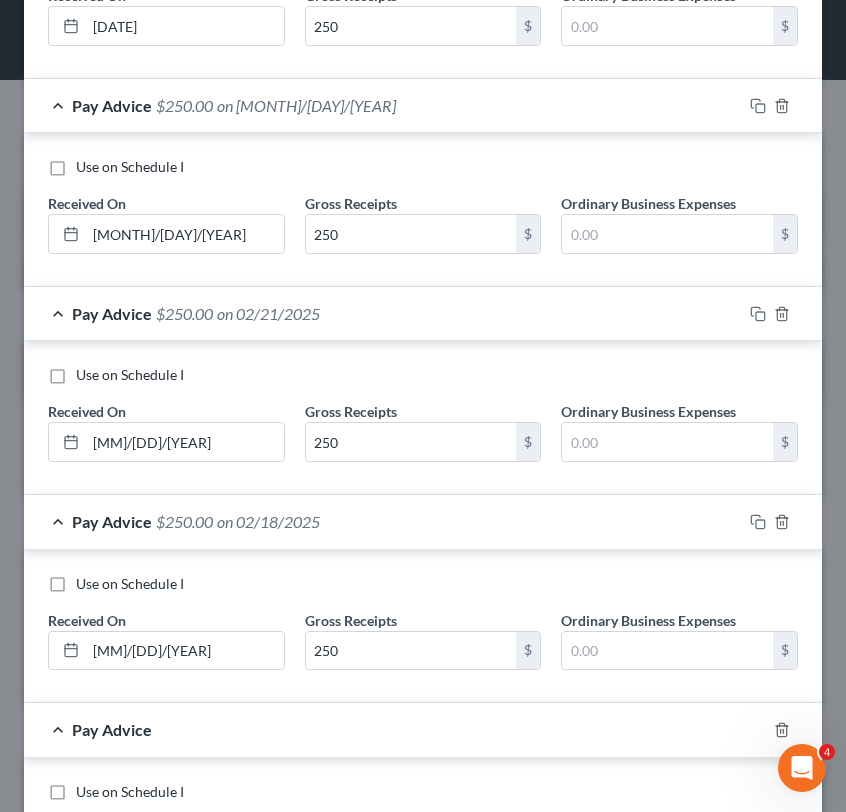 scroll, scrollTop: 4303, scrollLeft: 0, axis: vertical 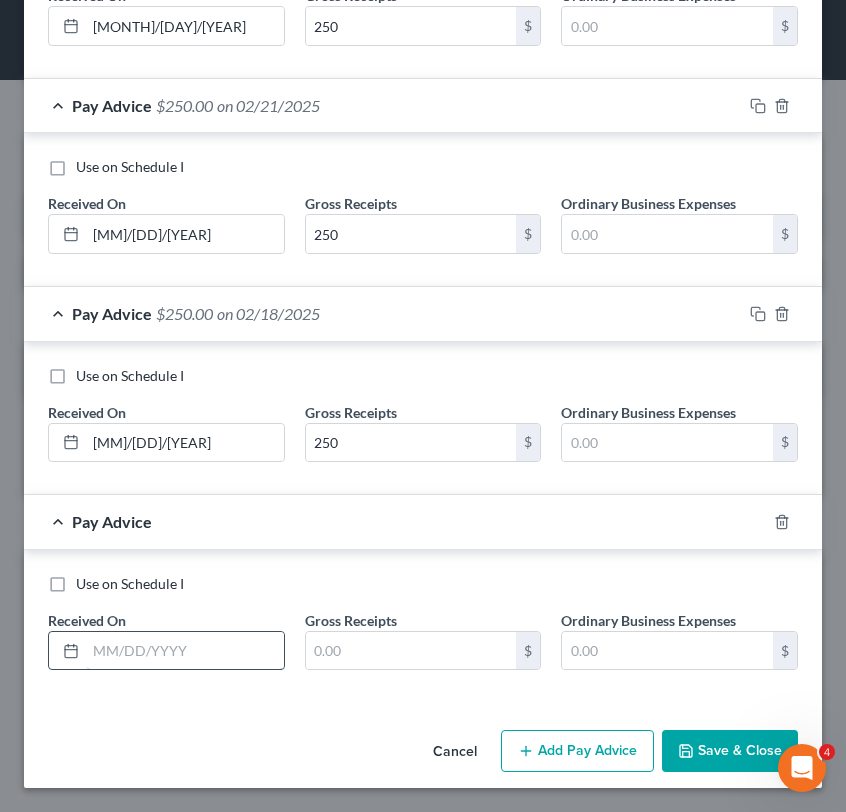 click at bounding box center (185, 651) 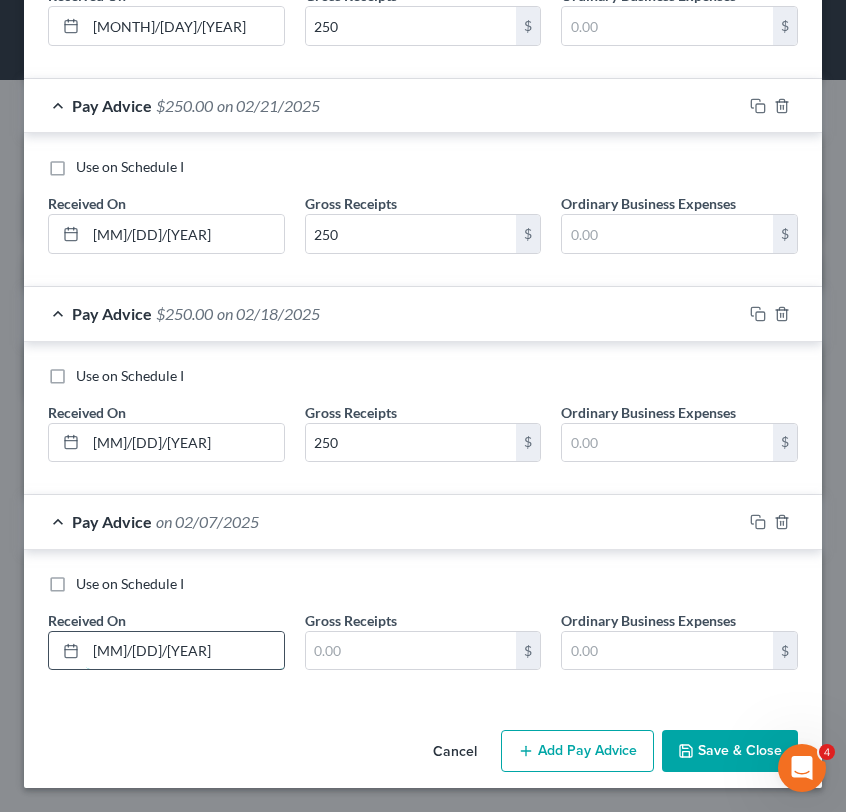 type on "[MM]/[DD]/[YEAR]" 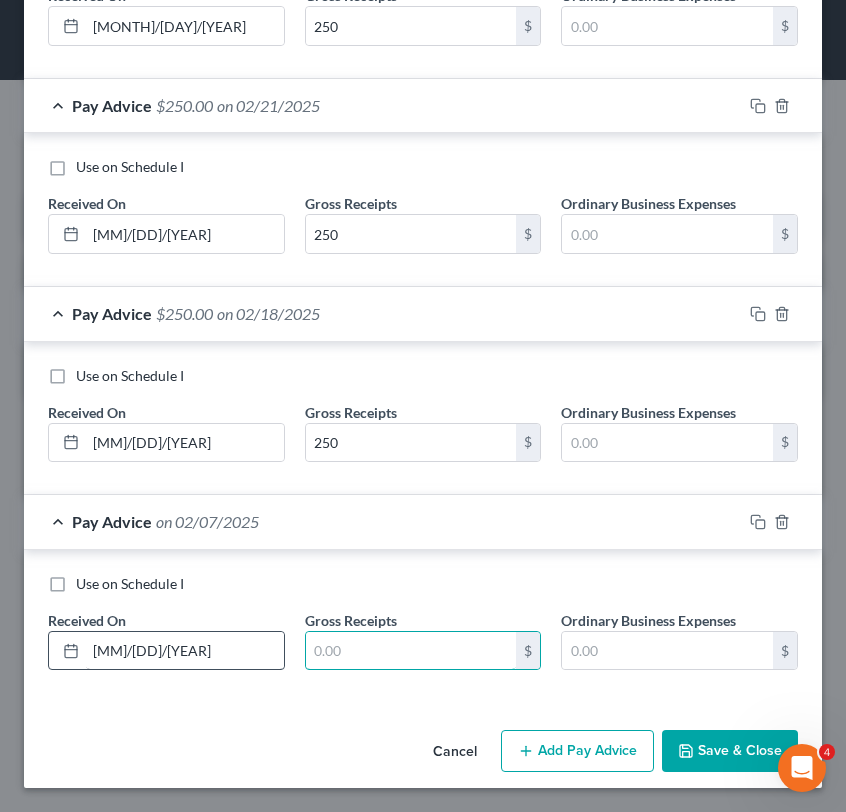 type on "5" 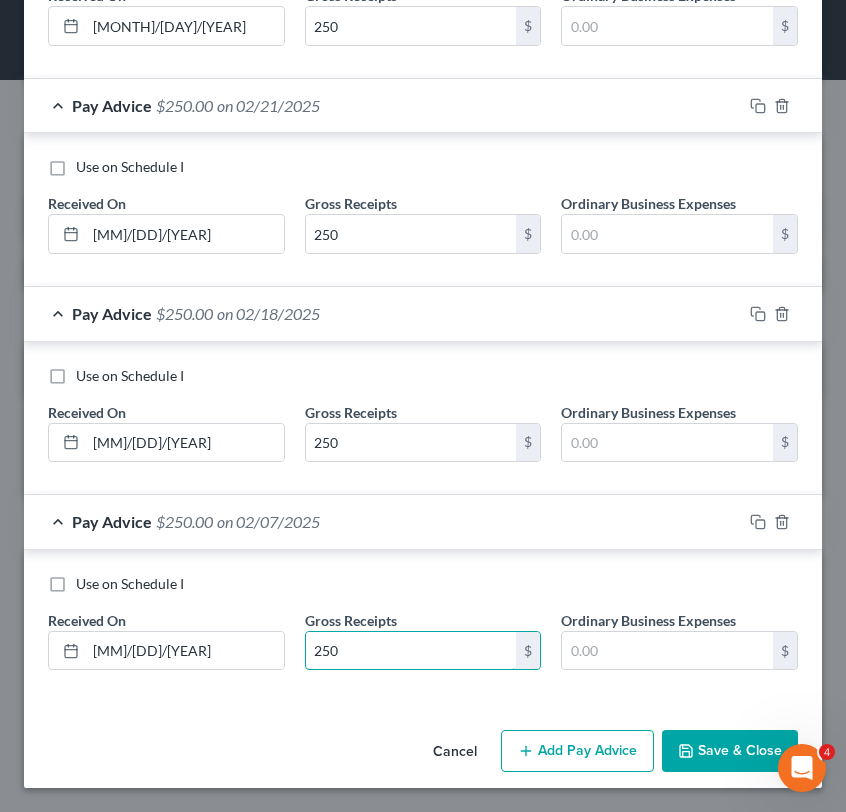 type on "250" 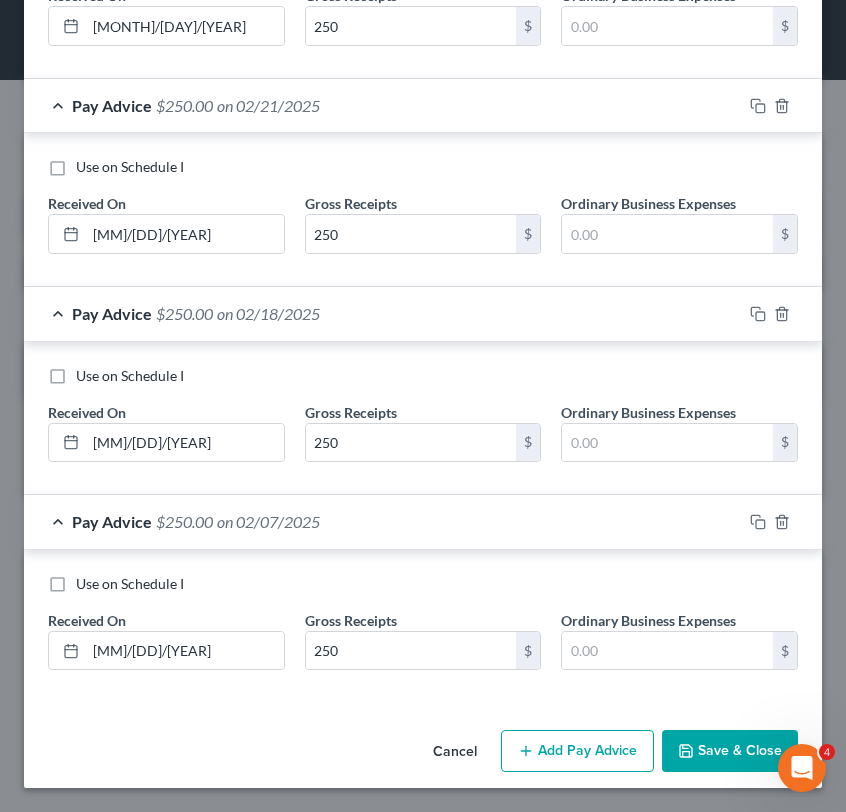click on "Received On
*
[MONTH]/[DAY]/[YEAR]" at bounding box center (166, 640) 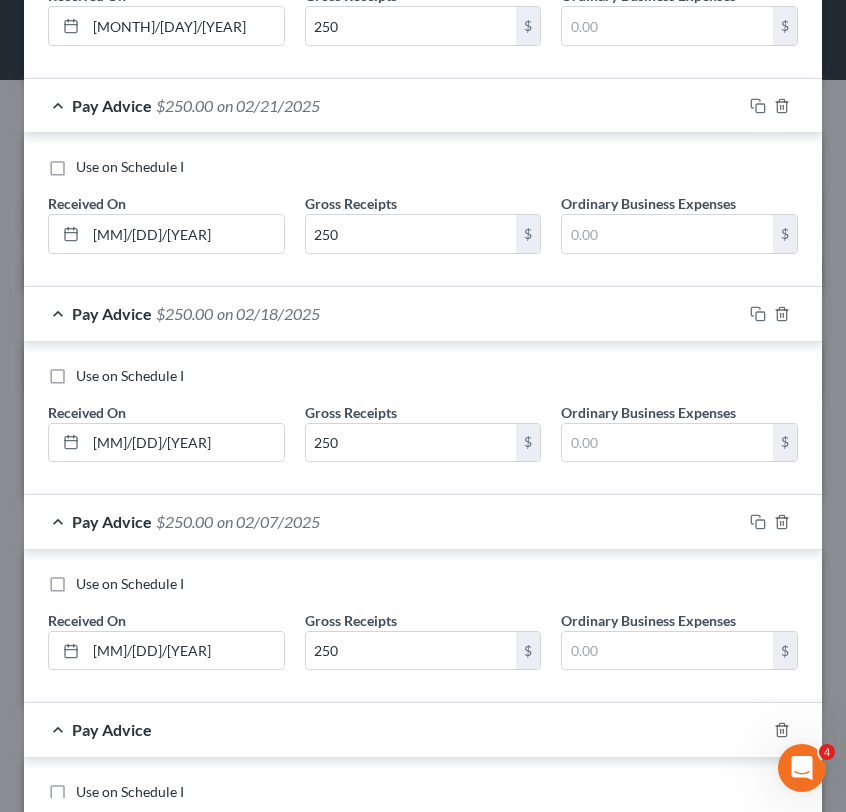 scroll, scrollTop: 4511, scrollLeft: 0, axis: vertical 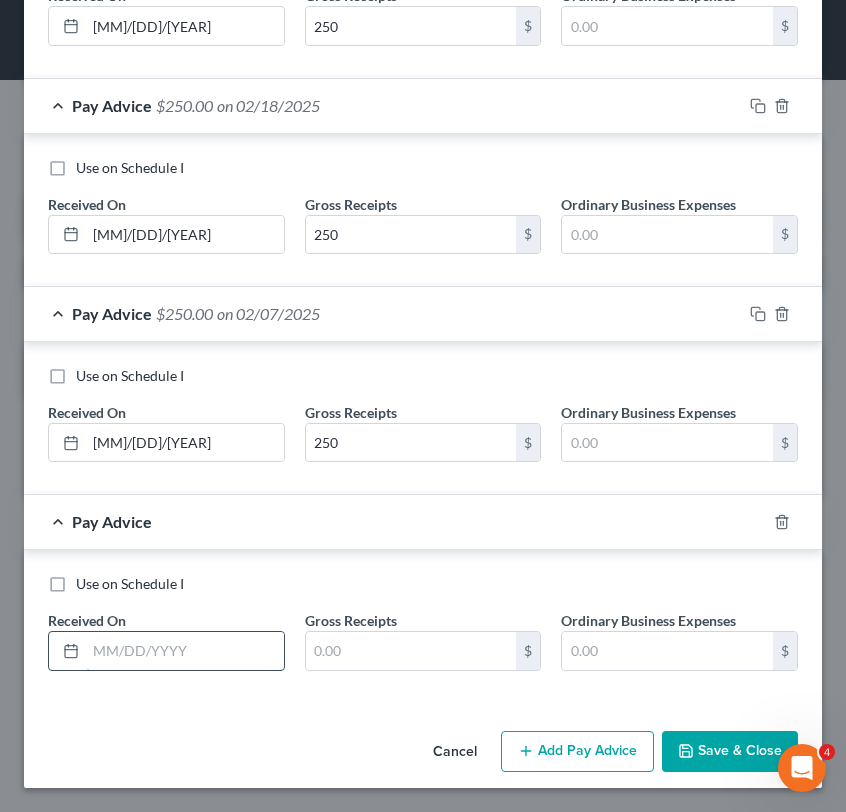 click at bounding box center [185, 651] 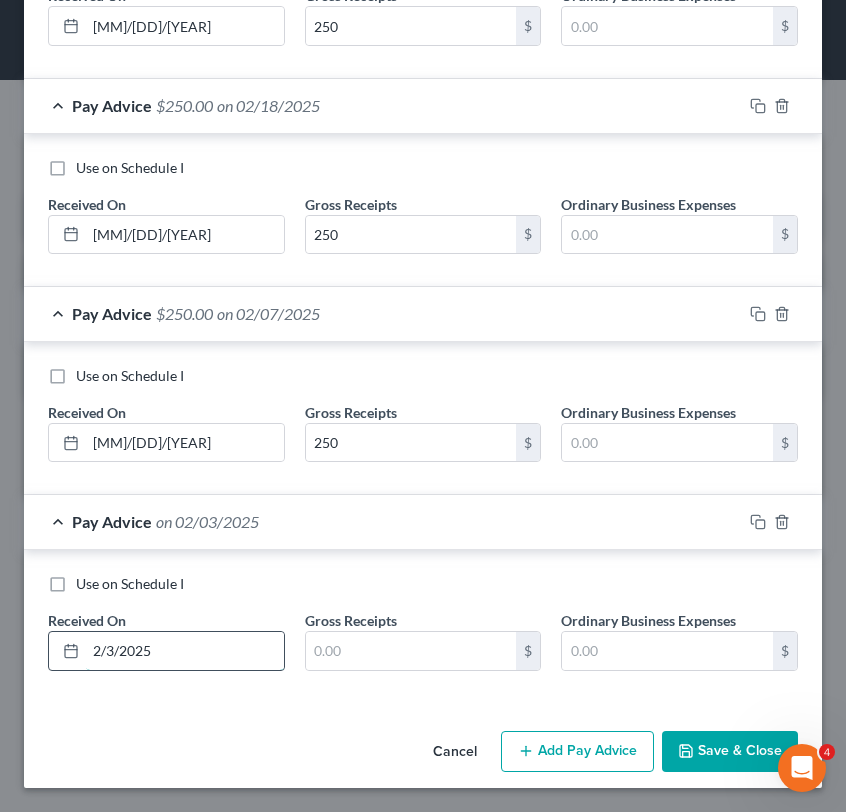 type on "2/3/2025" 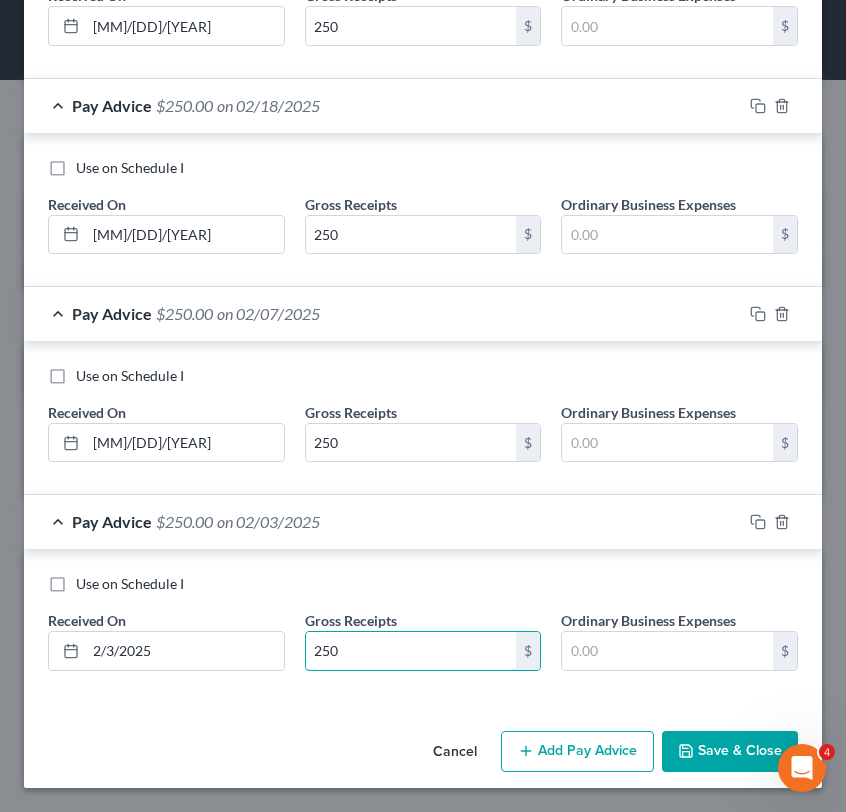 type on "250" 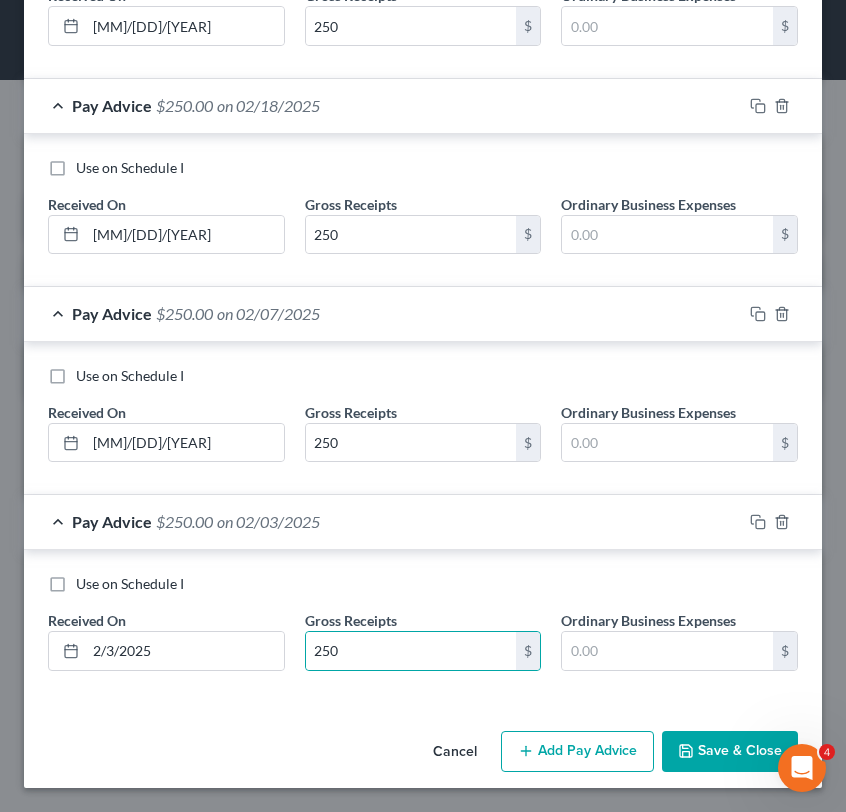 click on "Use on Schedule I" at bounding box center [423, 584] 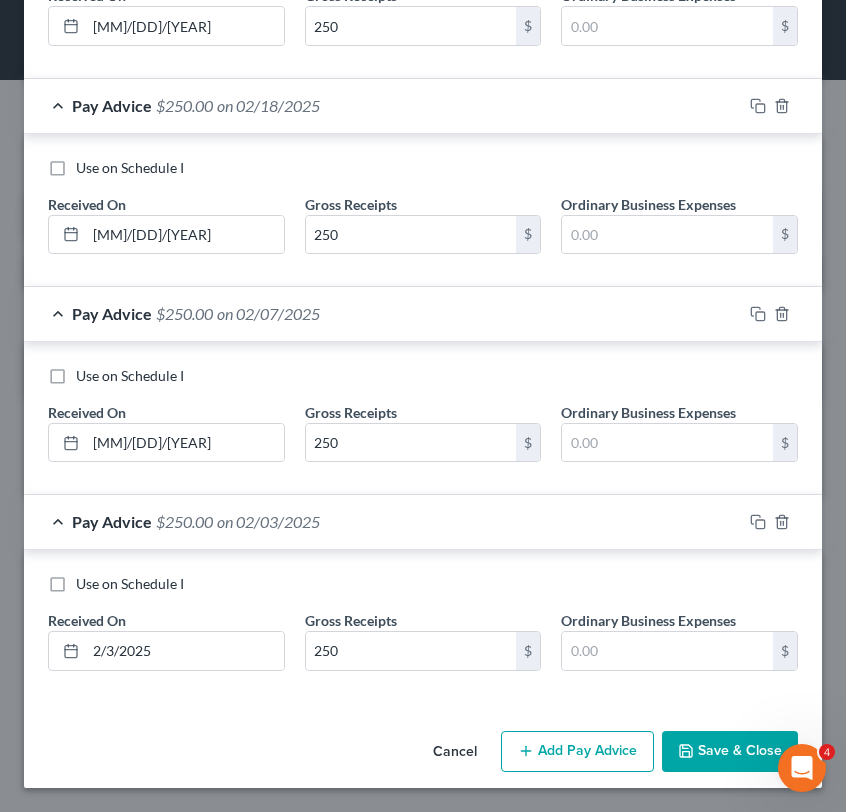 click on "Add Pay Advice" at bounding box center (577, 752) 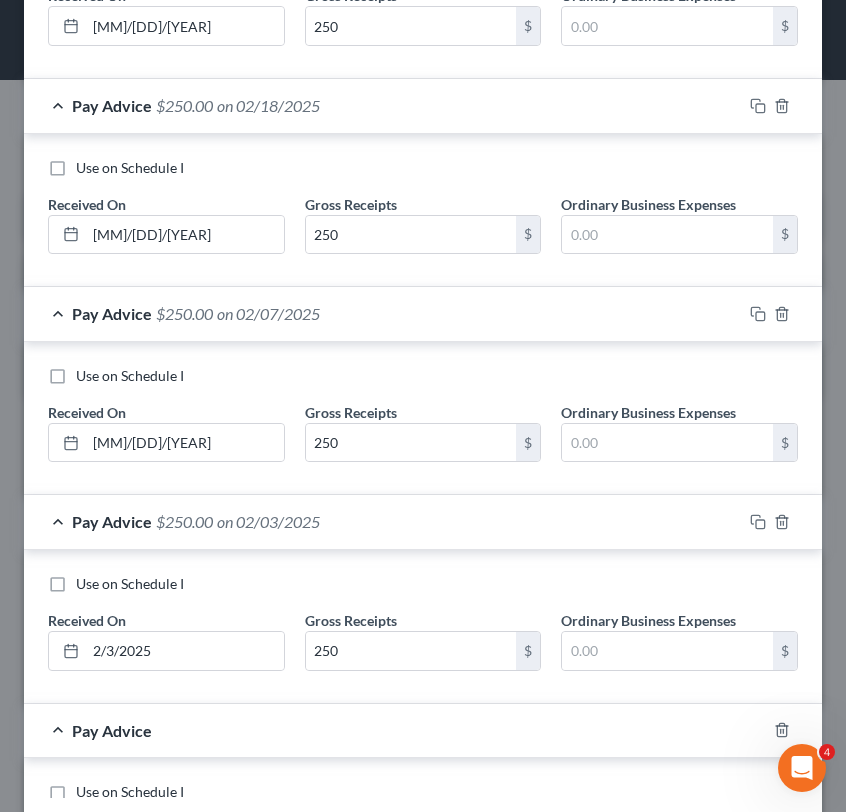 scroll, scrollTop: 4607, scrollLeft: 0, axis: vertical 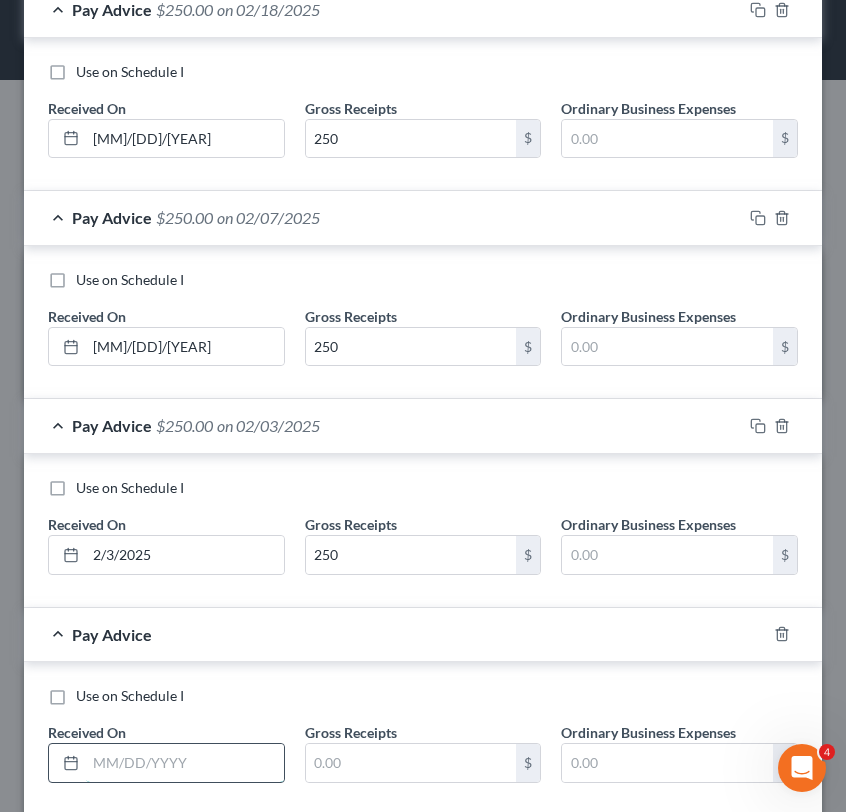 click at bounding box center [185, 763] 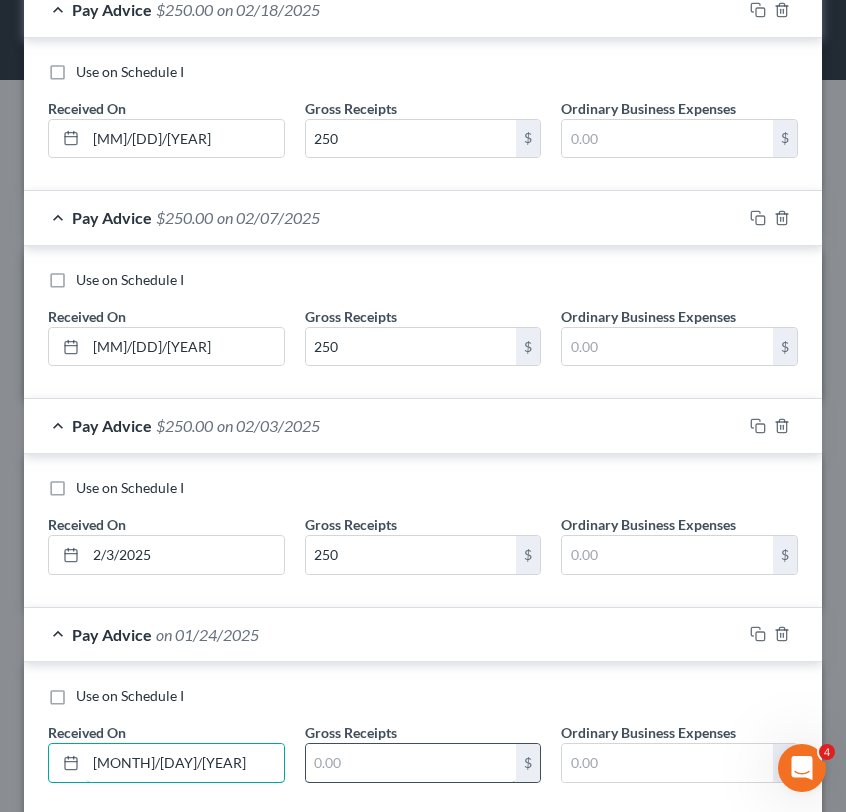 type on "[MONTH]/[DAY]/[YEAR]" 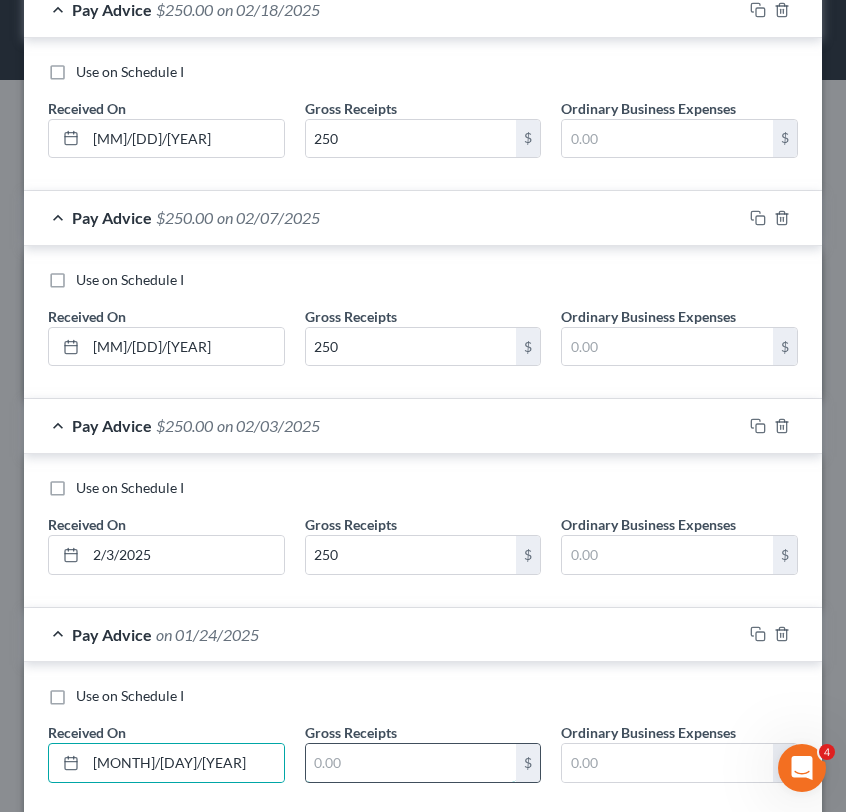 click at bounding box center [411, 763] 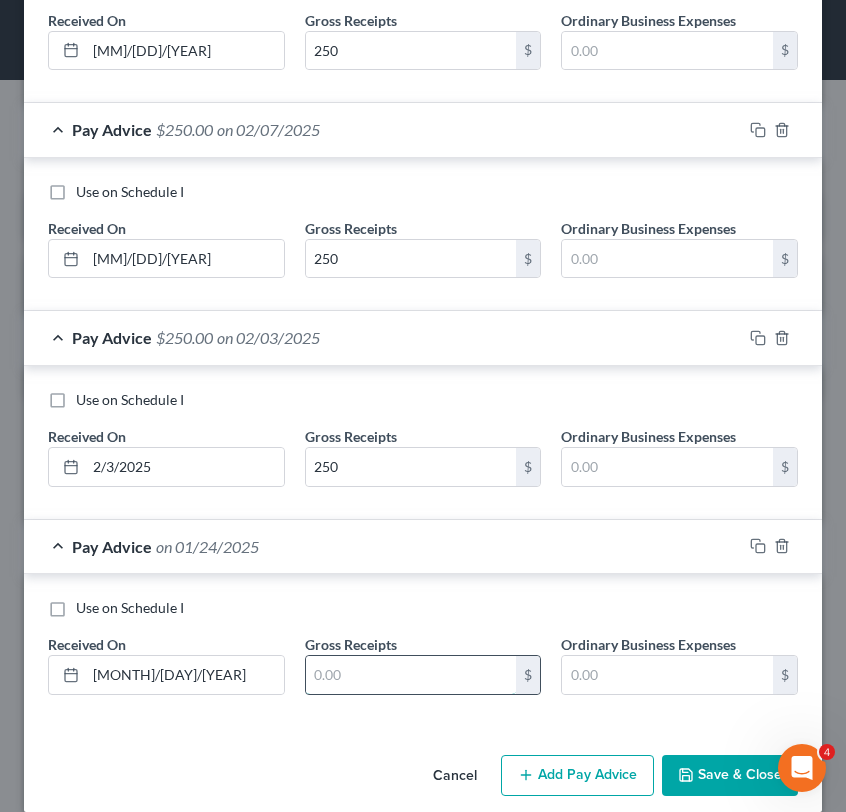scroll, scrollTop: 4719, scrollLeft: 0, axis: vertical 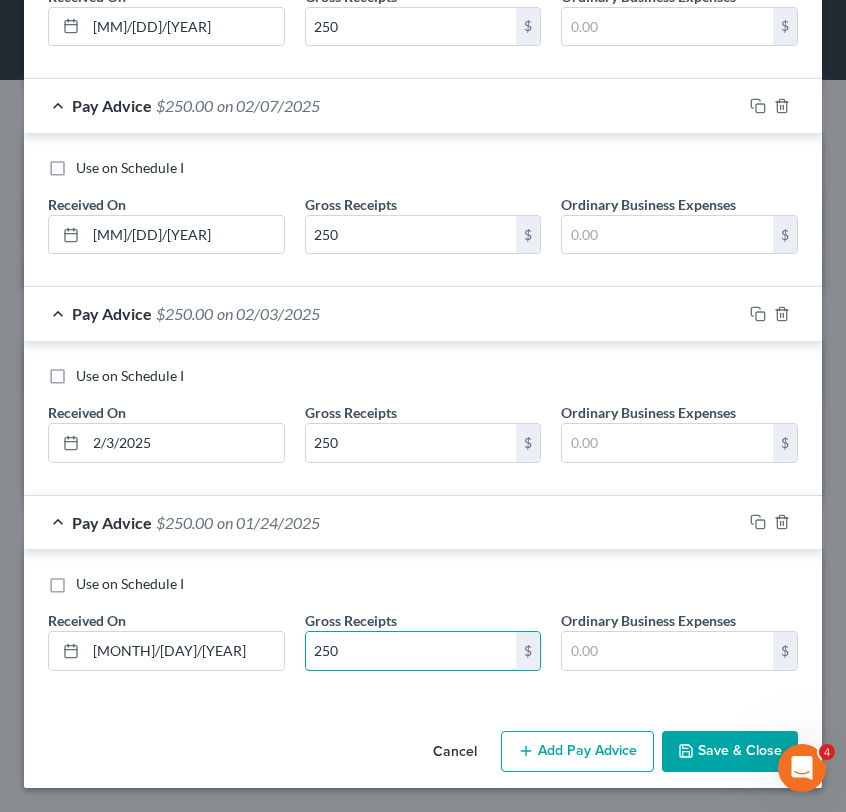 type on "250" 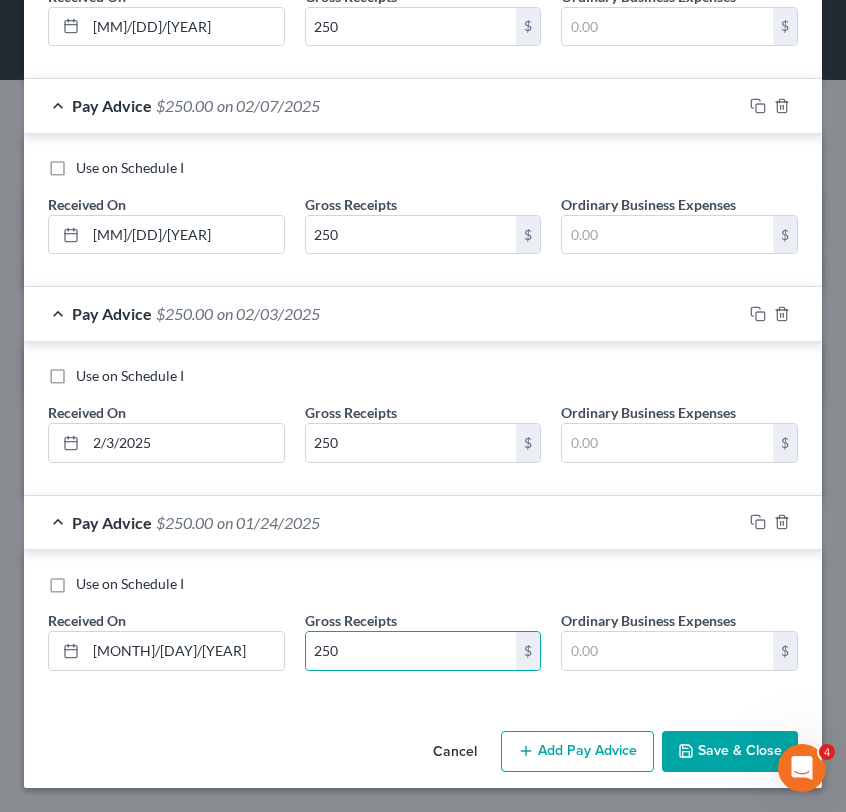 click on "Use on Schedule I" at bounding box center (423, 584) 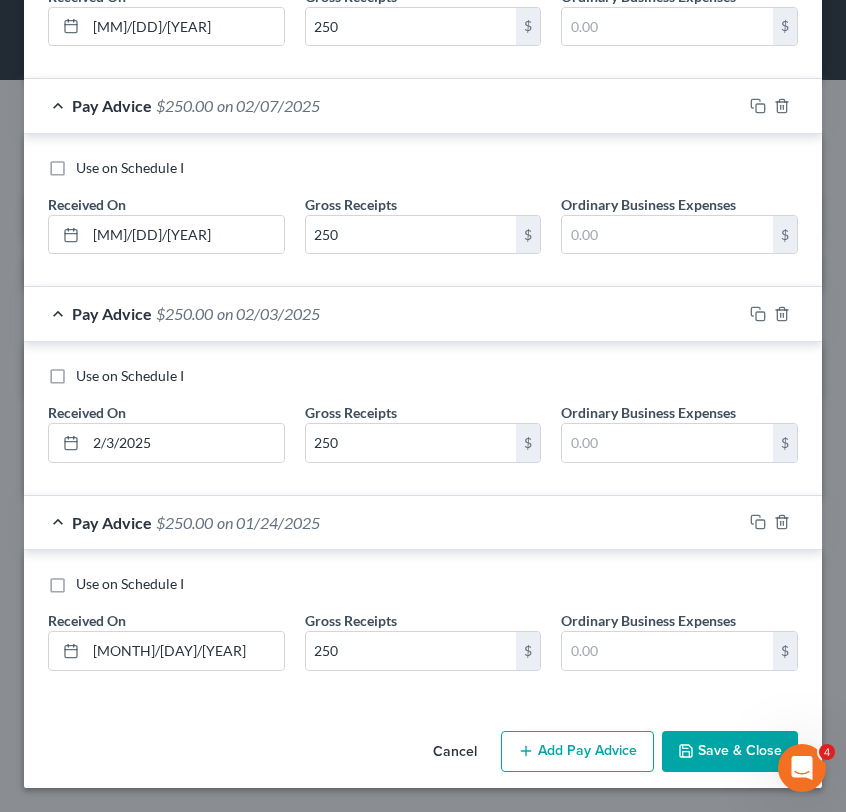 click on "Add Pay Advice" at bounding box center (577, 752) 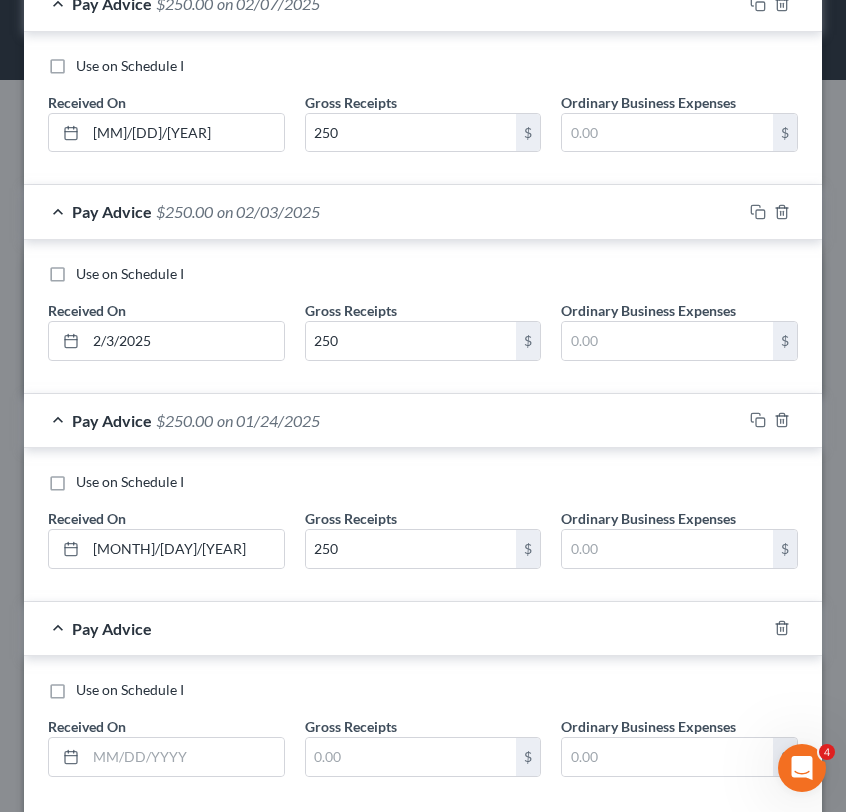 scroll, scrollTop: 4870, scrollLeft: 0, axis: vertical 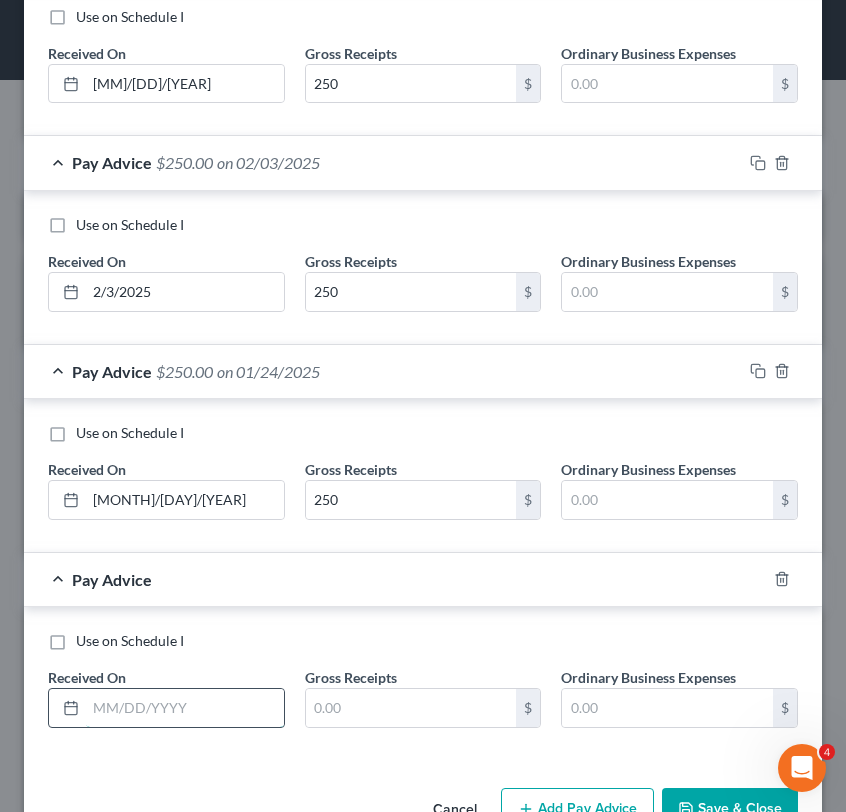 click at bounding box center (185, 708) 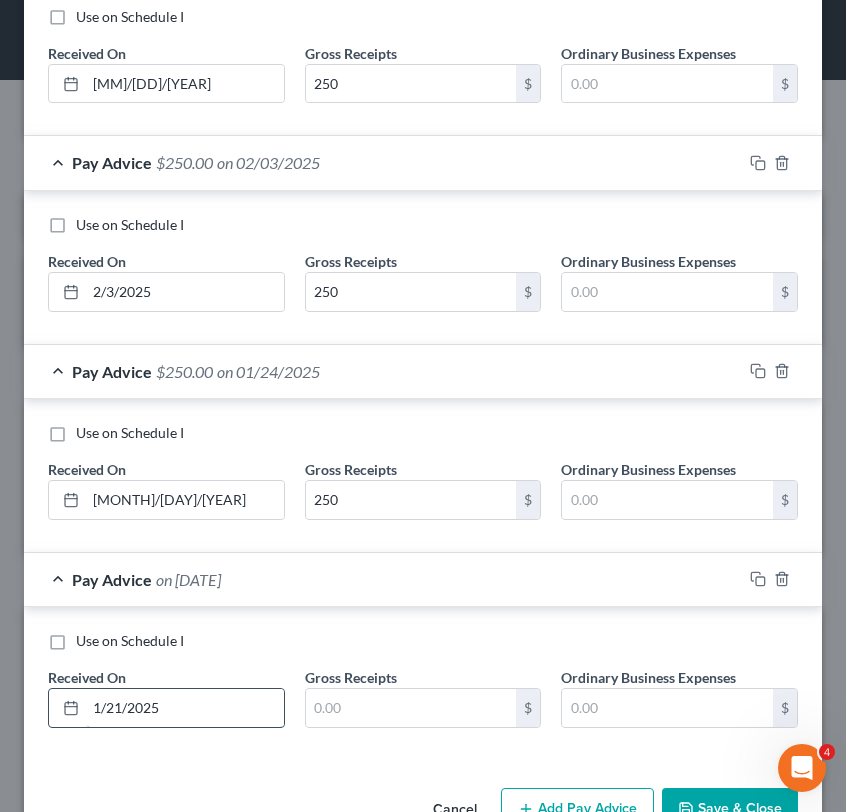 type on "1/21/2025" 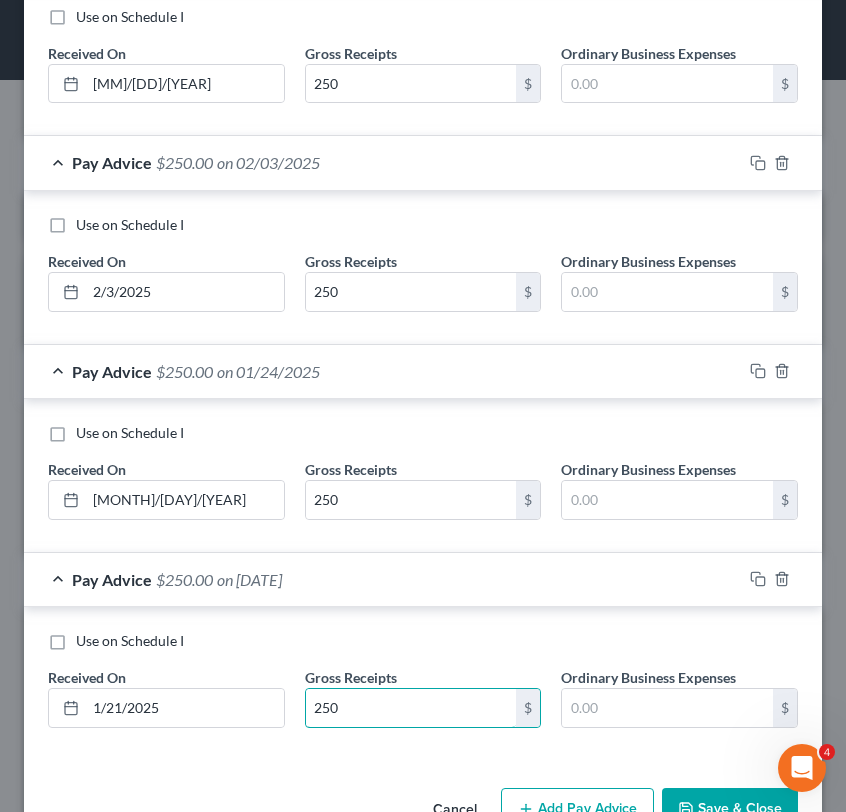type on "250" 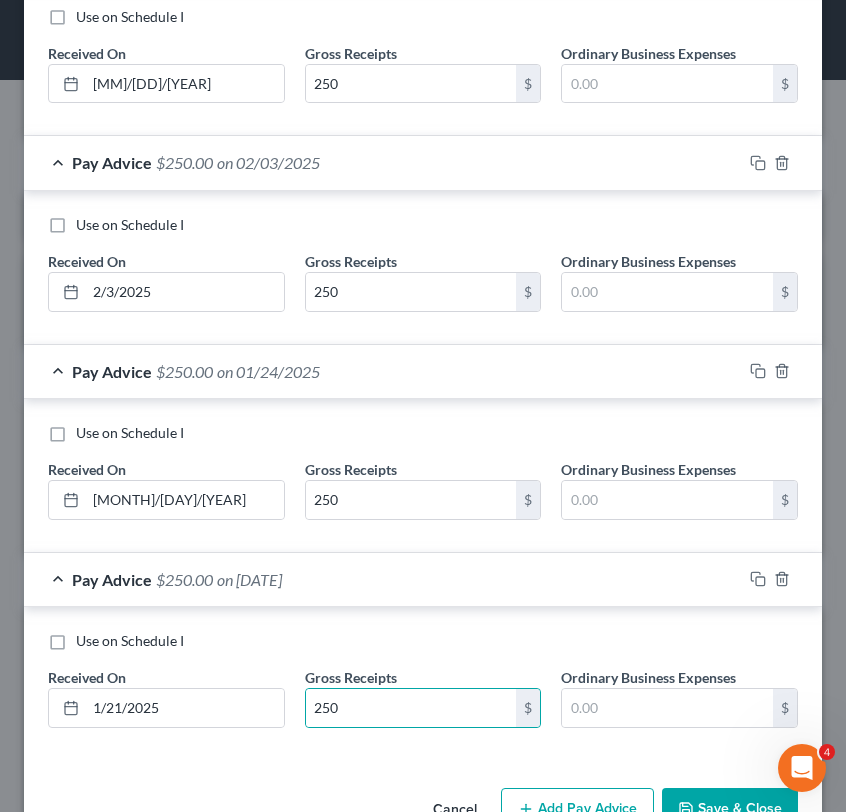 click on "Add Pay Advice" at bounding box center [577, 809] 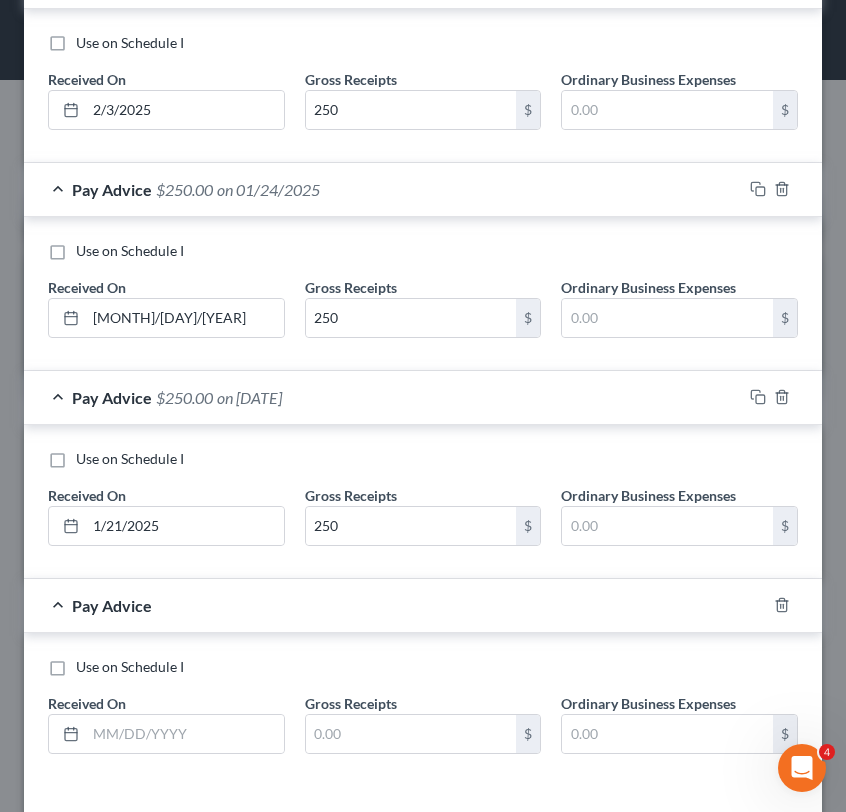 scroll, scrollTop: 5064, scrollLeft: 0, axis: vertical 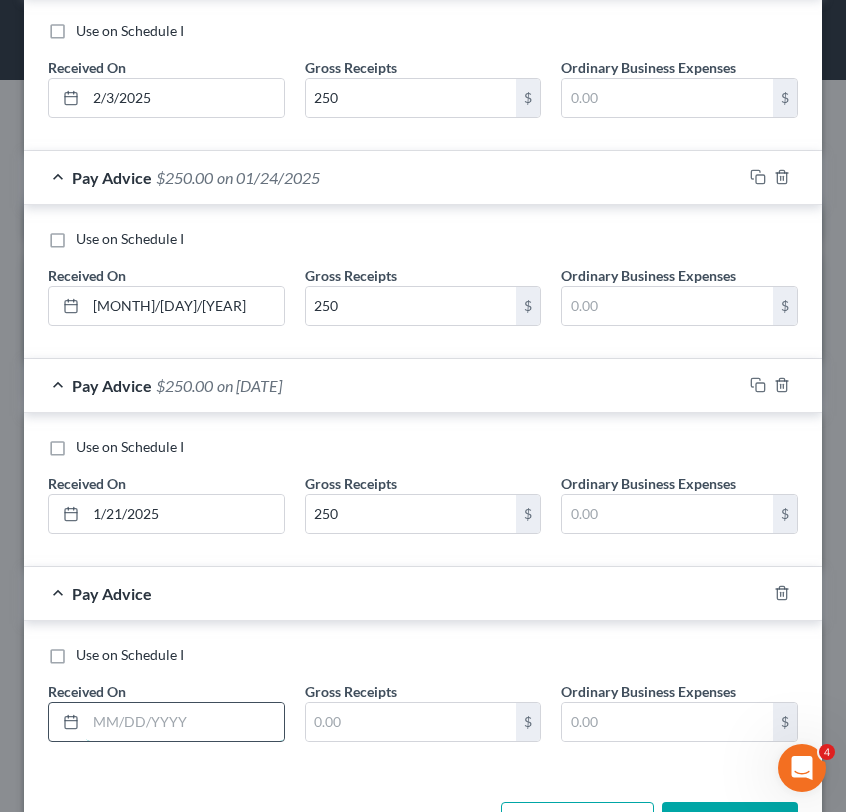 click at bounding box center [185, 722] 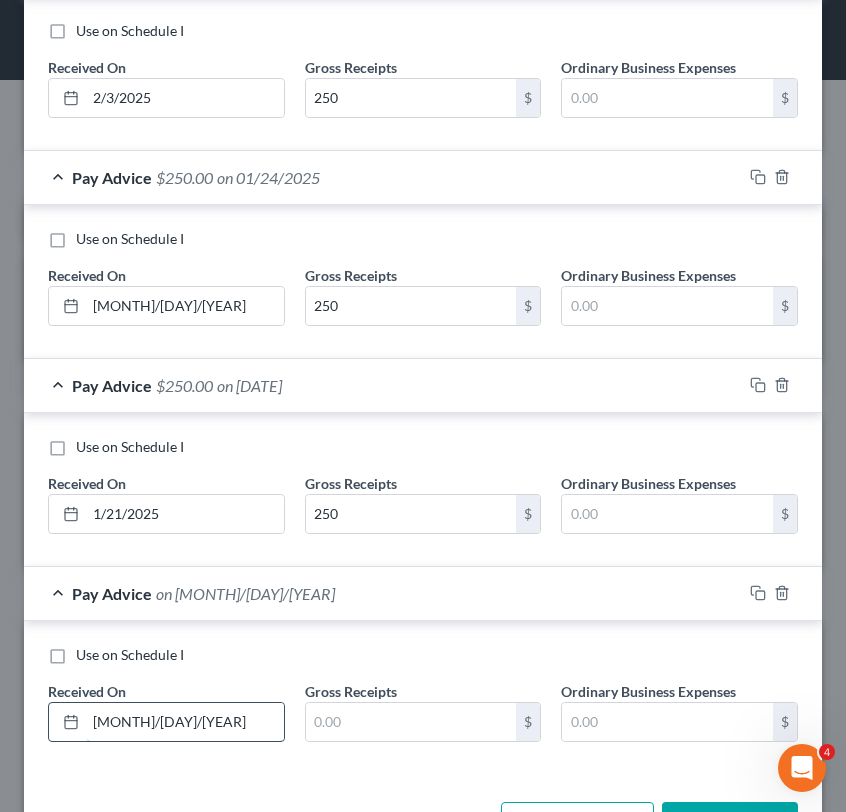 type on "[MONTH]/[DAY]/[YEAR]" 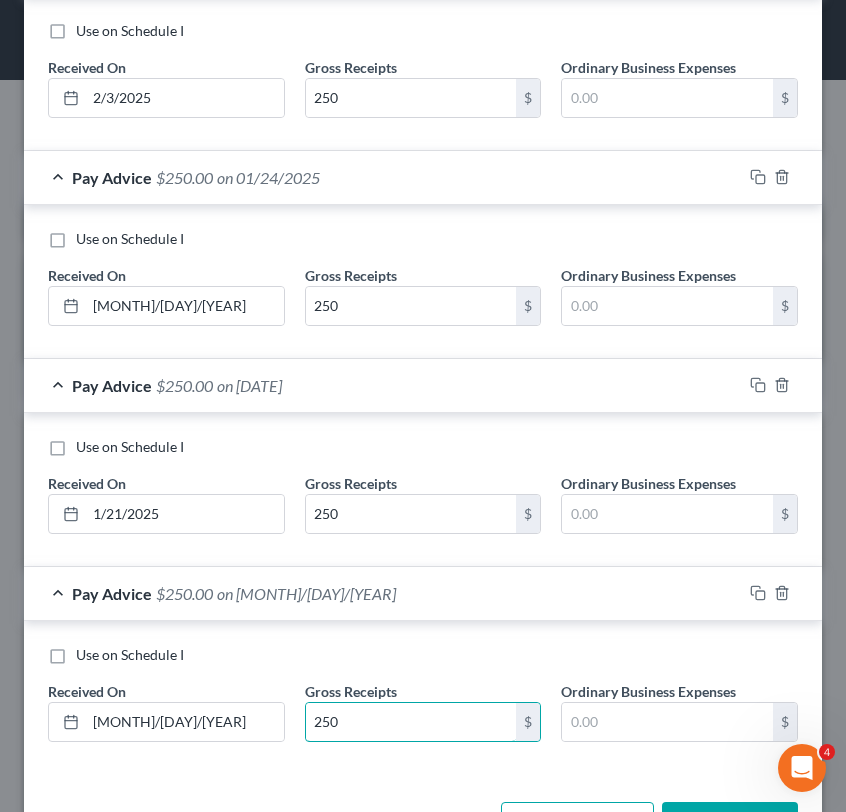 type on "250" 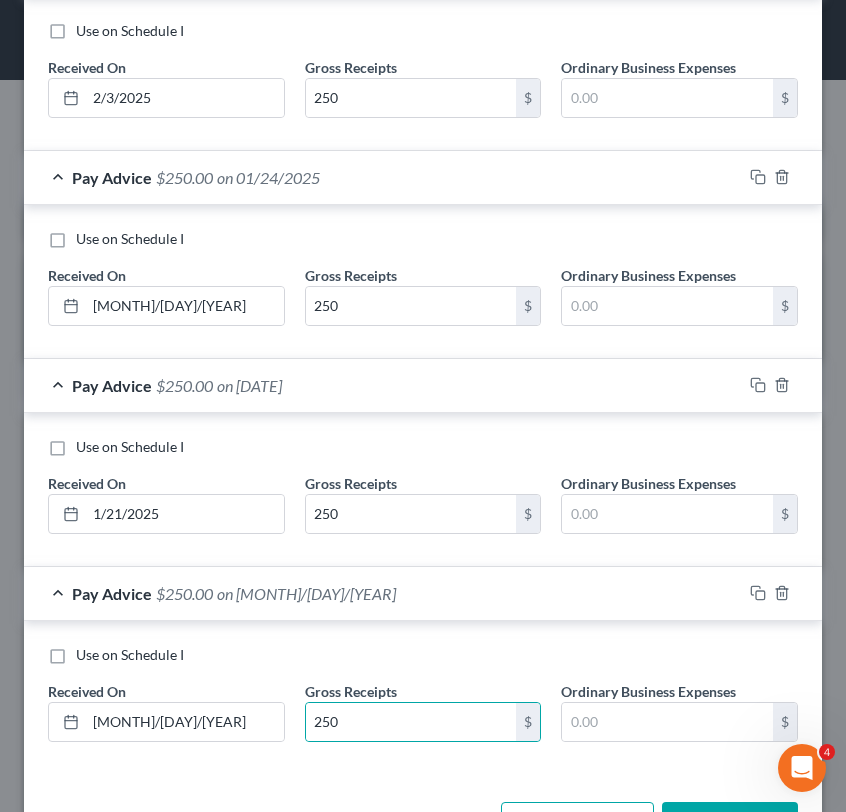 click on "Use on Schedule I
Received On
*
[MONTH]/[DAY]/[YEAR] Gross Receipts [NUMBER] $ Ordinary Business Expenses $" at bounding box center [423, 697] 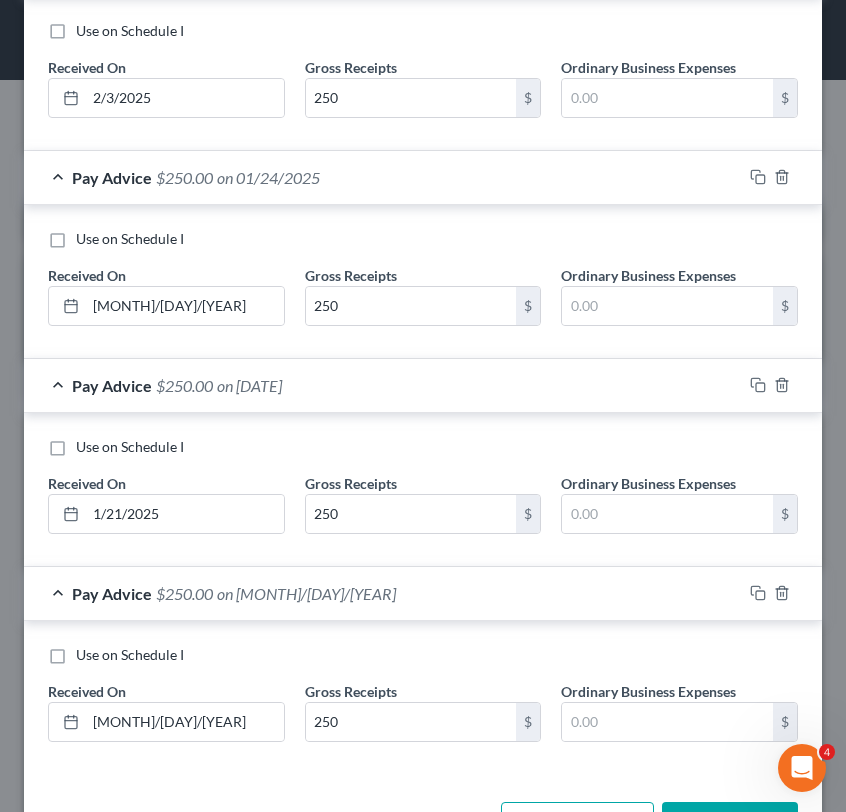 scroll, scrollTop: 5136, scrollLeft: 0, axis: vertical 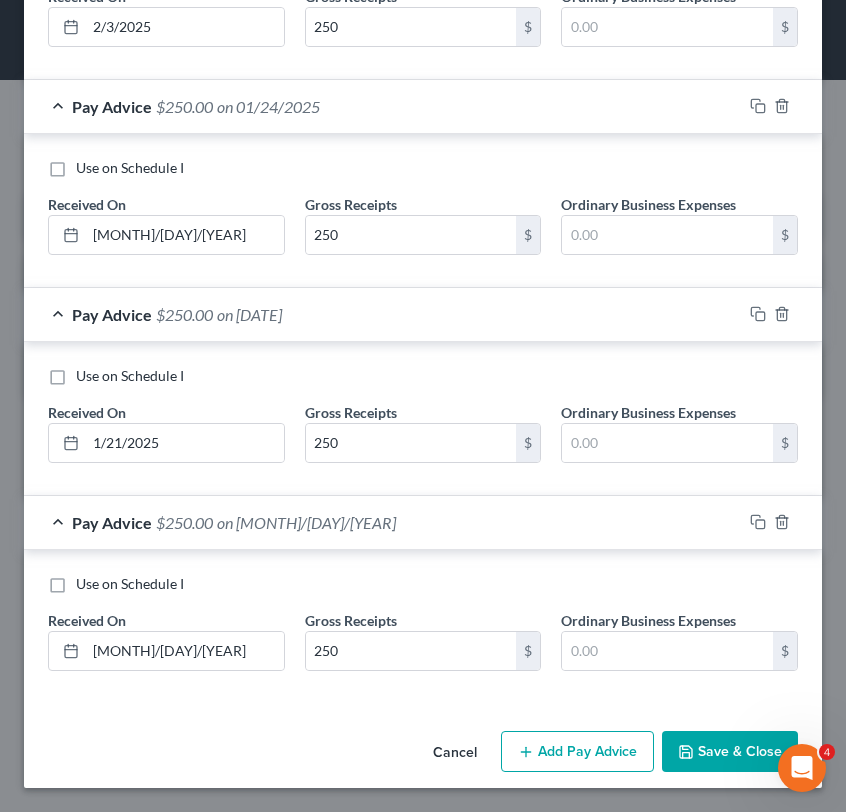 click 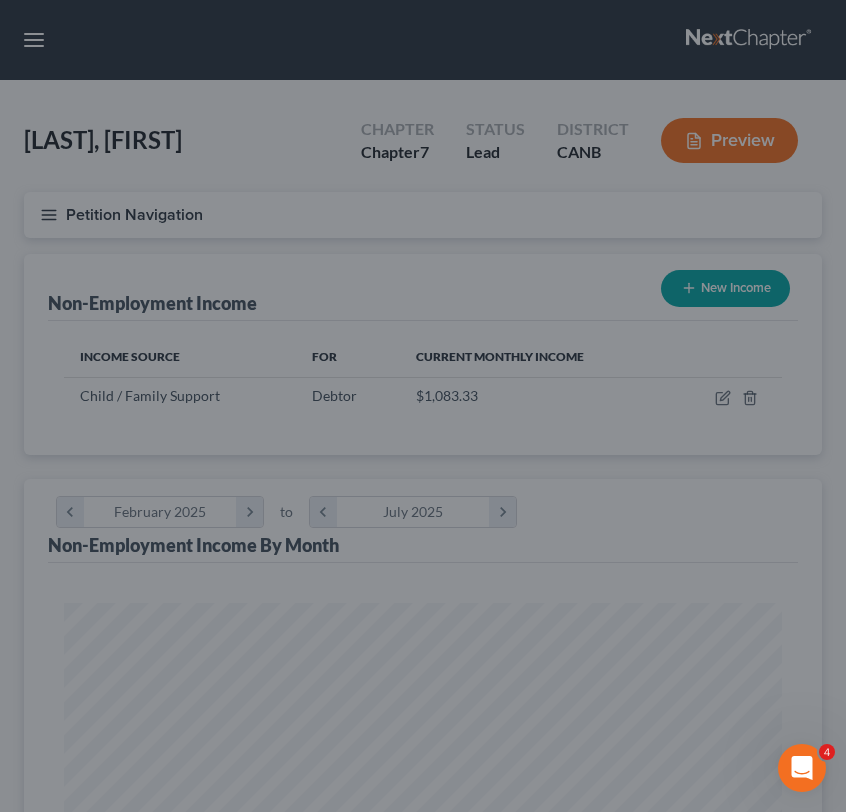 scroll, scrollTop: 999641, scrollLeft: 999242, axis: both 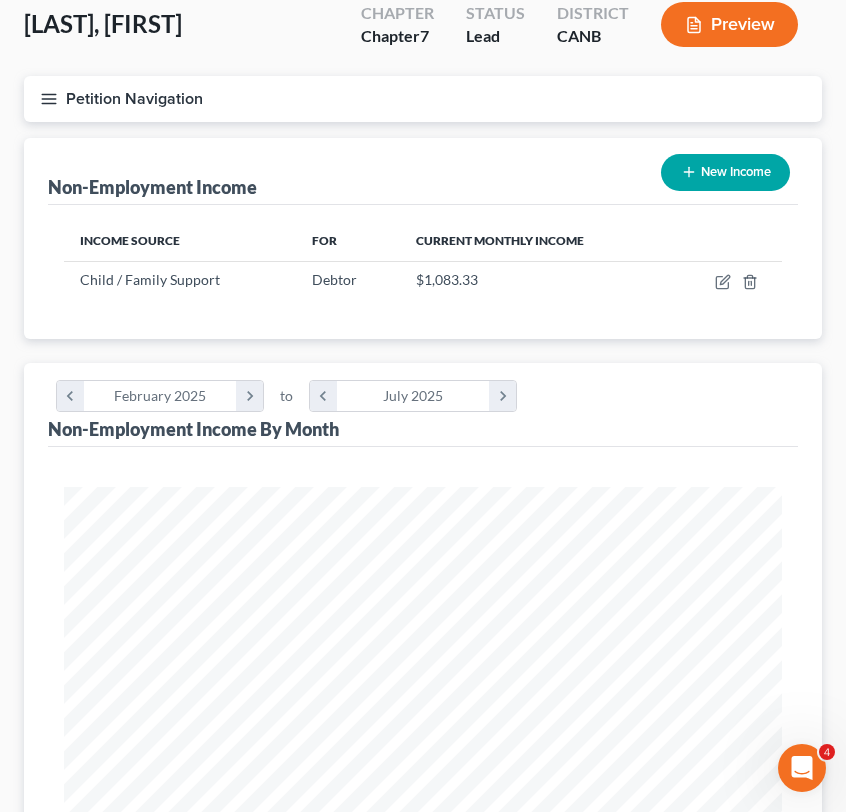 click 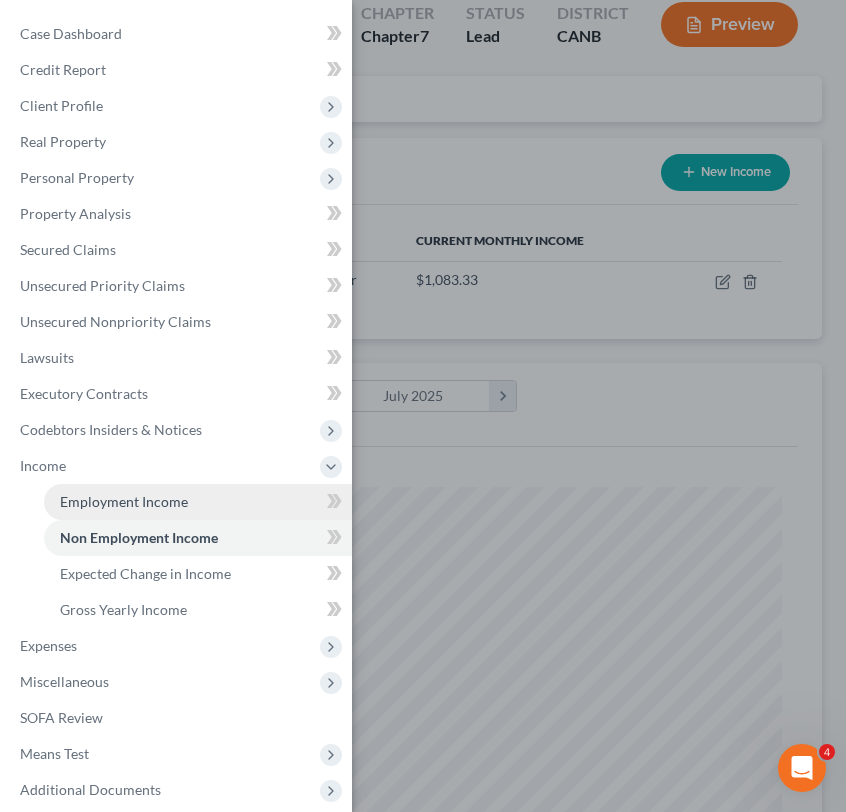 click on "Employment Income" at bounding box center [124, 501] 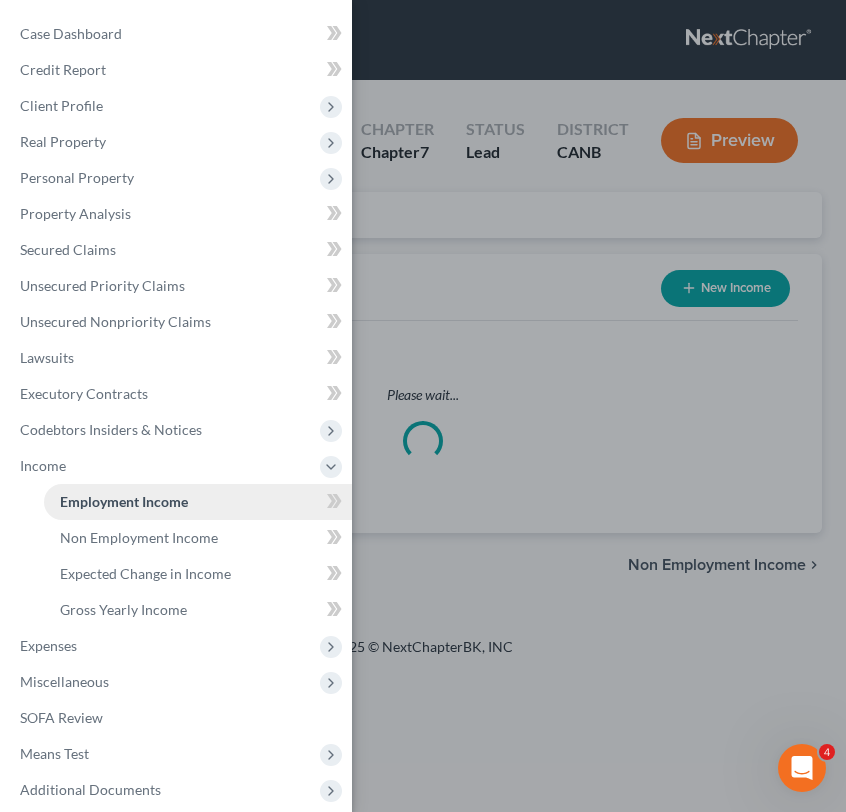 scroll, scrollTop: 0, scrollLeft: 0, axis: both 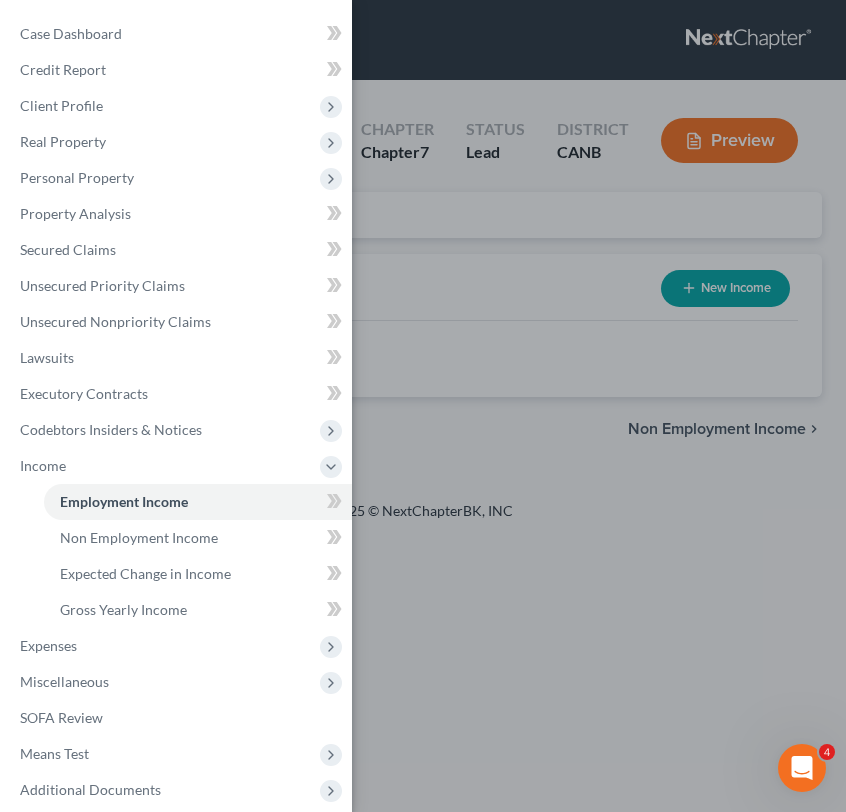 click on "Case Dashboard
Payments
Invoices
Payments
Payments
Credit Report
Client Profile" at bounding box center [423, 406] 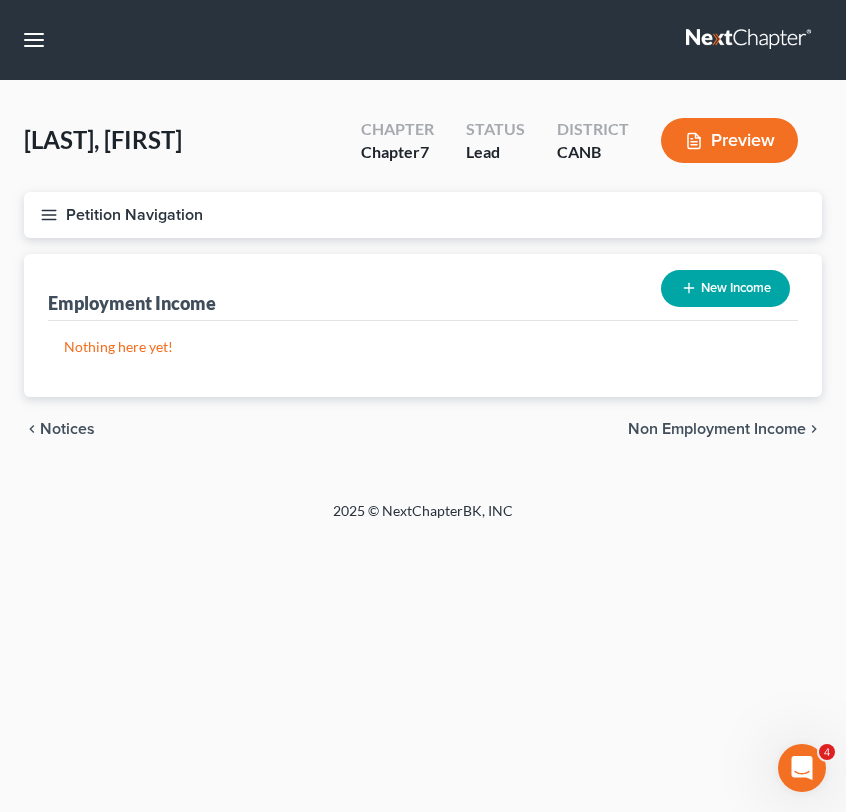 click on "New Income" at bounding box center (725, 288) 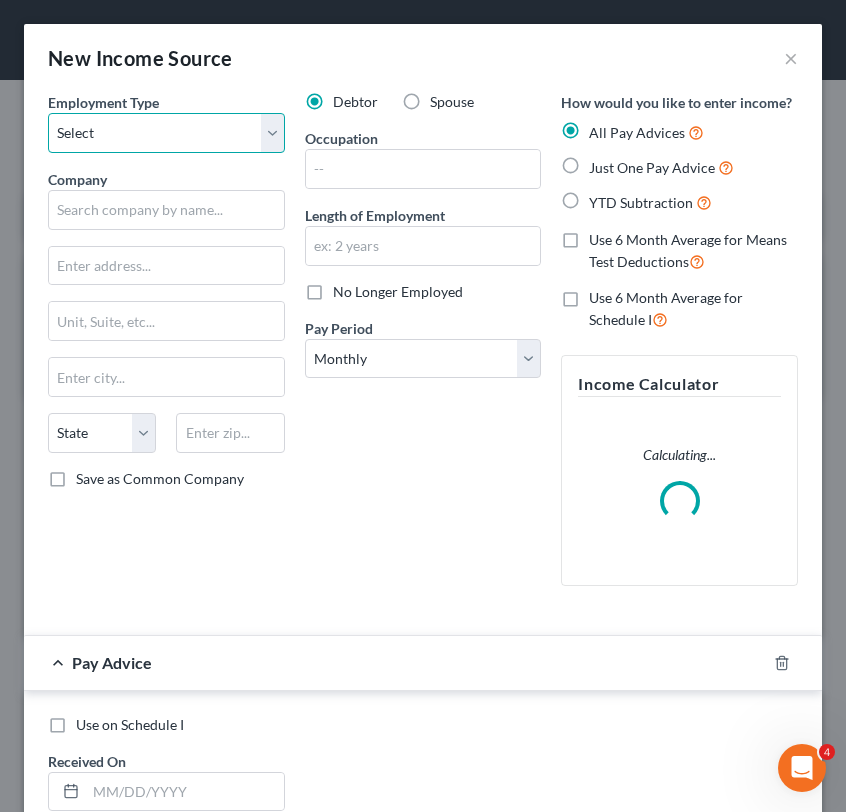click on "Select Full or Part Time Employment Self Employment" at bounding box center (166, 133) 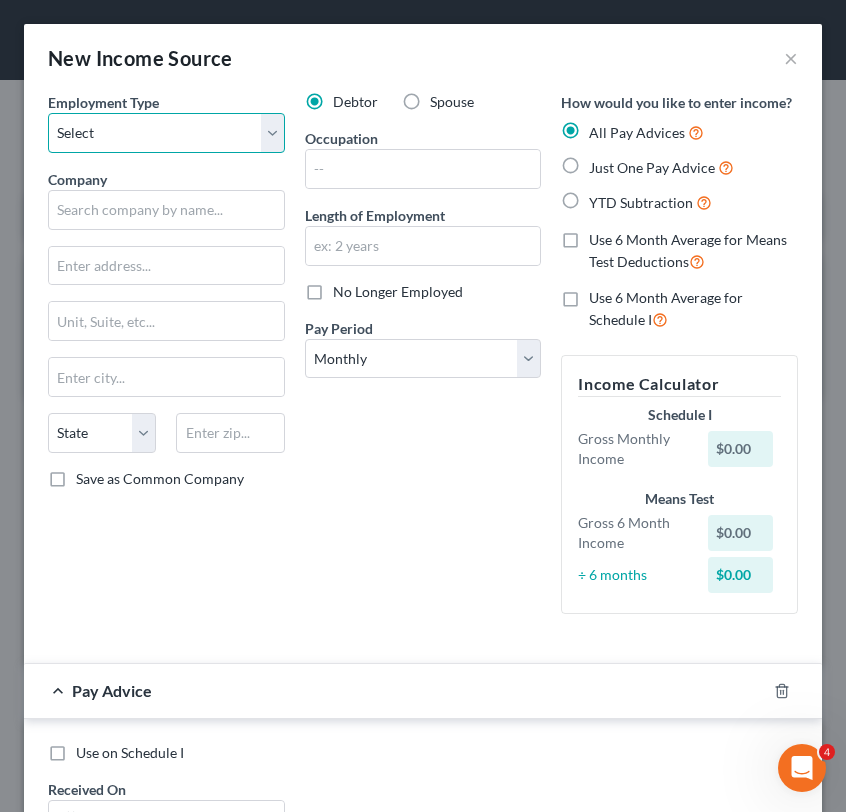 select on "0" 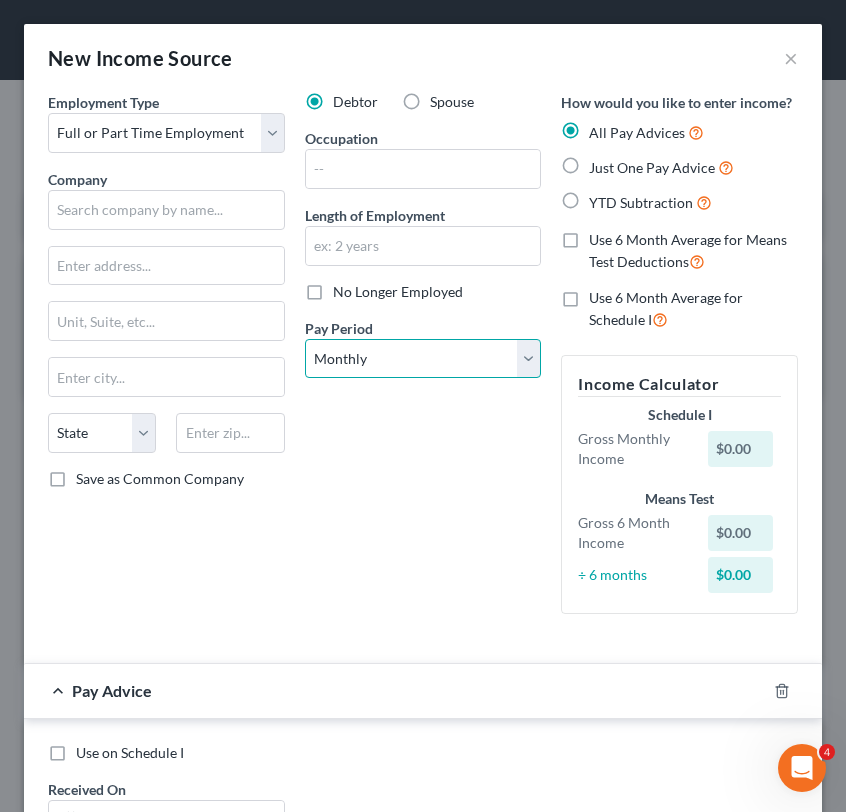 click on "Select Monthly Twice Monthly Every Other Week Weekly" at bounding box center (423, 359) 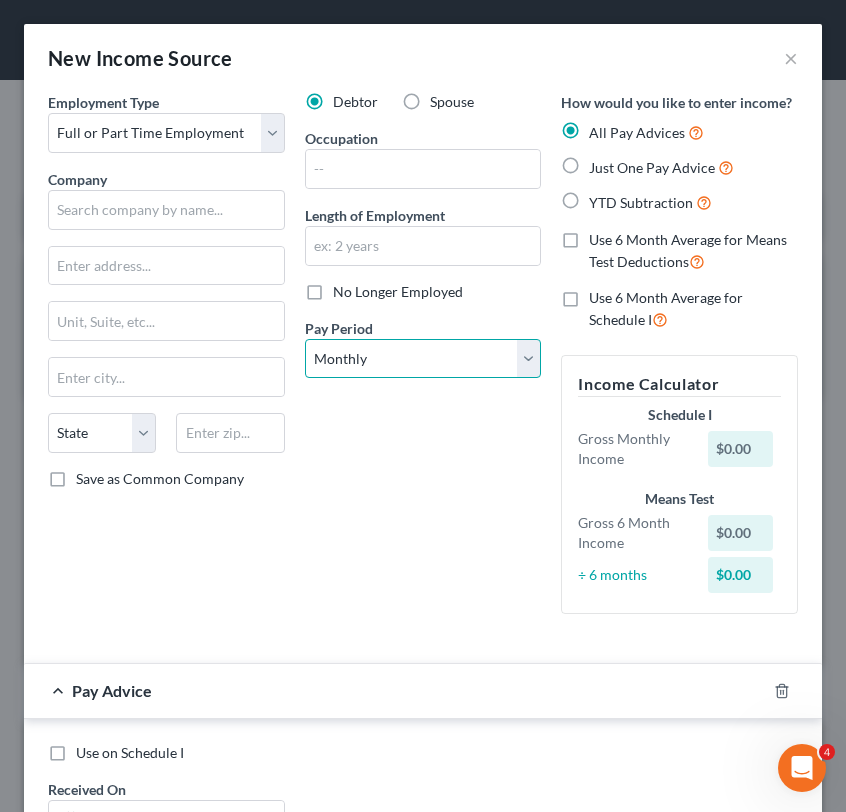select on "2" 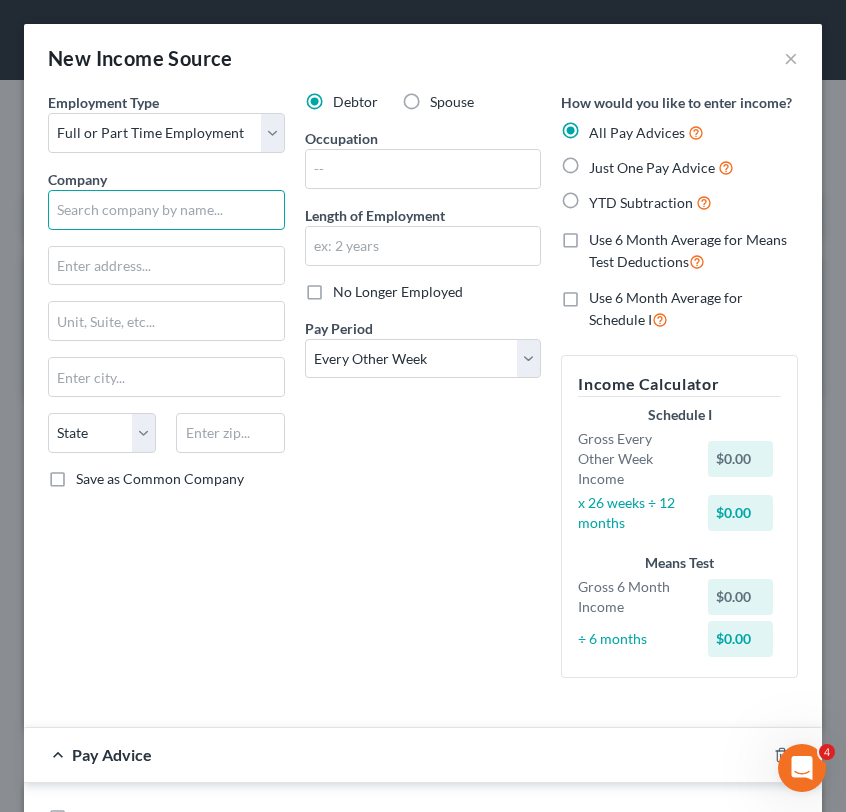 click at bounding box center [166, 210] 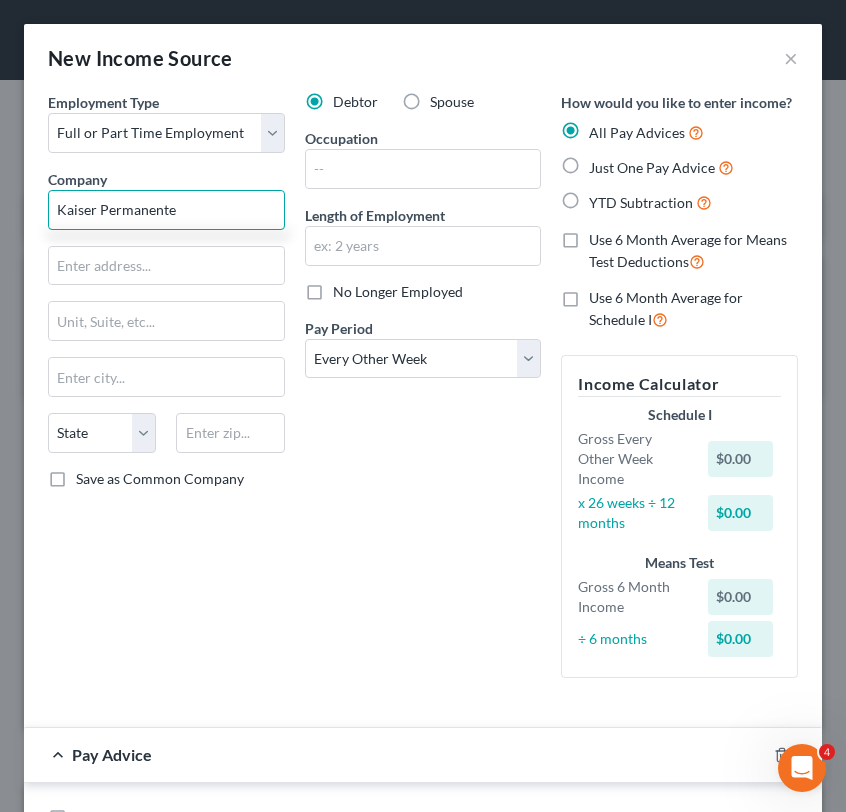 type on "Kaiser Permanente" 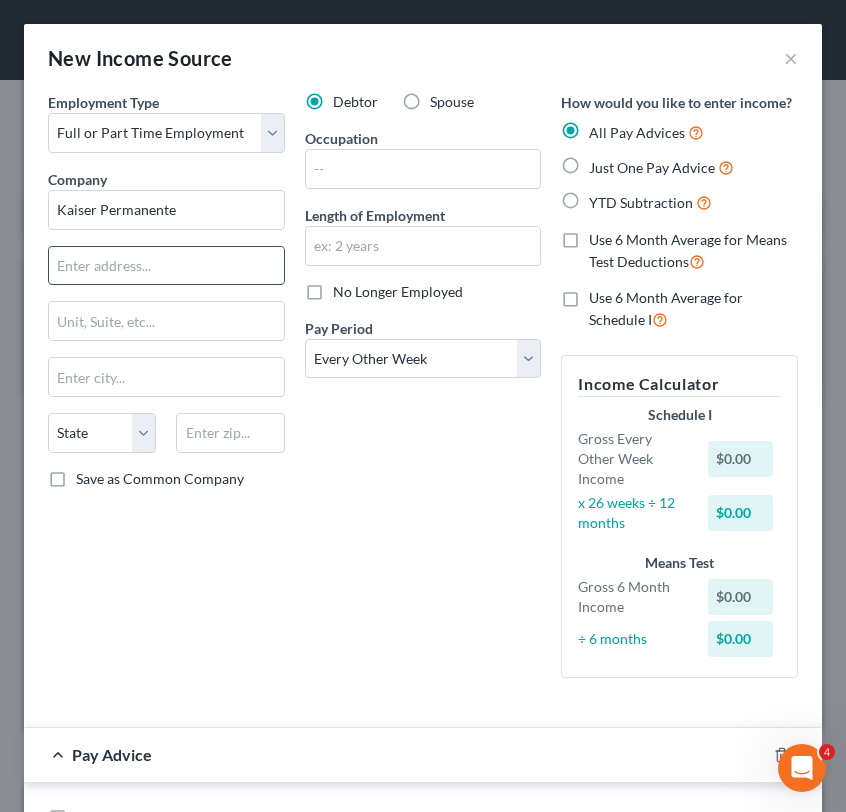click at bounding box center [166, 266] 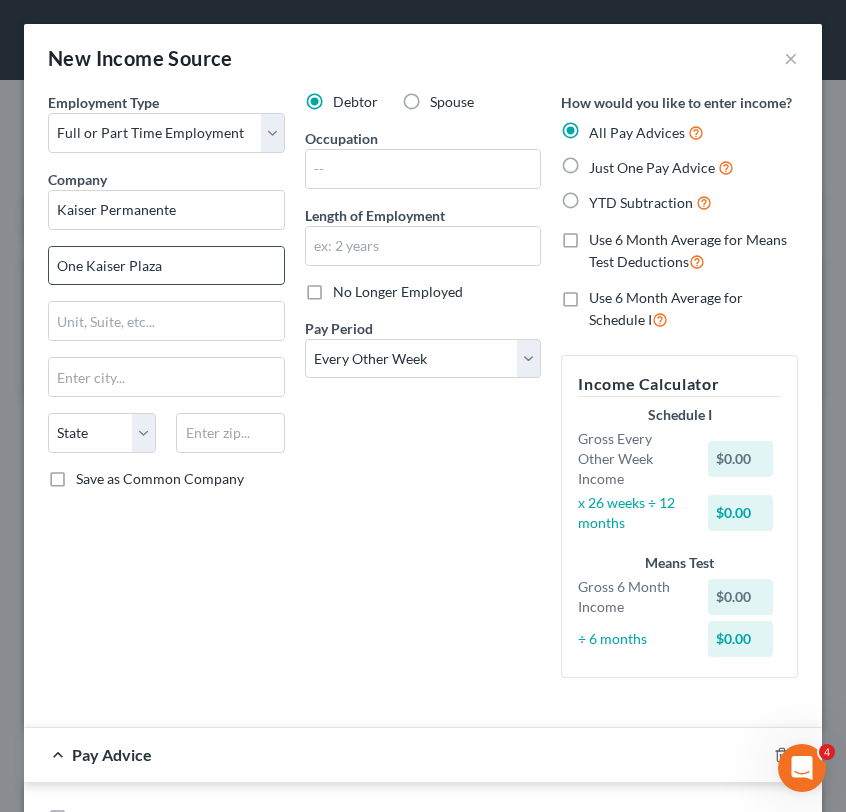 type on "One Kaiser Plaza" 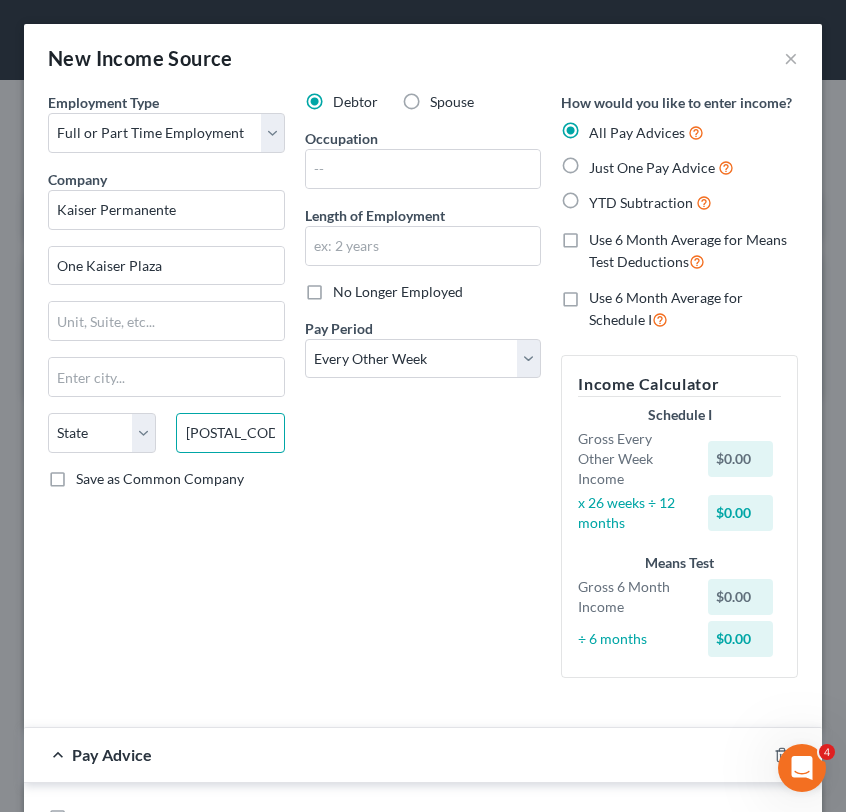 type on "[POSTAL_CODE]" 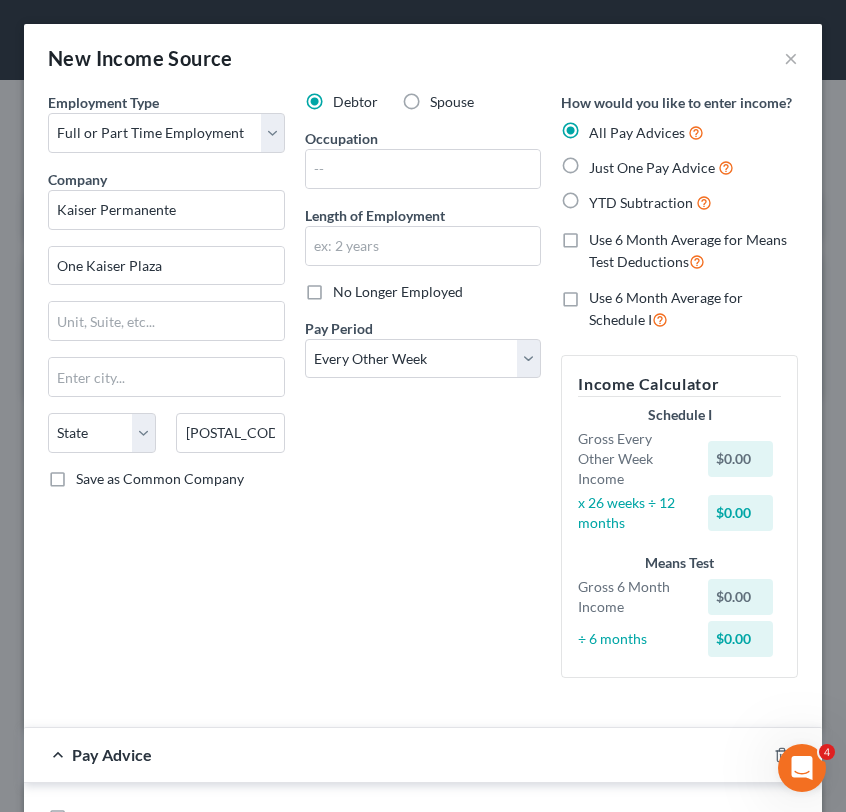 click on "Debtor Spouse Occupation Length of Employment No Longer Employed
Pay Period
*
Select Monthly Twice Monthly Every Other Week Weekly" at bounding box center [423, 393] 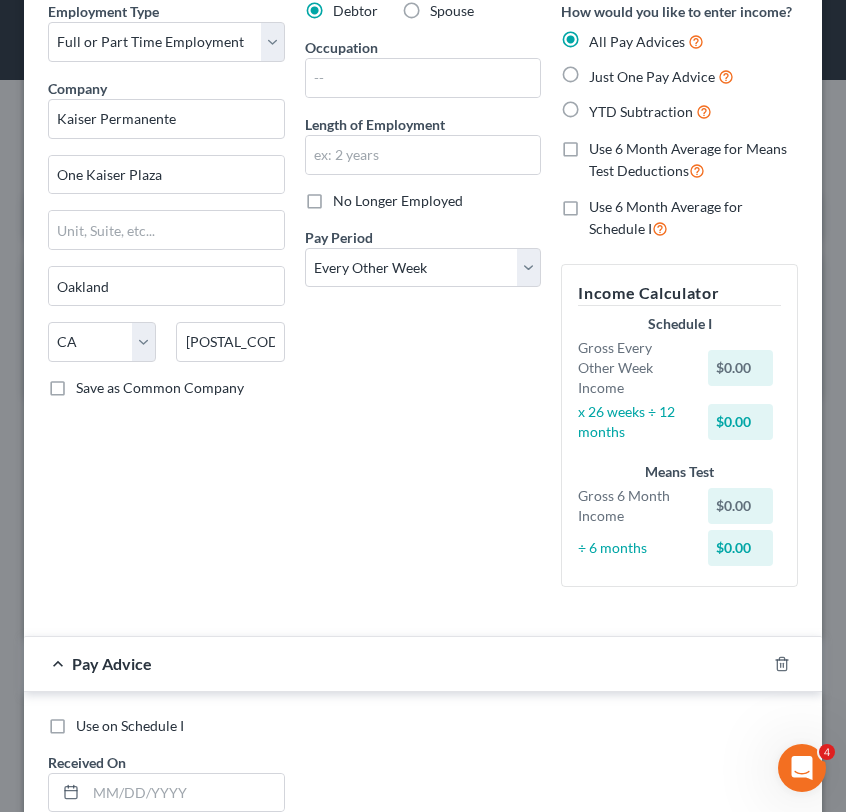 scroll, scrollTop: 15, scrollLeft: 0, axis: vertical 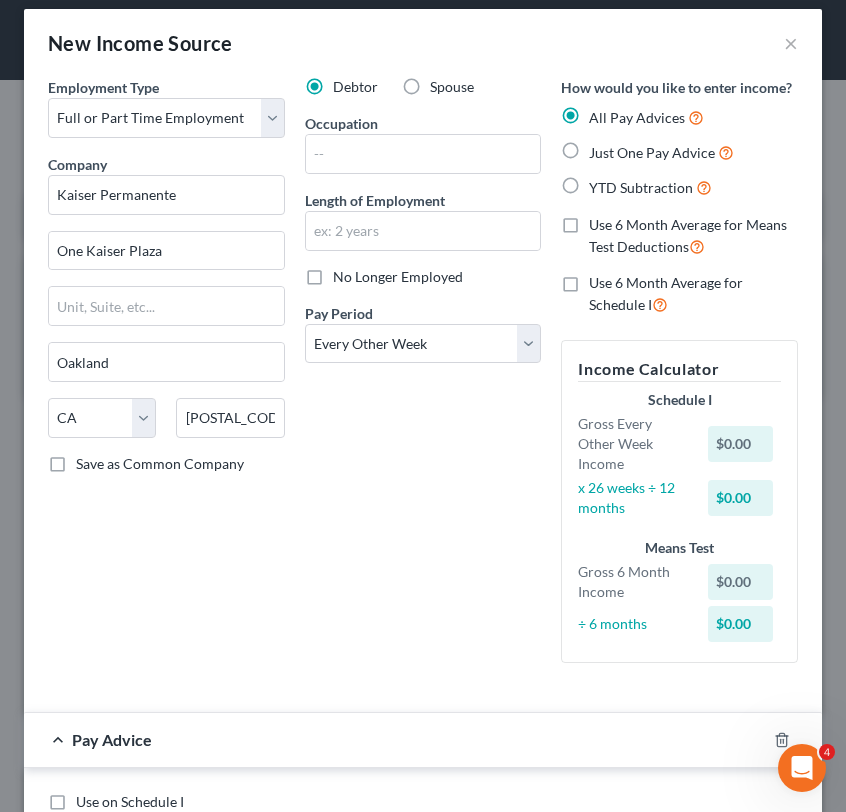 click on "YTD Subtraction" at bounding box center (650, 187) 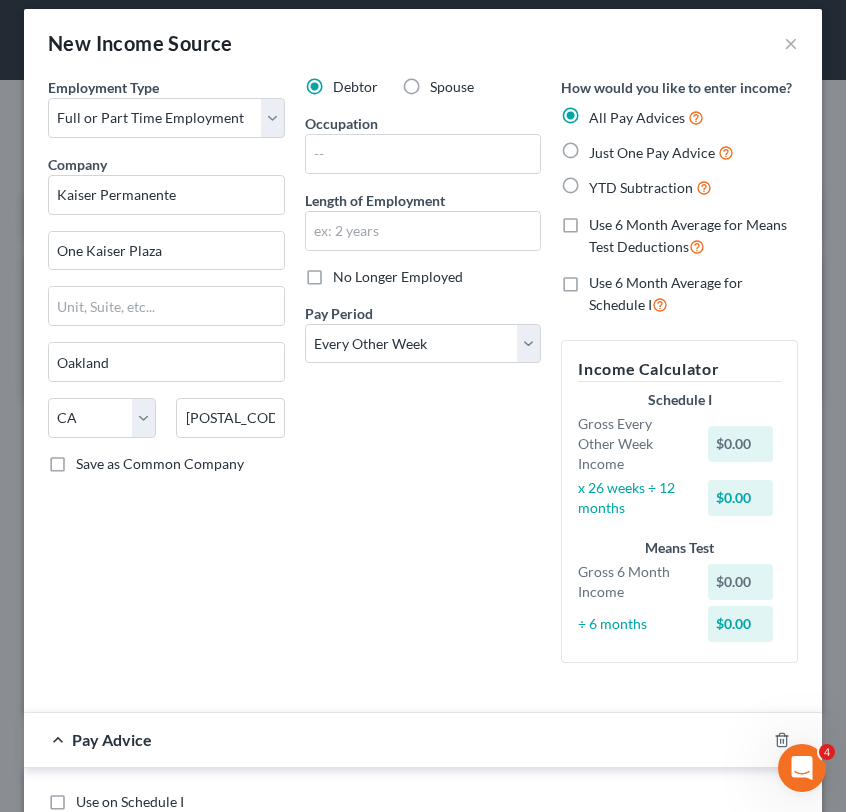 click on "YTD Subtraction" at bounding box center [603, 182] 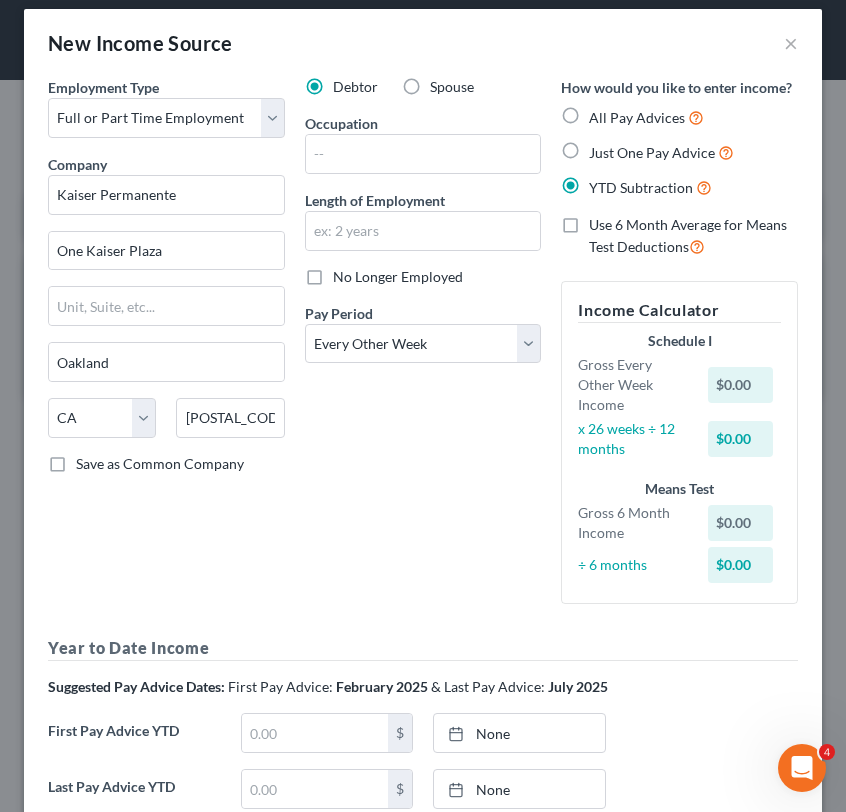 click on "Use 6 Month Average for Means Test Deductions" at bounding box center [693, 236] 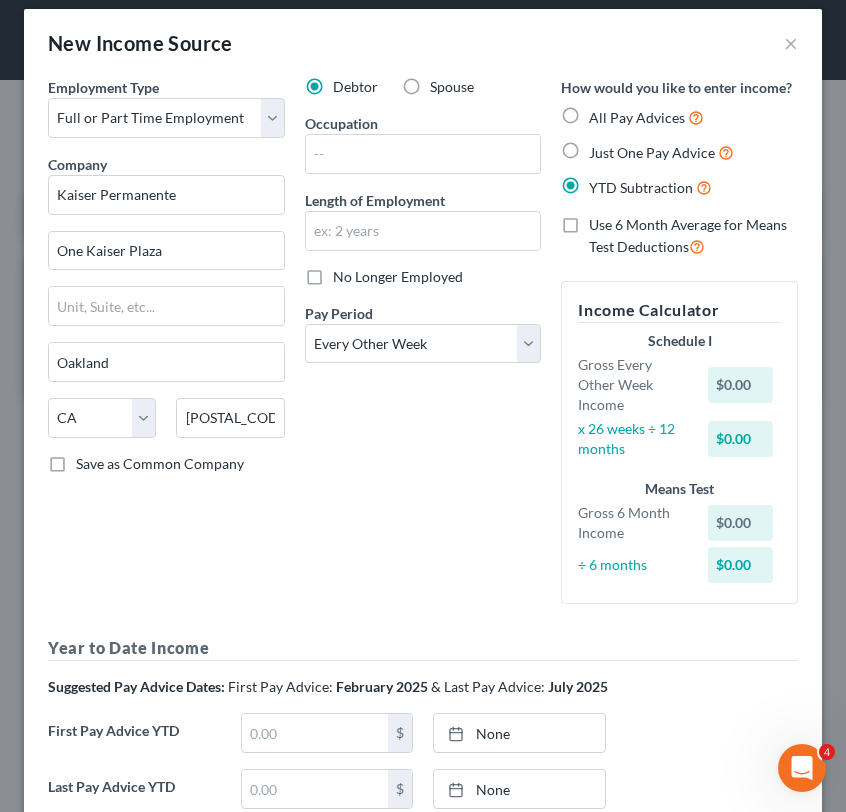 click on "Use 6 Month Average for Means Test Deductions" at bounding box center [603, 221] 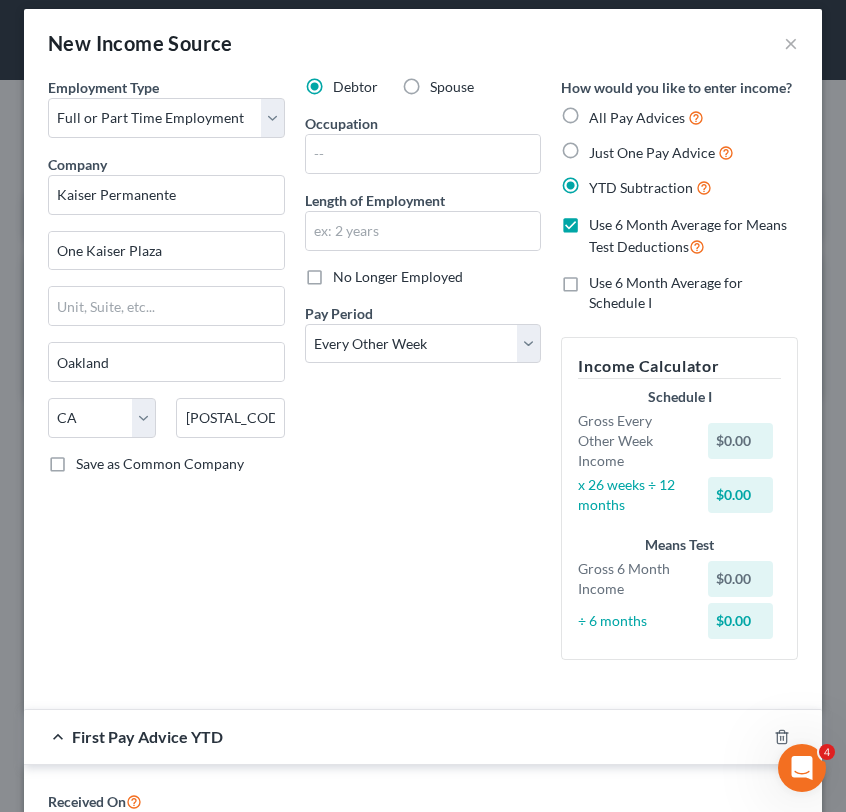 click on "Use 6 Month Average for Schedule I" at bounding box center (693, 293) 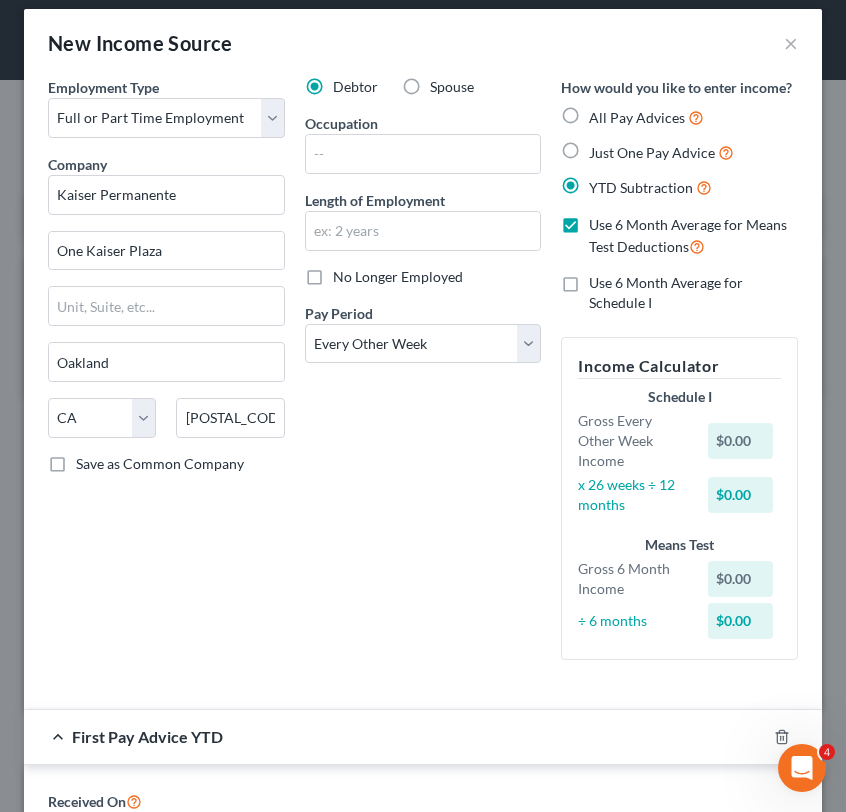 click on "Use 6 Month Average for Schedule I" at bounding box center [603, 279] 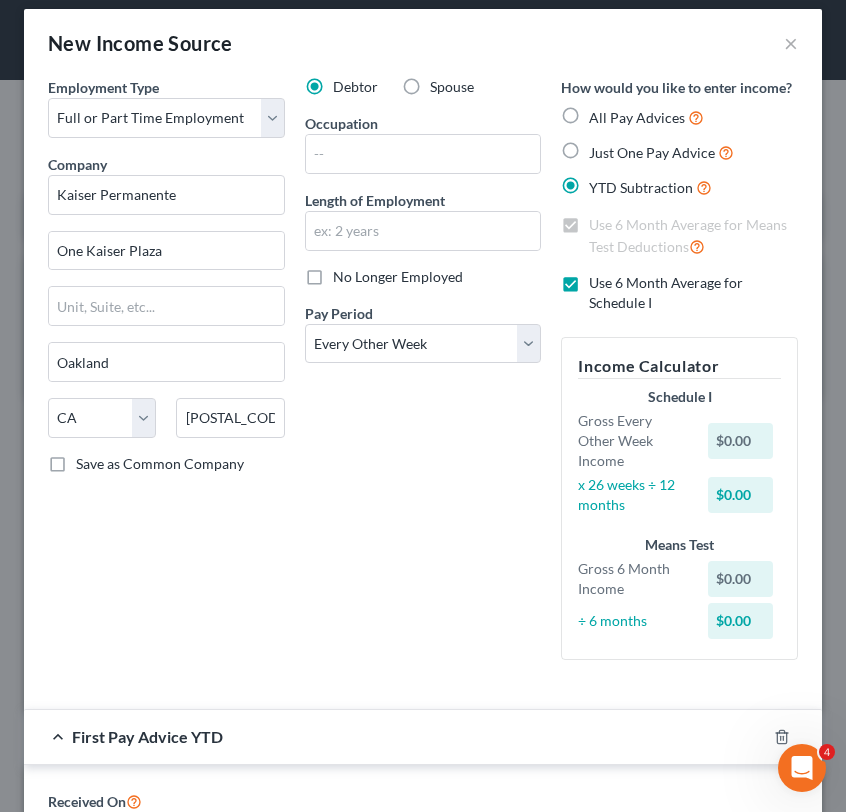 scroll, scrollTop: 24, scrollLeft: 0, axis: vertical 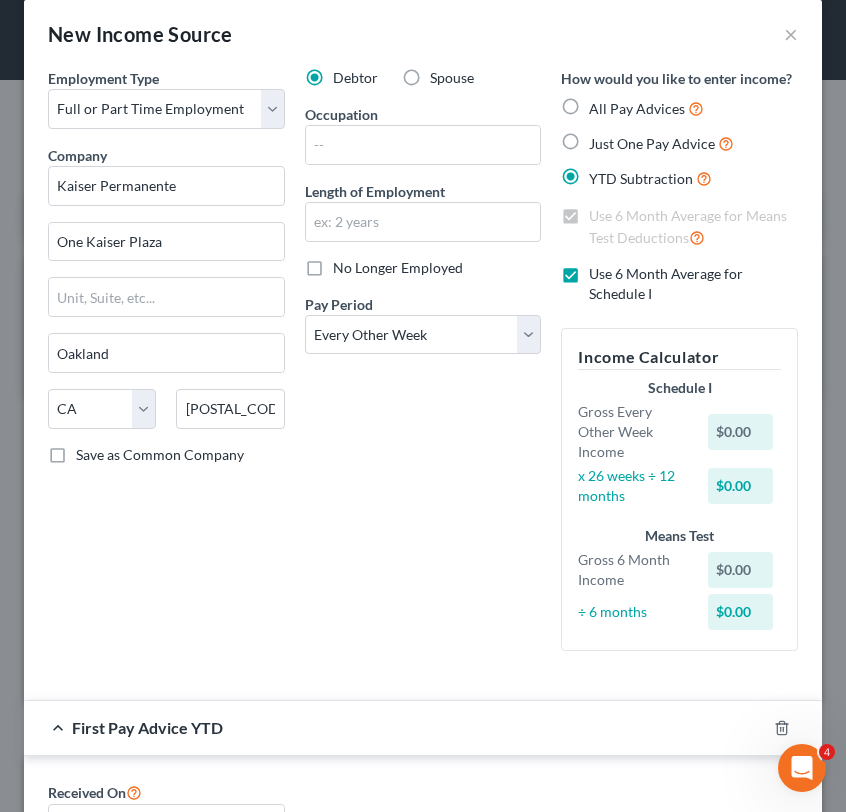 click on "Use 6 Month Average for Schedule I" at bounding box center (693, 284) 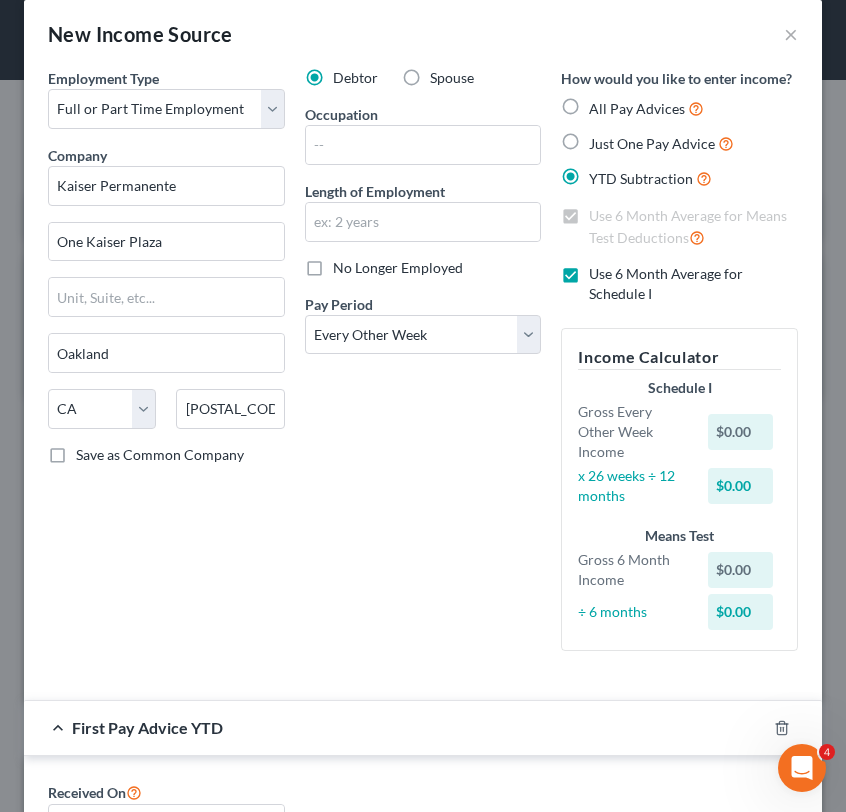 click on "Use 6 Month Average for Schedule I" at bounding box center [603, 270] 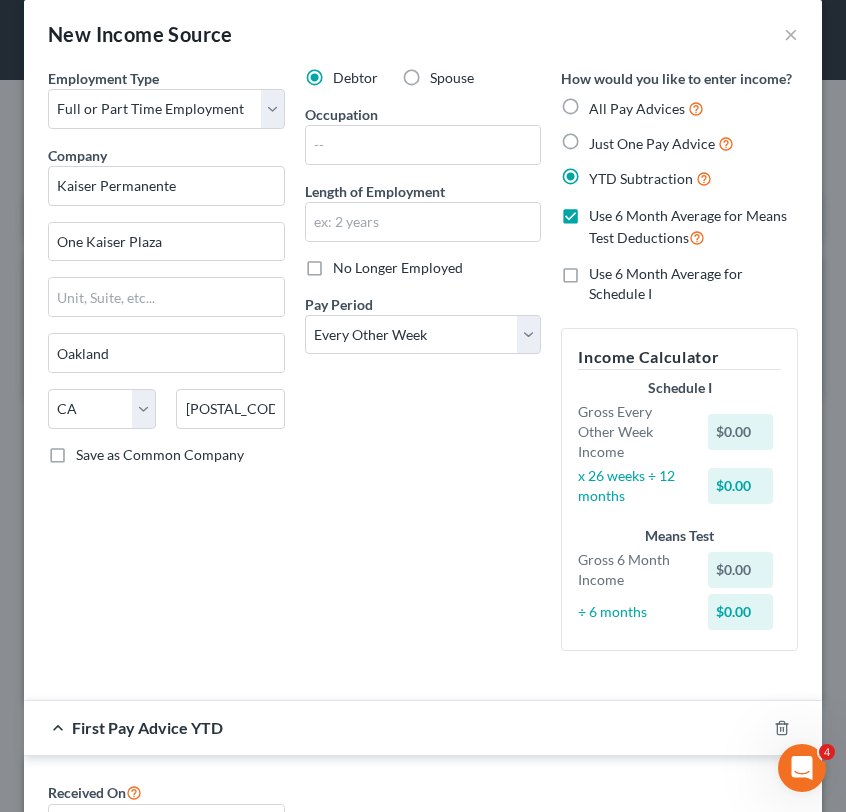 click on "Use 6 Month Average for Schedule I" at bounding box center [679, 284] 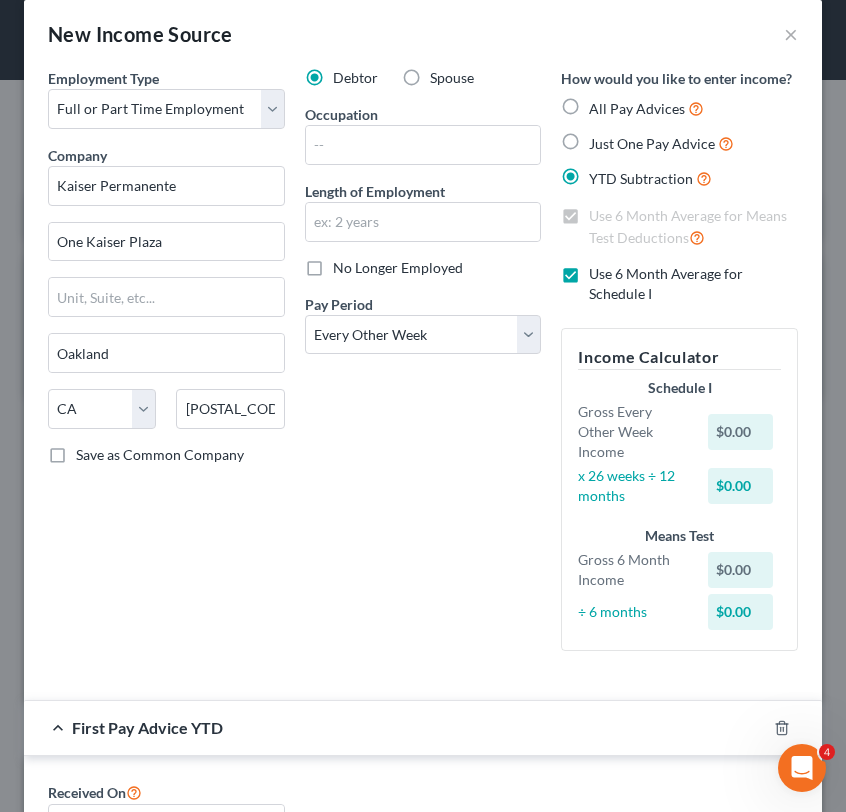 click on "Use 6 Month Average for Schedule I" at bounding box center [693, 284] 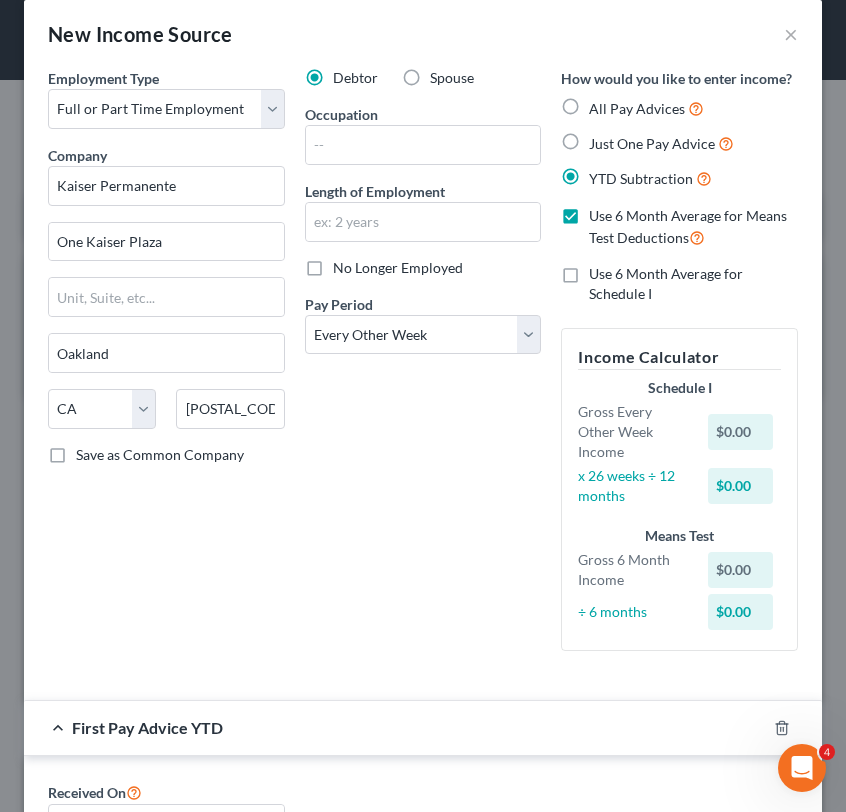 click on "Use 6 Month Average for Schedule I" at bounding box center (693, 284) 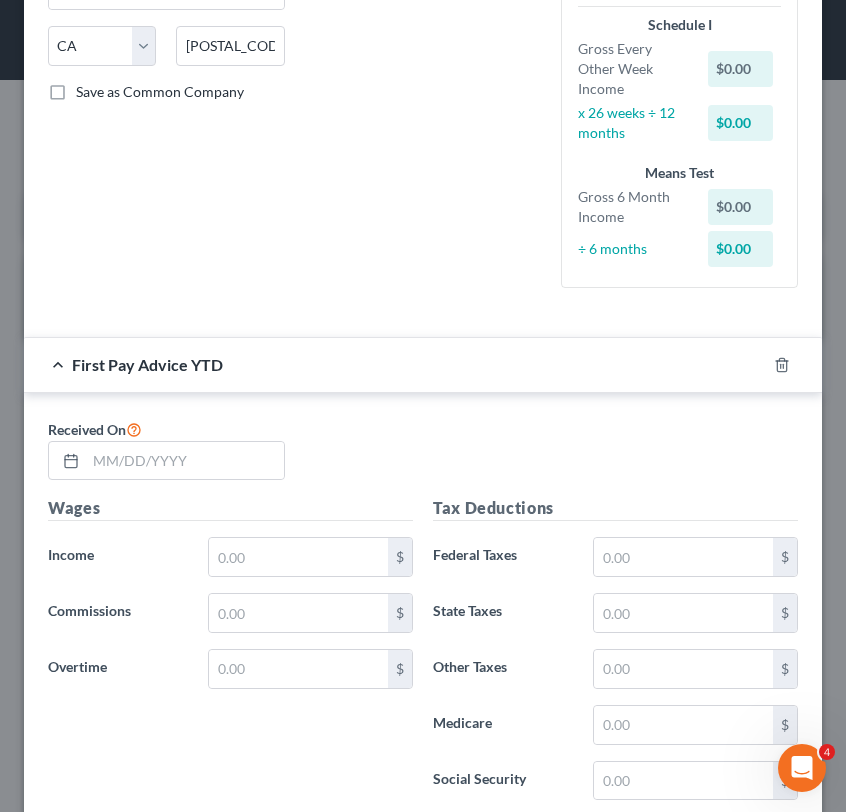 scroll, scrollTop: 391, scrollLeft: 0, axis: vertical 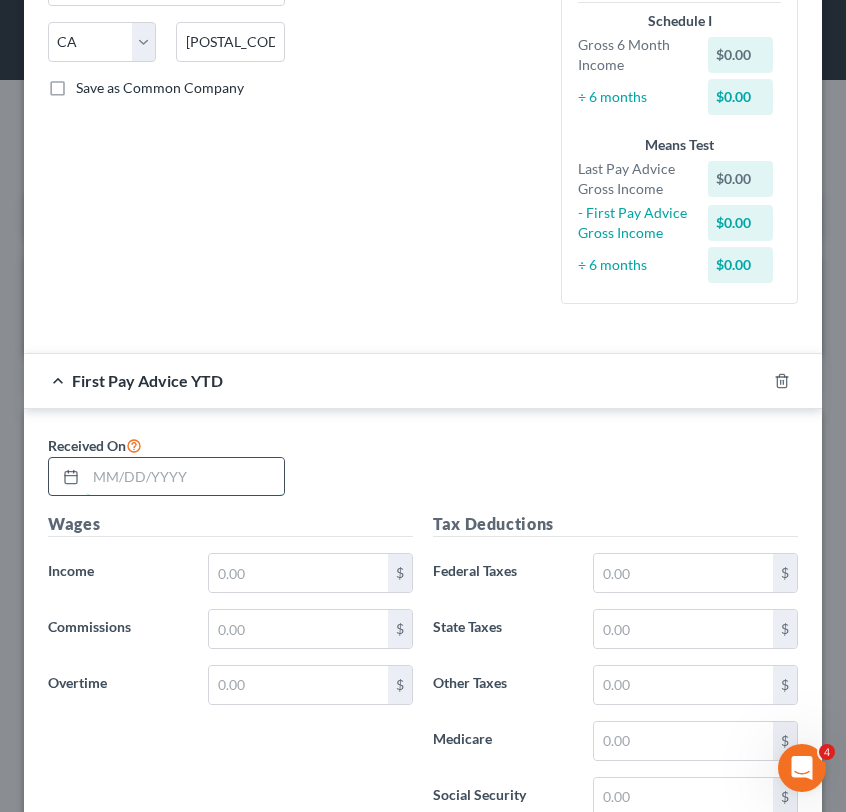 click at bounding box center [185, 477] 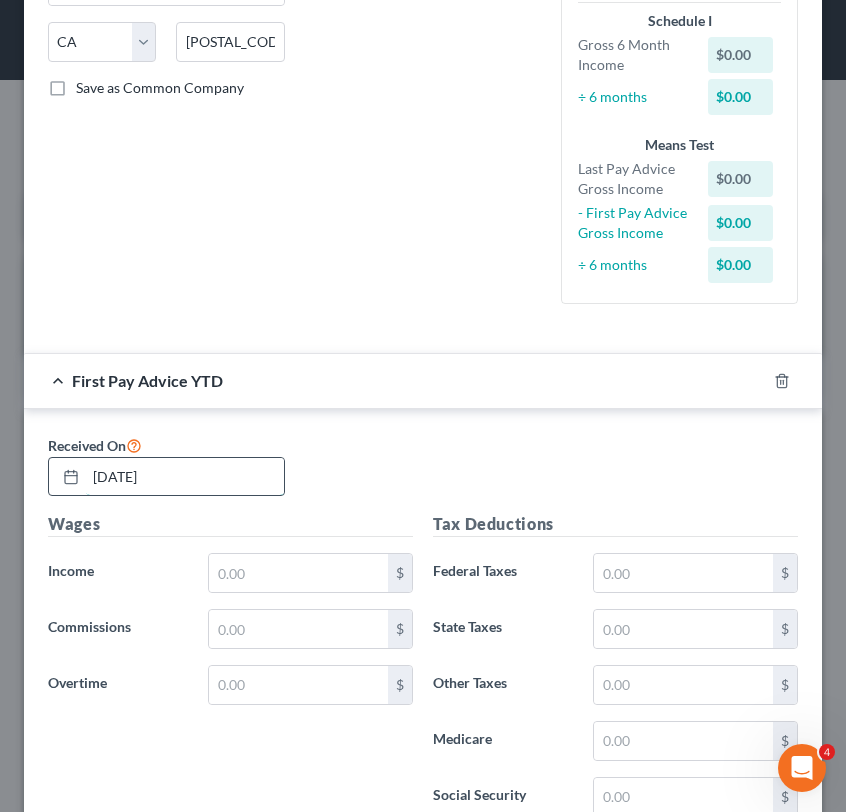 type on "[DATE]" 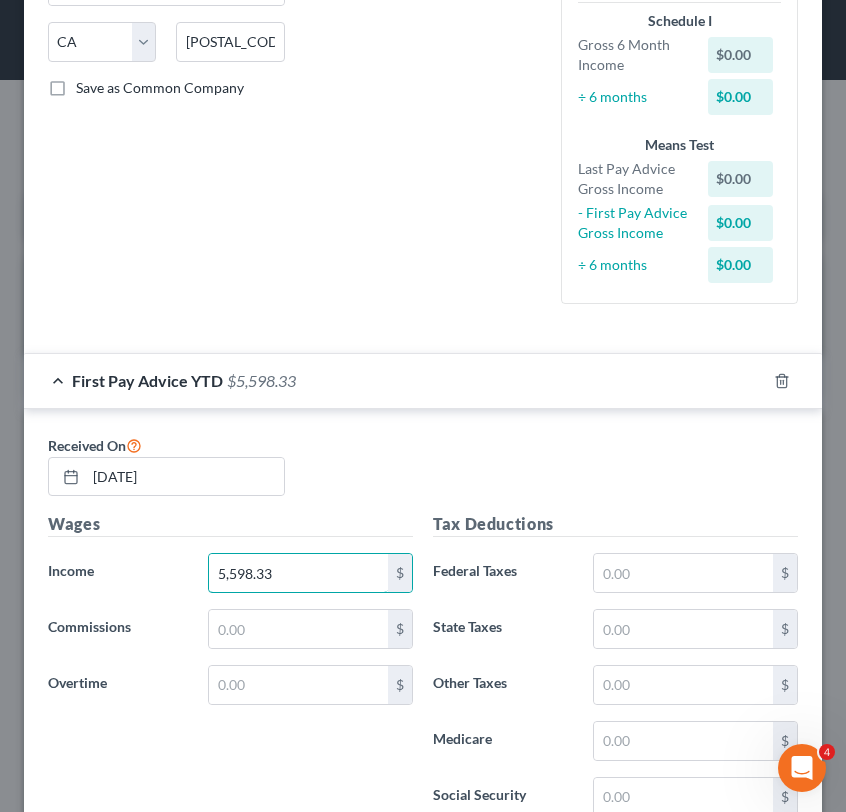 type on "5,598.33" 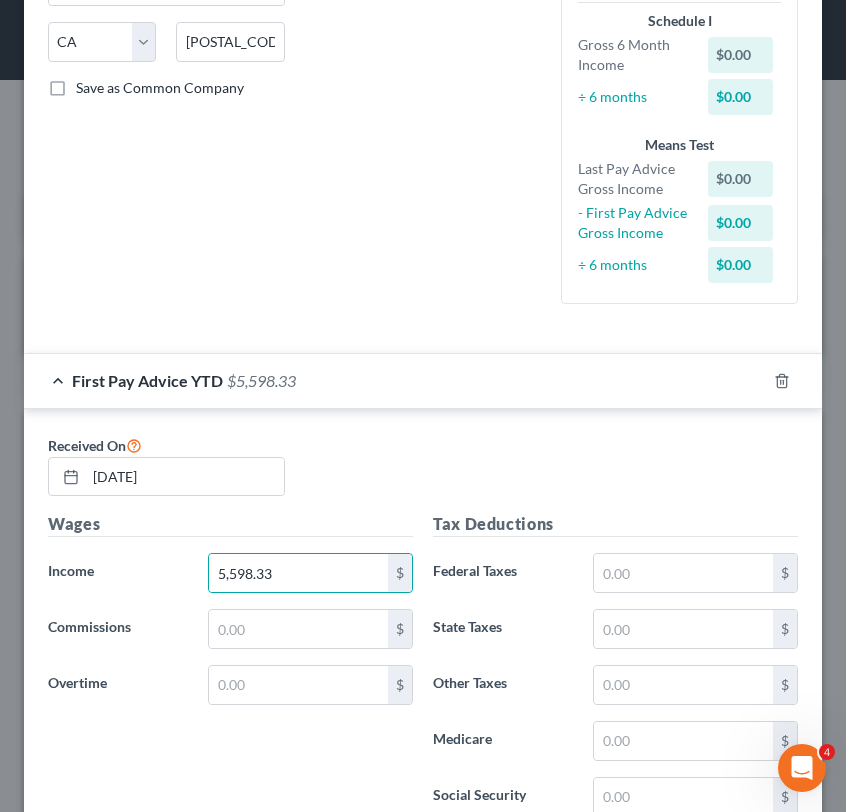 click on "on [MONTH]/[DAY]/[YEAR]" at bounding box center [423, 473] 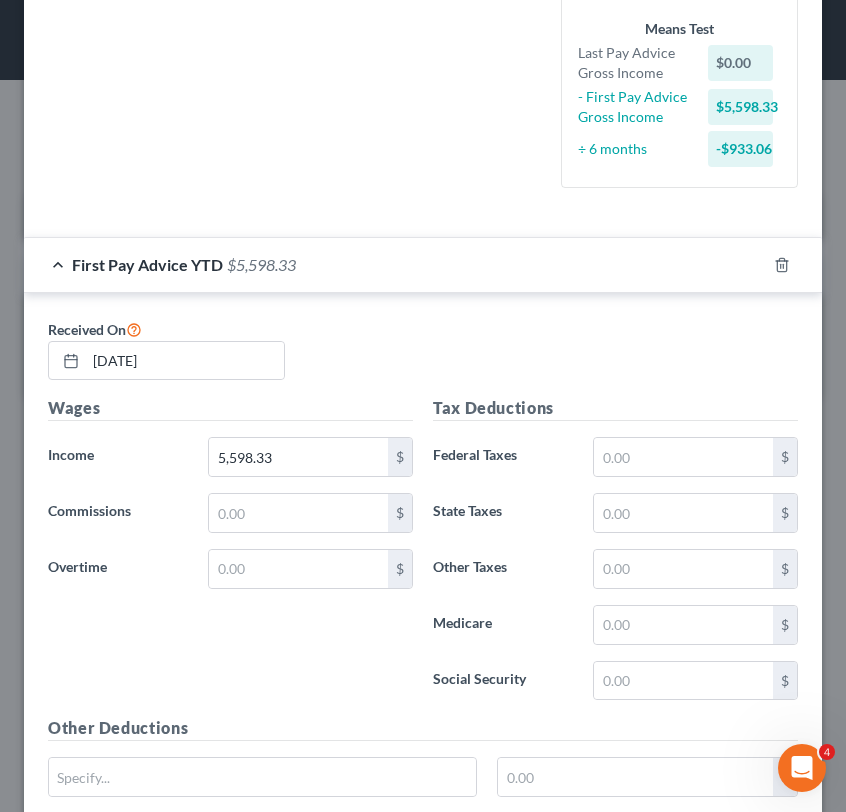 scroll, scrollTop: 513, scrollLeft: 0, axis: vertical 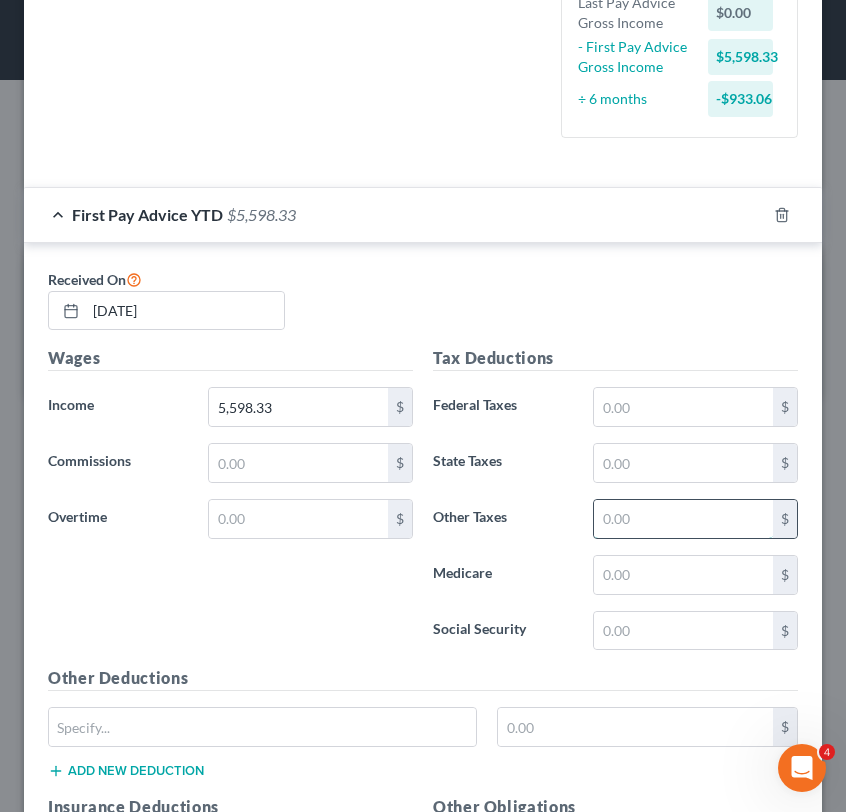 click at bounding box center (683, 519) 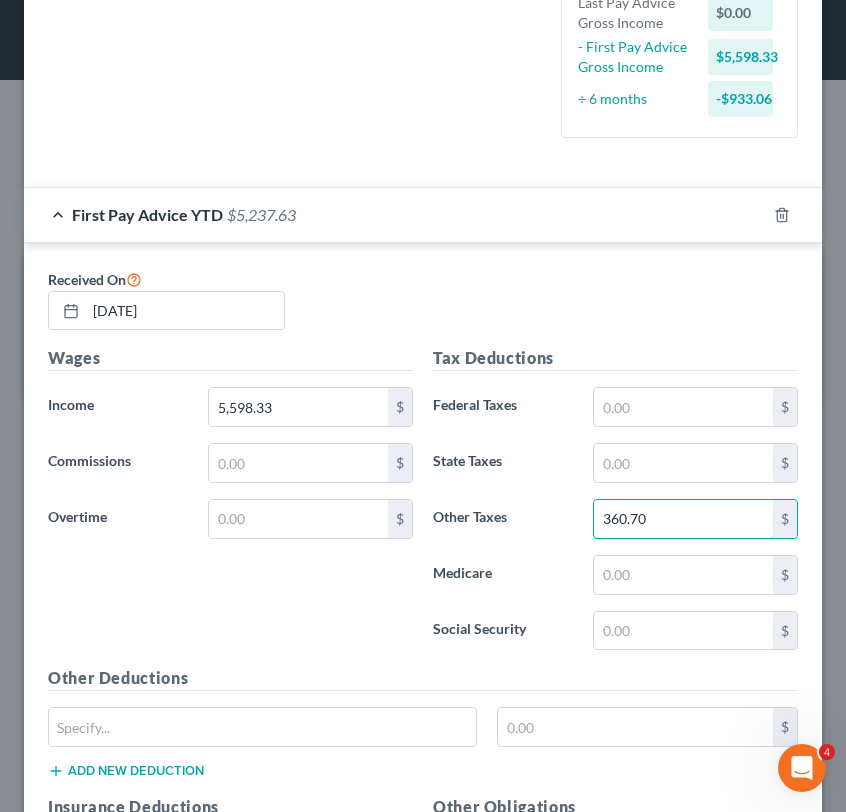 type on "360.70" 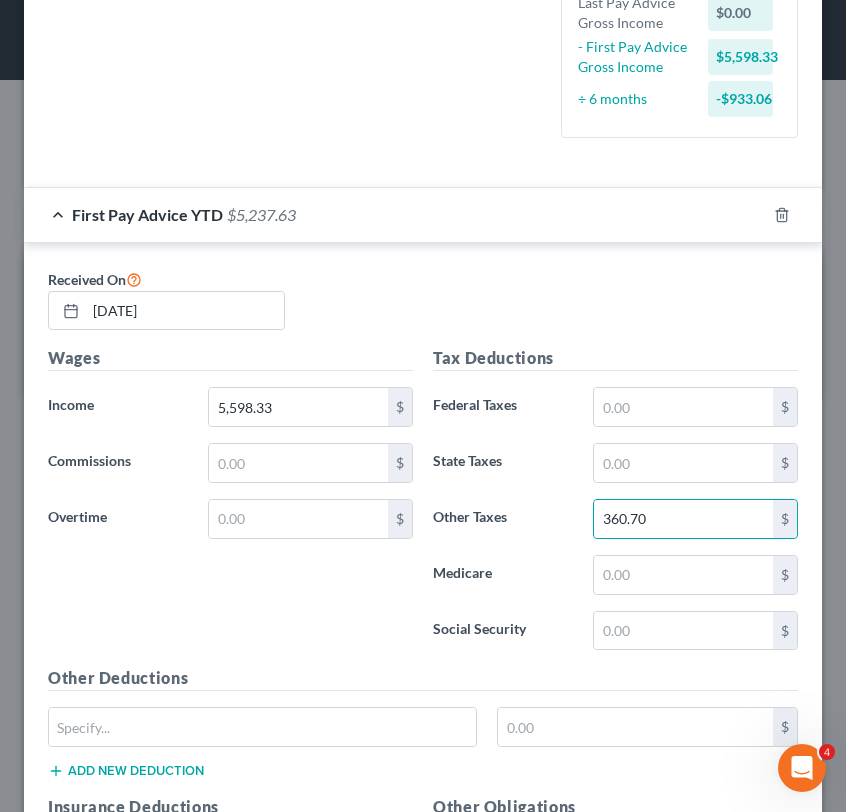 click on "Other Taxes" at bounding box center (503, 519) 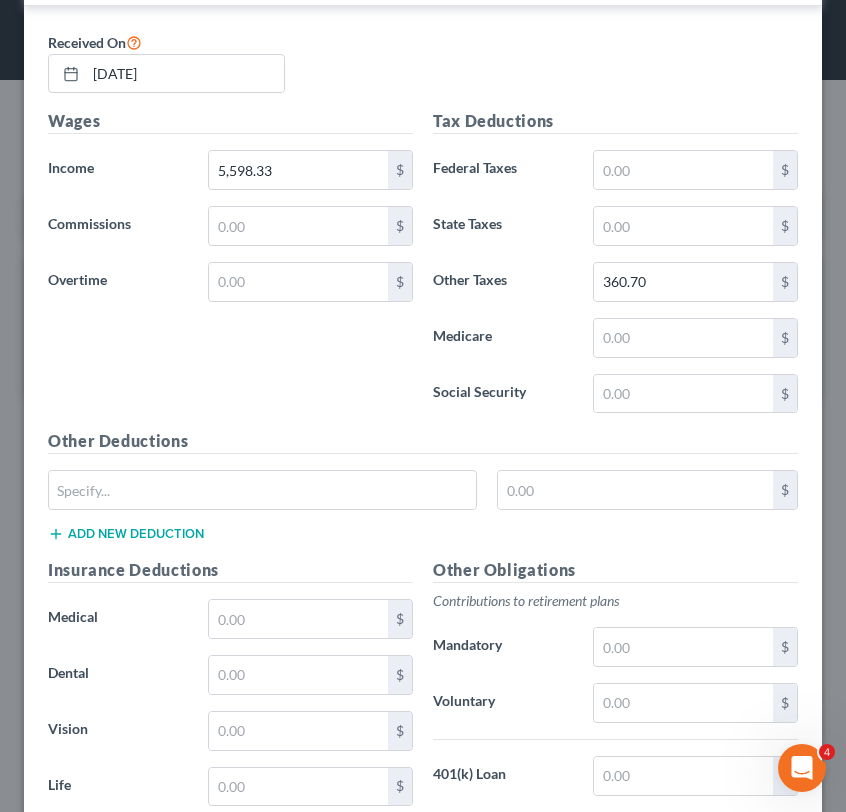 scroll, scrollTop: 818, scrollLeft: 0, axis: vertical 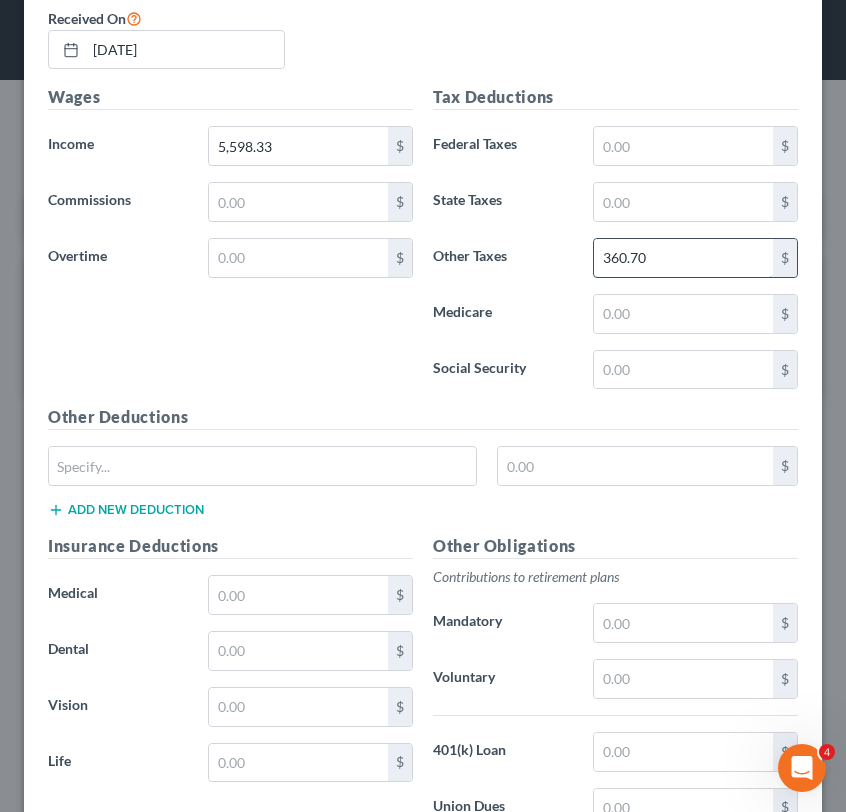 click on "360.70" at bounding box center (683, 258) 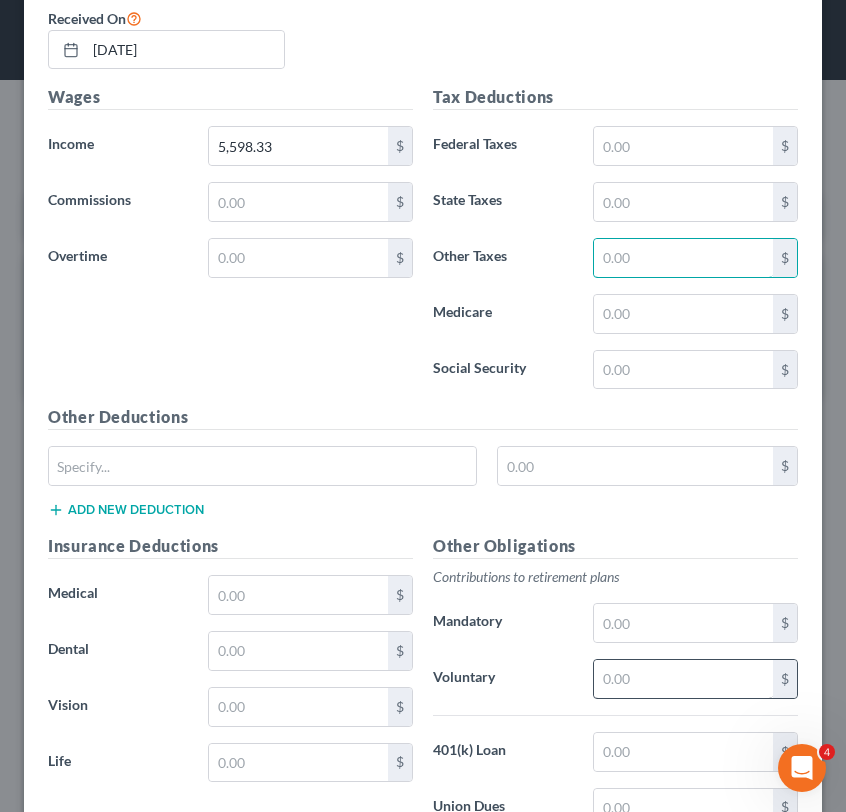 type 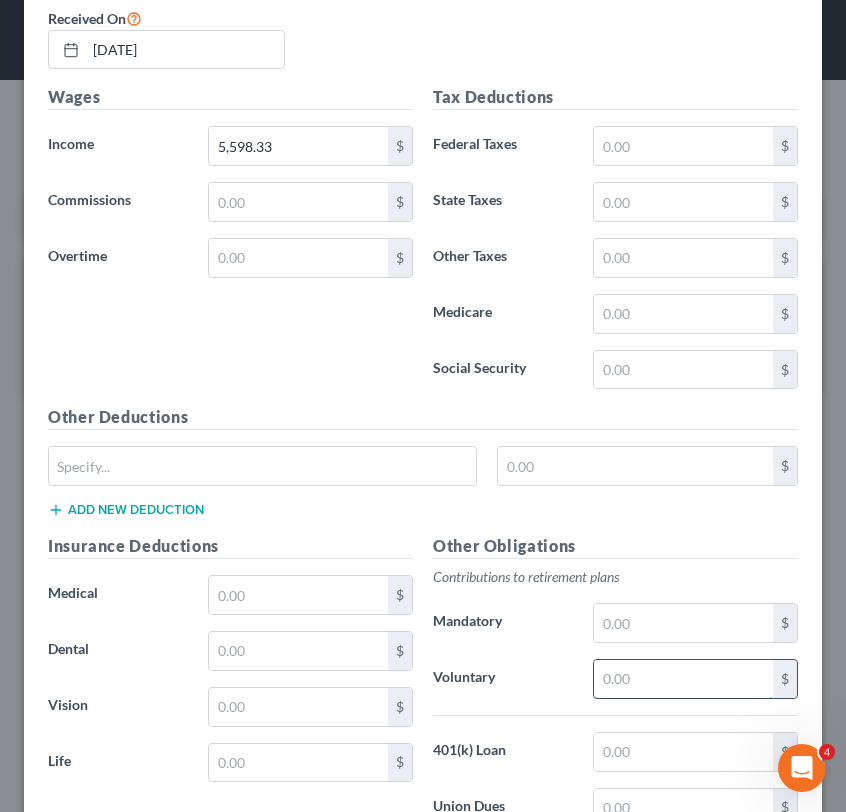 click at bounding box center (683, 679) 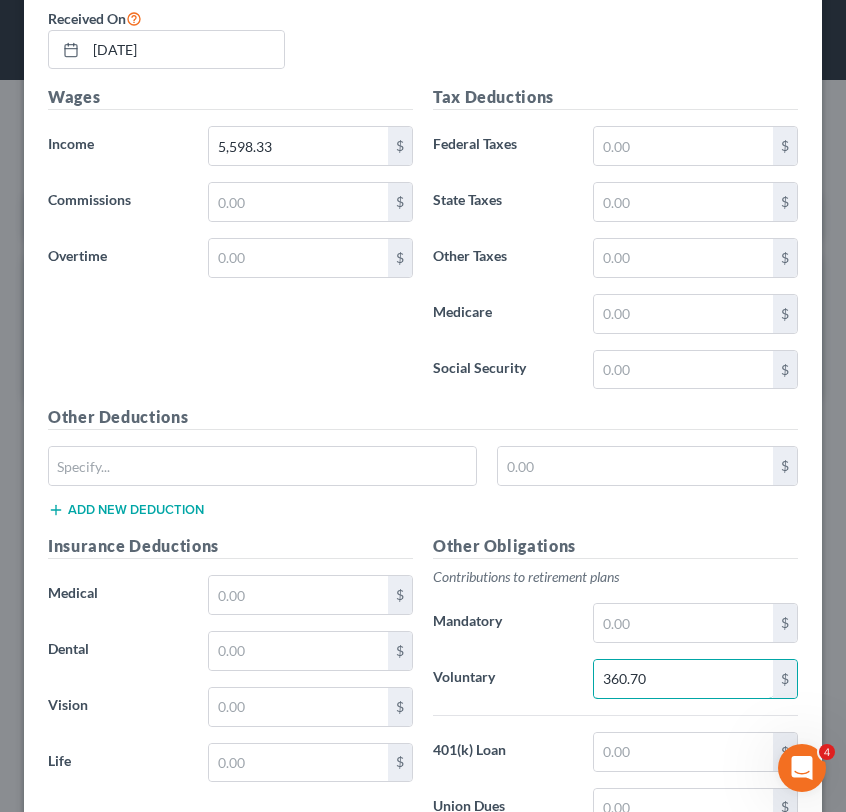 type on "360.70" 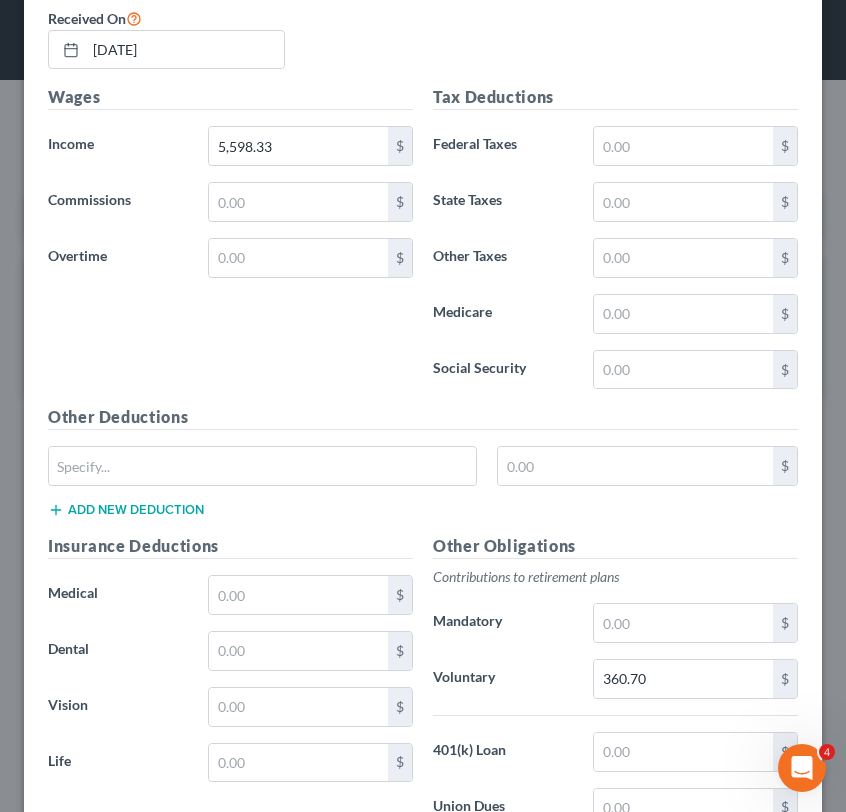 click on "Mandatory" at bounding box center [503, 623] 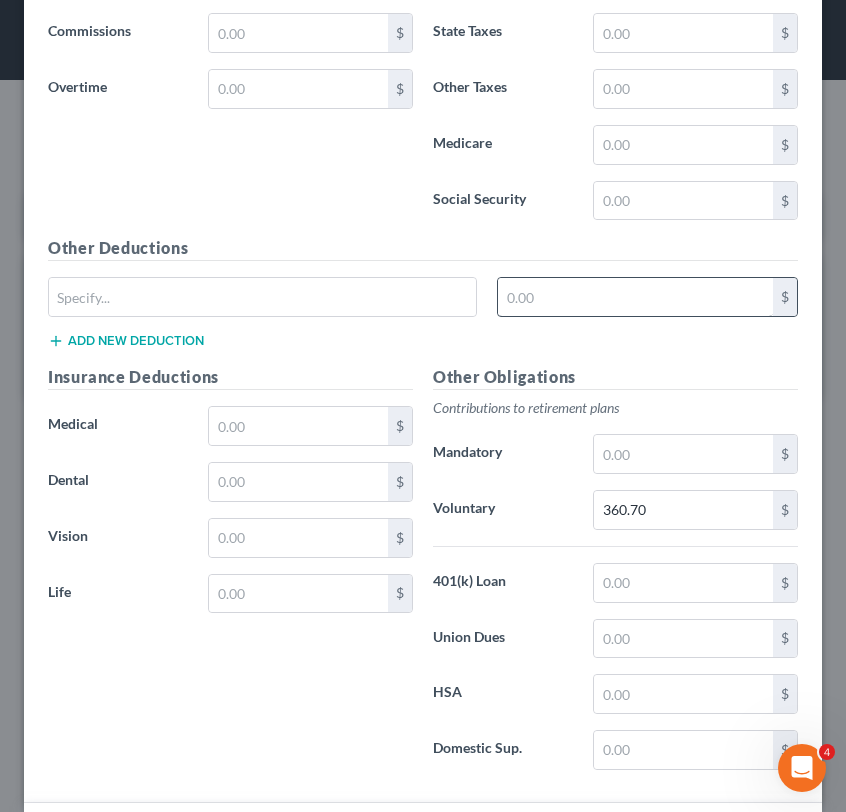 scroll, scrollTop: 990, scrollLeft: 0, axis: vertical 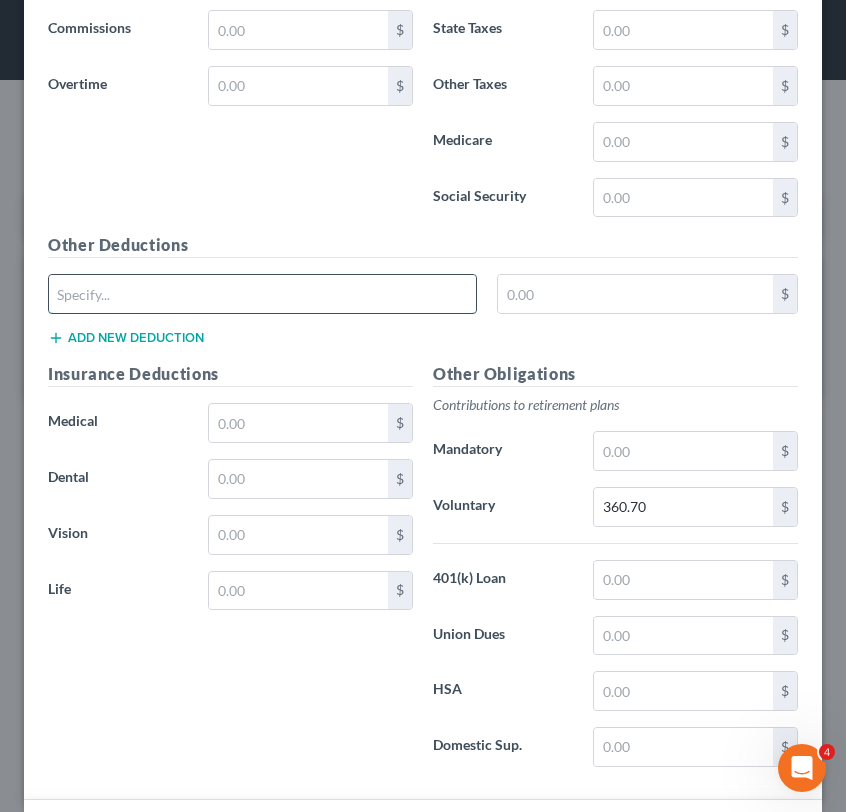 click at bounding box center [262, 294] 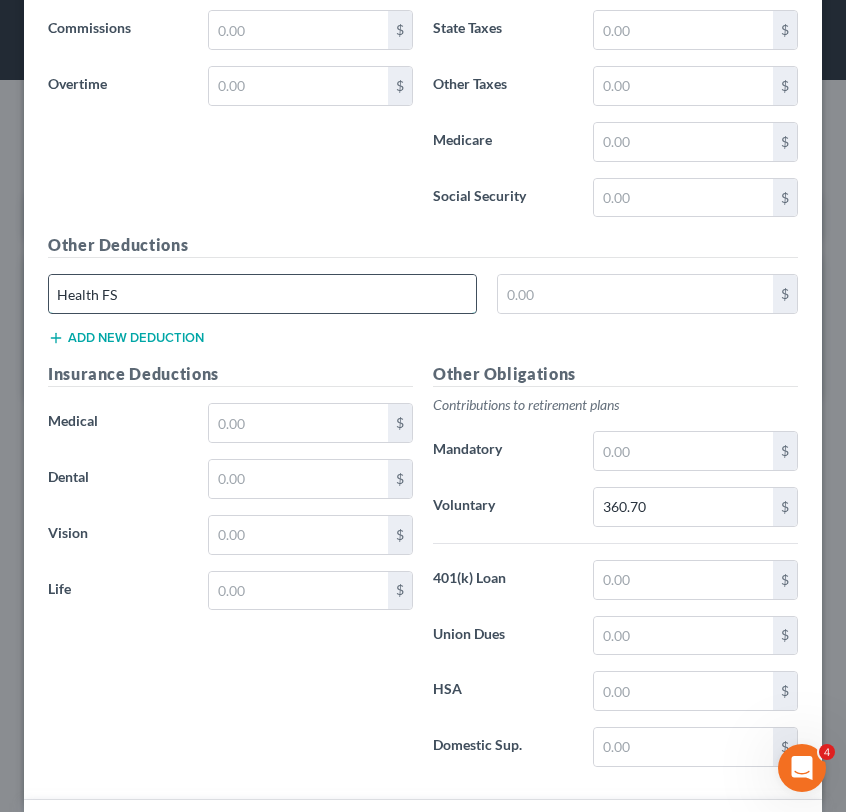 click on "Health FS" at bounding box center (262, 294) 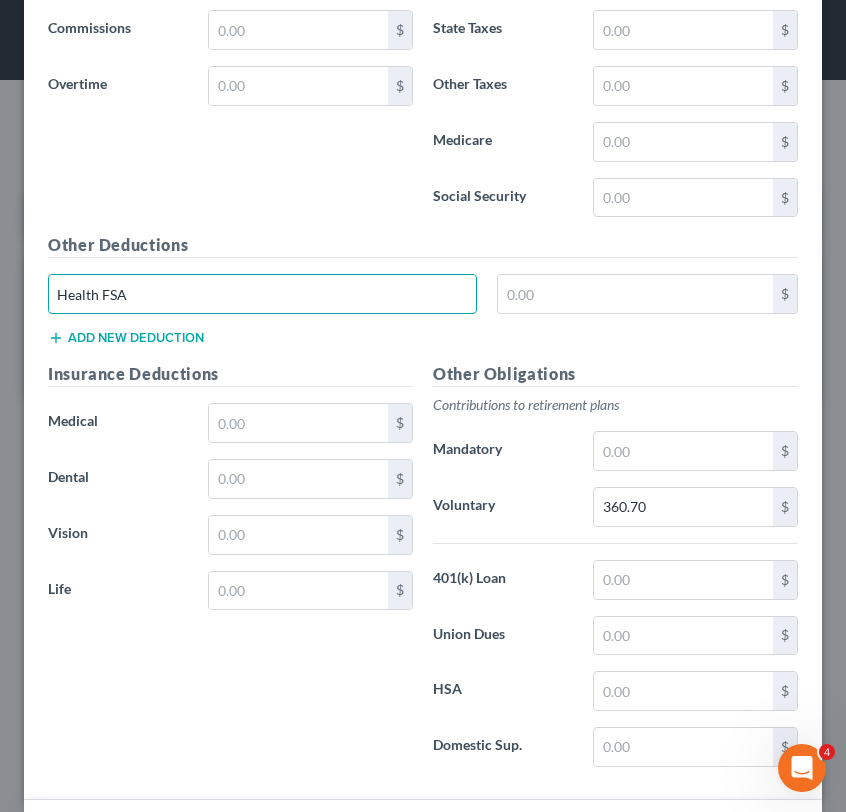 type on "Health FSA" 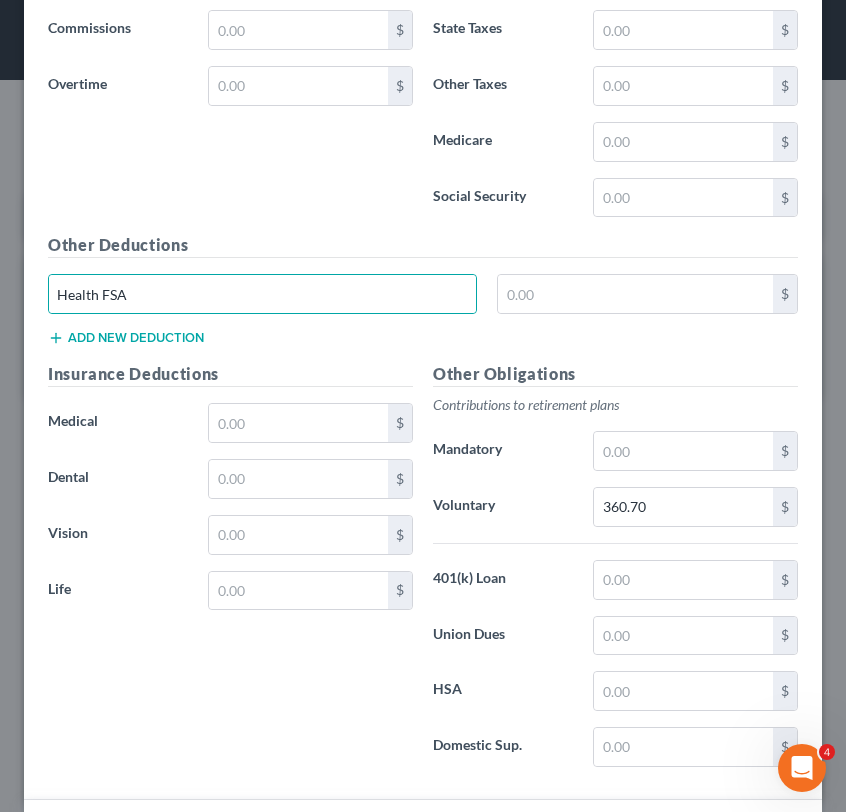 click on "Health FSA $" at bounding box center (423, 302) 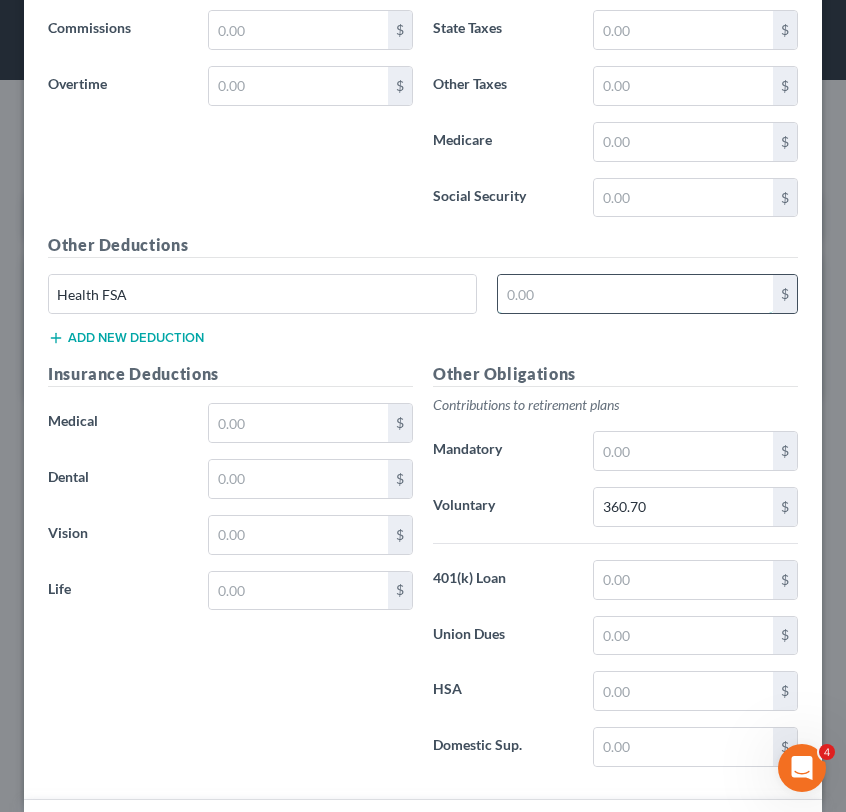 click at bounding box center (635, 294) 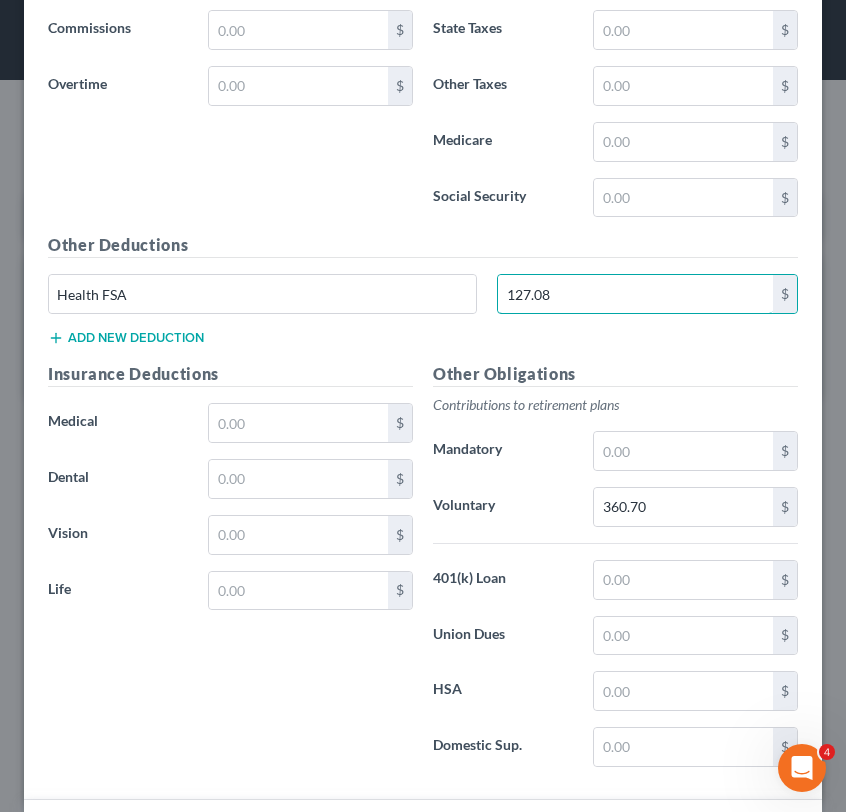 type on "127.08" 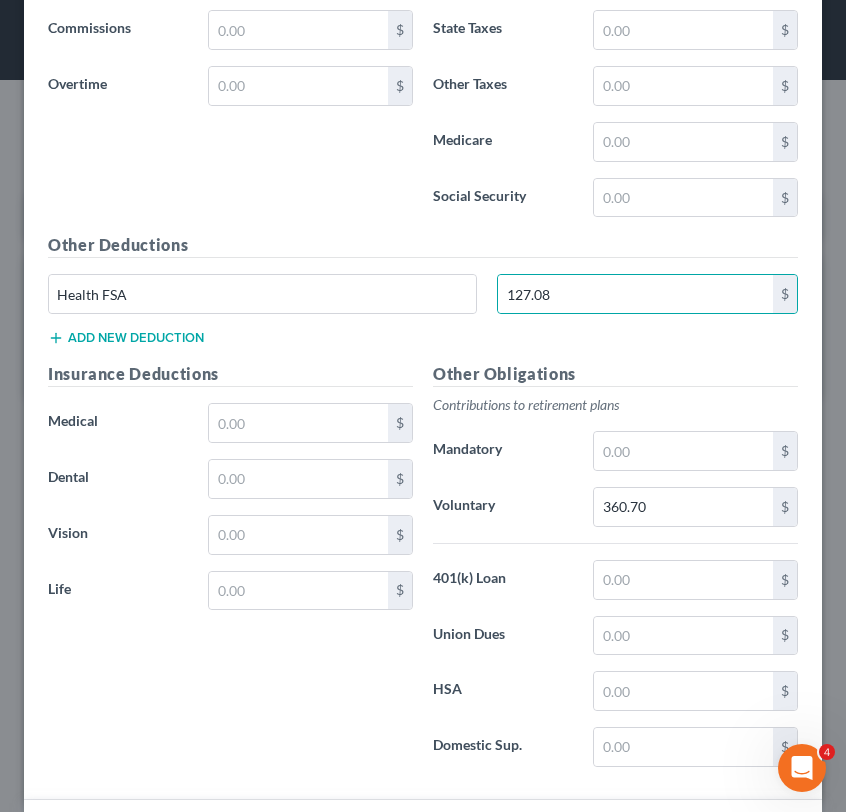 click on "Other Deductions" at bounding box center (423, 245) 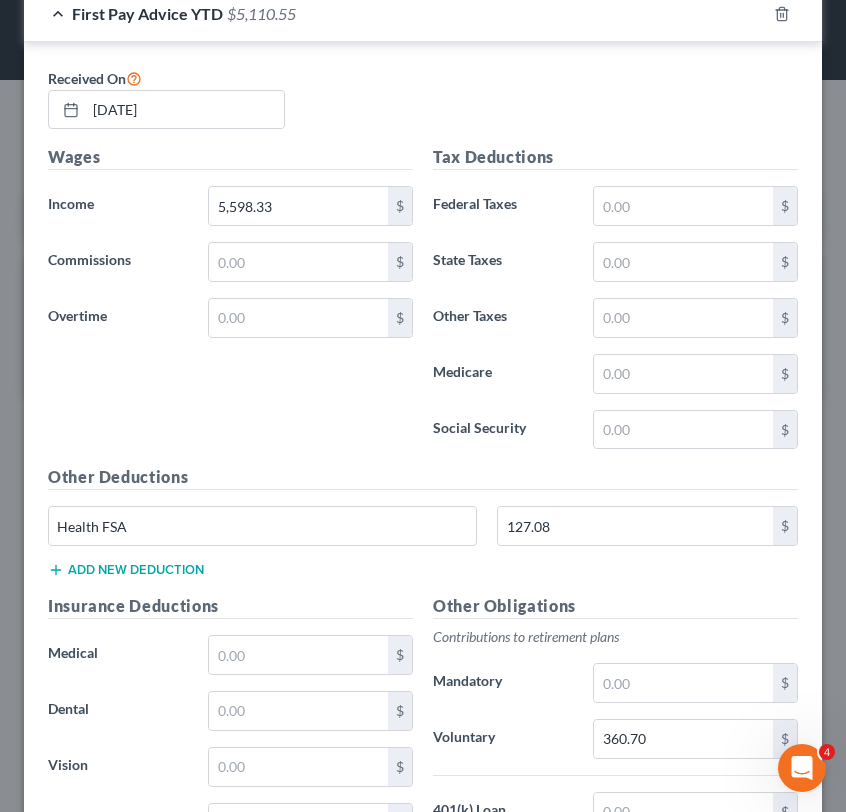 scroll, scrollTop: 750, scrollLeft: 0, axis: vertical 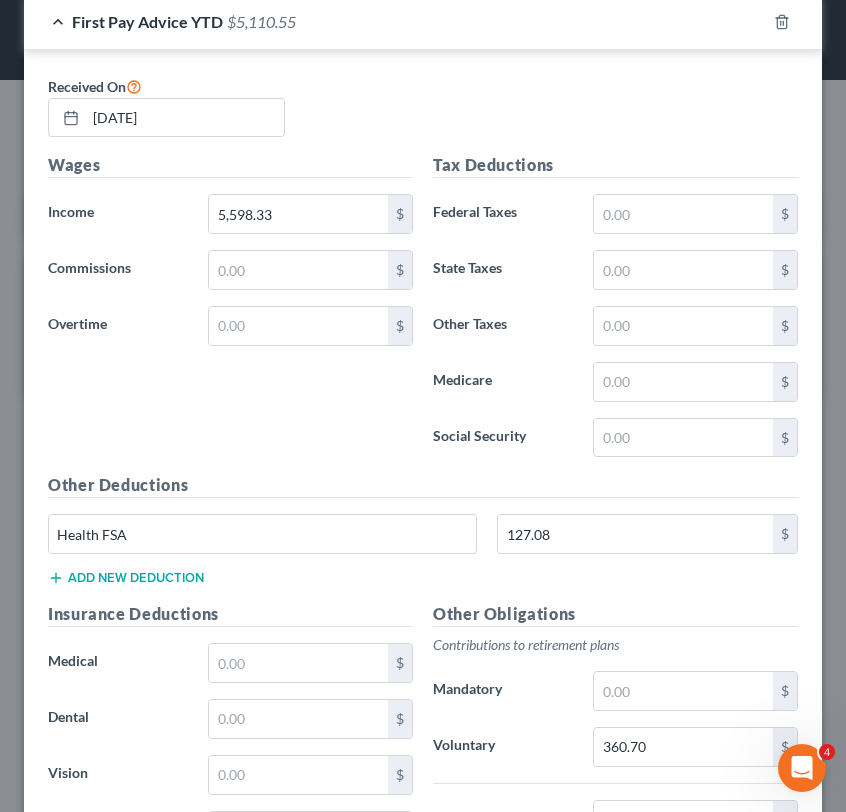 click on "Tax Deductions Federal Taxes $ State Taxes $ Other Taxes $ Medicare $ Social Security $" at bounding box center [615, 313] 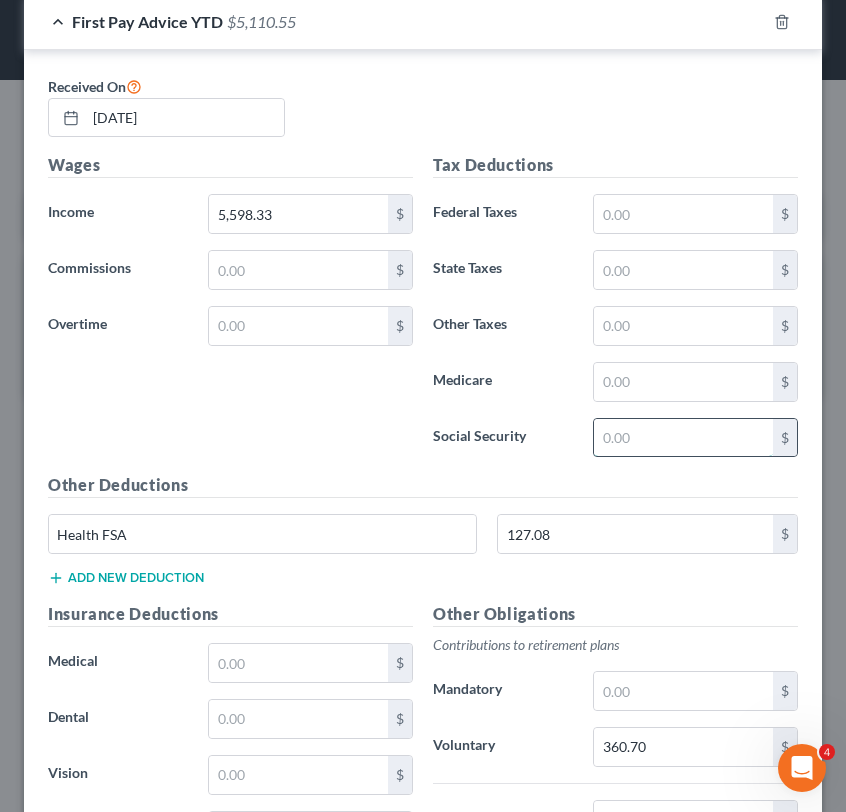 click at bounding box center (683, 438) 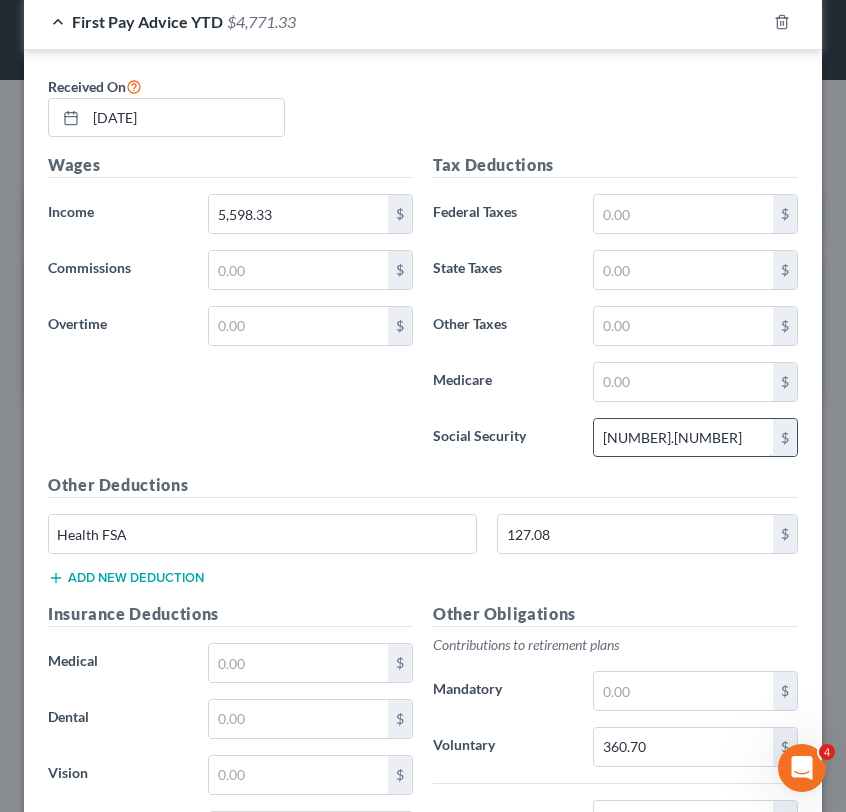 type on "[NUMBER].[NUMBER]" 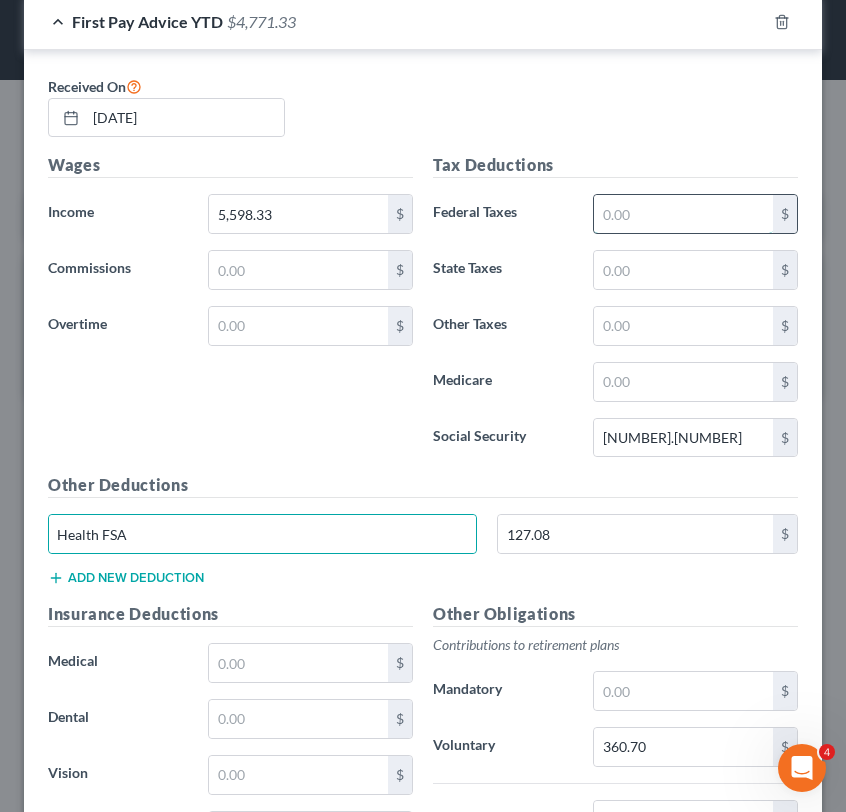 click at bounding box center [683, 214] 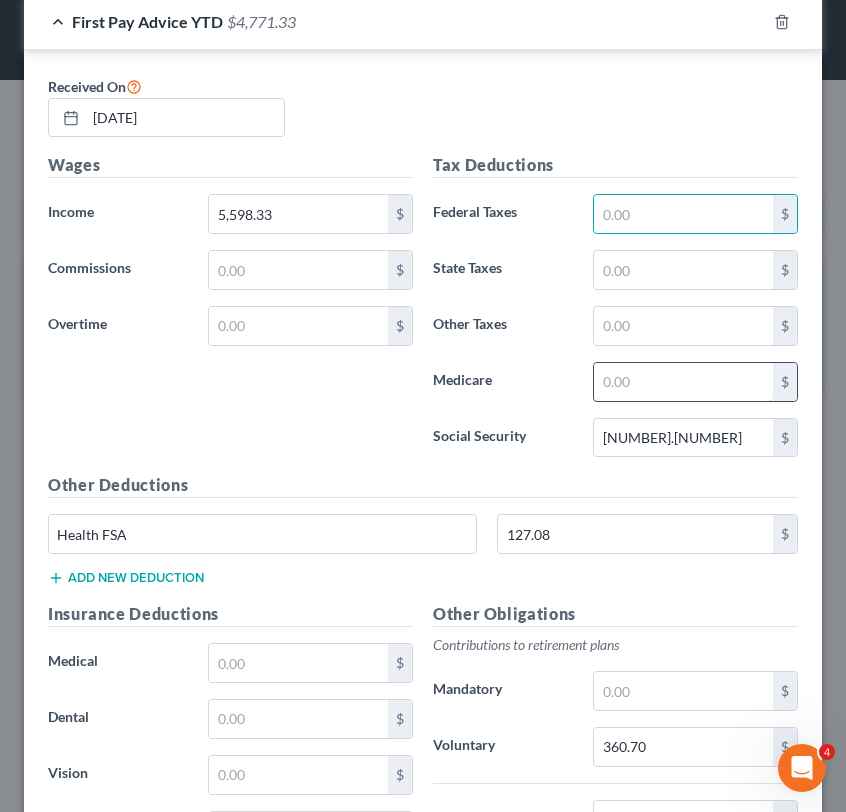 click at bounding box center (683, 382) 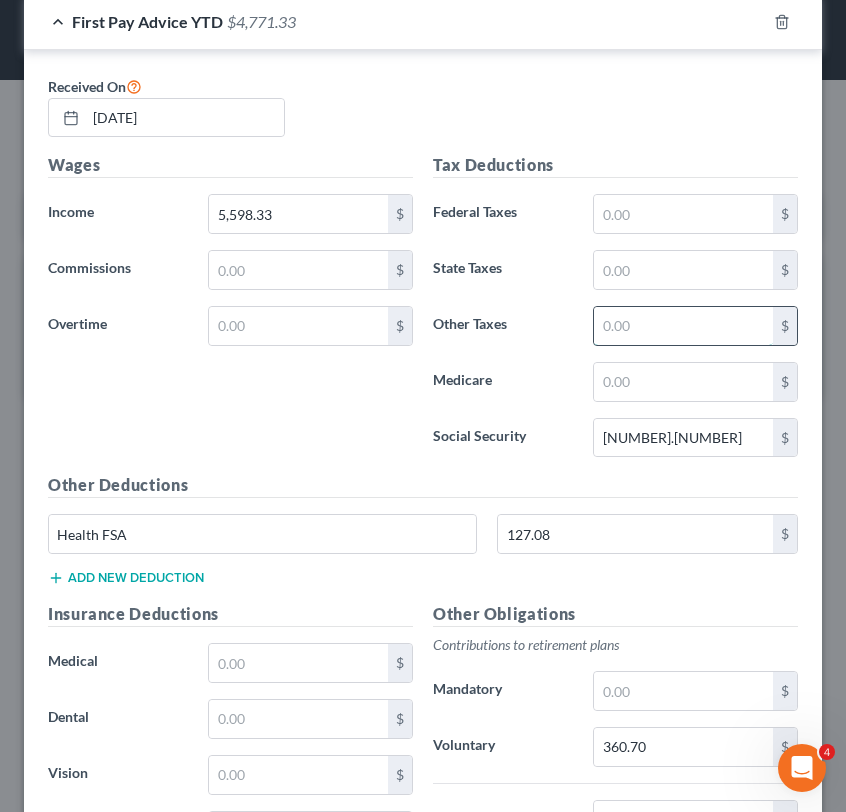 click at bounding box center [683, 326] 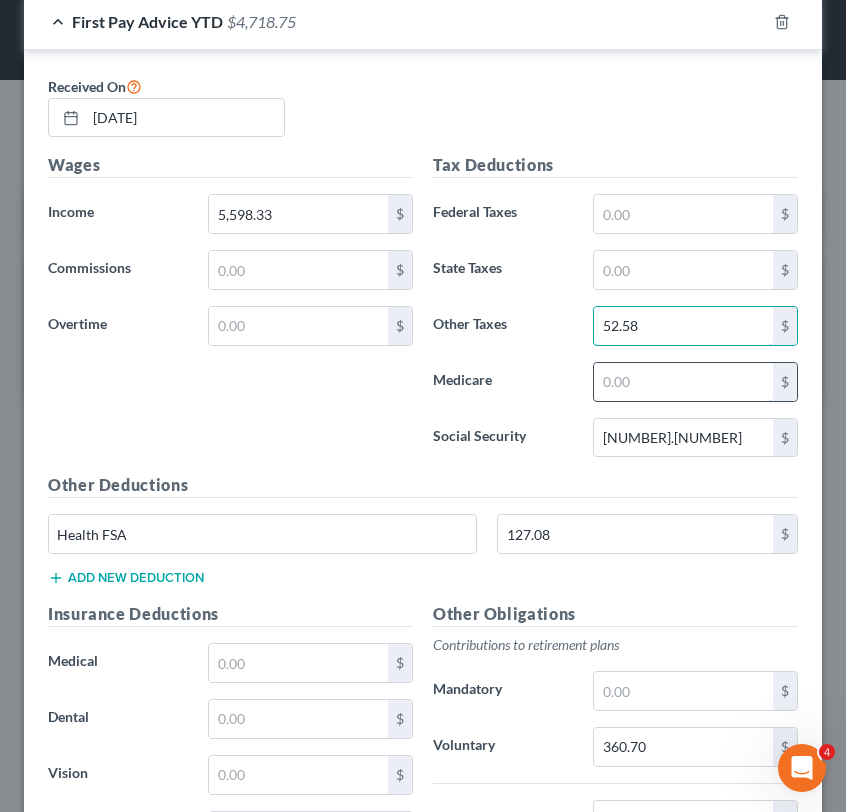 type on "52.58" 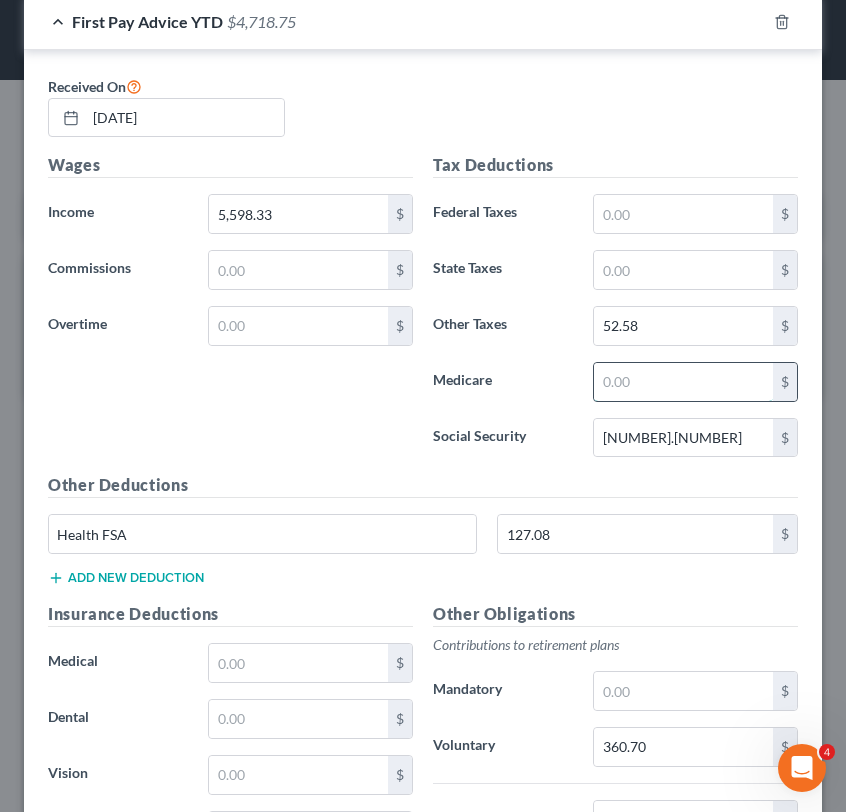 click at bounding box center [683, 382] 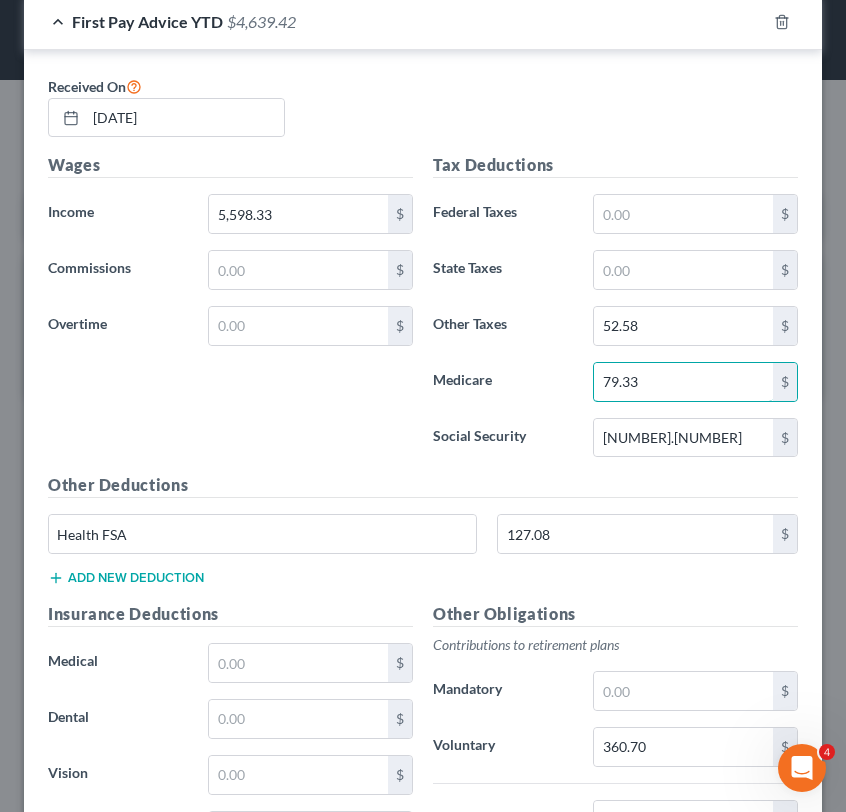 type on "79.33" 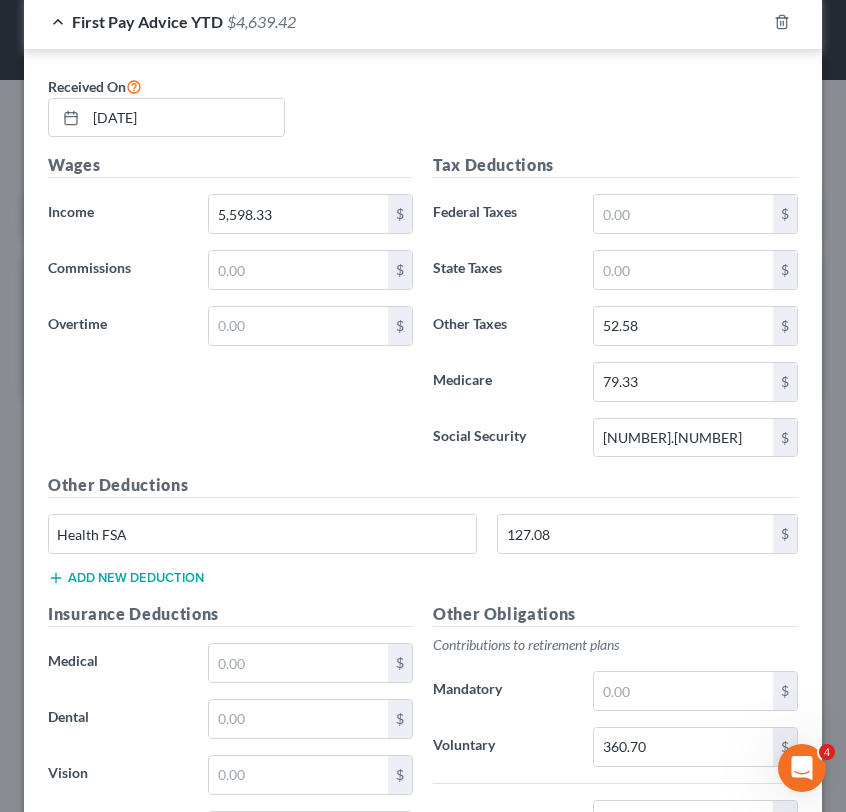 click on "Medicare" at bounding box center [503, 382] 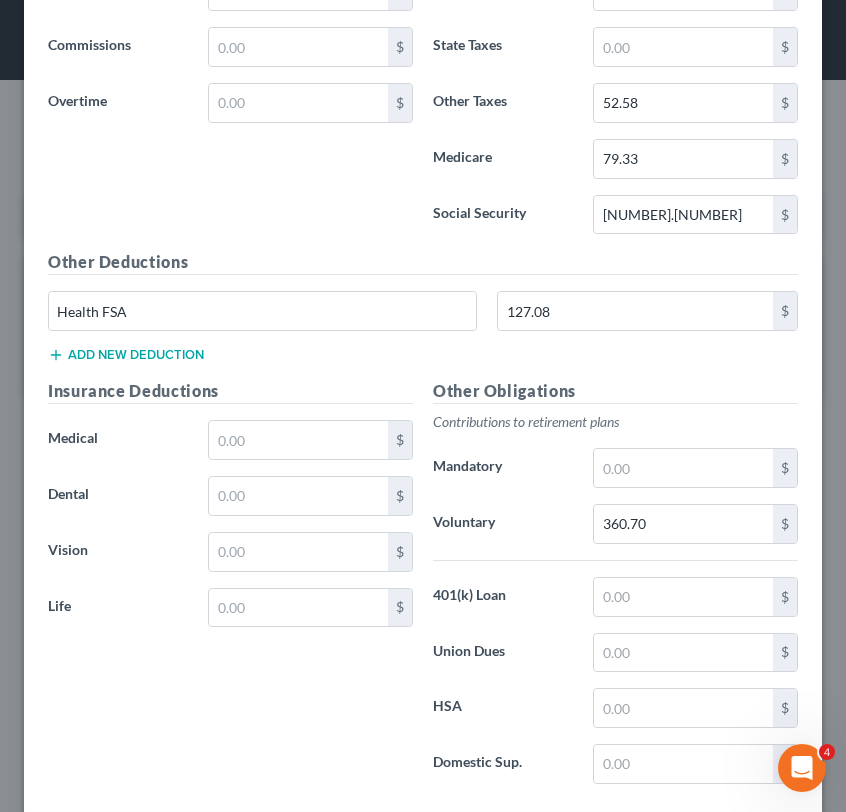 scroll, scrollTop: 991, scrollLeft: 0, axis: vertical 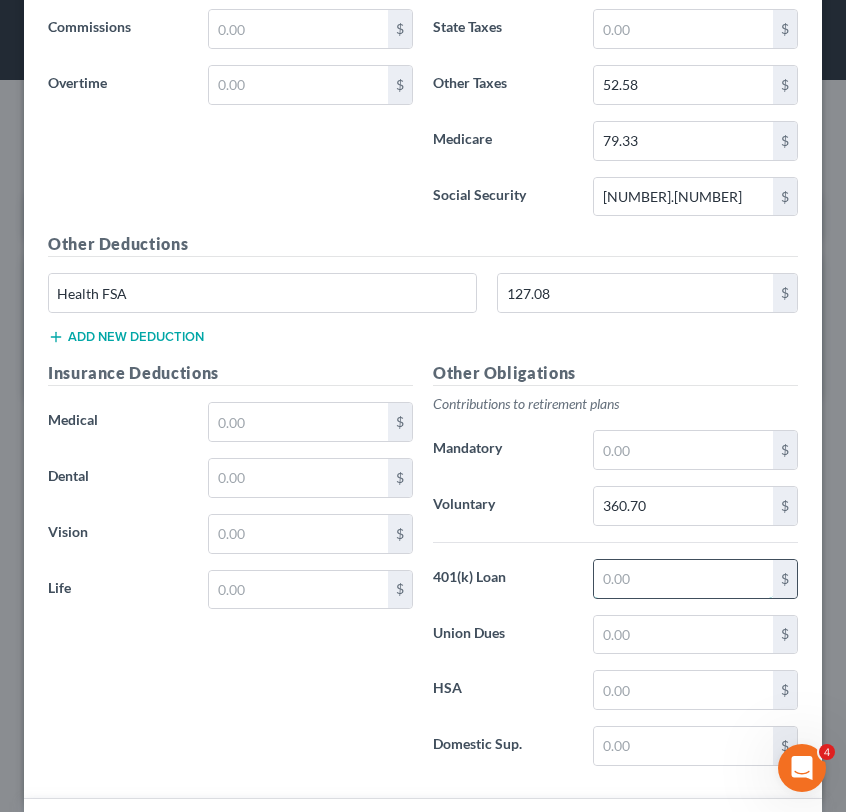 click at bounding box center (683, 579) 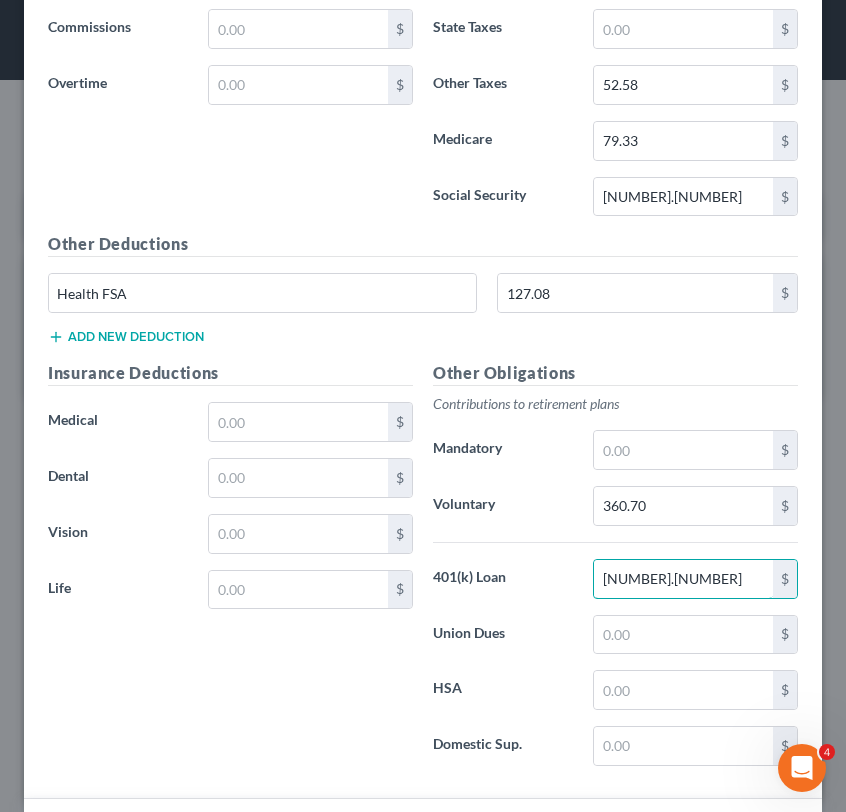 type on "[NUMBER].[NUMBER]" 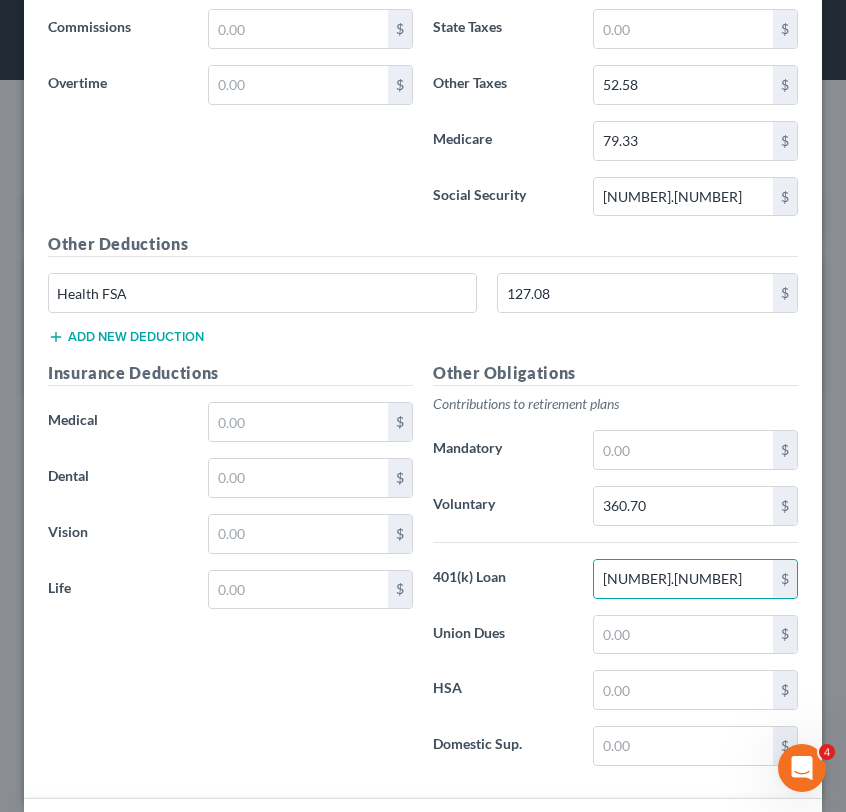 click on "401(k) Loan" at bounding box center [503, 579] 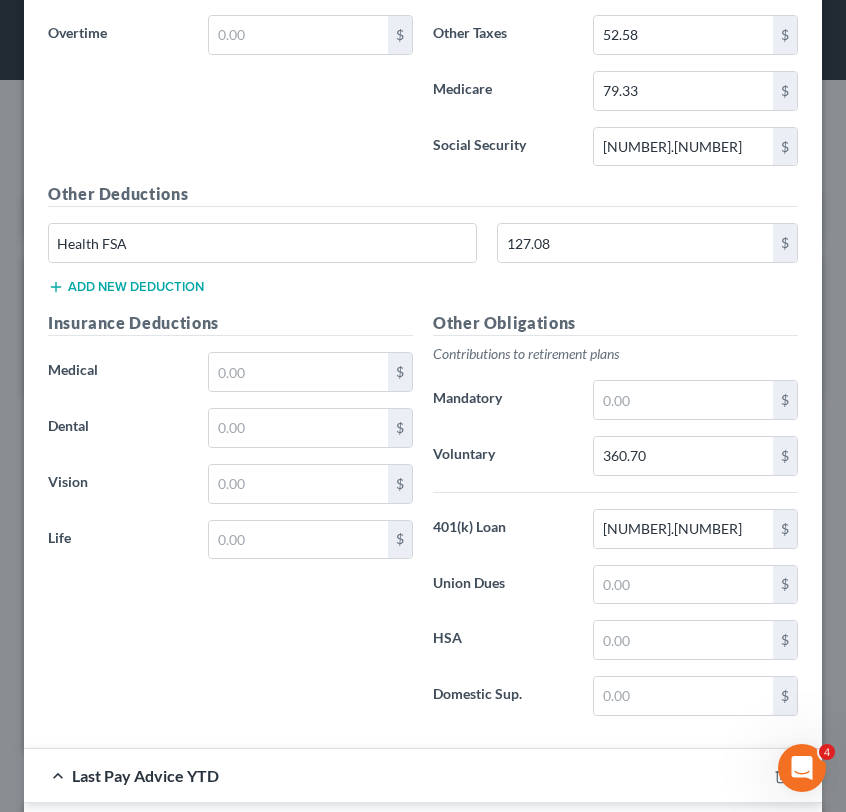 scroll, scrollTop: 1122, scrollLeft: 0, axis: vertical 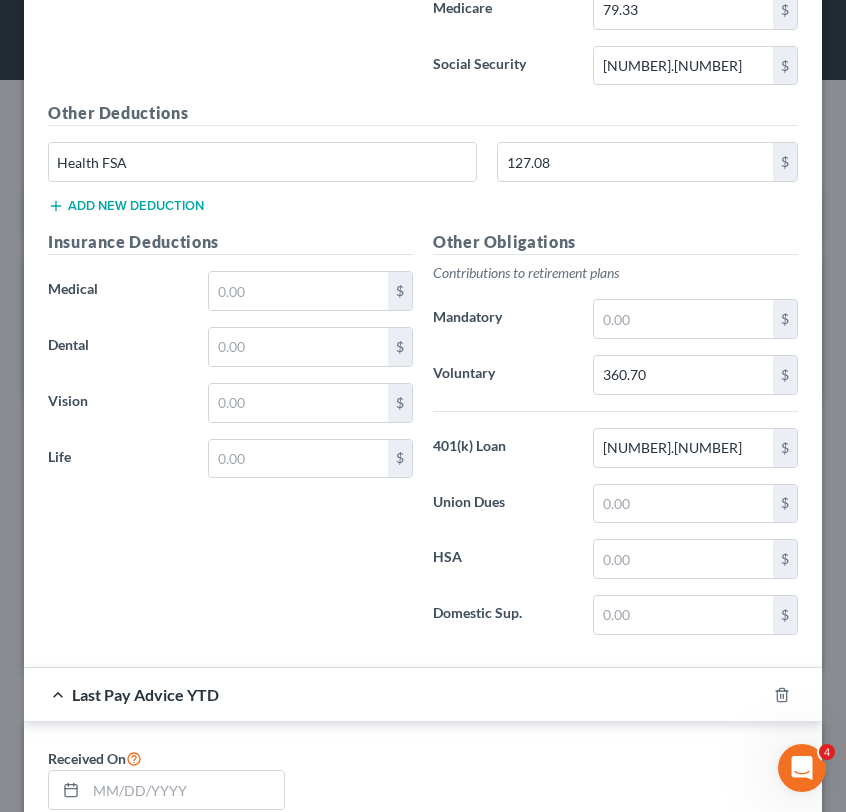 click on "Add new deduction" at bounding box center [126, 206] 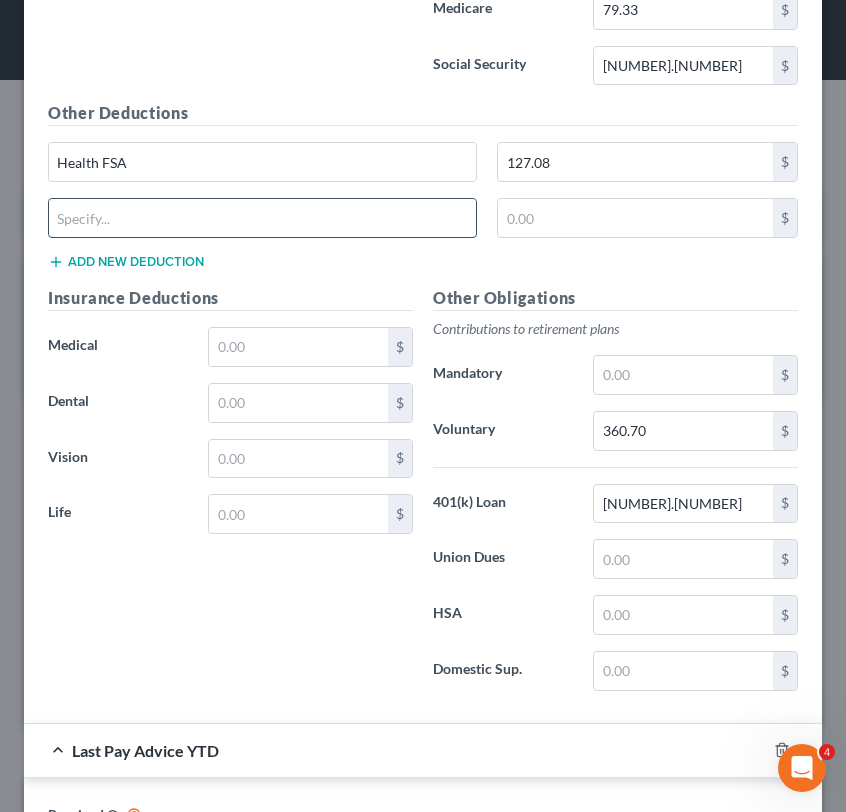 click at bounding box center (262, 218) 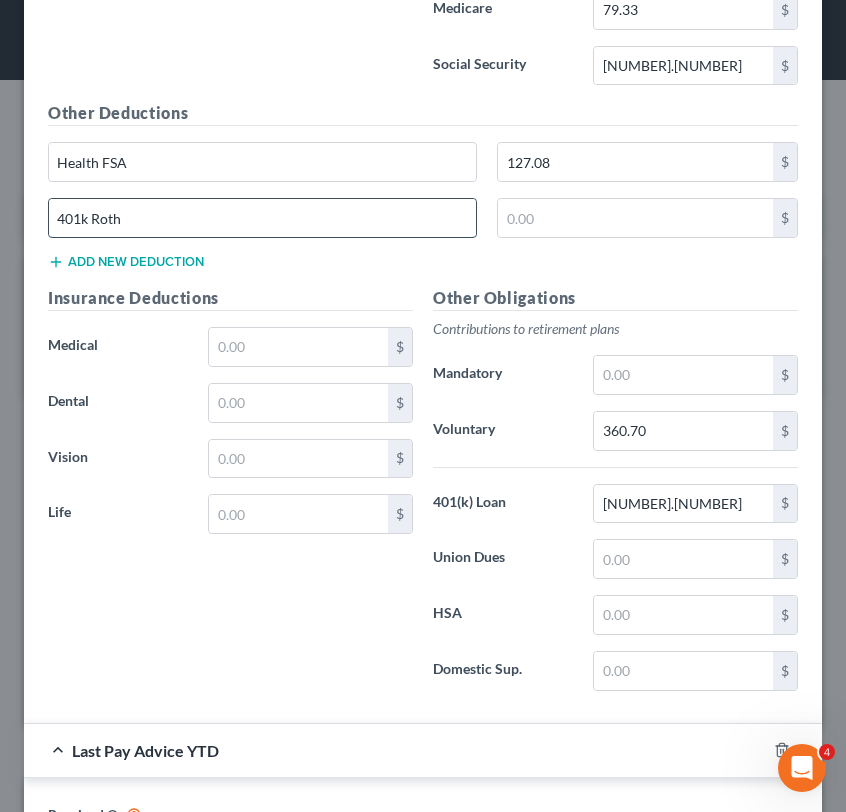 type on "401k Roth" 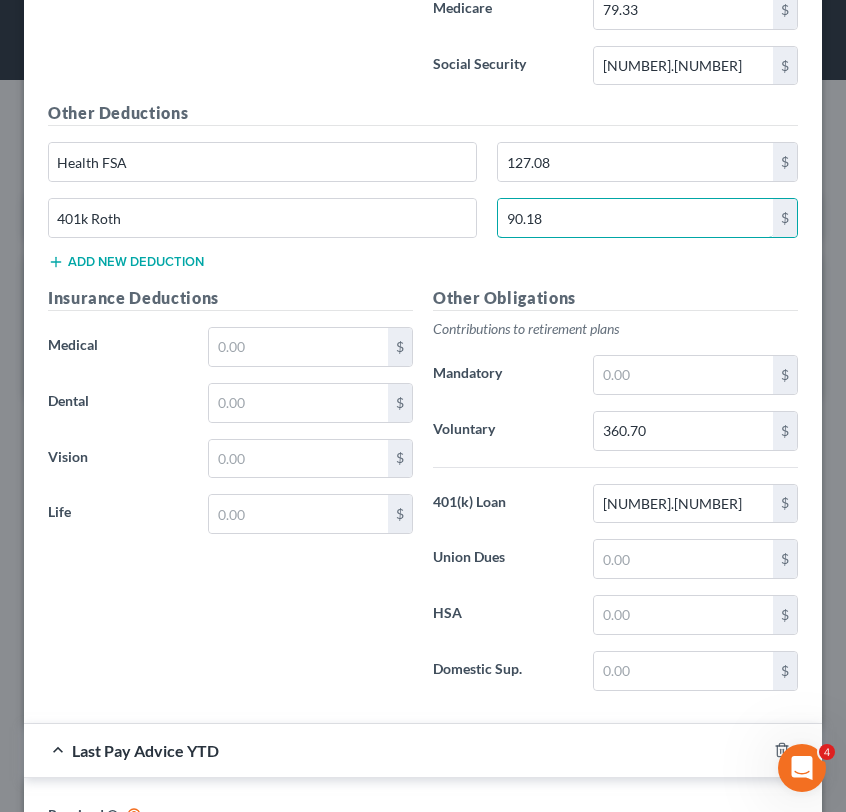 type on "90.18" 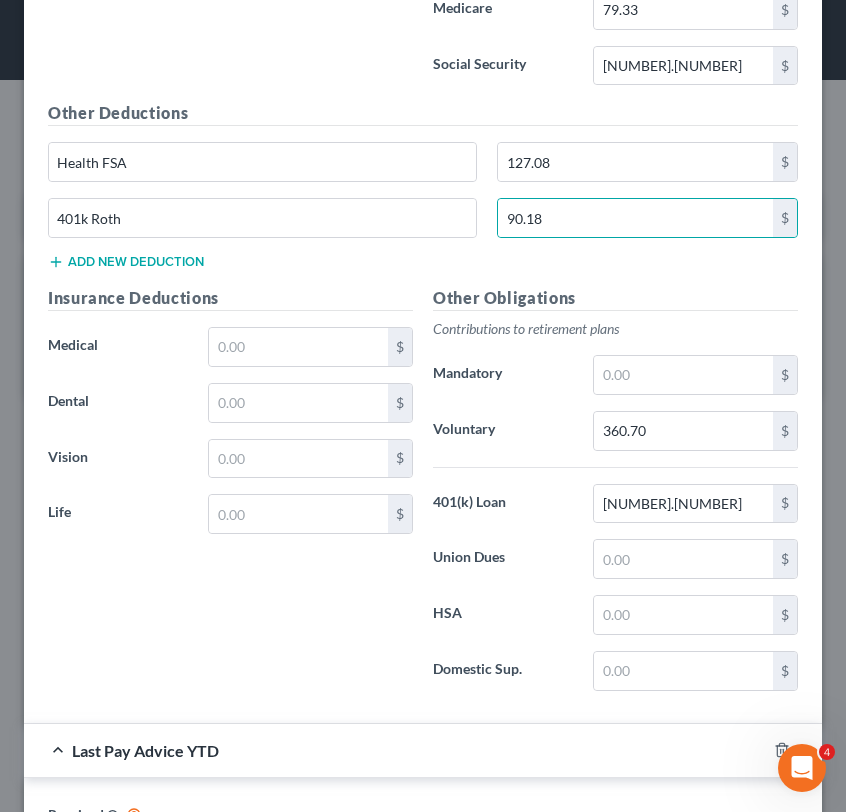 click on "Other Deductions Health FSA 127.08 $ 401k Roth 90.18 $ Add new deduction" at bounding box center (423, 193) 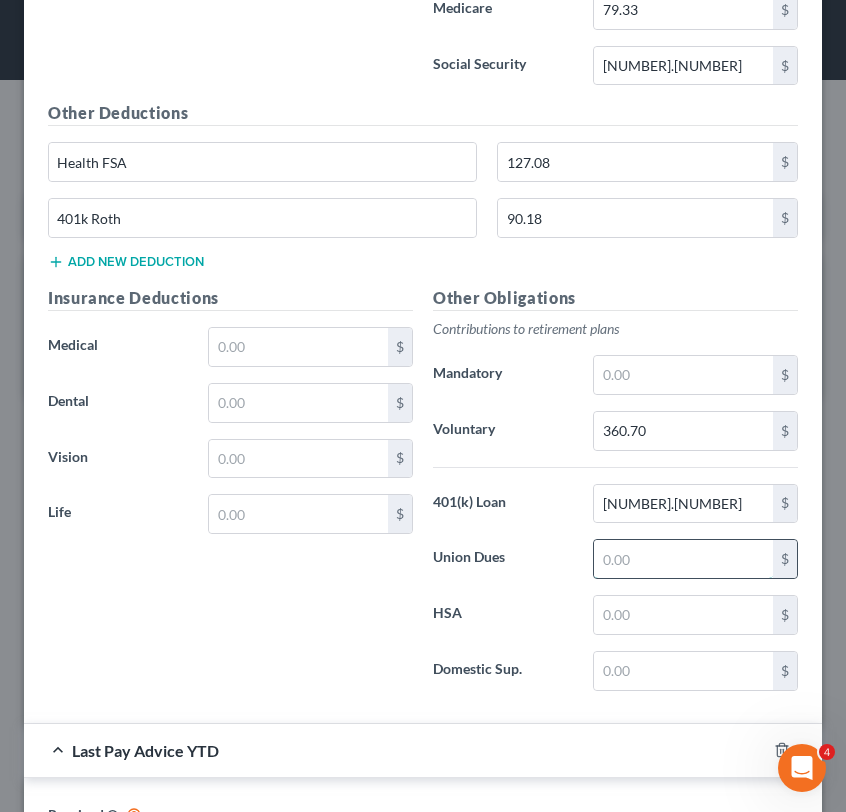 click at bounding box center (683, 559) 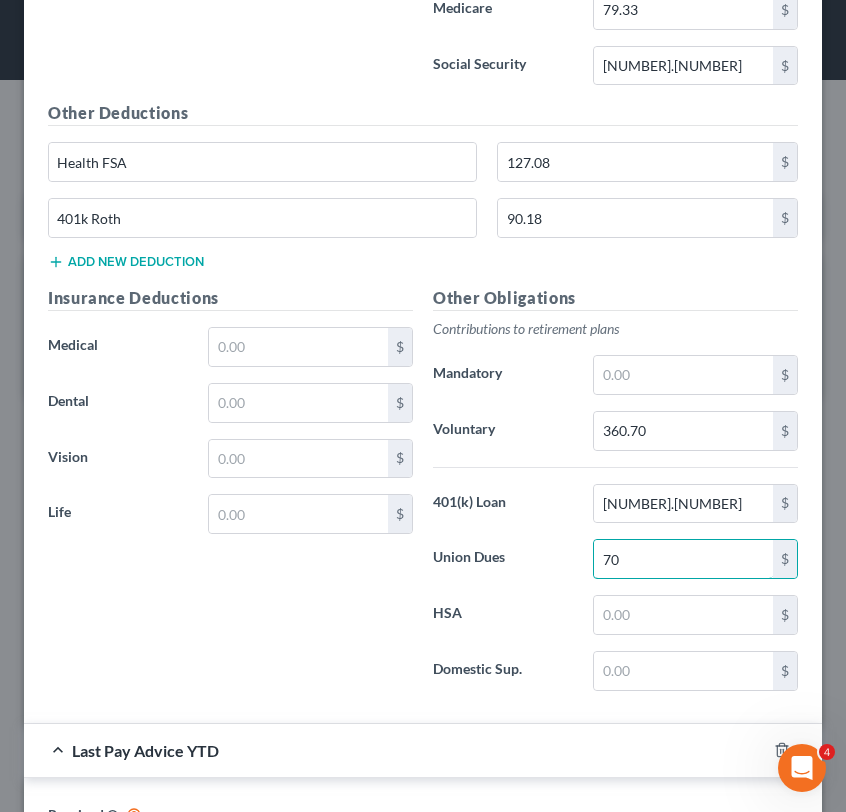 type on "70" 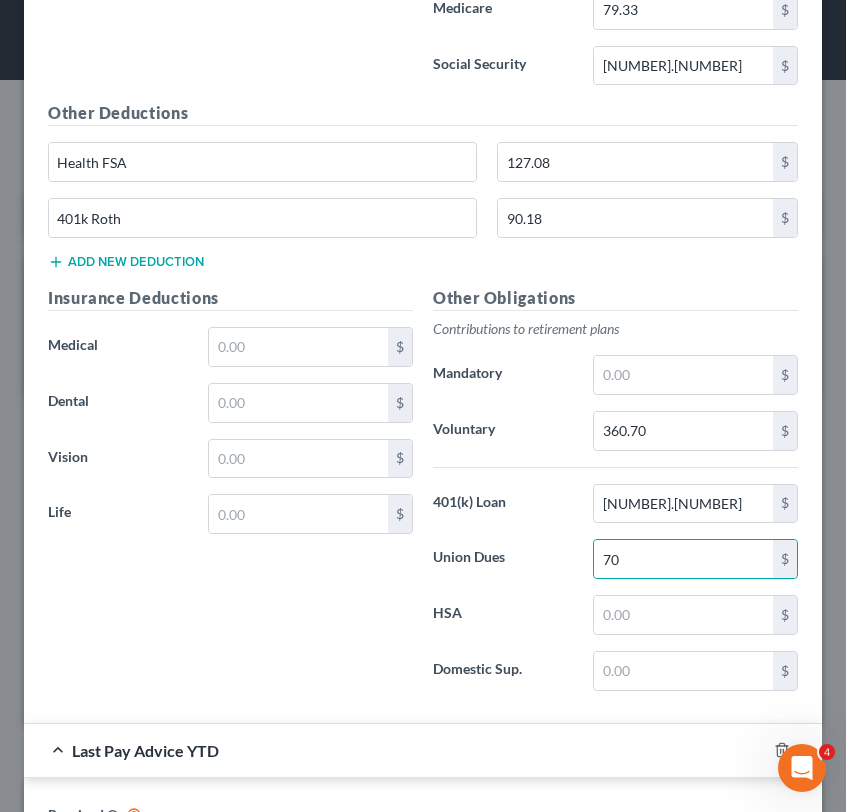 click on "HSA" at bounding box center [503, 615] 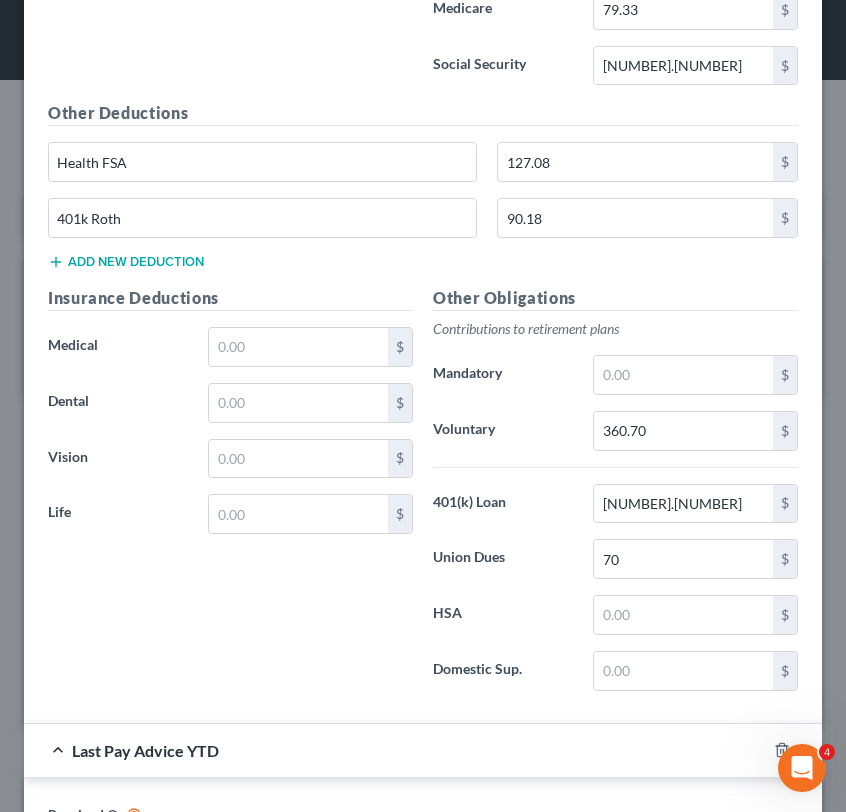 click on "Other Deductions Health FSA 127.08 $ 401k Roth 90.18 $ Add new deduction" at bounding box center [423, 193] 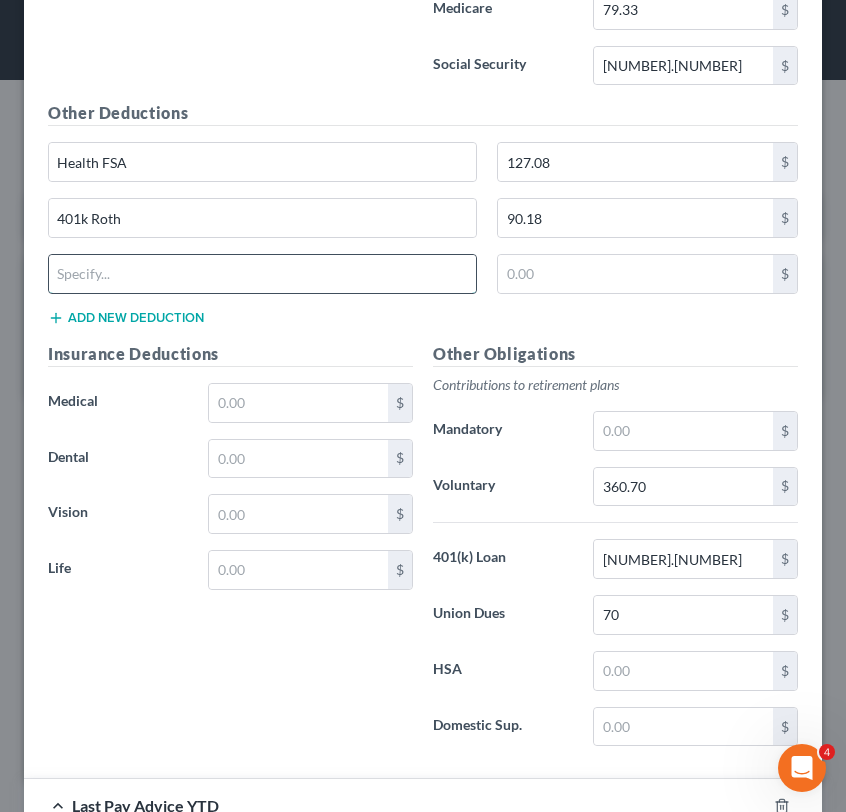 click at bounding box center (262, 274) 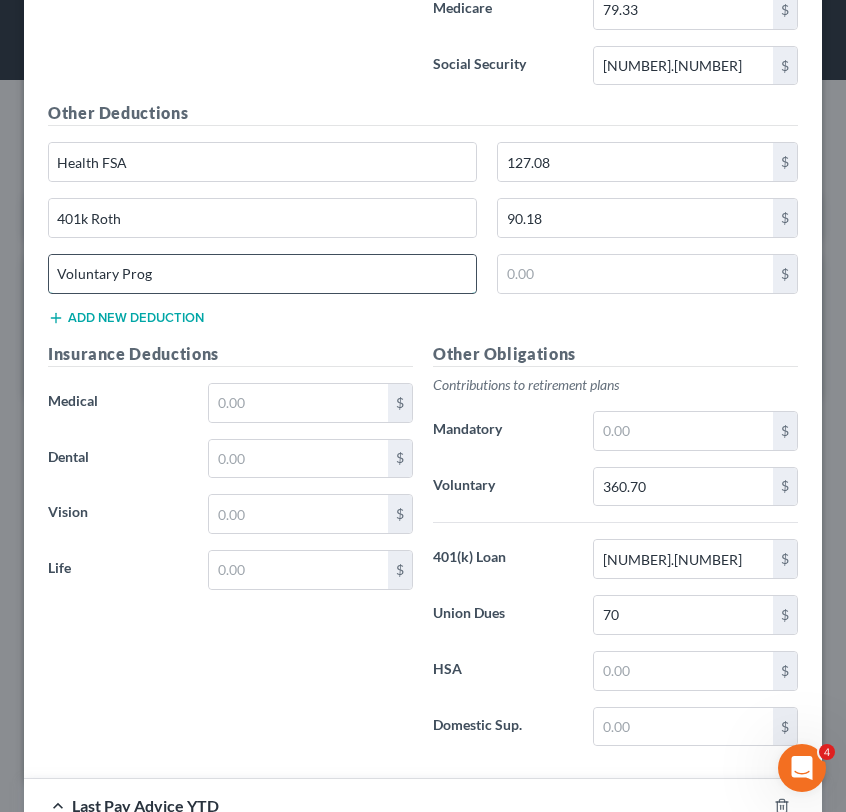 type on "Voluntary Prog" 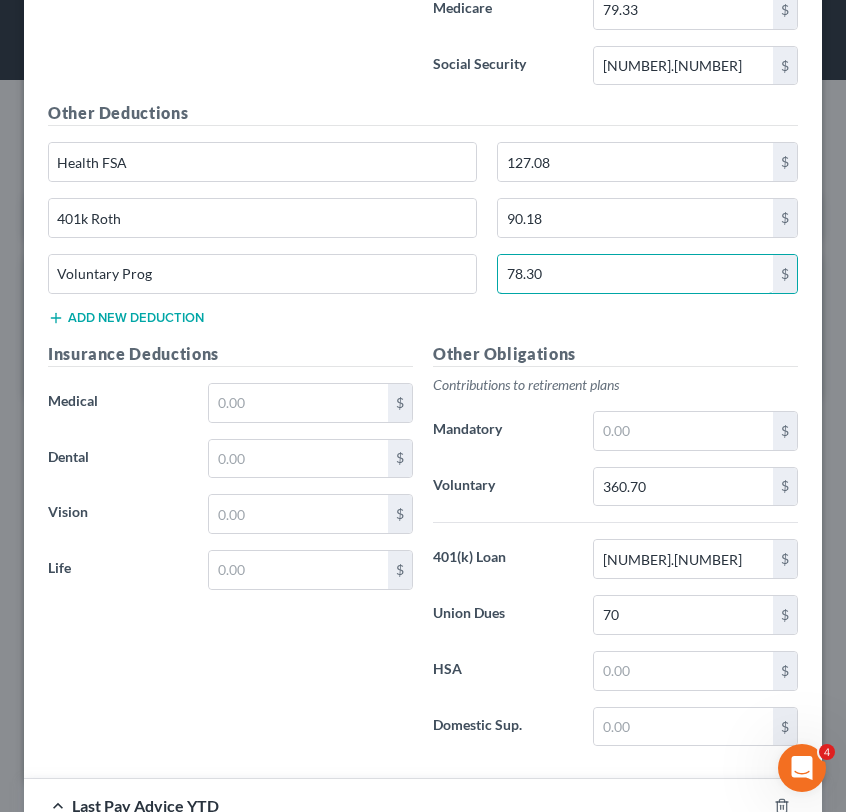 type on "78.30" 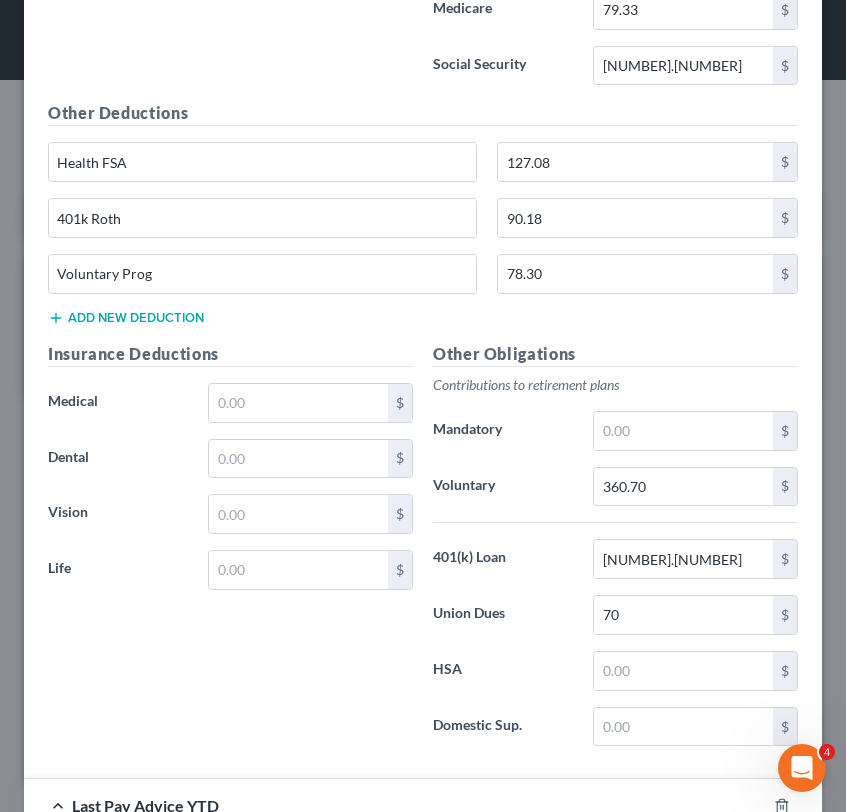 click on "Other Deductions Health FSA [NUMBER] $ 401k Roth [NUMBER] $ Voluntary Prog [NUMBER] $ Add new deduction" at bounding box center [423, 221] 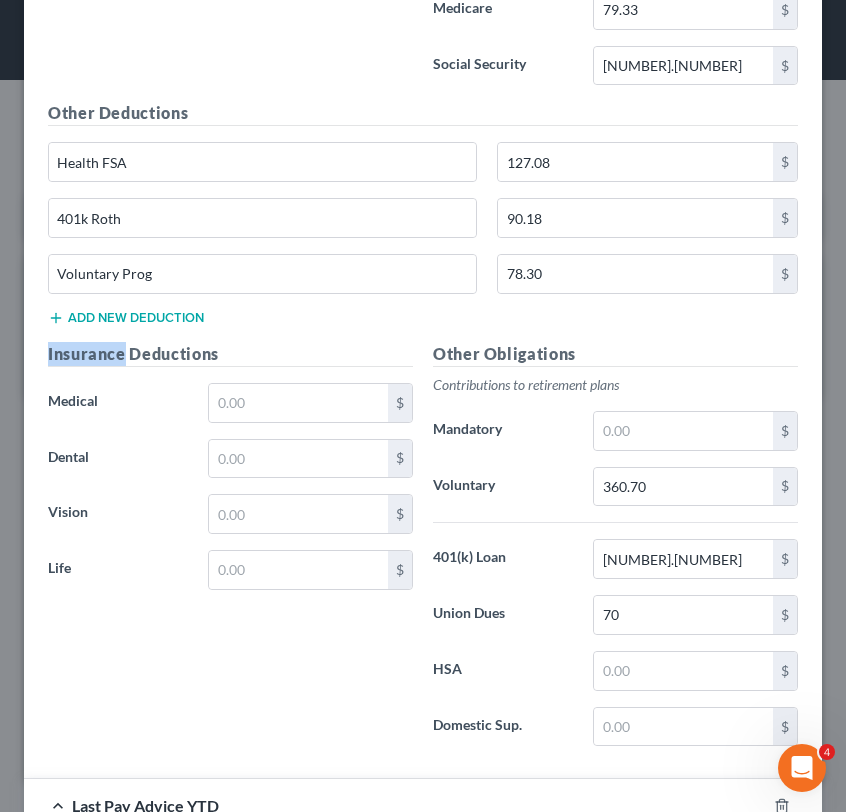 click on "Other Deductions Health FSA [NUMBER] $ 401k Roth [NUMBER] $ Voluntary Prog [NUMBER] $ Add new deduction" at bounding box center [423, 221] 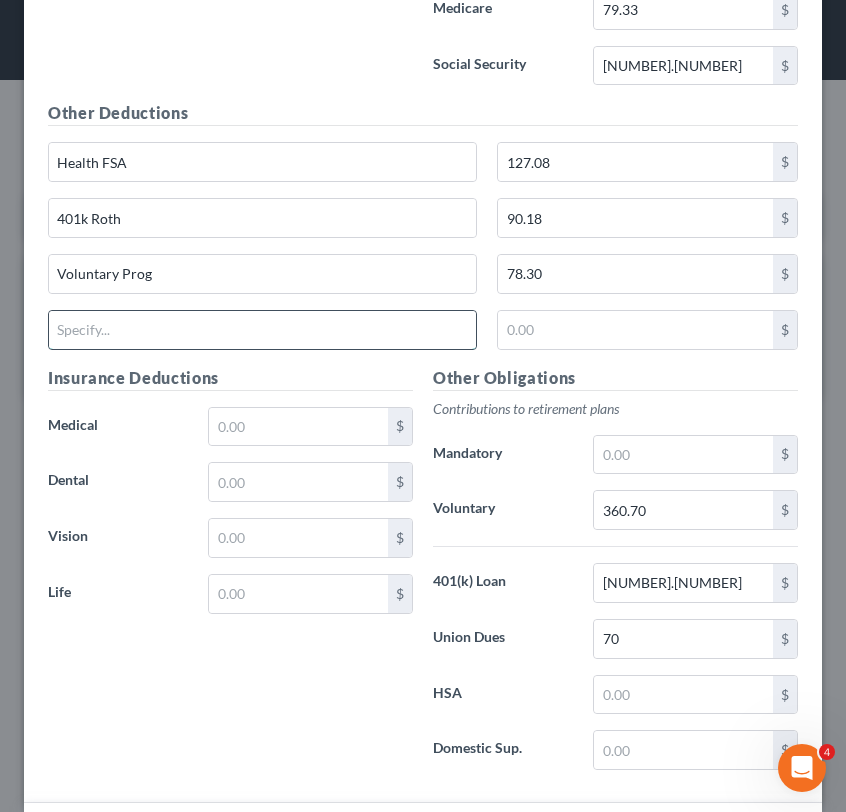 click at bounding box center [262, 330] 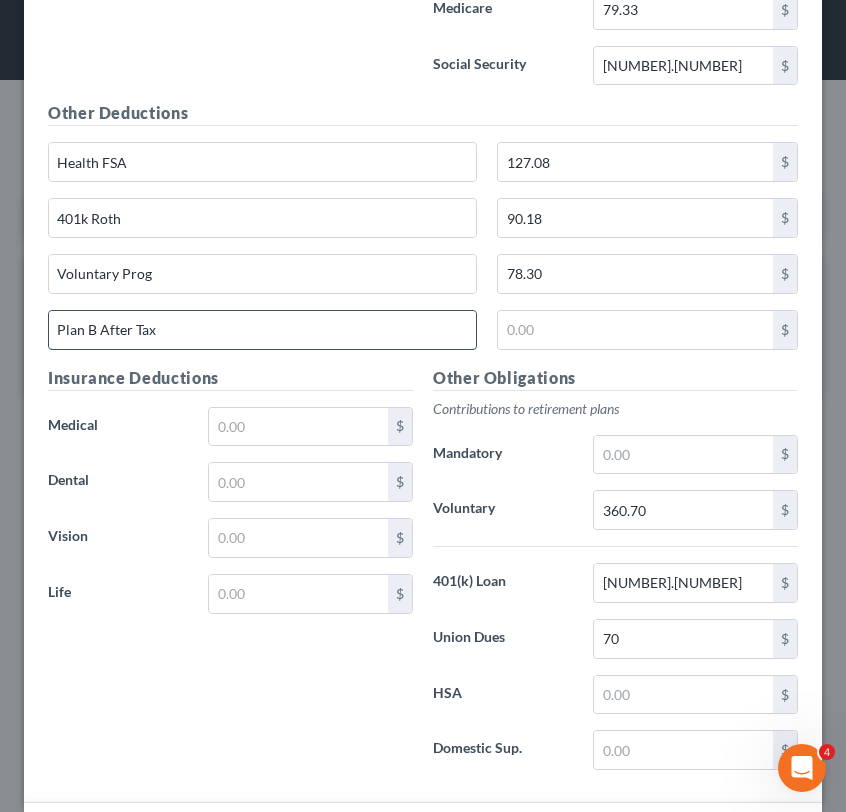 type on "Plan B After Tax" 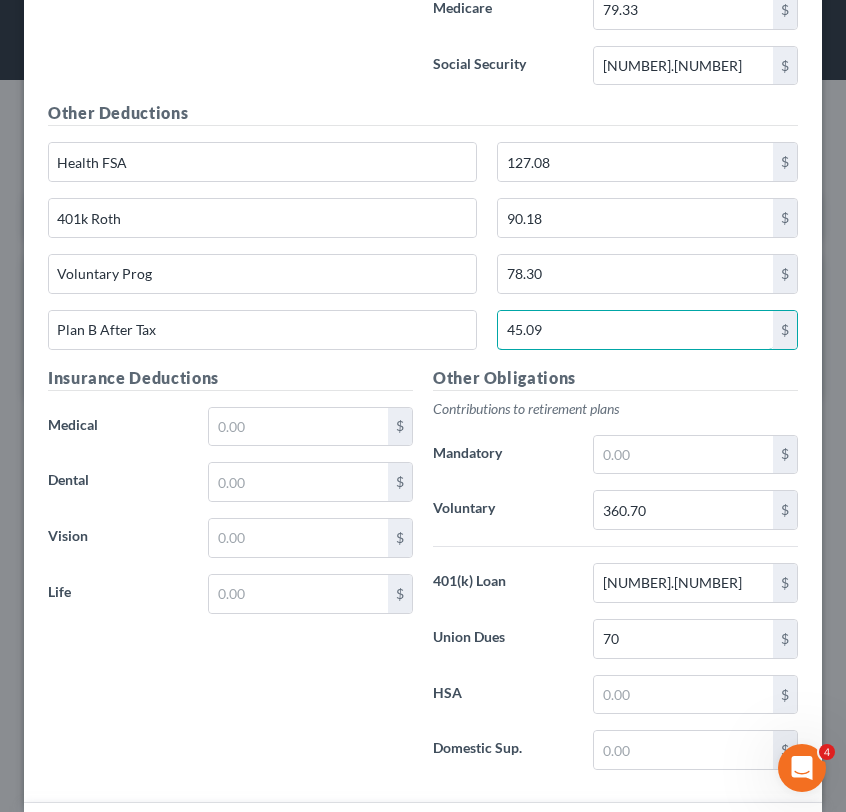 type on "45.09" 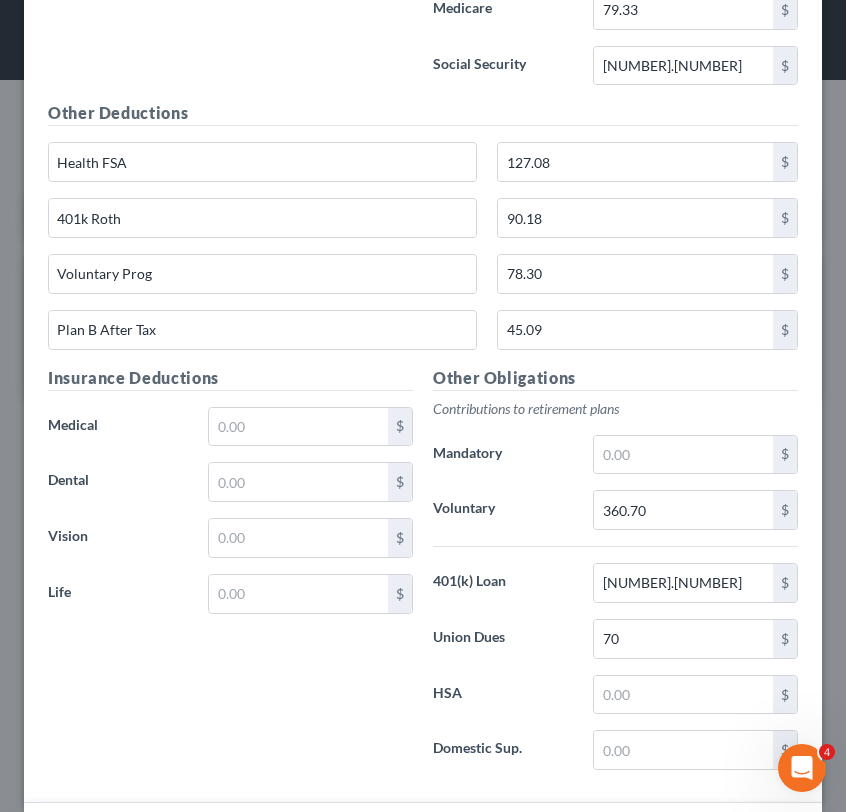 click on "Plan B After Tax 45.09 $" at bounding box center [423, 338] 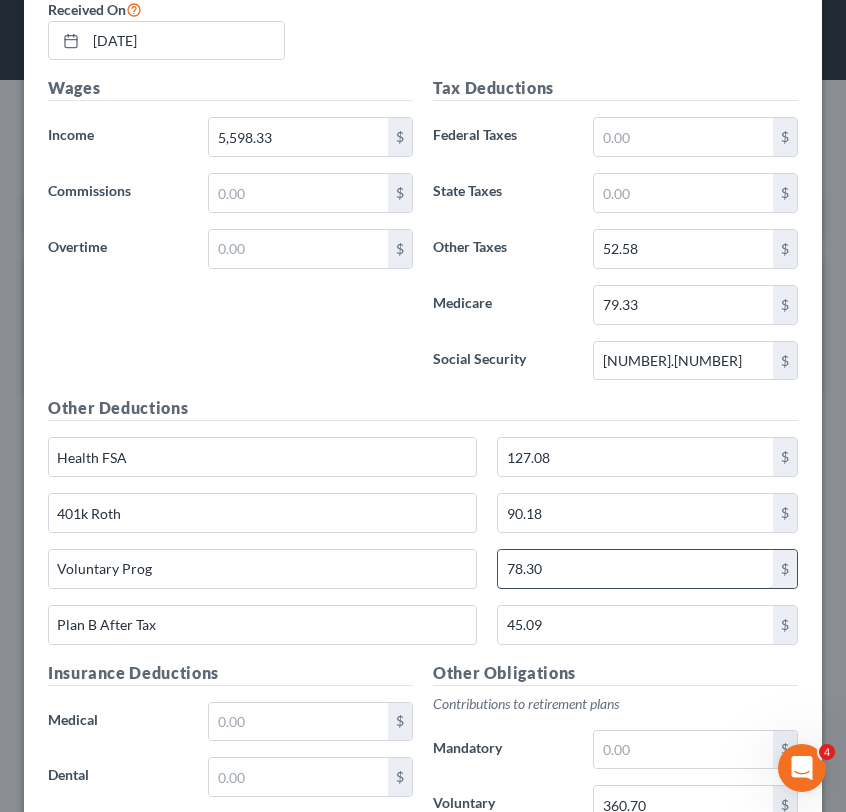 scroll, scrollTop: 823, scrollLeft: 0, axis: vertical 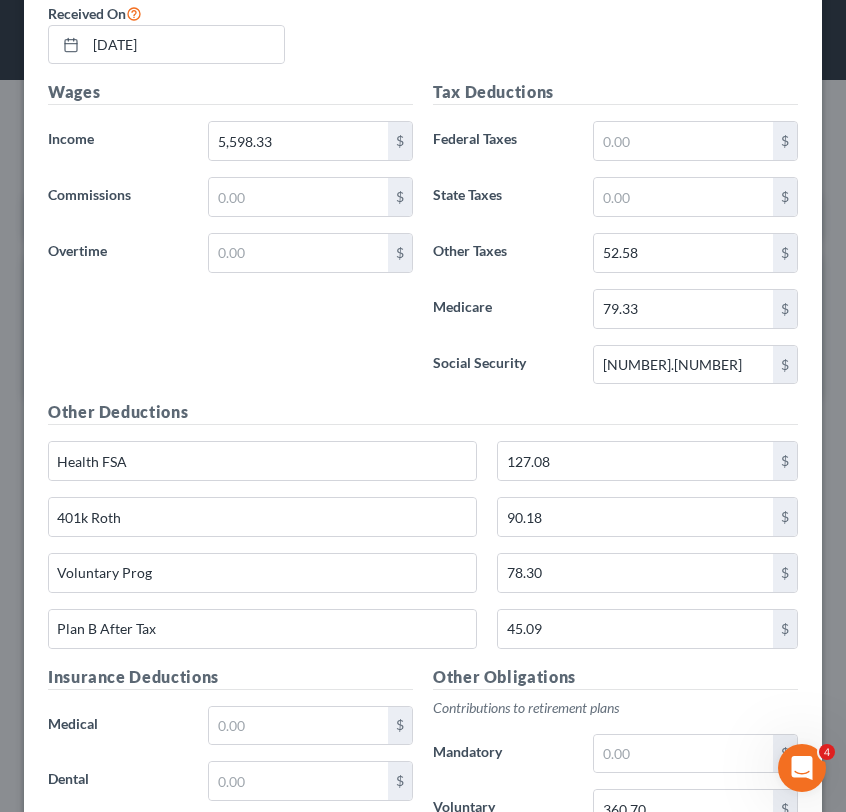 drag, startPoint x: 621, startPoint y: -55, endPoint x: 486, endPoint y: -57, distance: 135.01482 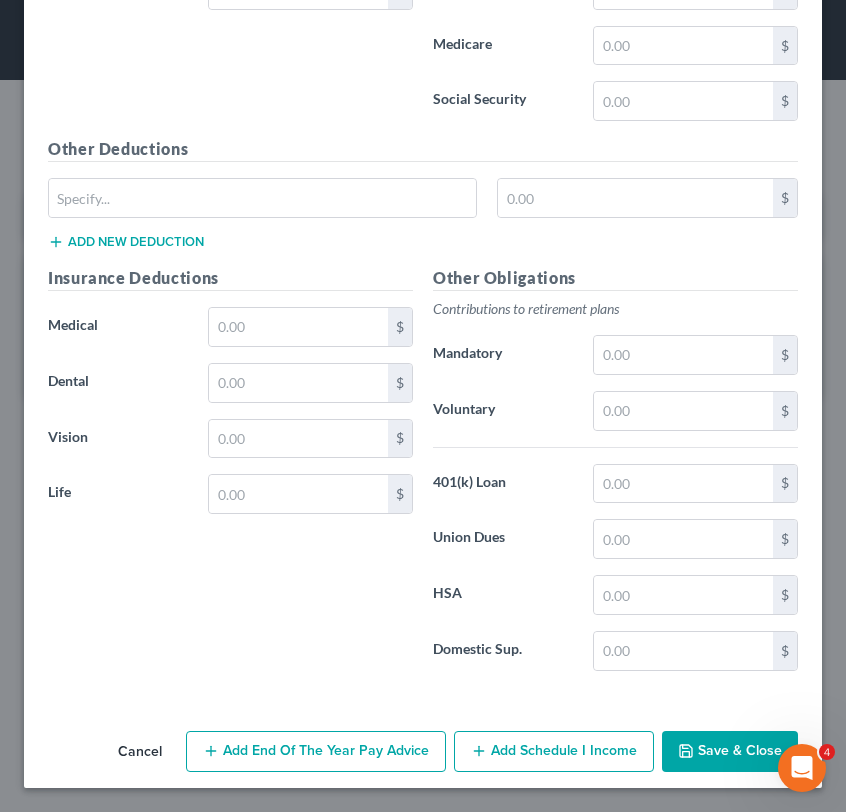 drag, startPoint x: 368, startPoint y: 766, endPoint x: 482, endPoint y: 249, distance: 529.4195 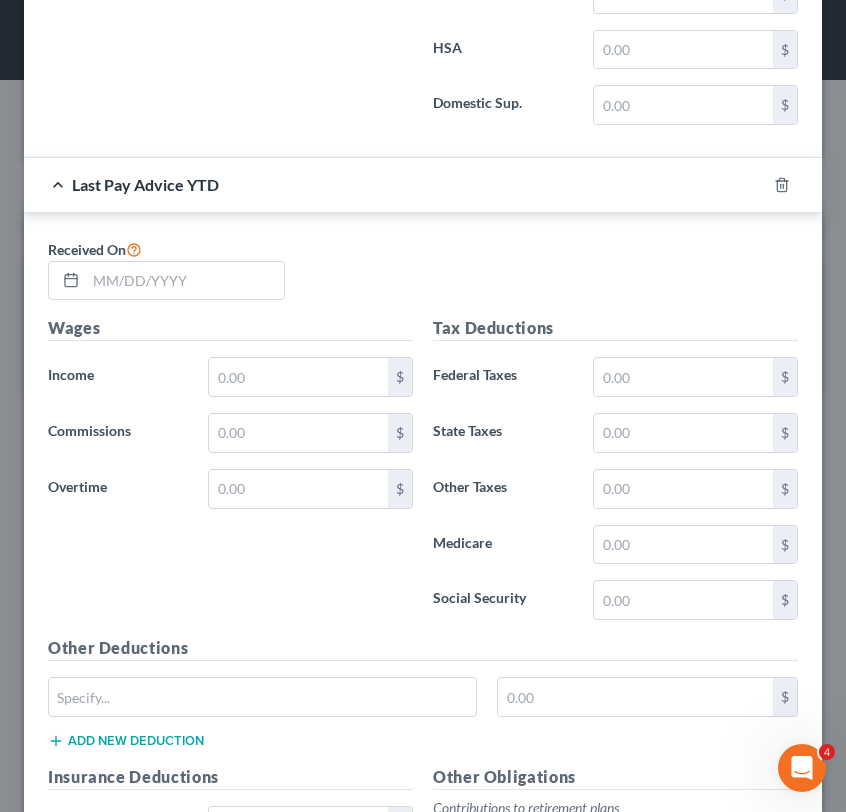 scroll, scrollTop: 1796, scrollLeft: 0, axis: vertical 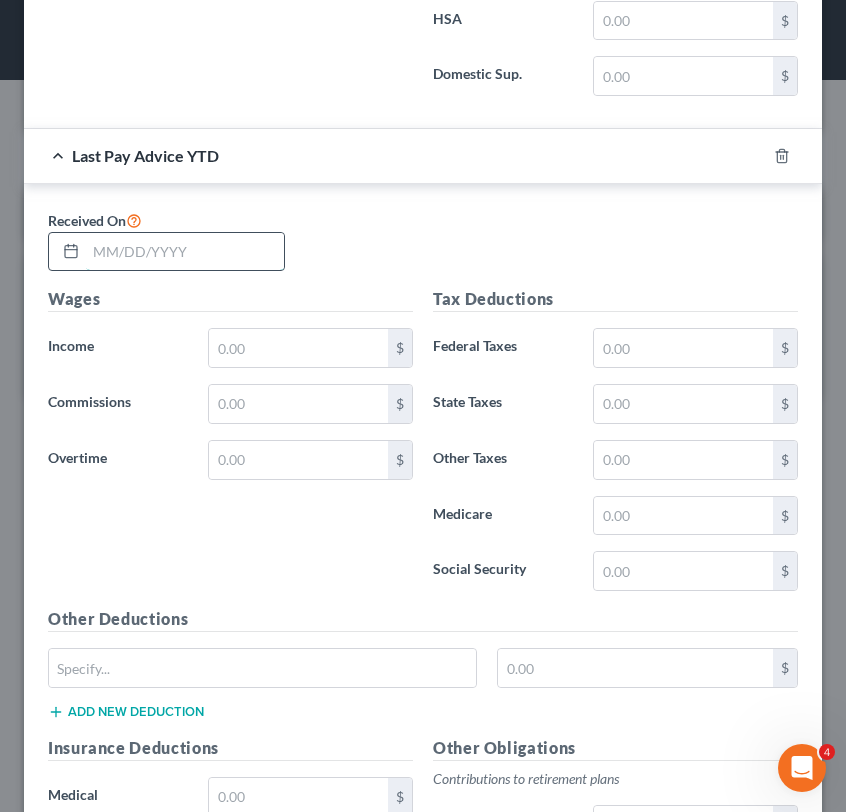 click at bounding box center (185, 252) 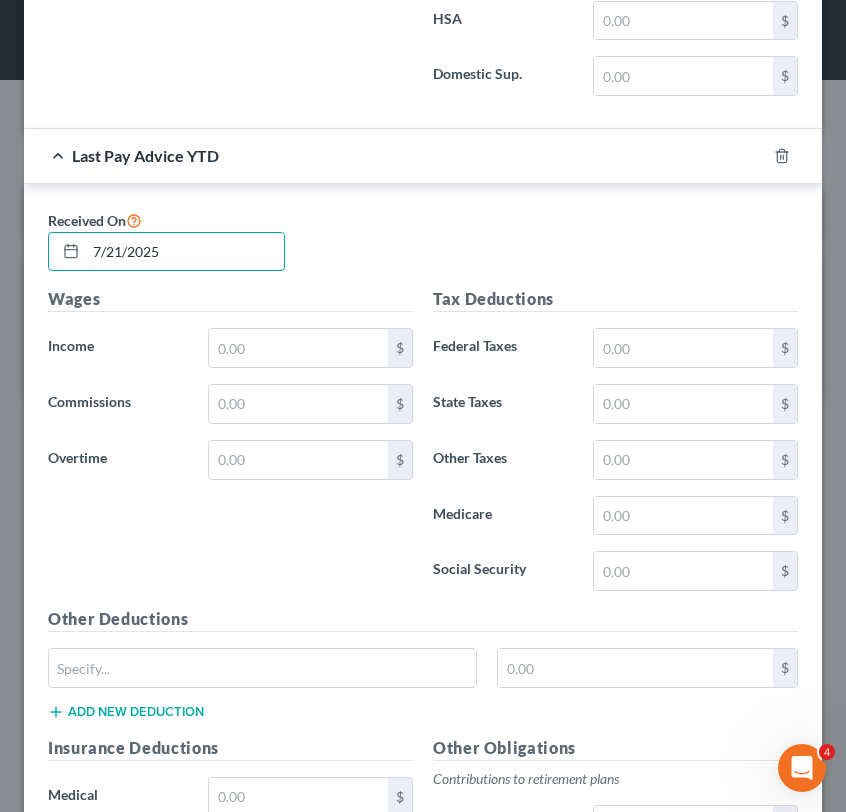 type on "7/21/2025" 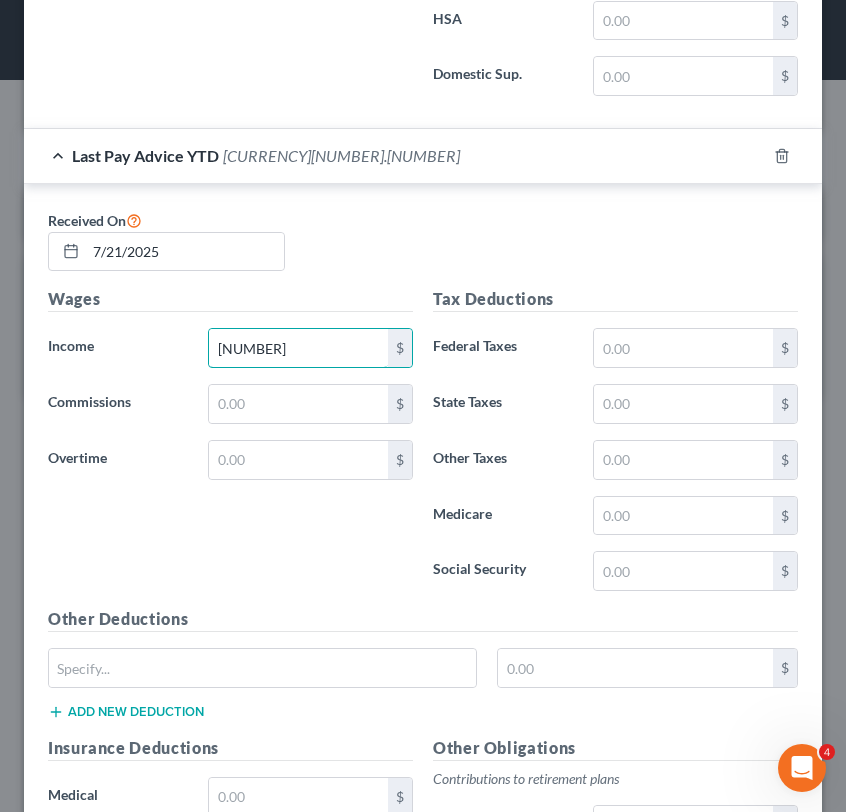 type on "[NUMBER]" 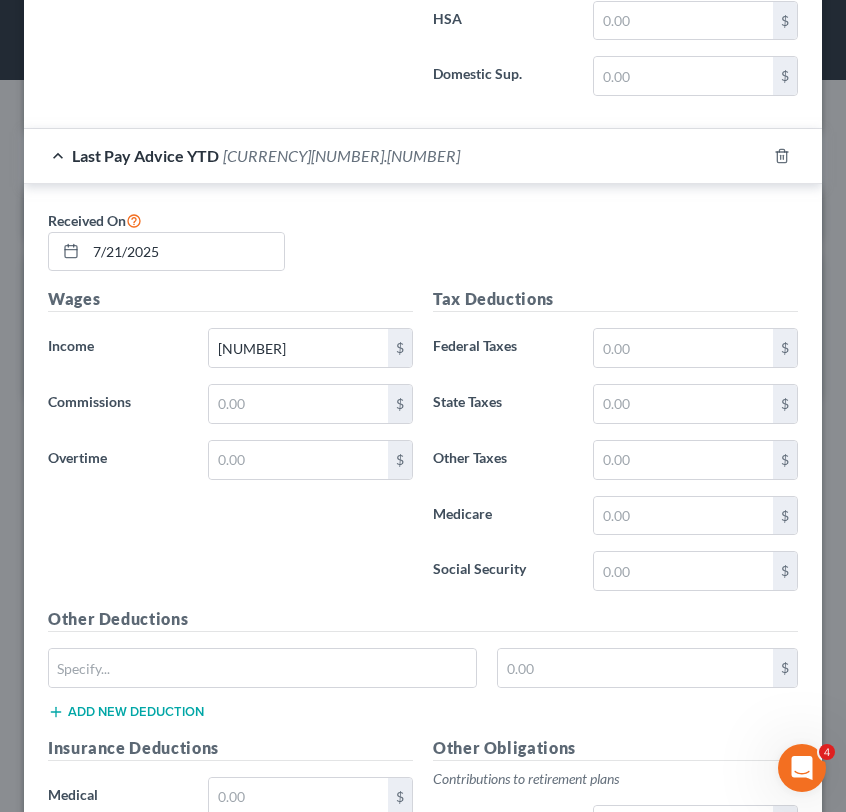 click on "Received On          [DATE]" at bounding box center (423, 248) 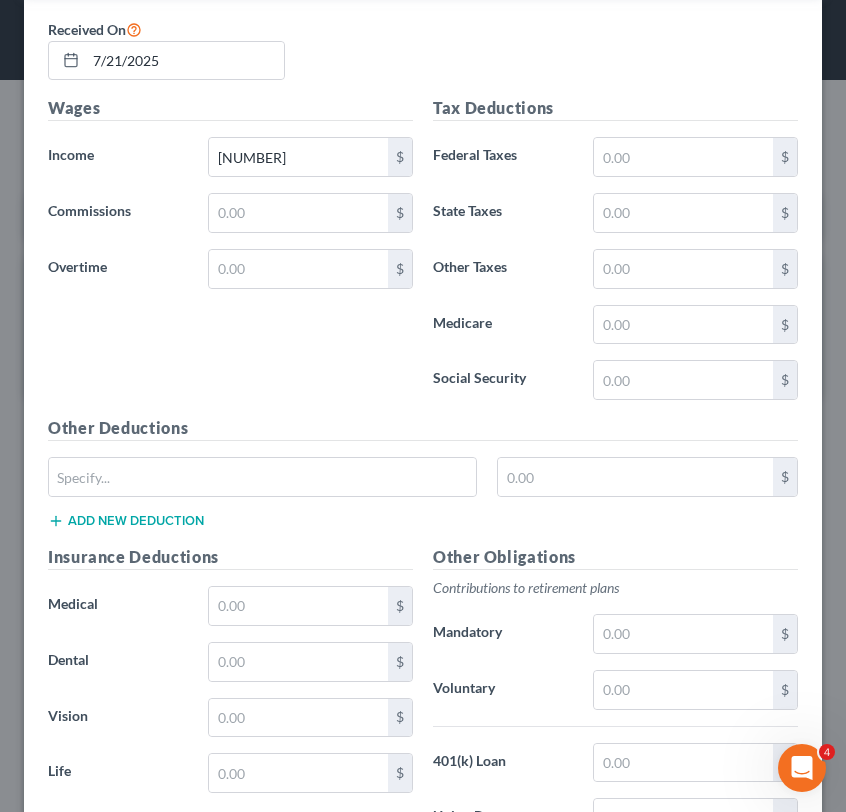 scroll, scrollTop: 2024, scrollLeft: 0, axis: vertical 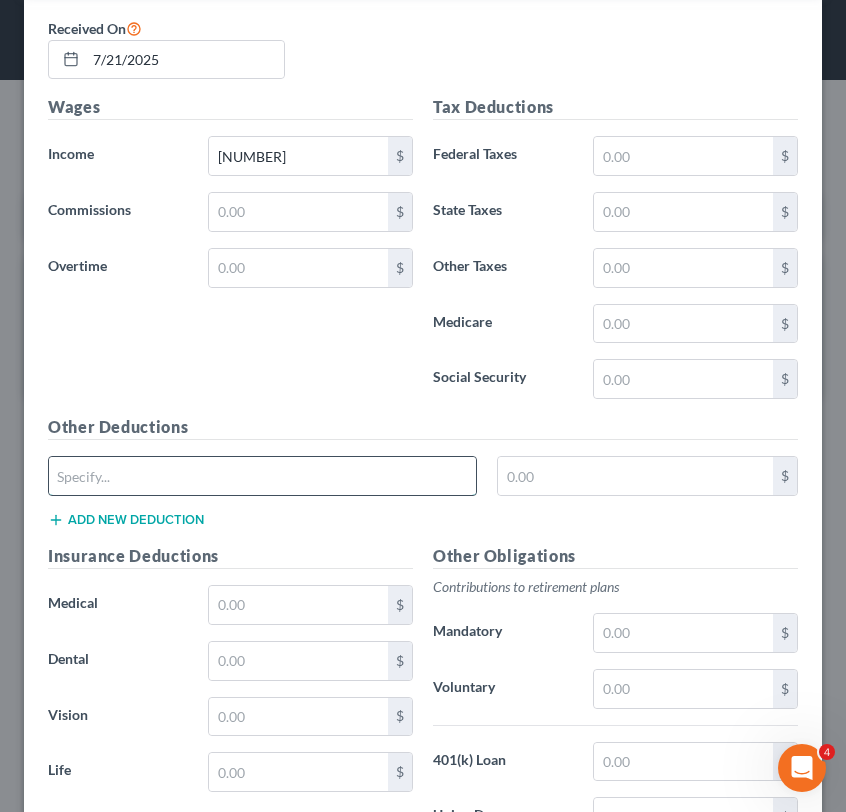 click at bounding box center [262, 476] 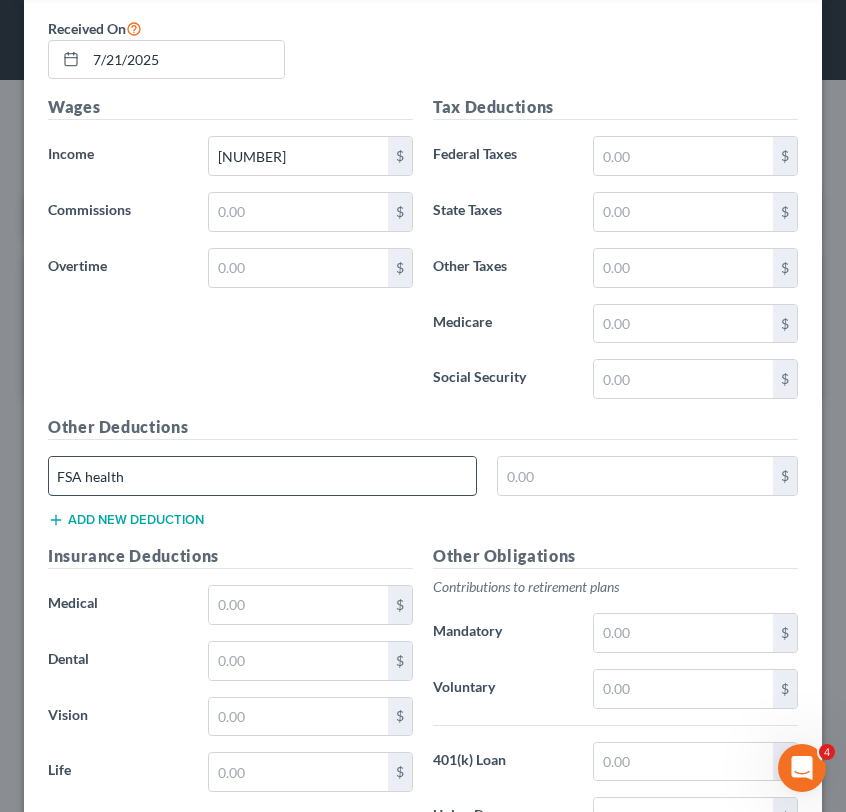 type on "FSA health" 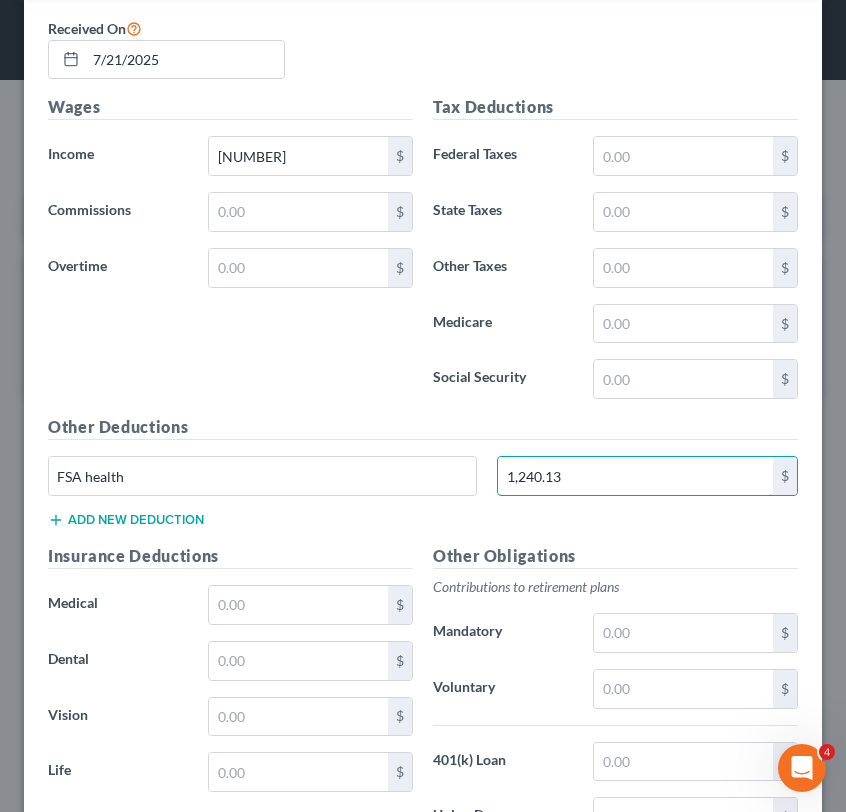 type on "1,240.13" 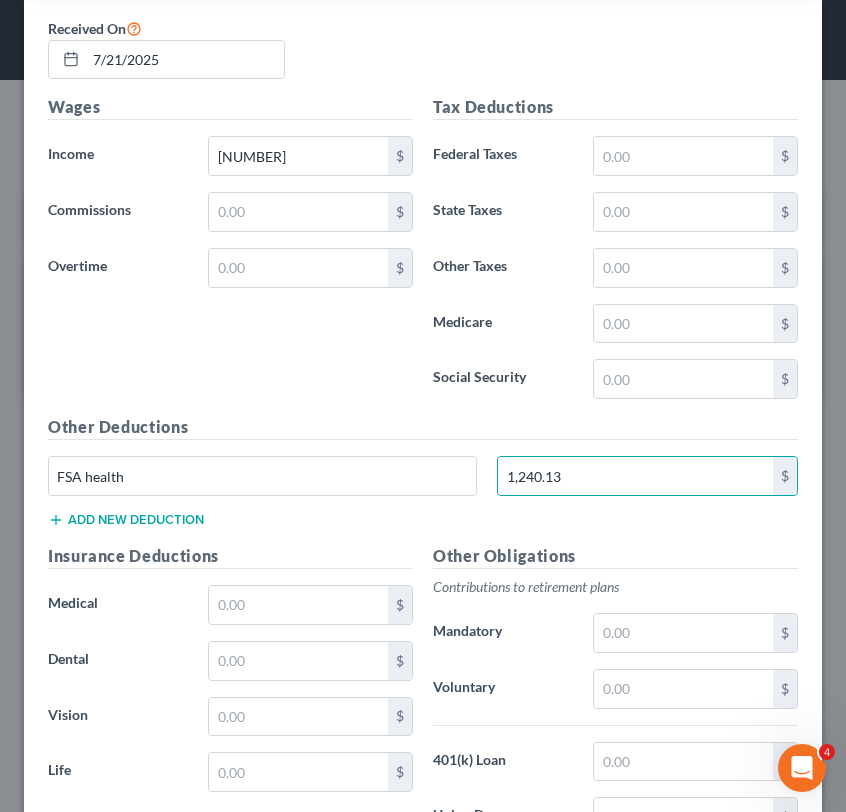 click on "Add new deduction" at bounding box center [126, 520] 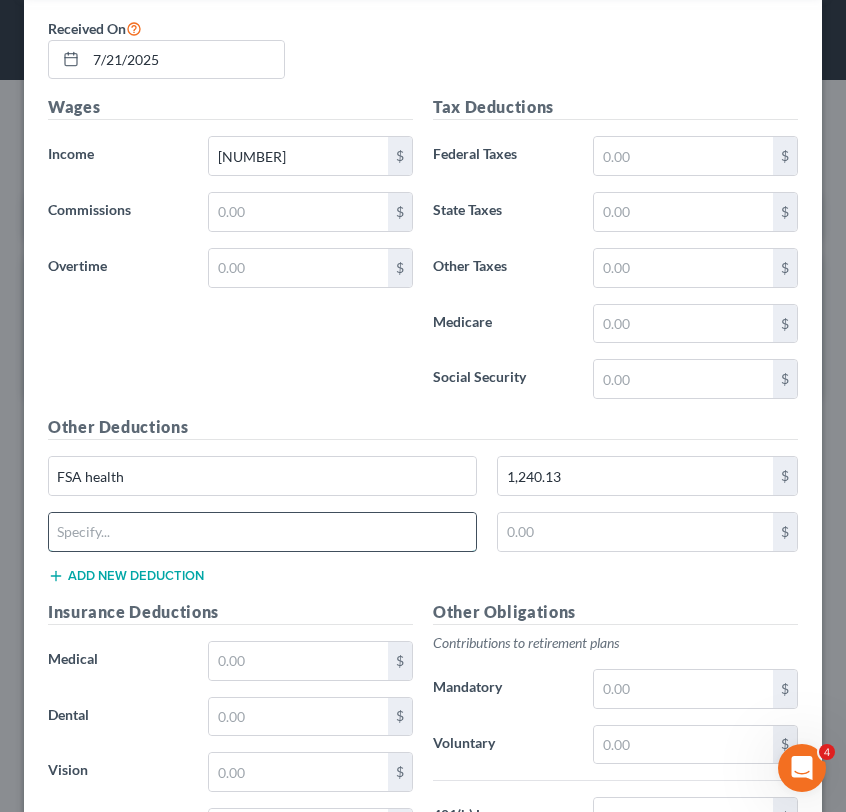click at bounding box center (262, 532) 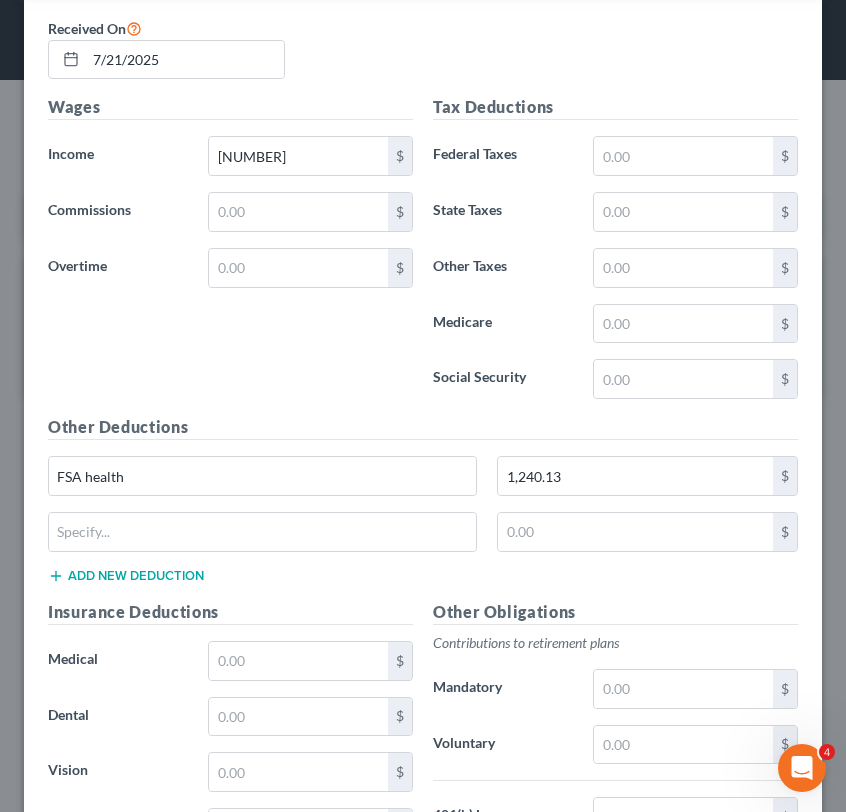 click on "Other Deductions FSA health 1,240.13 $ $ Add new deduction" at bounding box center (423, 507) 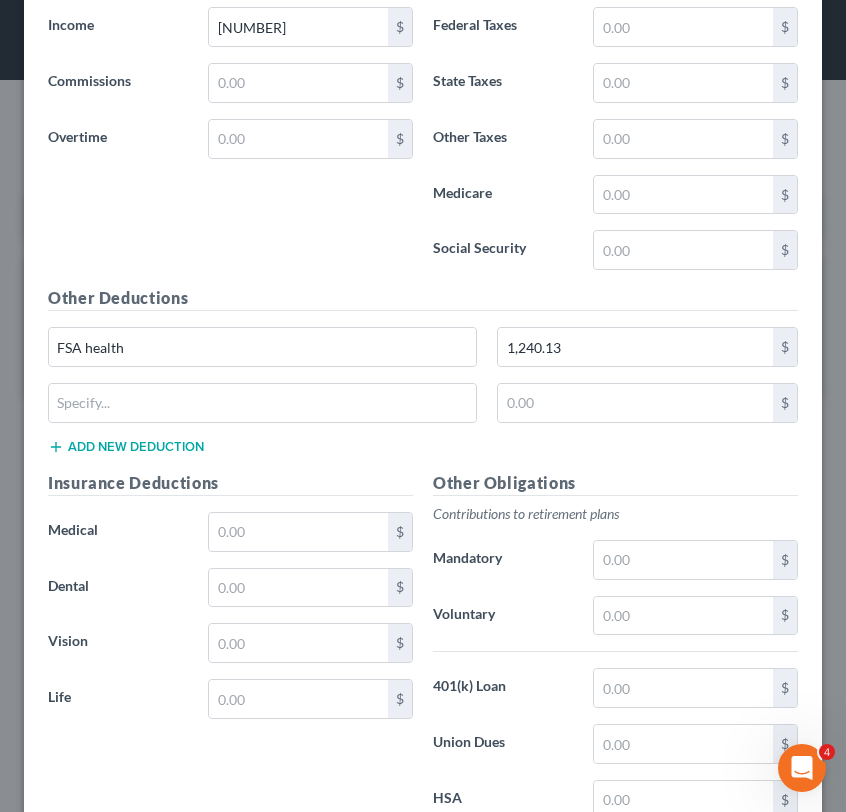 click on "Other Obligations Contributions to retirement plans Mandatory $ Voluntary $ 401(k) Loan $ Union Dues $ HSA $ Domestic Sup. $" at bounding box center [615, 681] 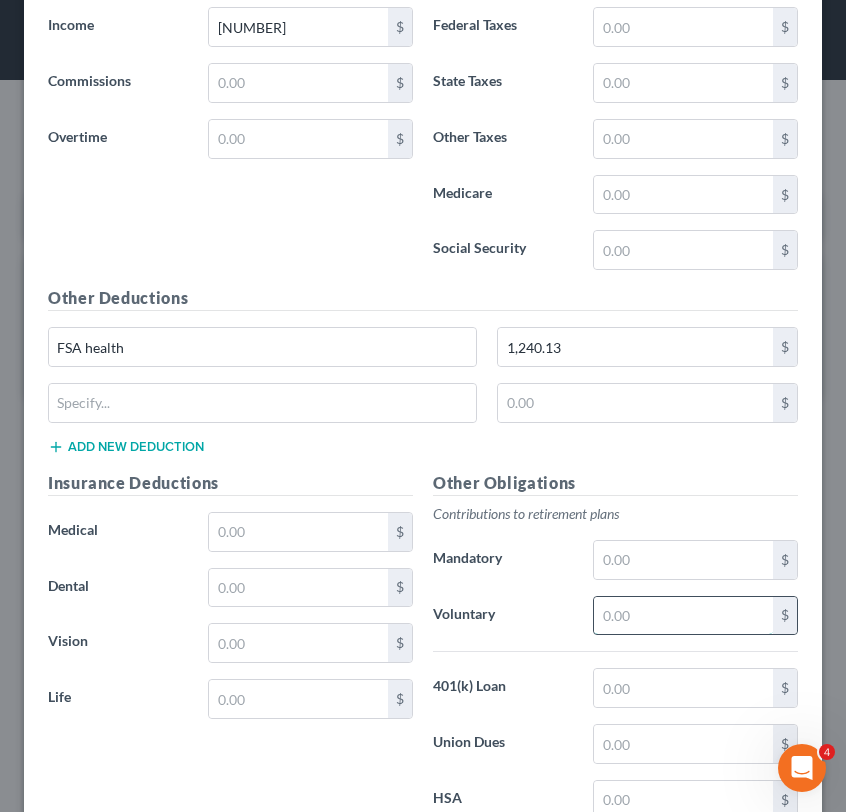 click at bounding box center (683, 616) 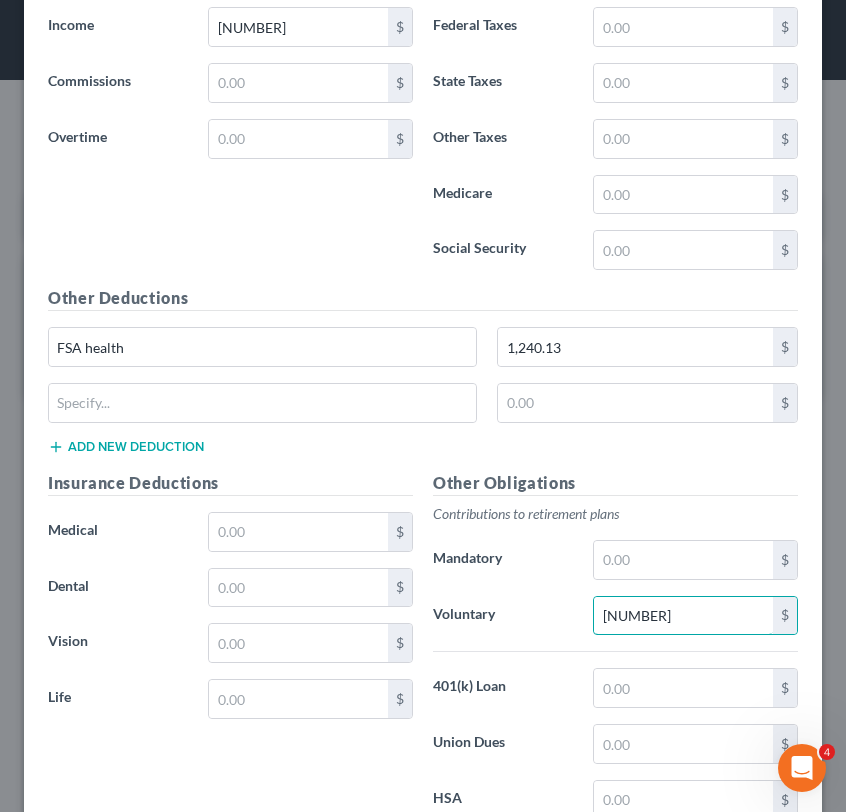 type on "[NUMBER]" 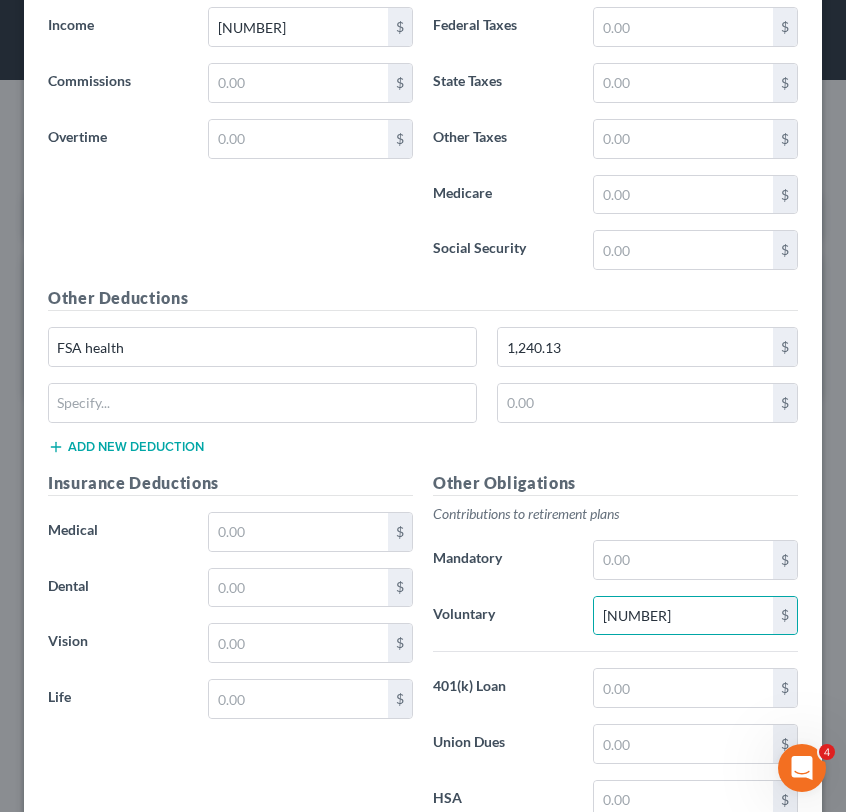 click on "Other Obligations Contributions to retirement plans Mandatory $ Voluntary 2,162.03 $ 401(k) Loan $ Union Dues $ HSA $ Domestic Sup. $" at bounding box center [615, 681] 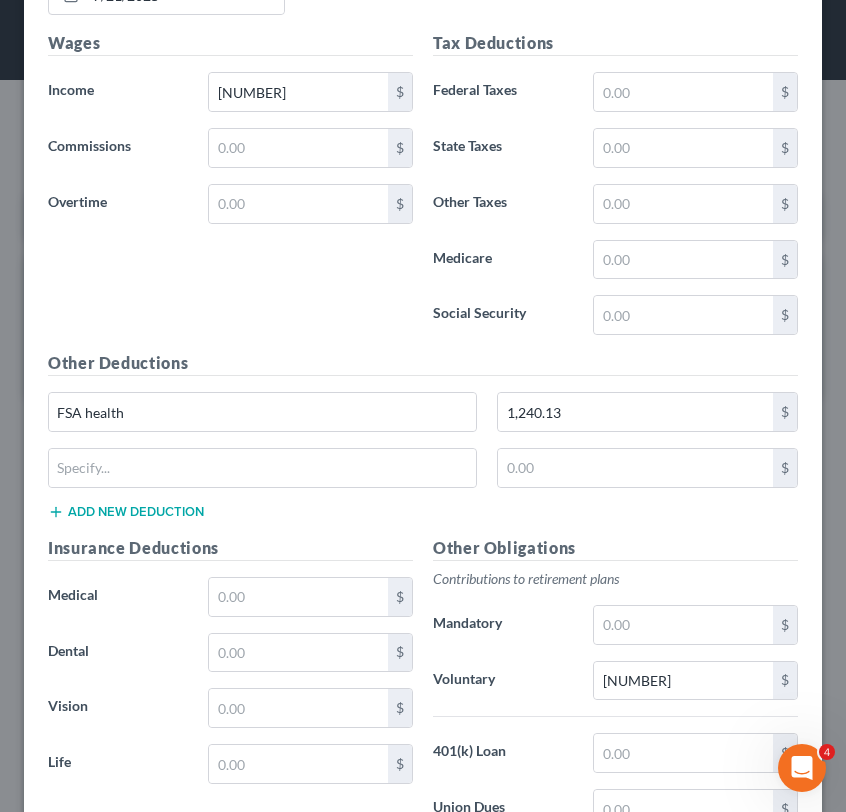 scroll, scrollTop: 2067, scrollLeft: 0, axis: vertical 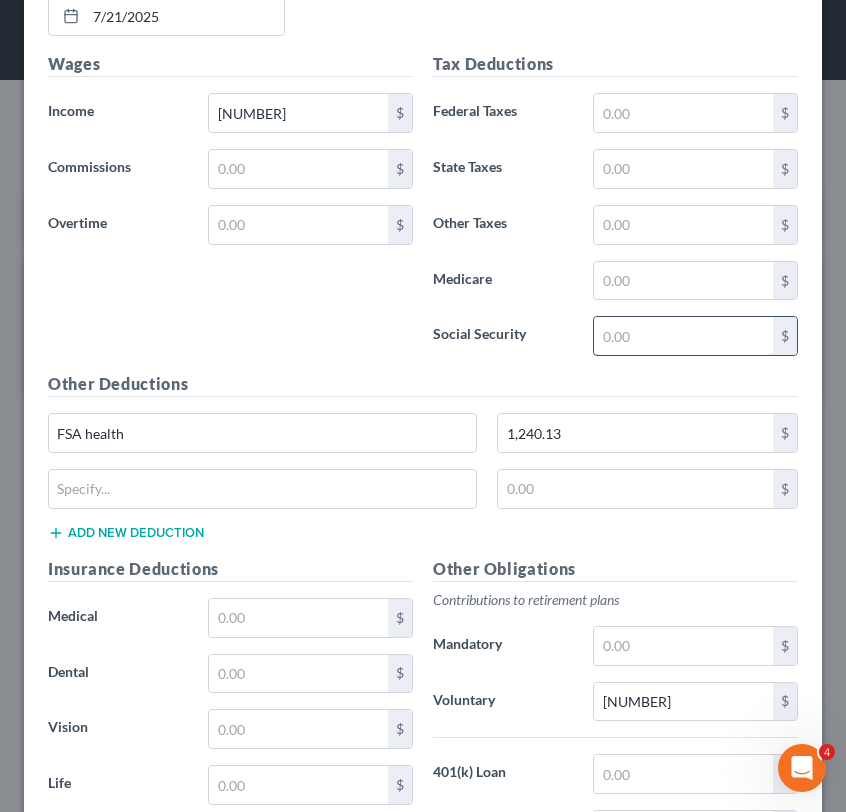 click at bounding box center (683, 336) 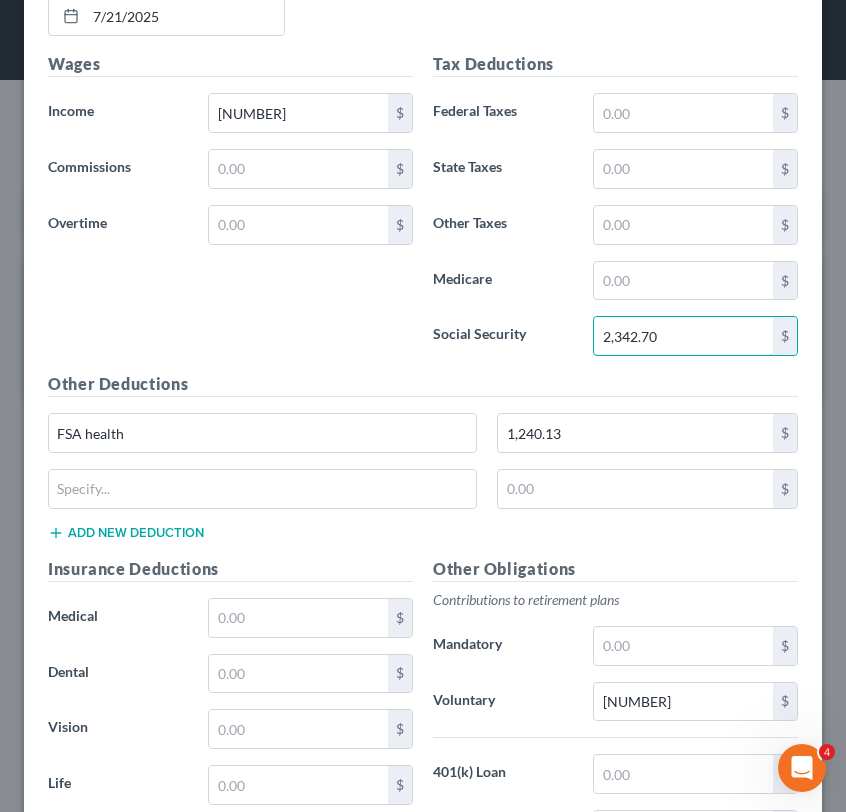 type on "2,342.70" 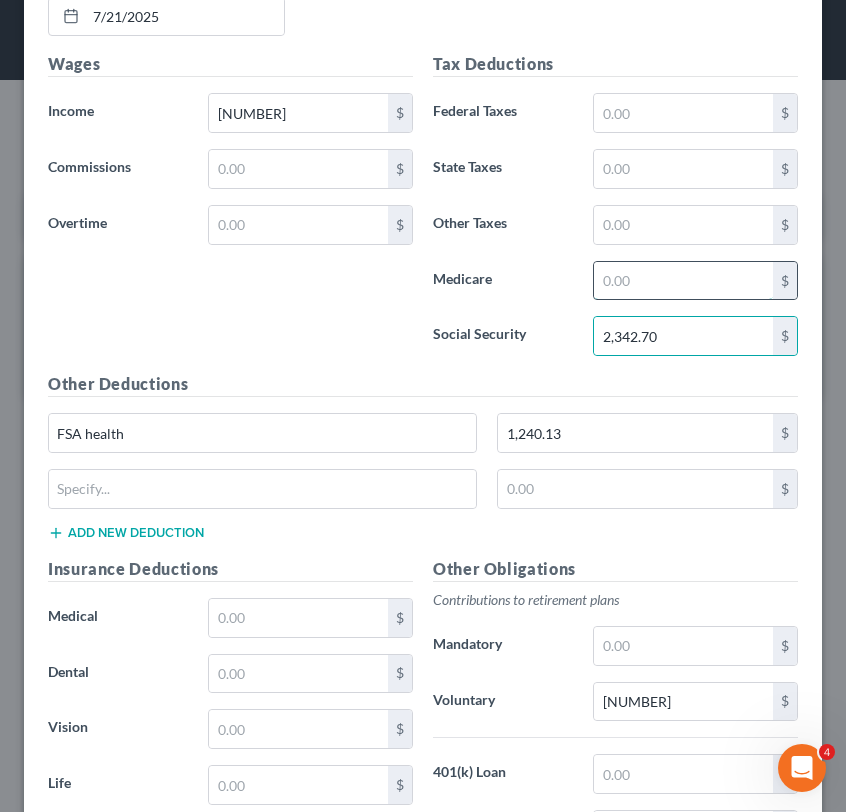 click at bounding box center [683, 281] 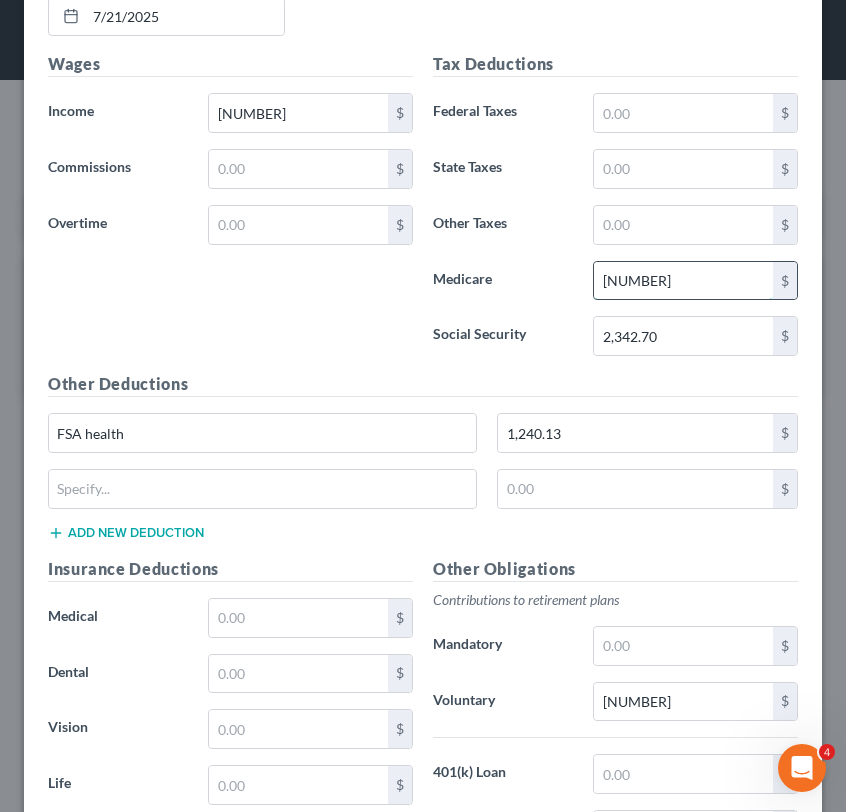 type on "[NUMBER]" 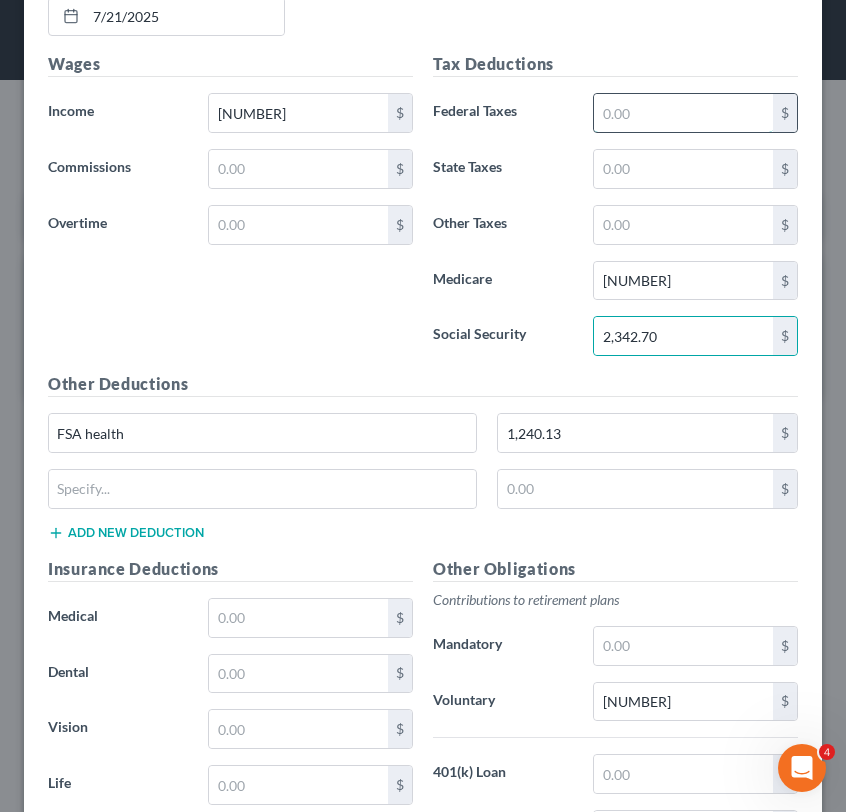 click at bounding box center [683, 113] 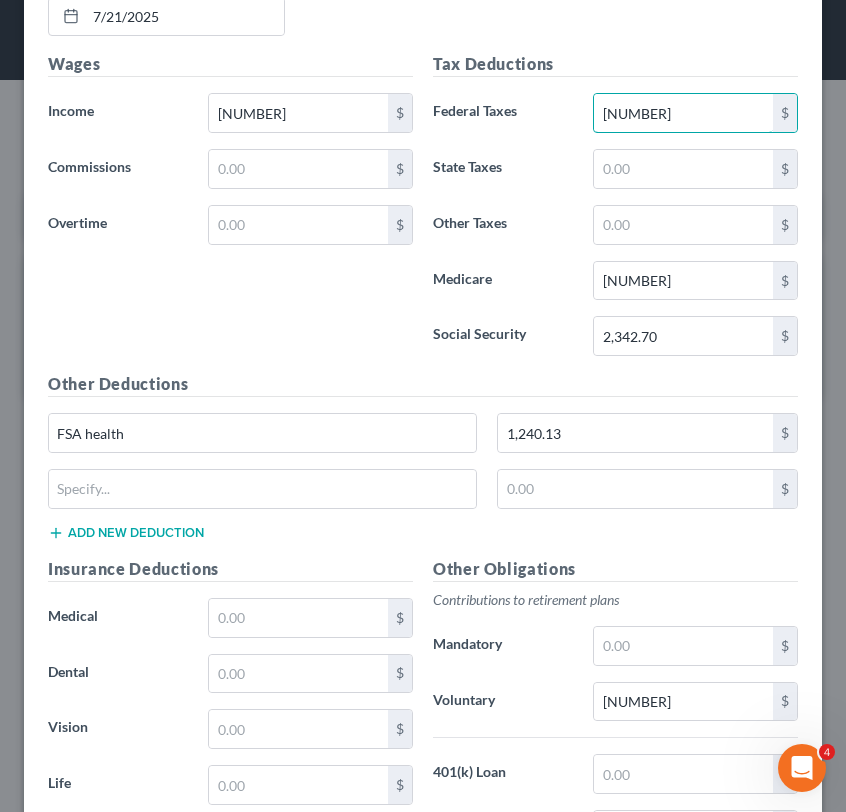 type on "[NUMBER]" 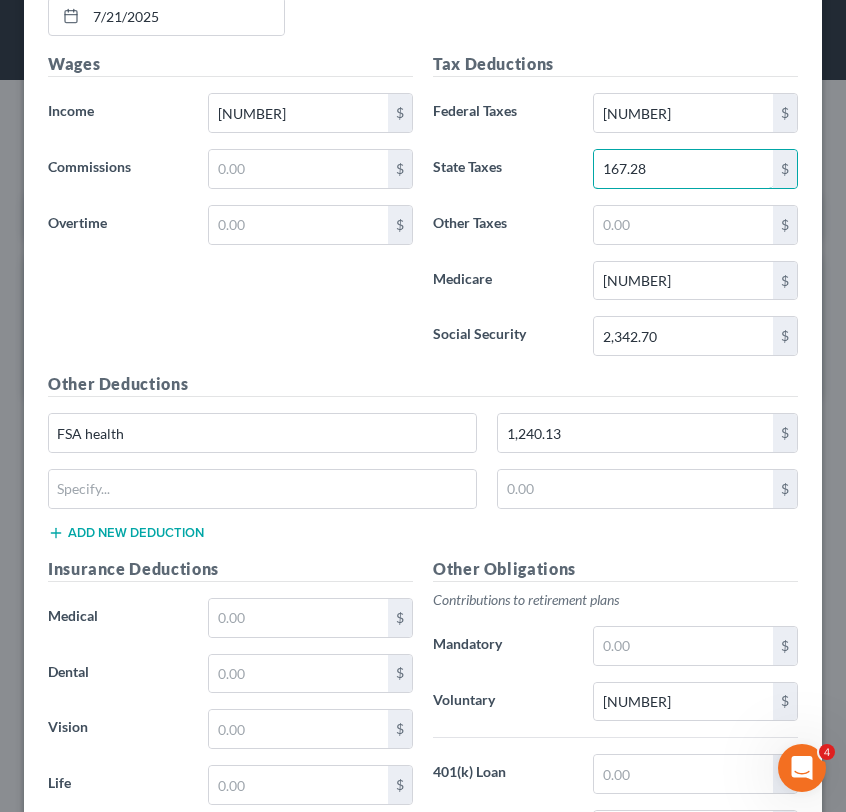 type on "167.28" 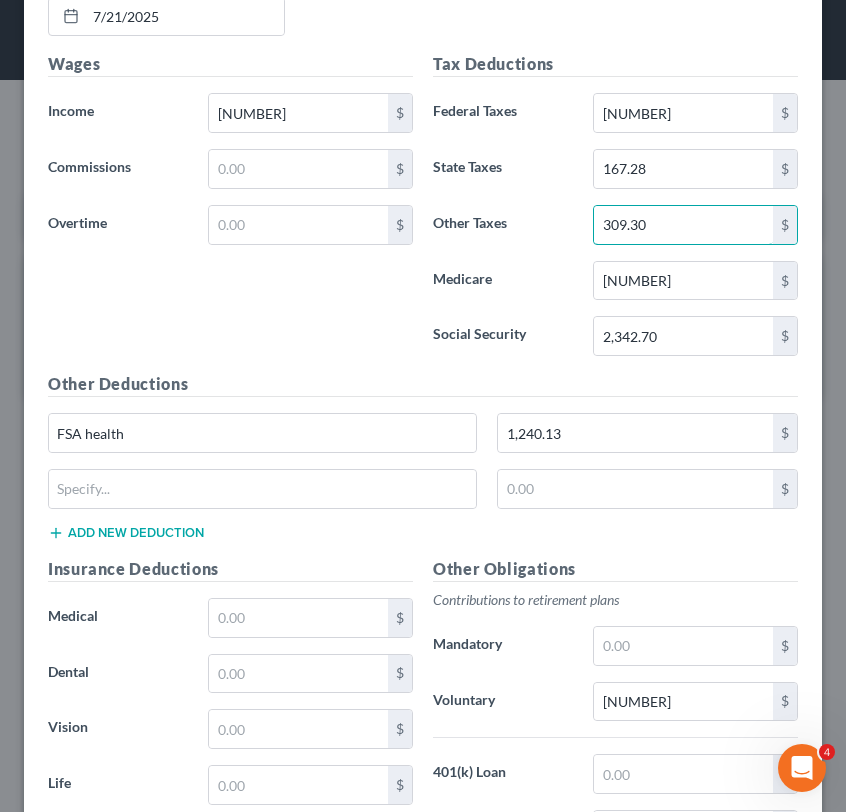 type on "309.30" 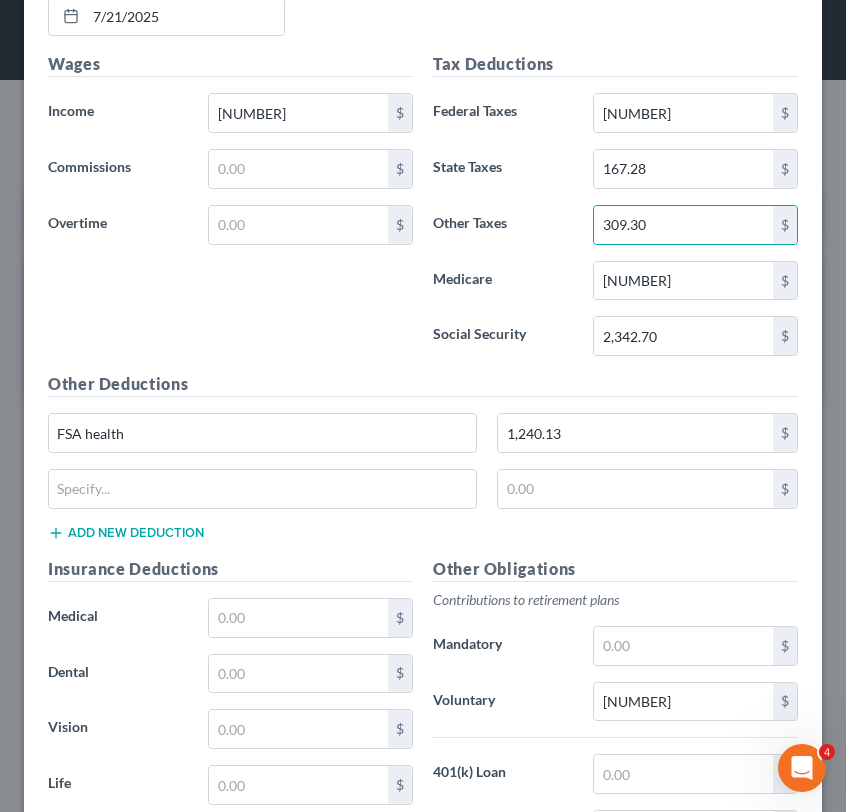 click on "Medicare" at bounding box center [503, 281] 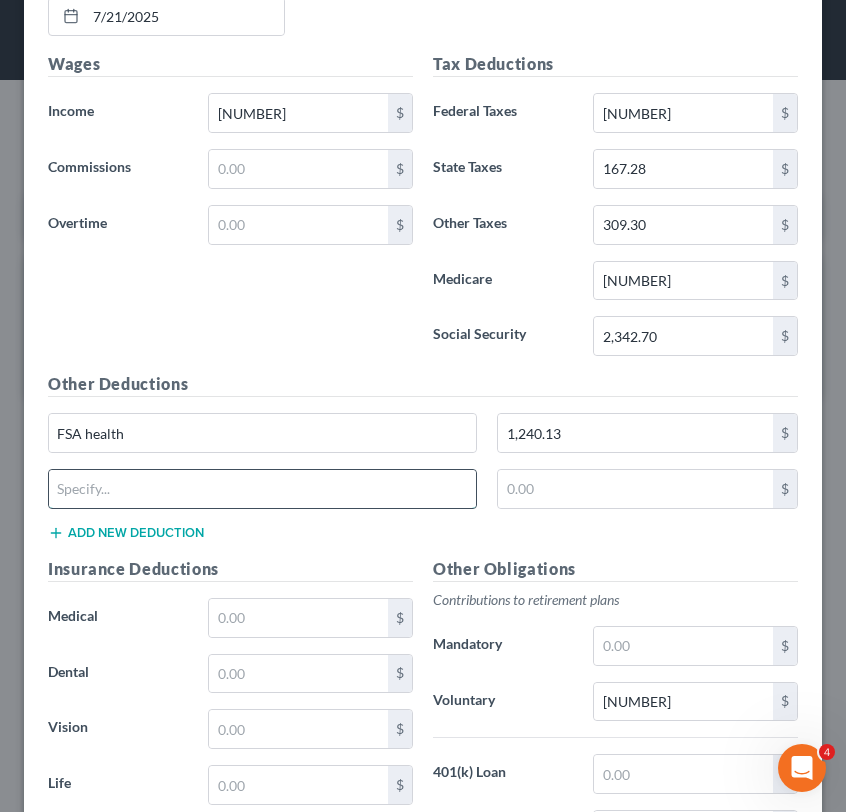 click at bounding box center (262, 489) 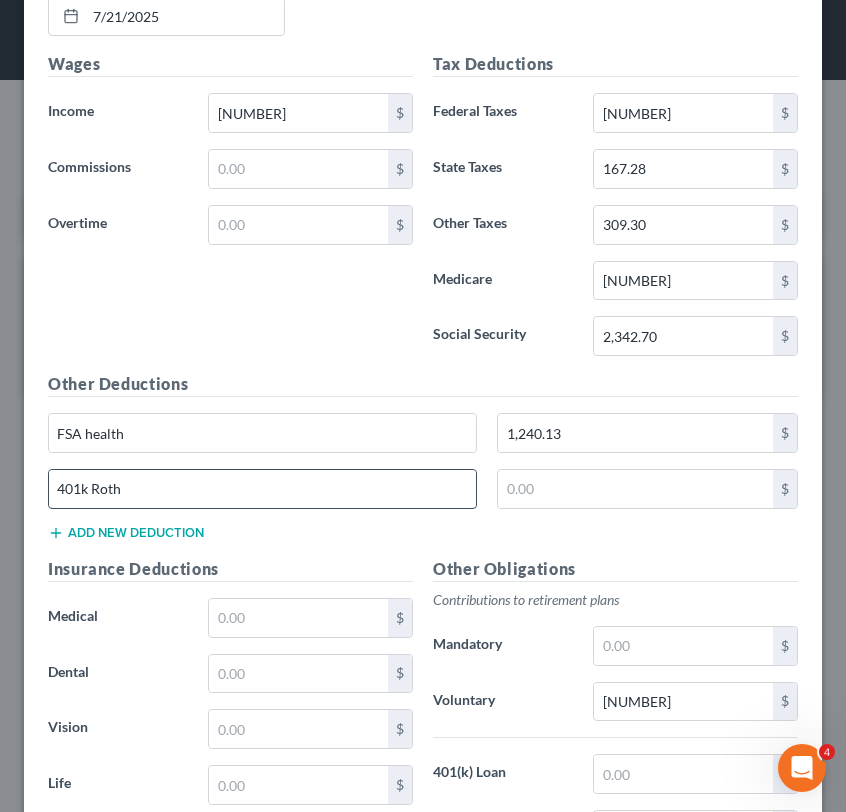 type on "401k Roth" 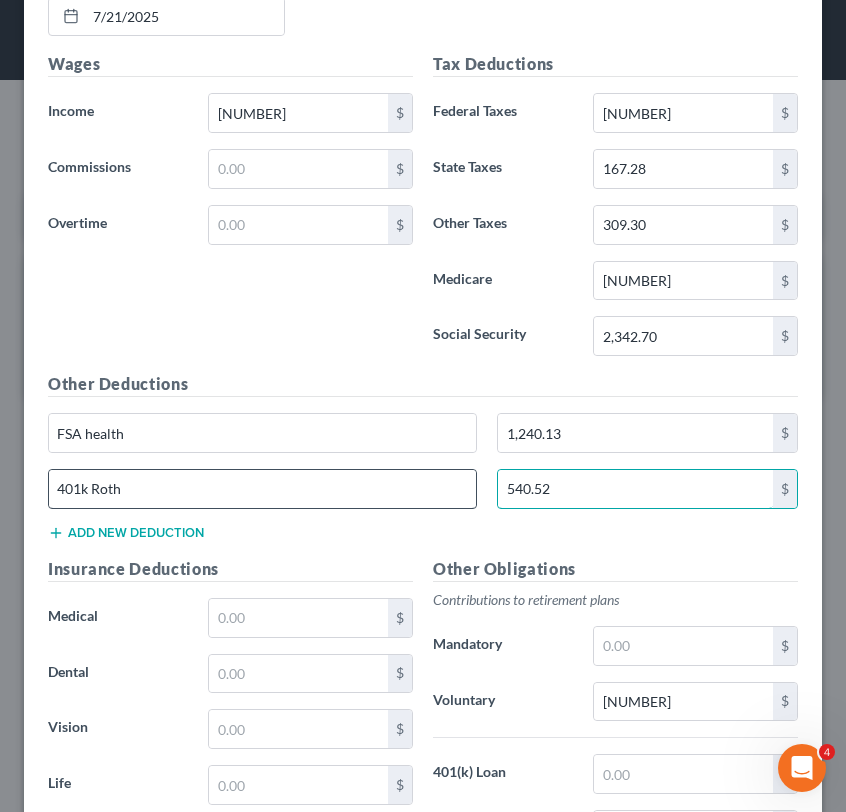 type on "540.52" 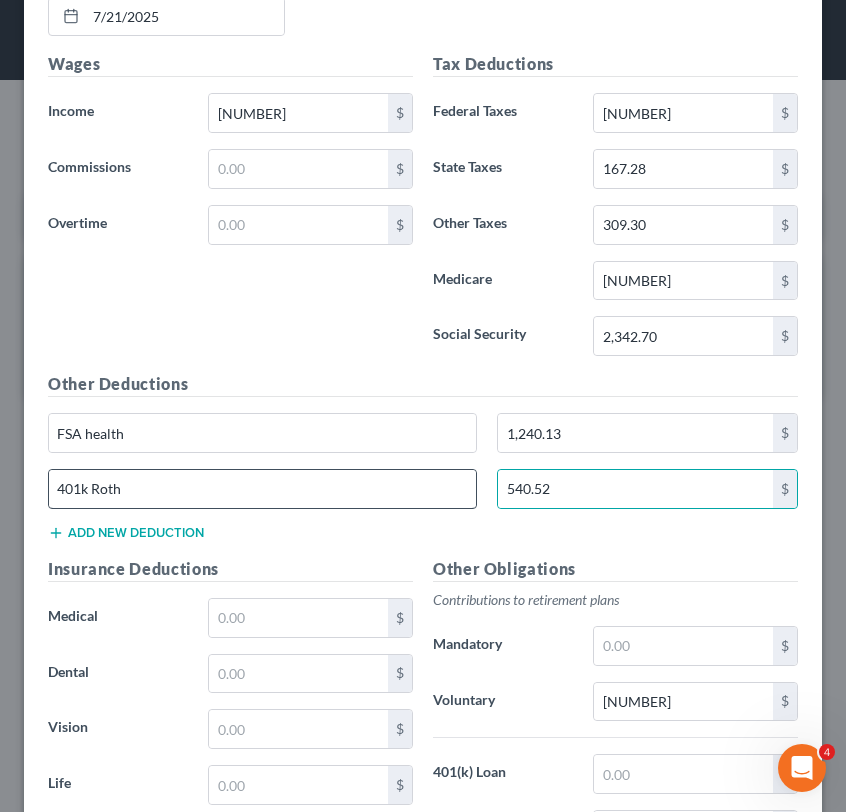 type 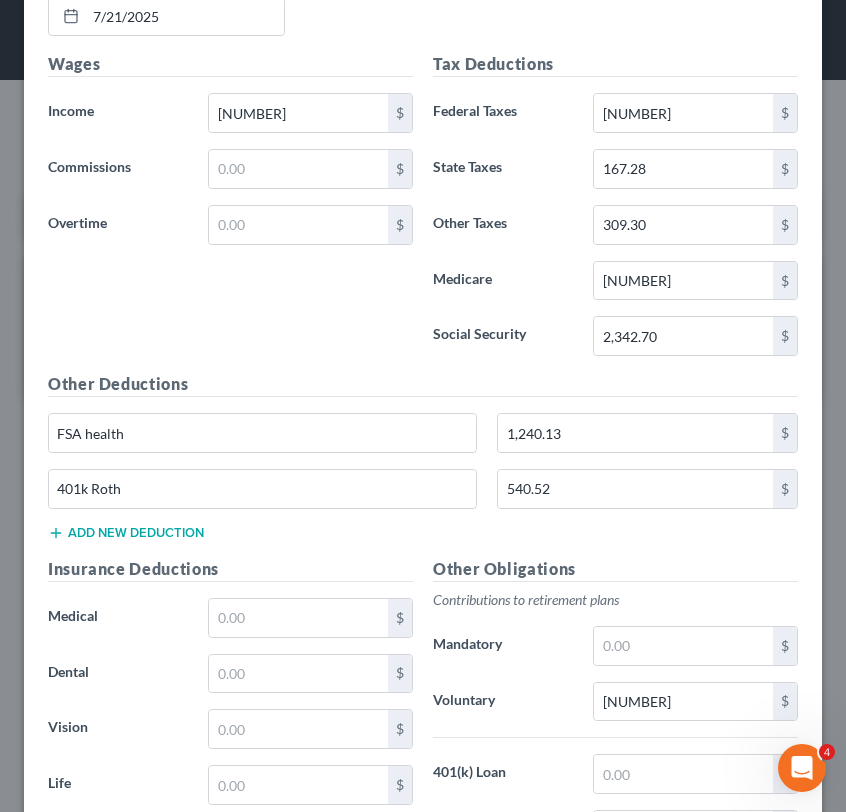 click on "Add new deduction" at bounding box center (126, 533) 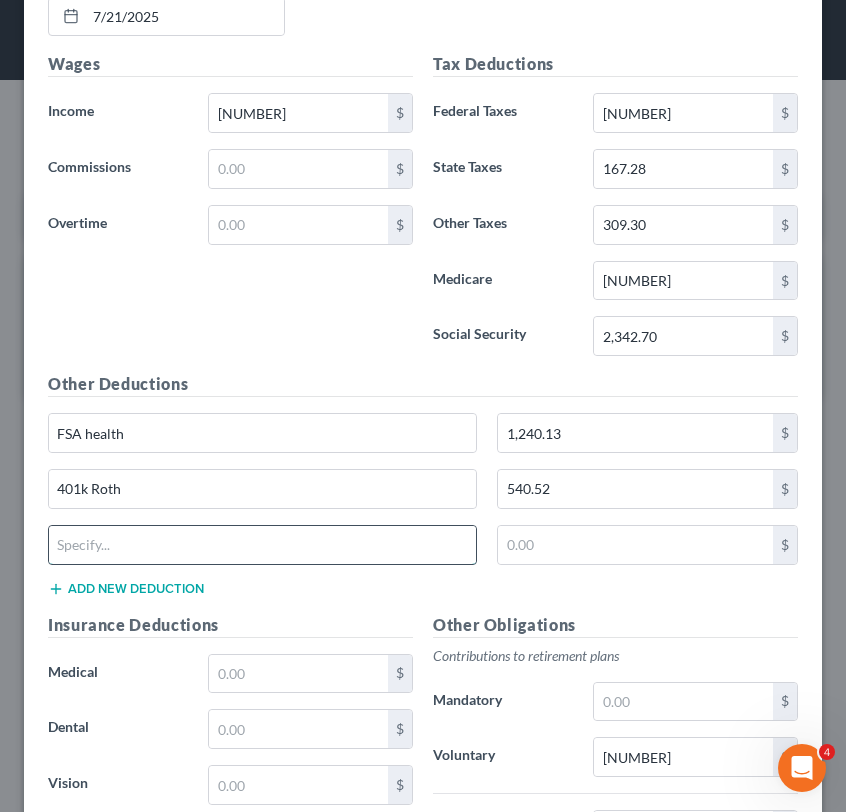 click at bounding box center [262, 545] 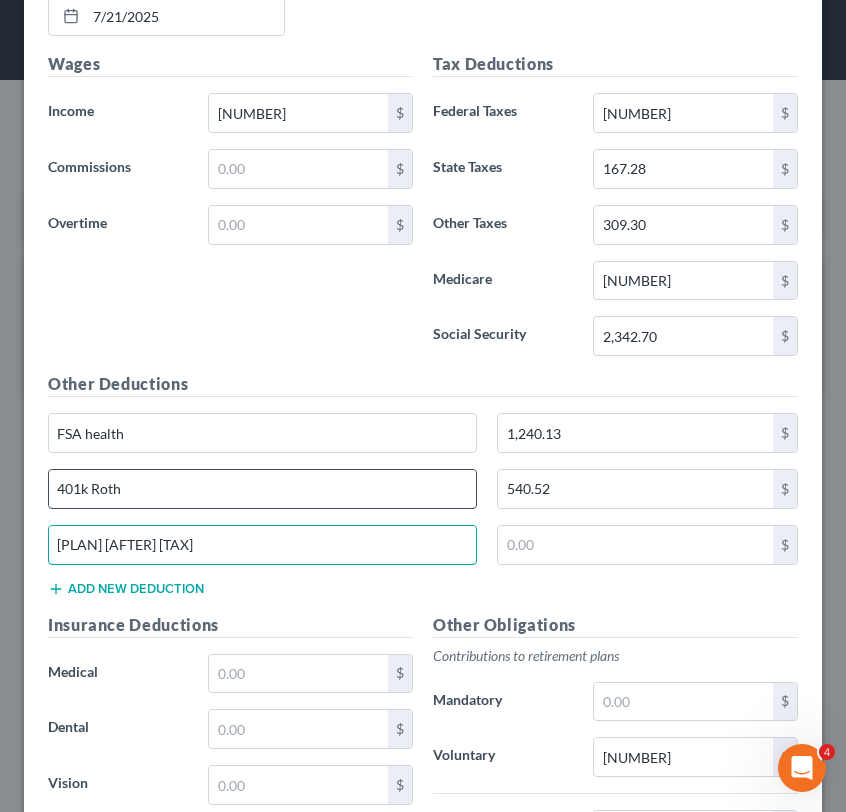 type on "[PLAN] [AFTER] [TAX]" 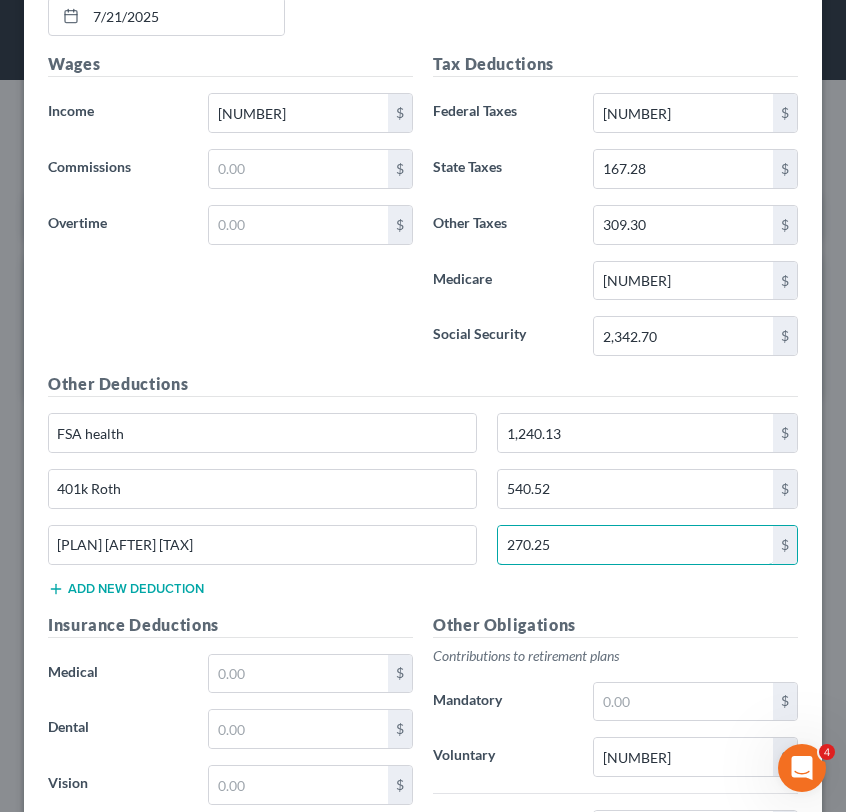 type on "270.25" 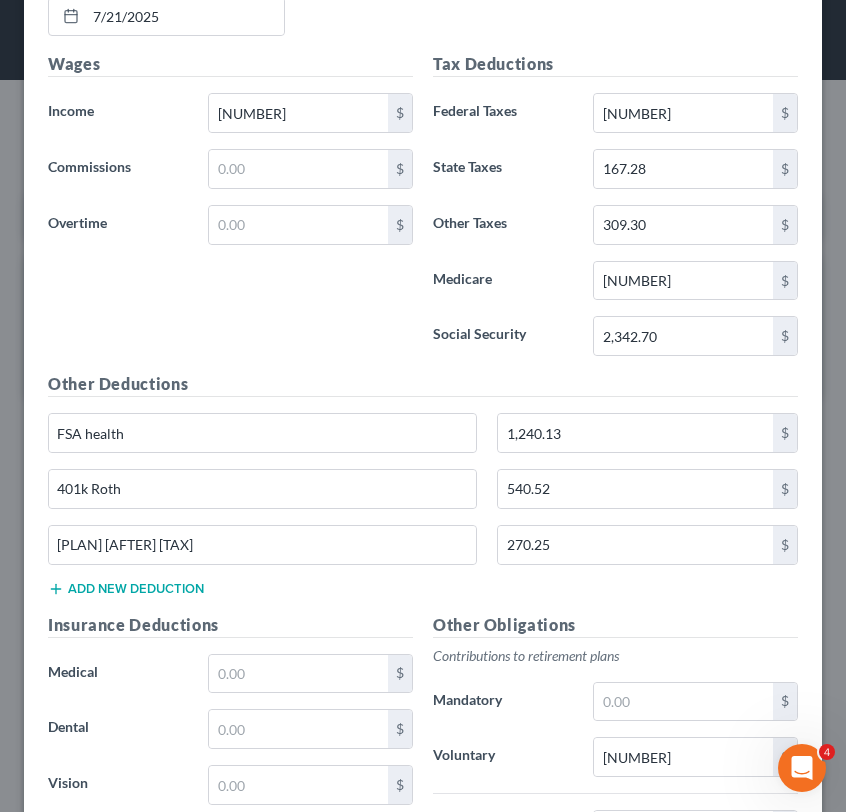 click on "Plan B after tax [NUMBER] $" at bounding box center [423, 553] 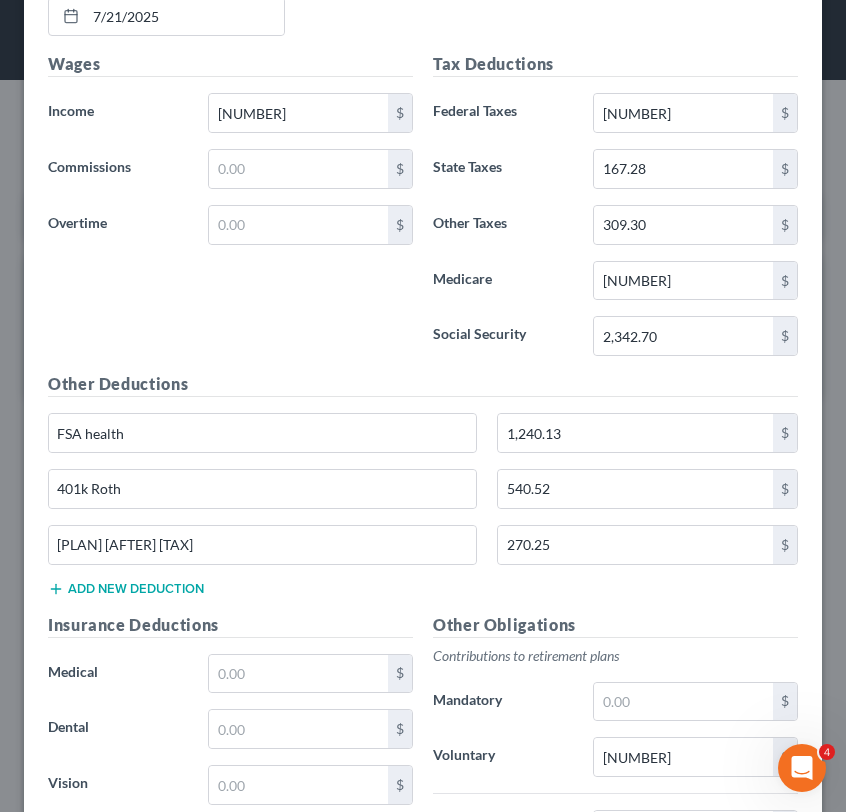 click on "Add new deduction" at bounding box center [126, 589] 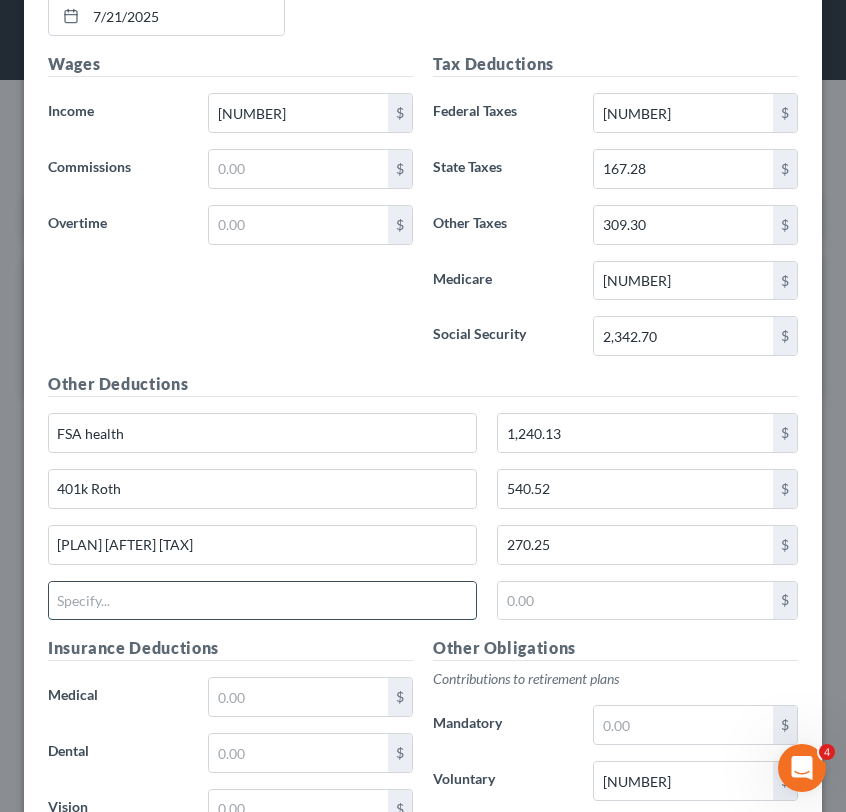 click at bounding box center [262, 601] 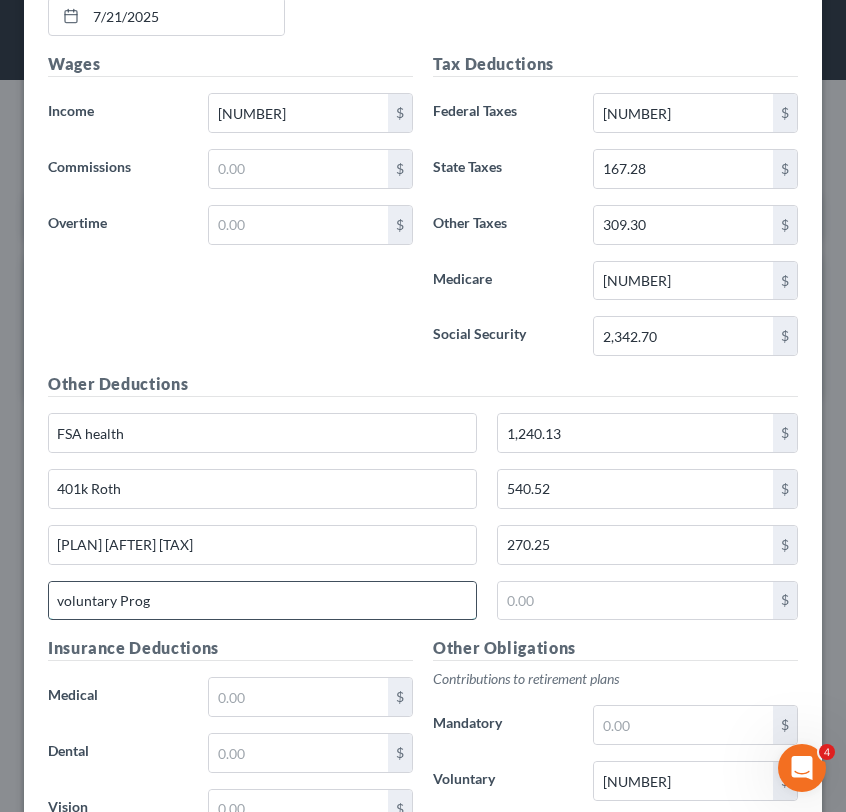 type on "voluntary Prog" 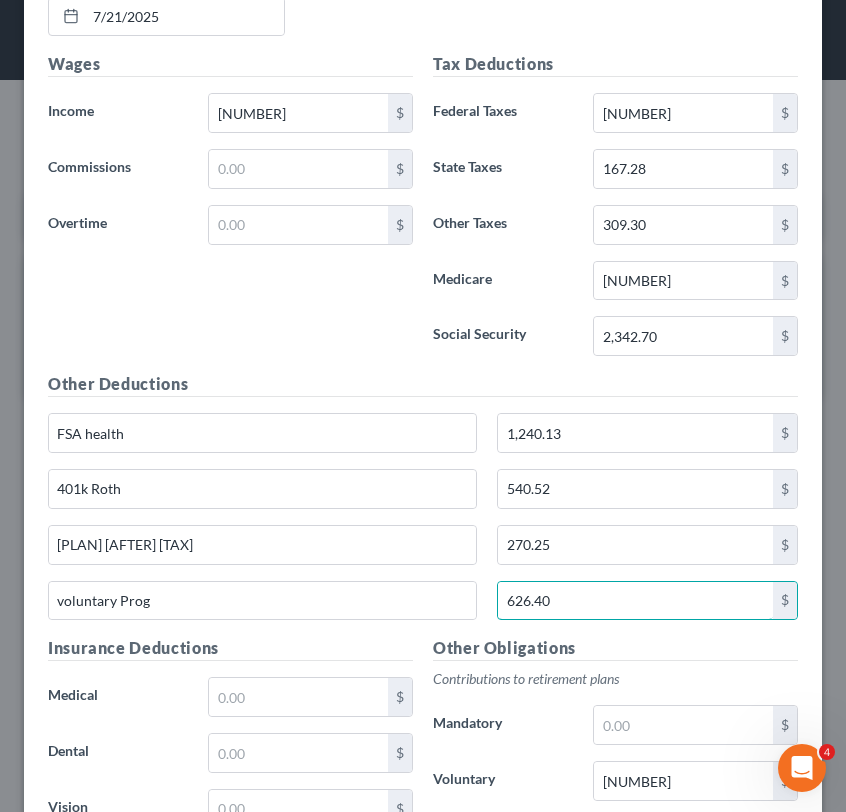 type on "626.40" 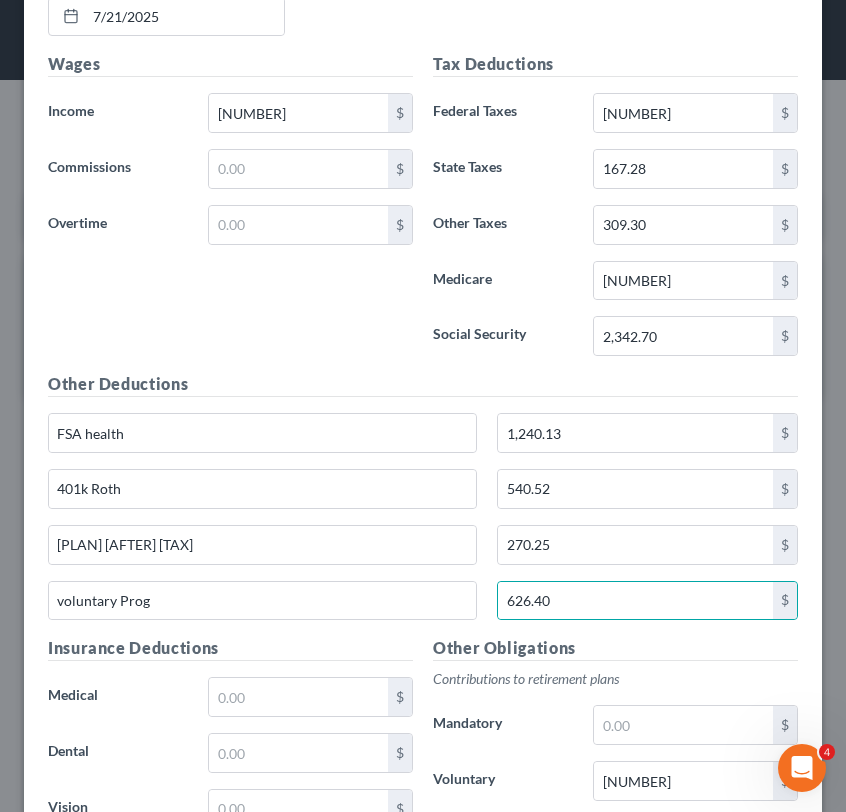 click on "voluntary Prog 626.40 $" at bounding box center [423, 609] 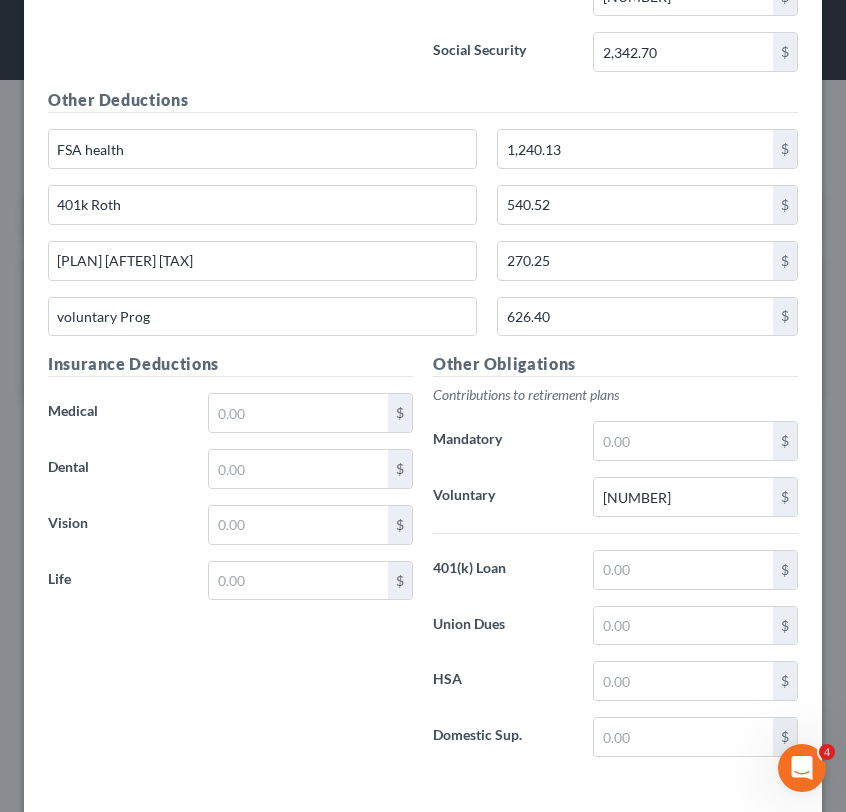 scroll, scrollTop: 2352, scrollLeft: 0, axis: vertical 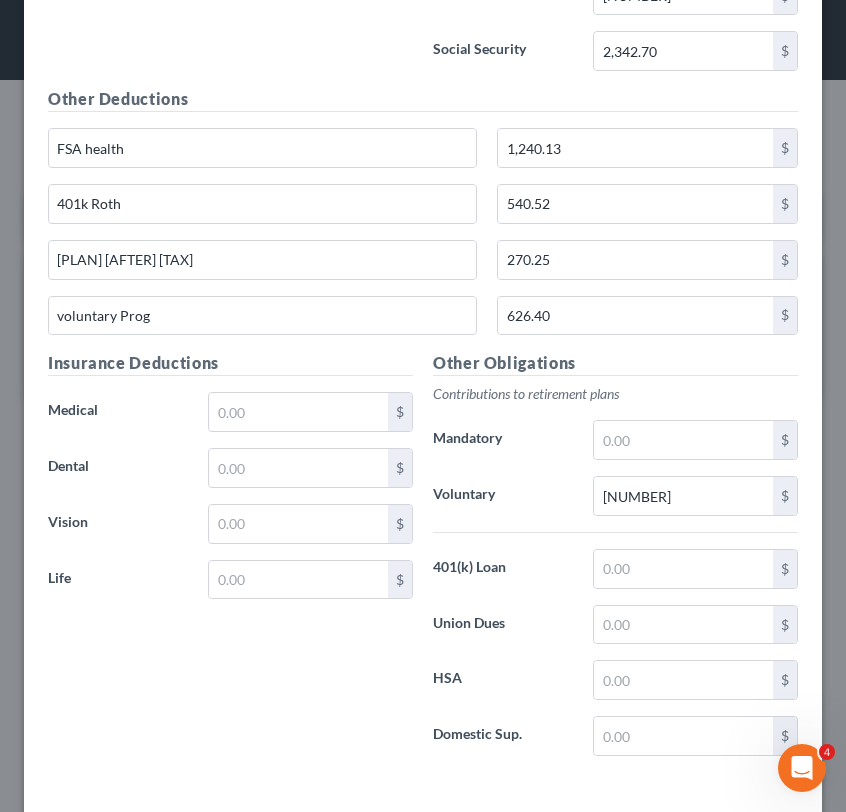 click on "Other Obligations Contributions to retirement plans Mandatory $ Voluntary 2,162.03 $ 401(k) Loan $ Union Dues $ HSA $ Domestic Sup. $" at bounding box center [615, 561] 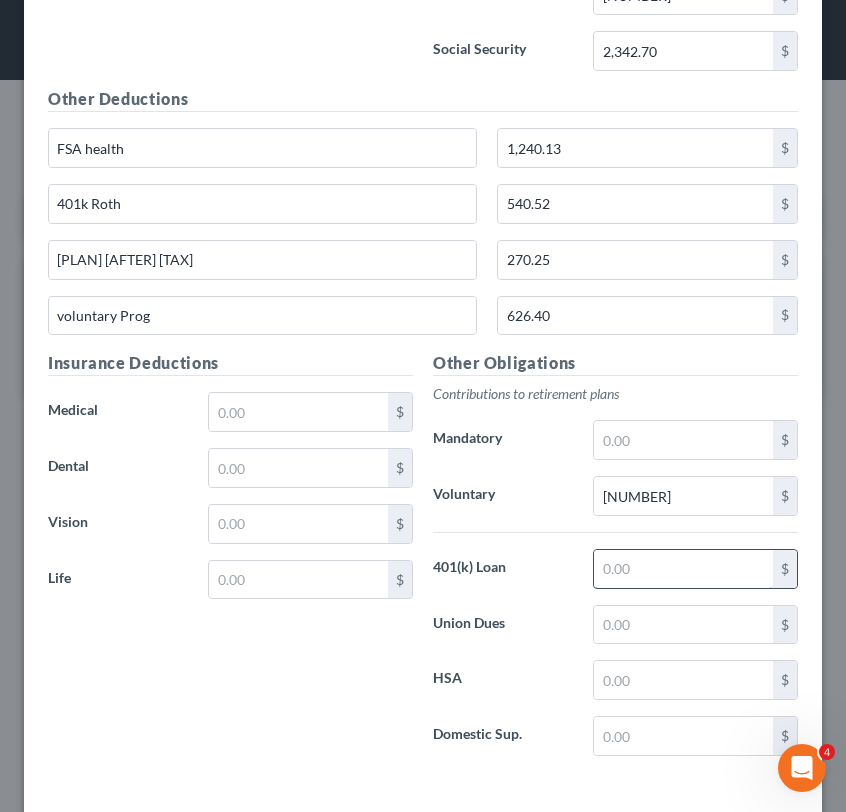click at bounding box center [683, 569] 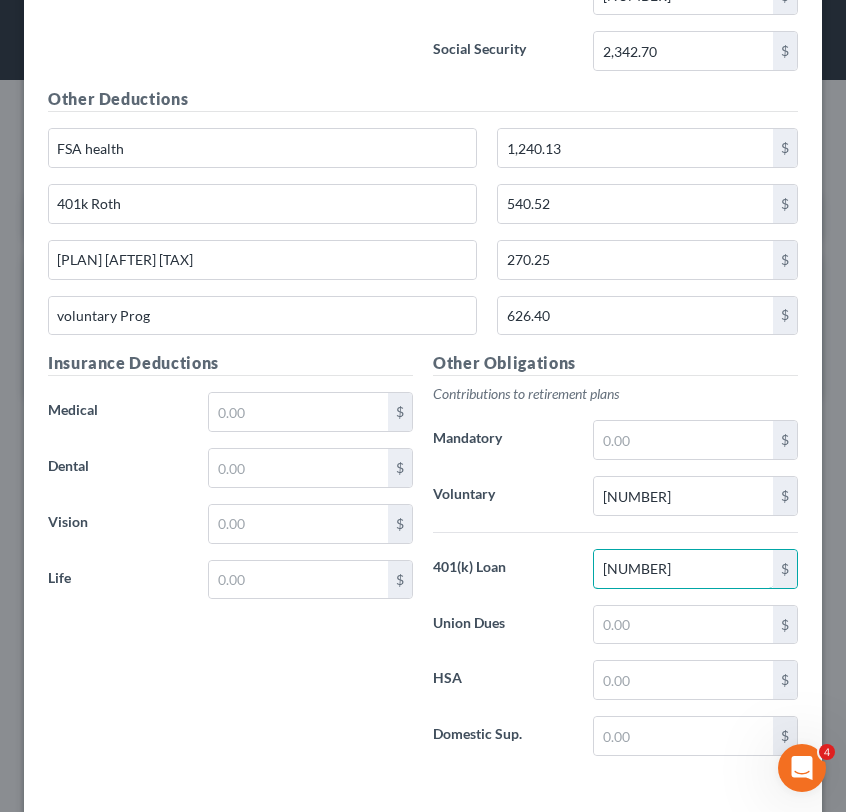 type on "[NUMBER]" 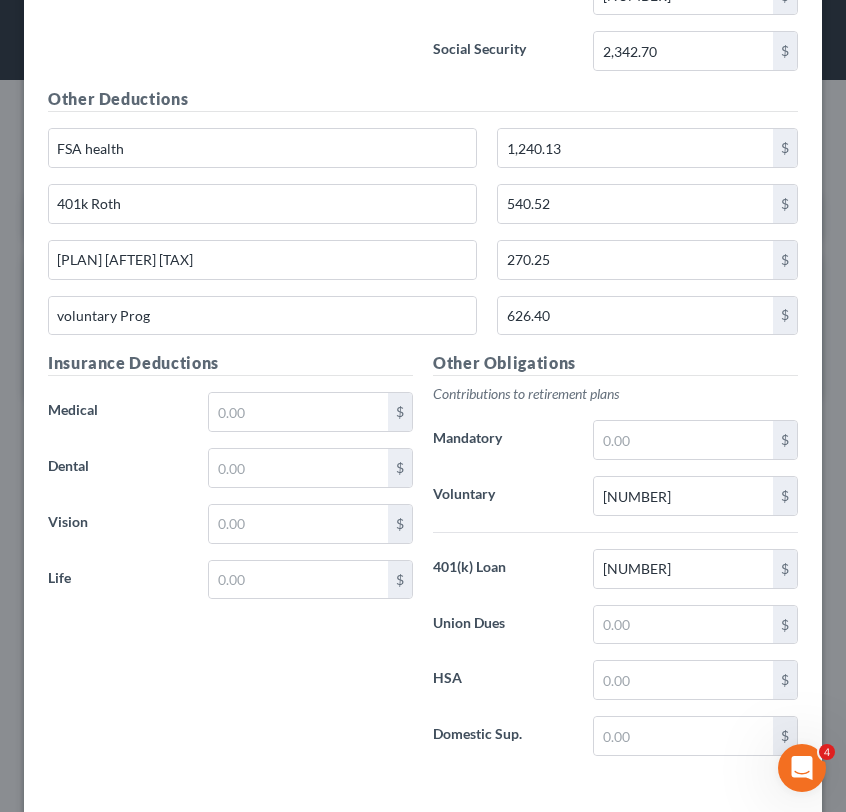 click on "401(k) Loan" at bounding box center [503, 569] 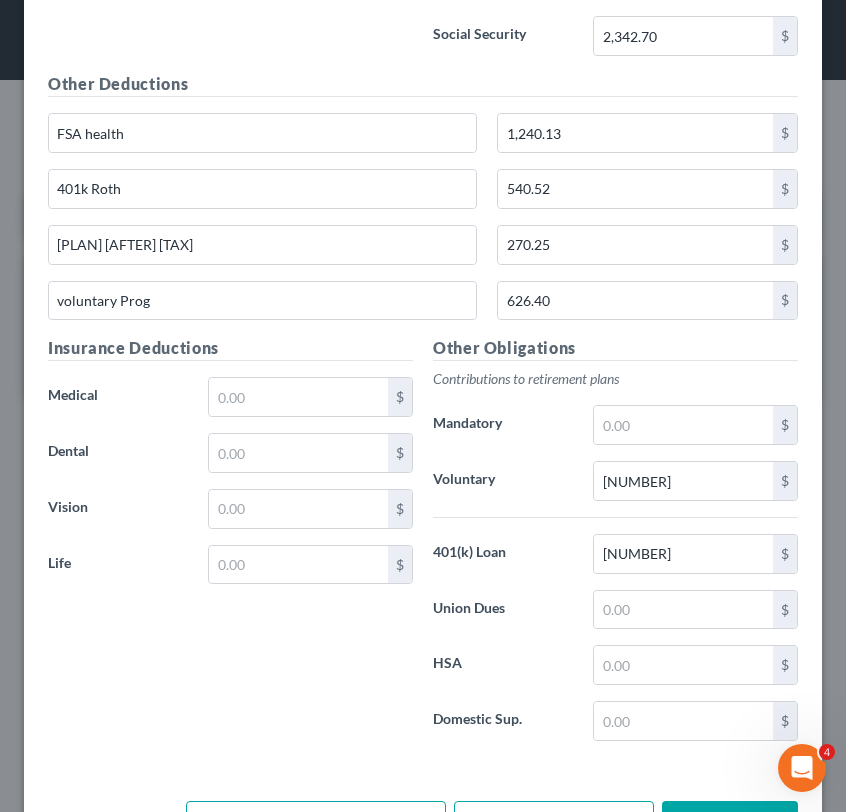 scroll, scrollTop: 2368, scrollLeft: 0, axis: vertical 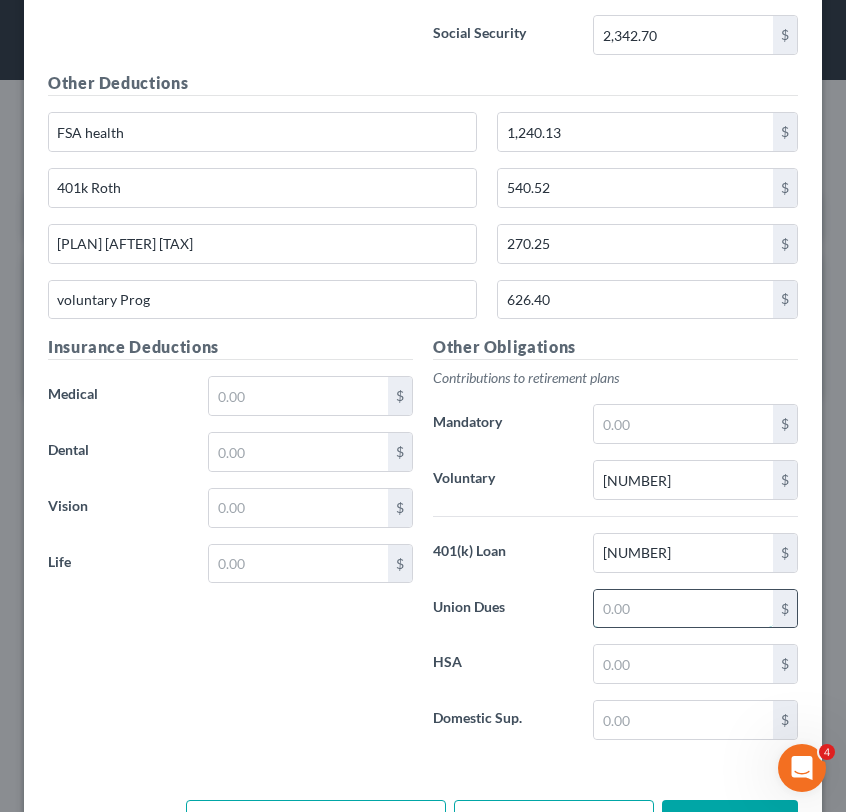 click at bounding box center (683, 609) 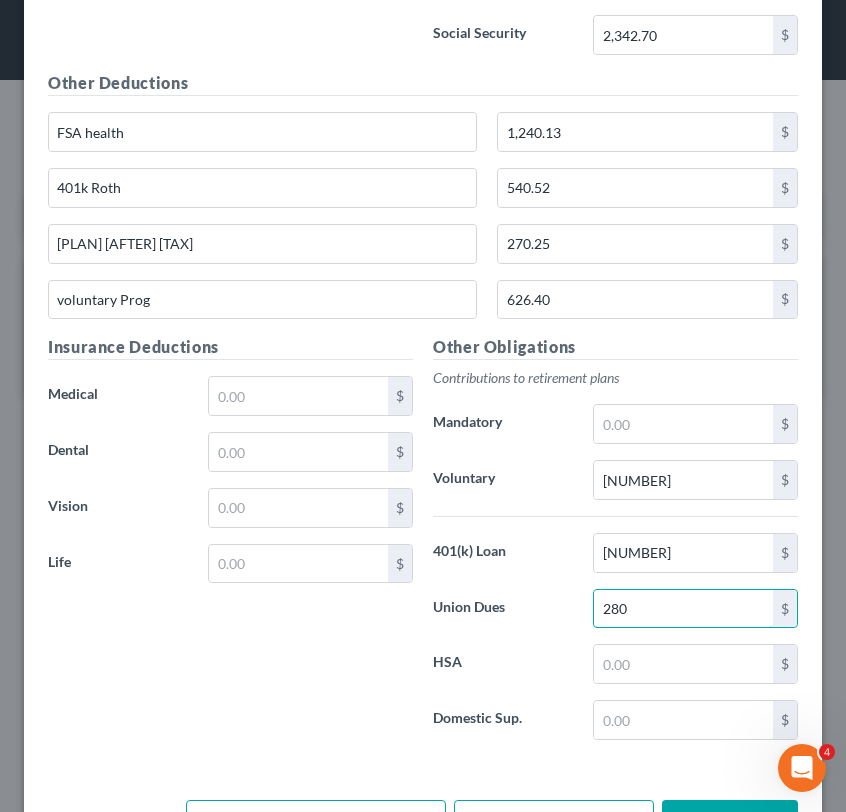 type on "280" 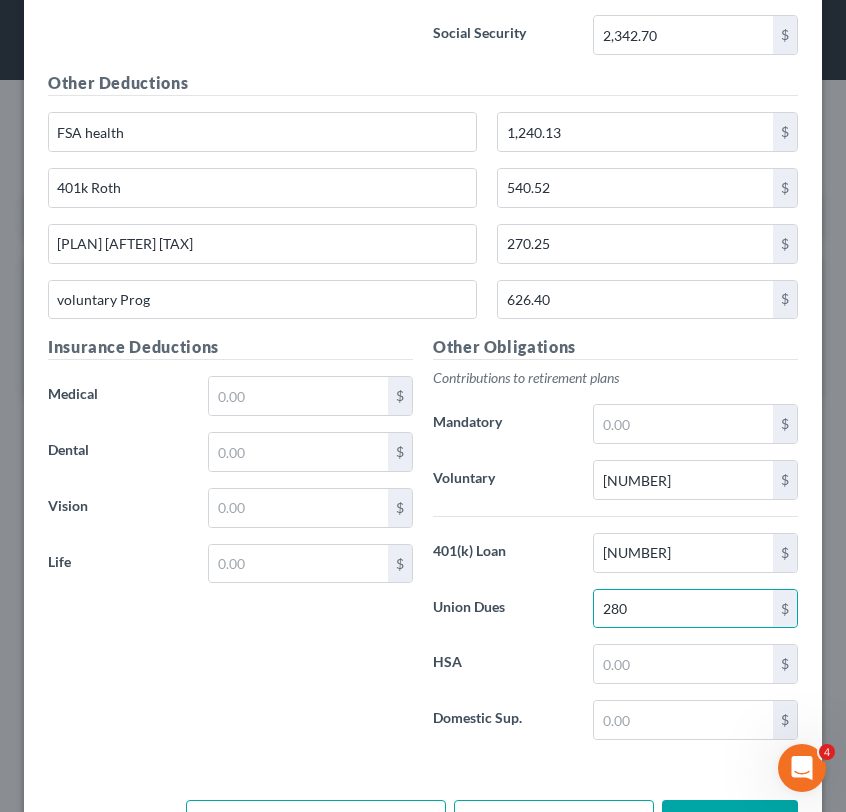 click on "Other Obligations Contributions to retirement plans Mandatory $ Voluntary 2,162.03 $ 401(k) Loan 1,104.30 $ Union Dues 280 $ HSA $ Domestic Sup. $" at bounding box center (615, 545) 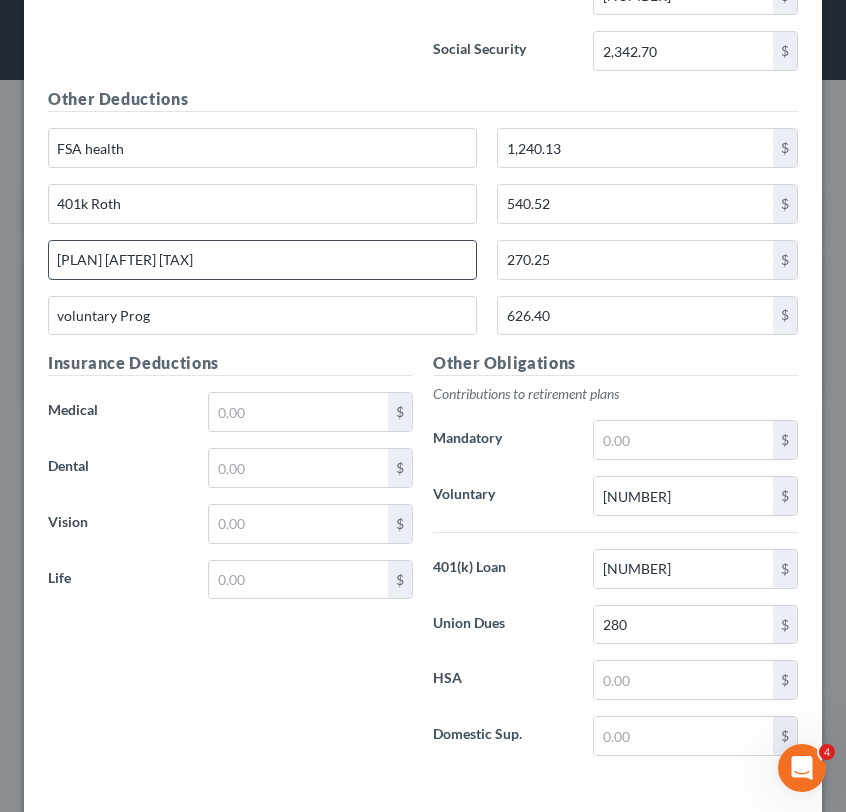 scroll, scrollTop: 2402, scrollLeft: 0, axis: vertical 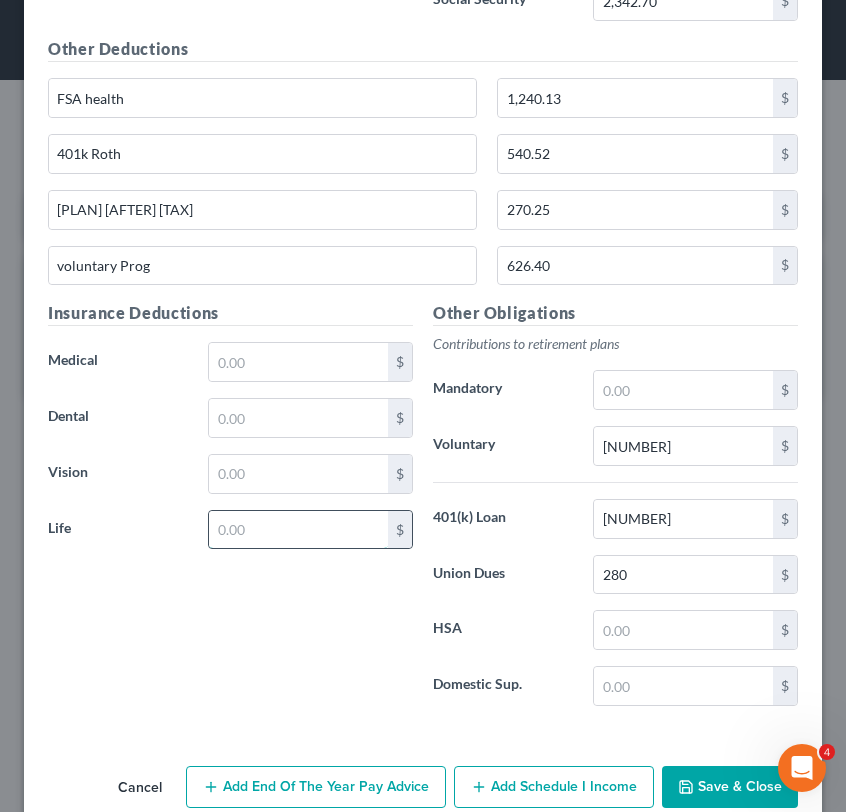click at bounding box center (298, 530) 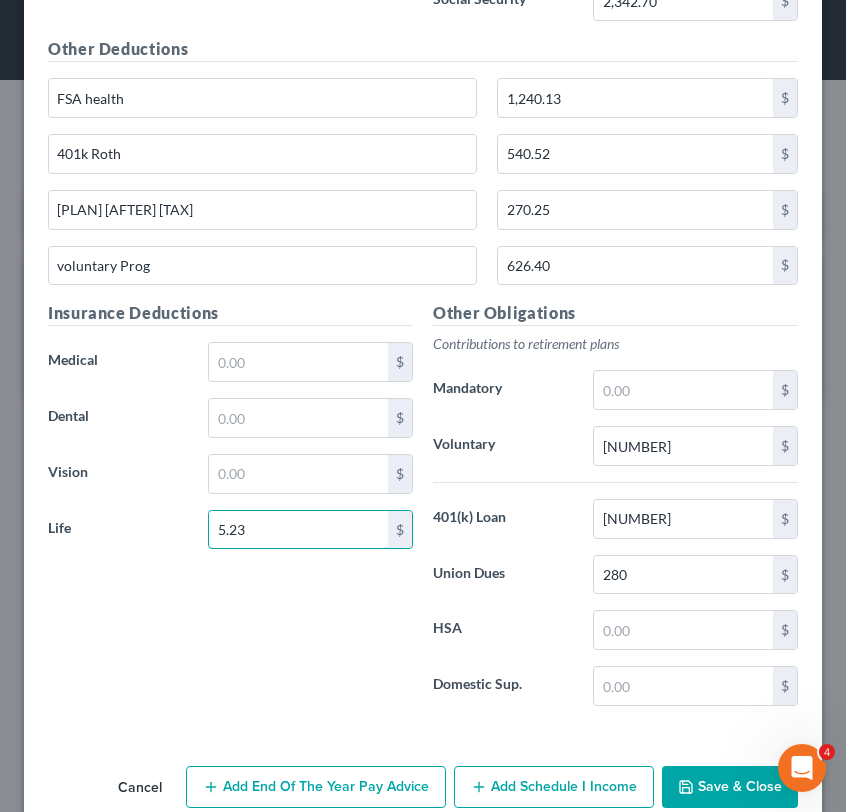 type on "5.23" 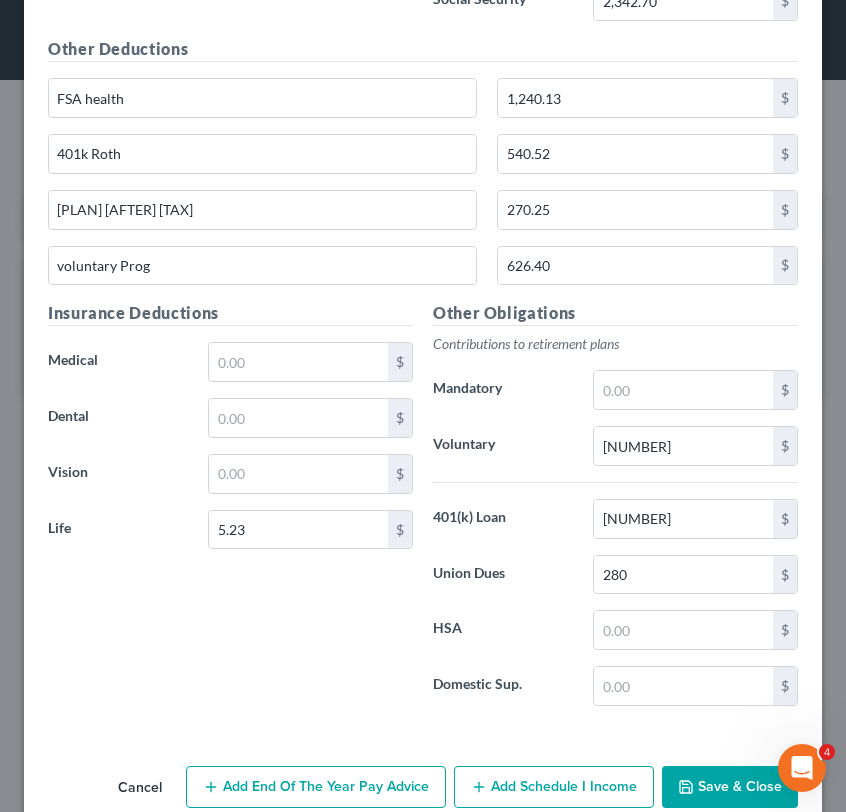 click on "Insurance Deductions Medical $ Dental $ Vision $ Life 5.23 $" at bounding box center [230, 511] 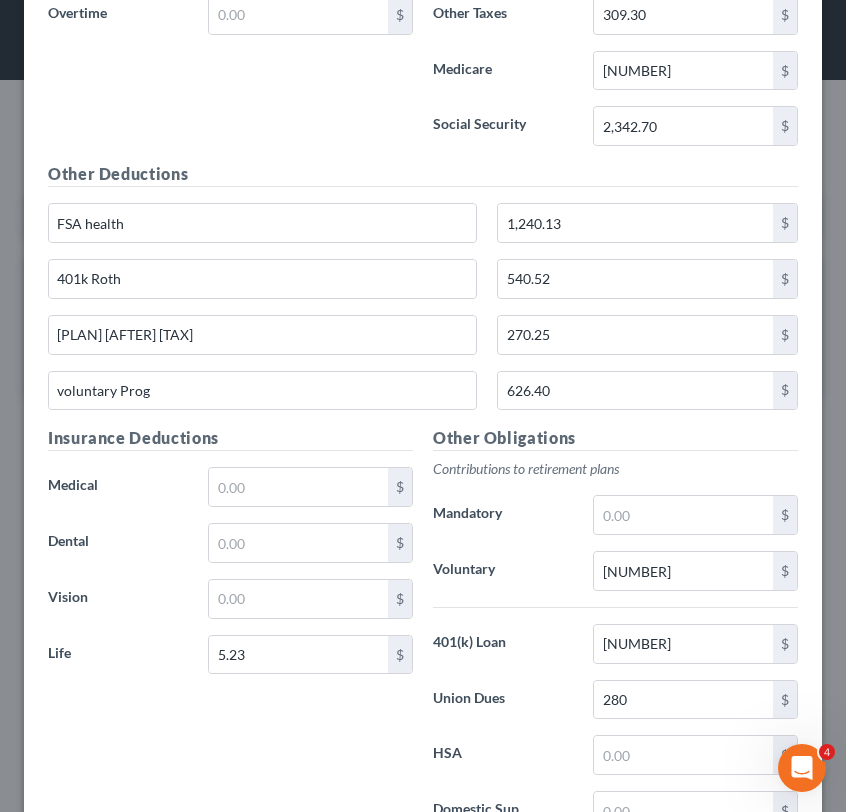 scroll, scrollTop: 2402, scrollLeft: 0, axis: vertical 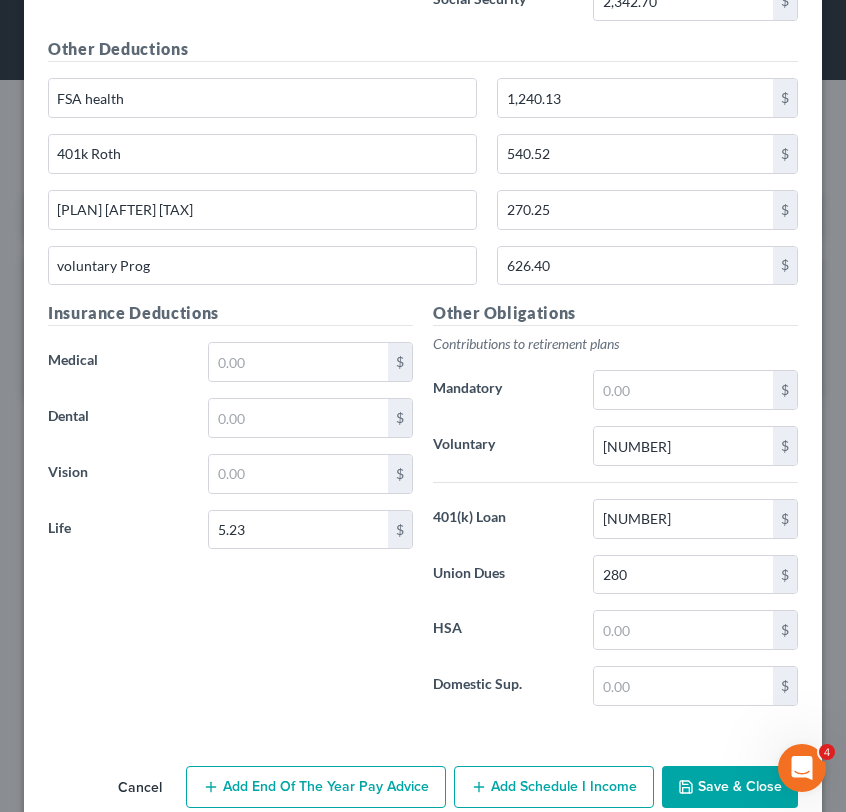 click on "Save & Close" at bounding box center [730, 787] 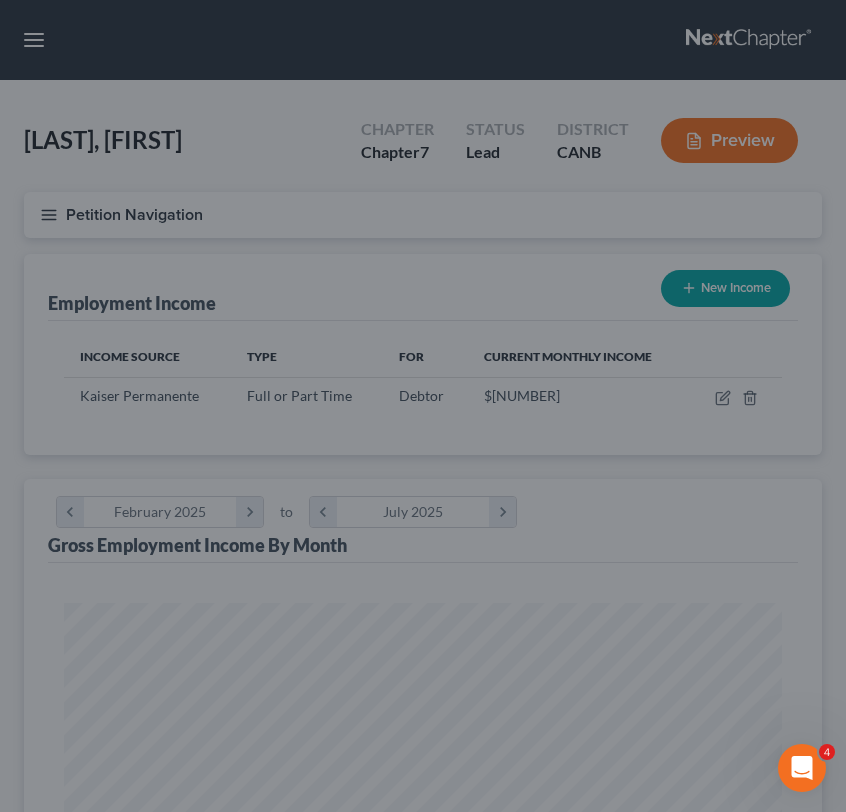 scroll, scrollTop: 999641, scrollLeft: 999242, axis: both 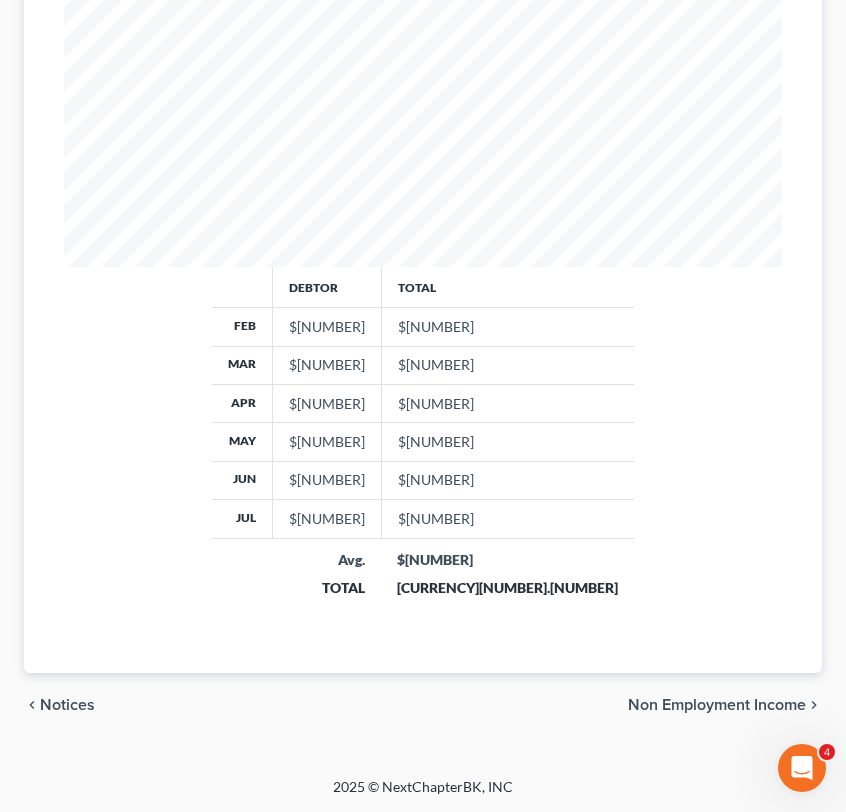 click on "Non Employment Income" at bounding box center (717, 705) 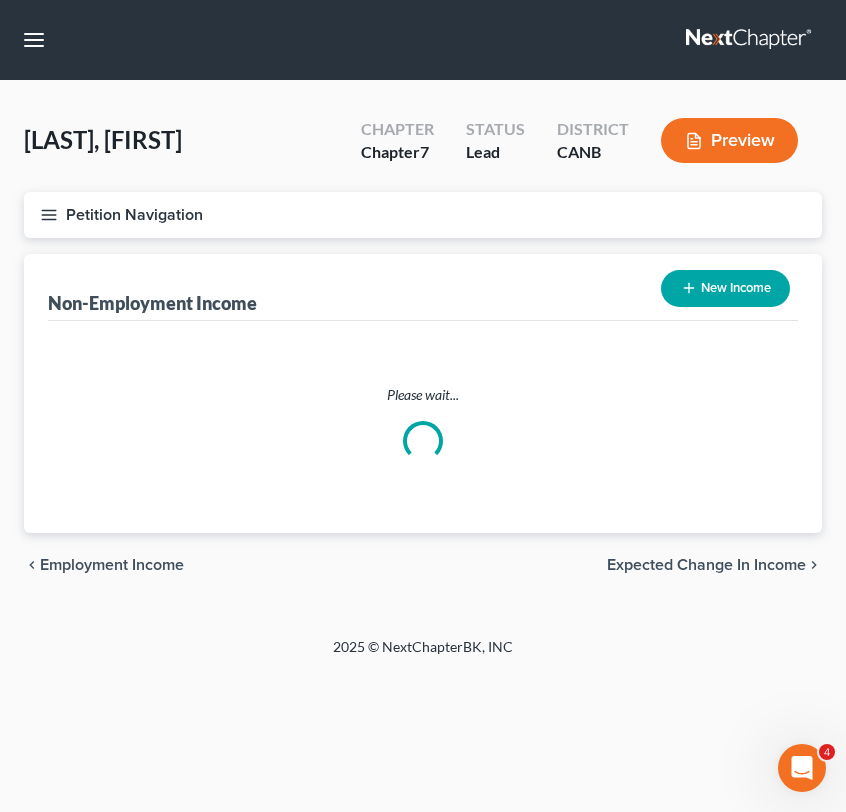 scroll, scrollTop: 0, scrollLeft: 0, axis: both 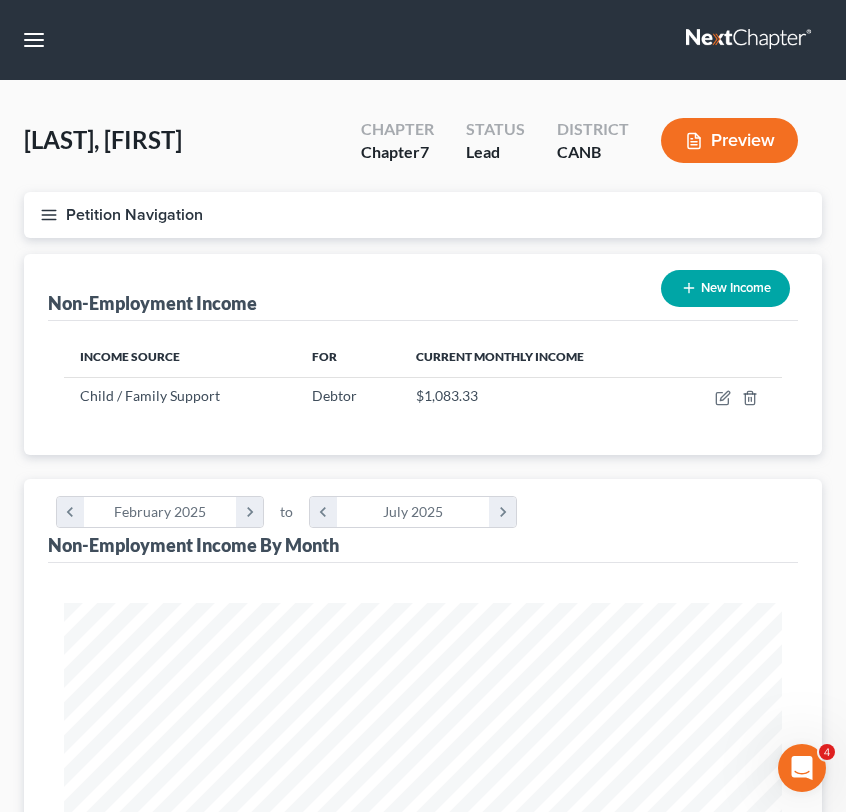 click on "New Income" at bounding box center (725, 288) 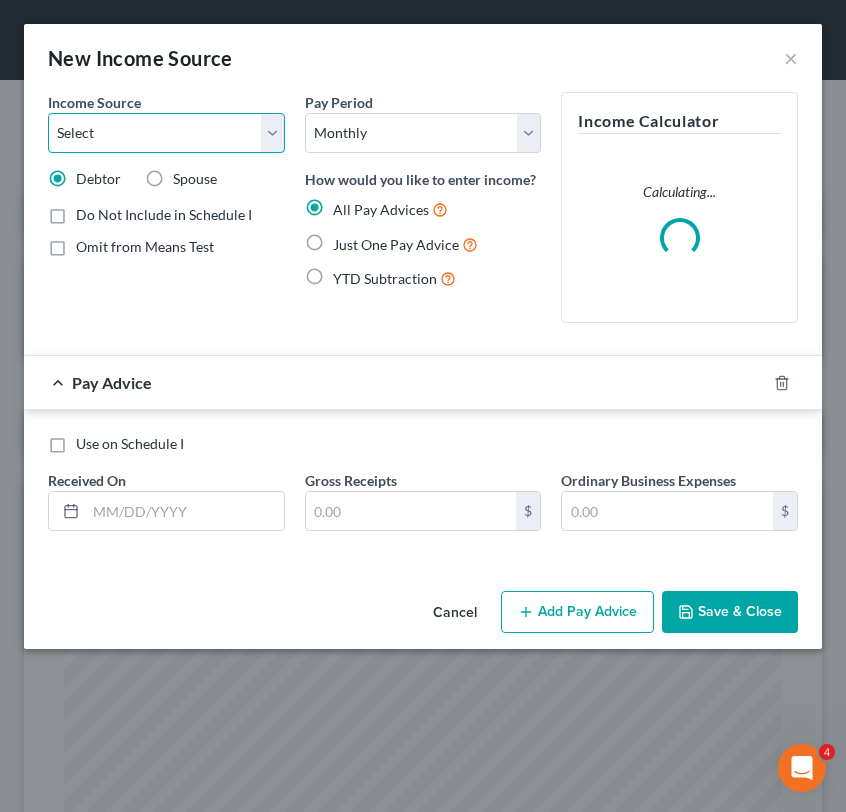 click on "Select Unemployment Disability (from employer) Pension Retirement Social Security / Social Security Disability Other Government Assistance Interests, Dividends or Royalties Child / Family Support Contributions to Household Property / Rental Business, Professional or Farm Alimony / Maintenance Payments Military Disability Benefits Other Monthly Income" at bounding box center (166, 133) 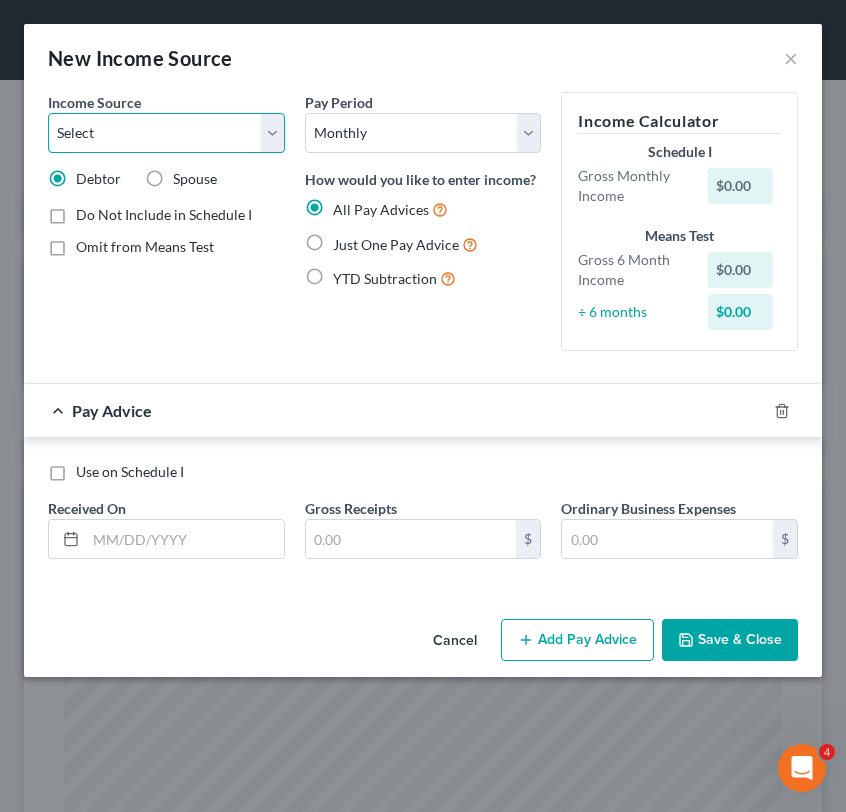 click on "Select Unemployment Disability (from employer) Pension Retirement Social Security / Social Security Disability Other Government Assistance Interests, Dividends or Royalties Child / Family Support Contributions to Household Property / Rental Business, Professional or Farm Alimony / Maintenance Payments Military Disability Benefits Other Monthly Income" at bounding box center (166, 133) 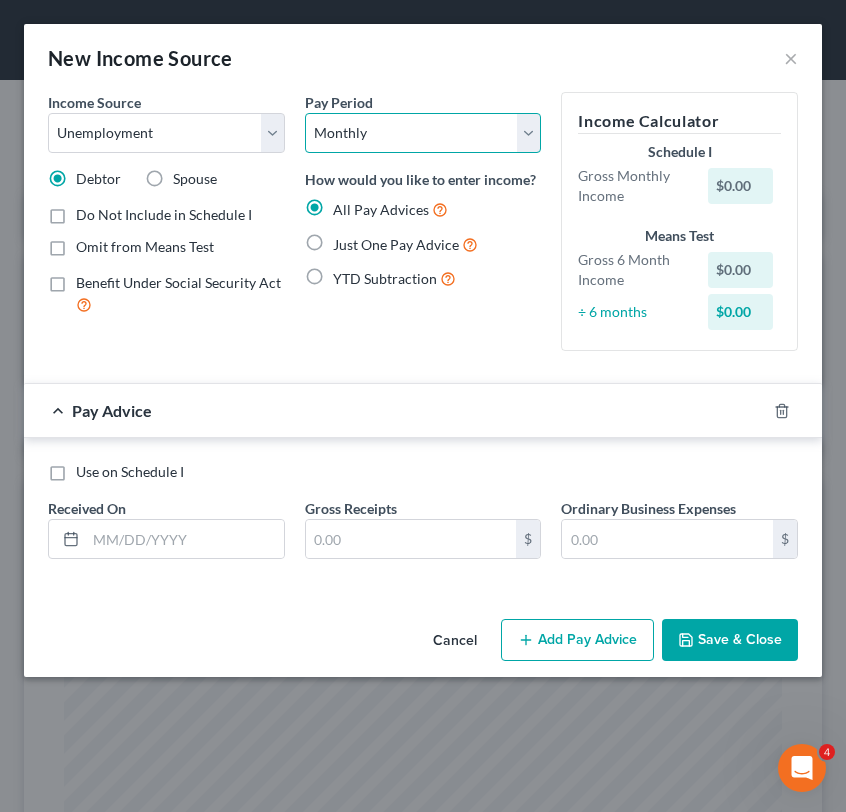 click on "Select Monthly Twice Monthly Every Other Week Weekly" at bounding box center (423, 133) 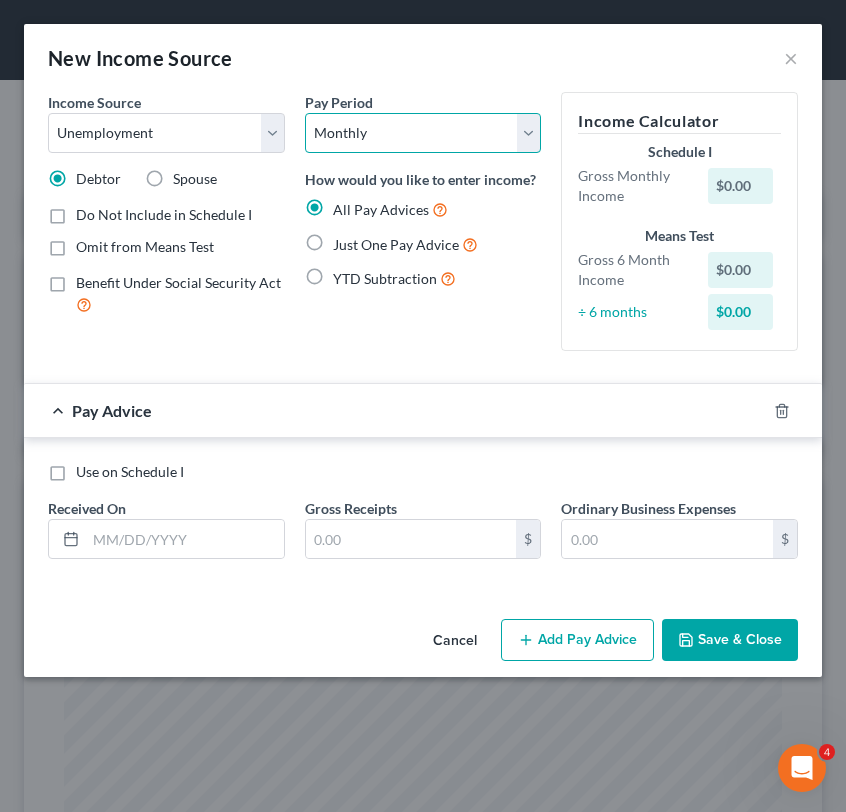 select on "3" 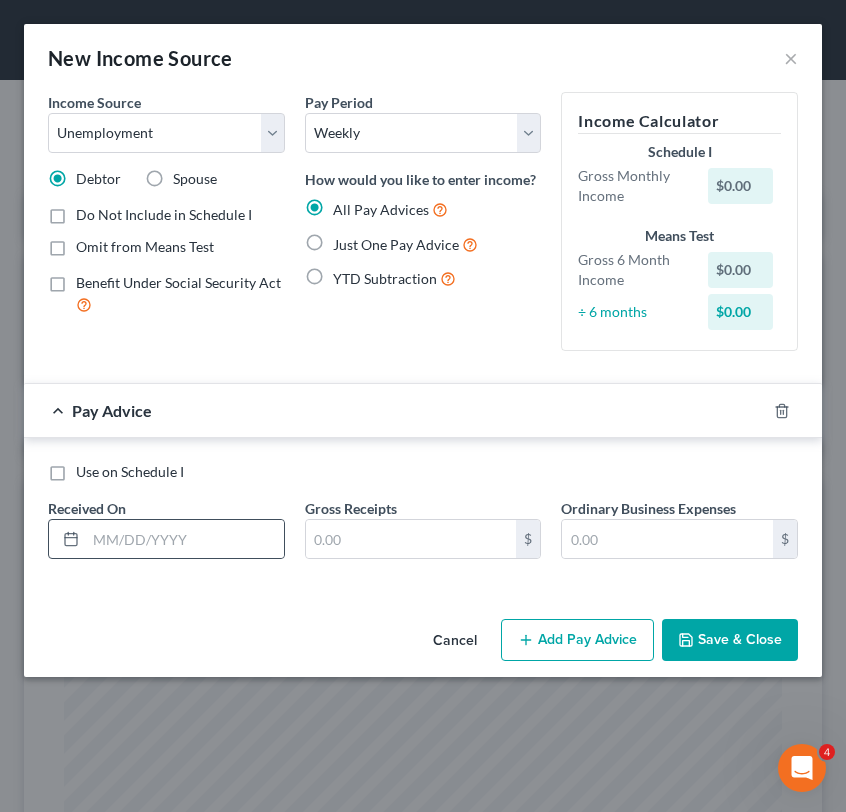 click at bounding box center [166, 539] 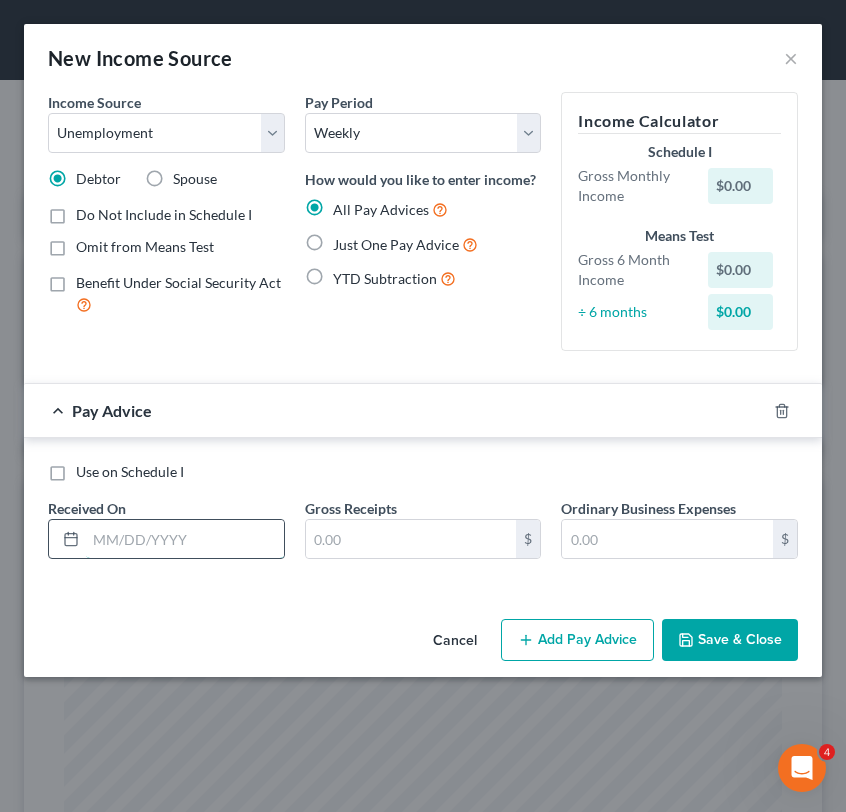 click at bounding box center (185, 539) 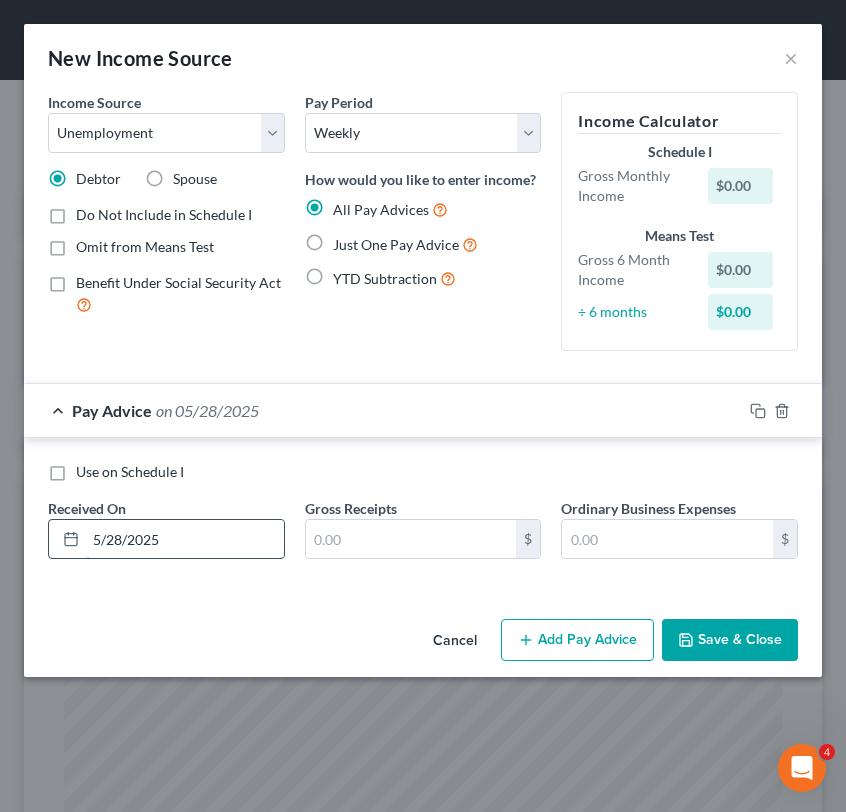 type on "5/28/2025" 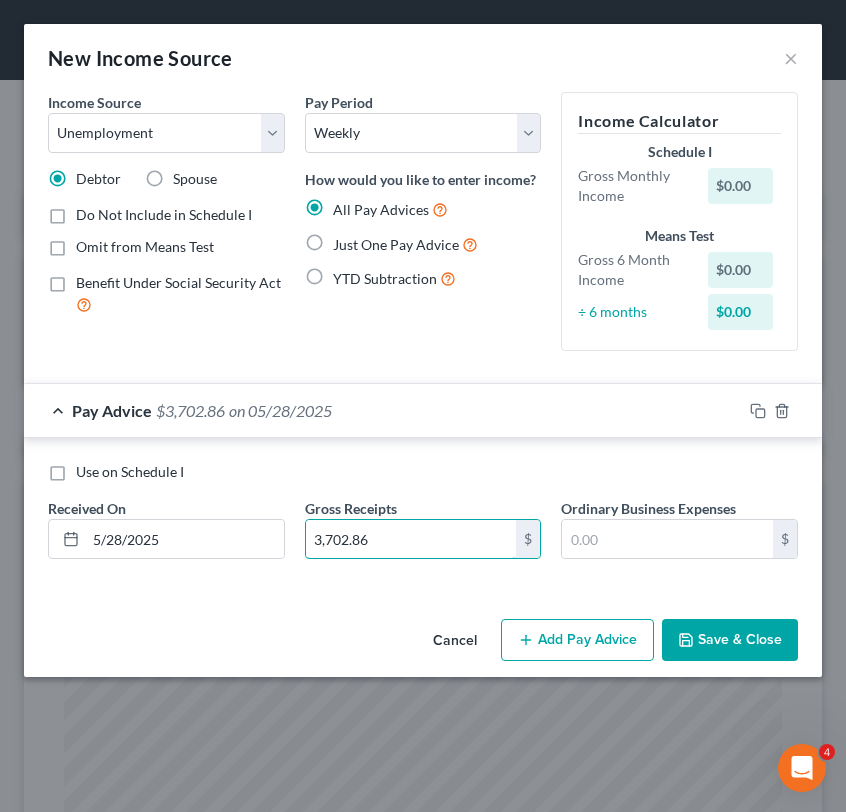 type on "3,702.86" 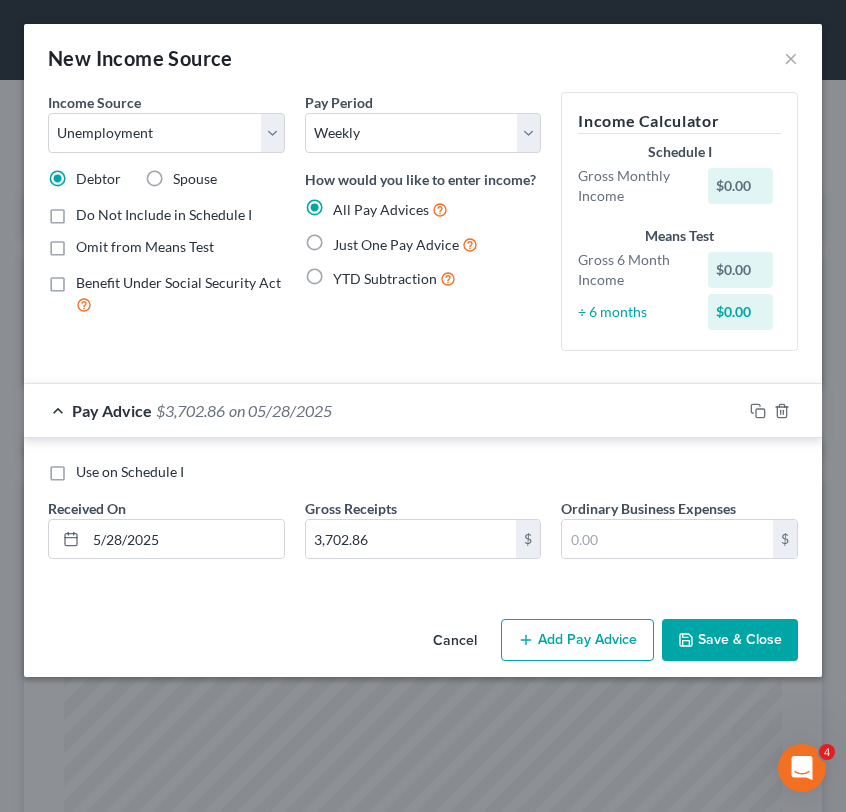 click on "Use on Schedule I
Received On
*
[MM]/[DD]/[YEAR] Gross Receipts [AMOUNT] $ Ordinary Business Expenses $" at bounding box center (423, 518) 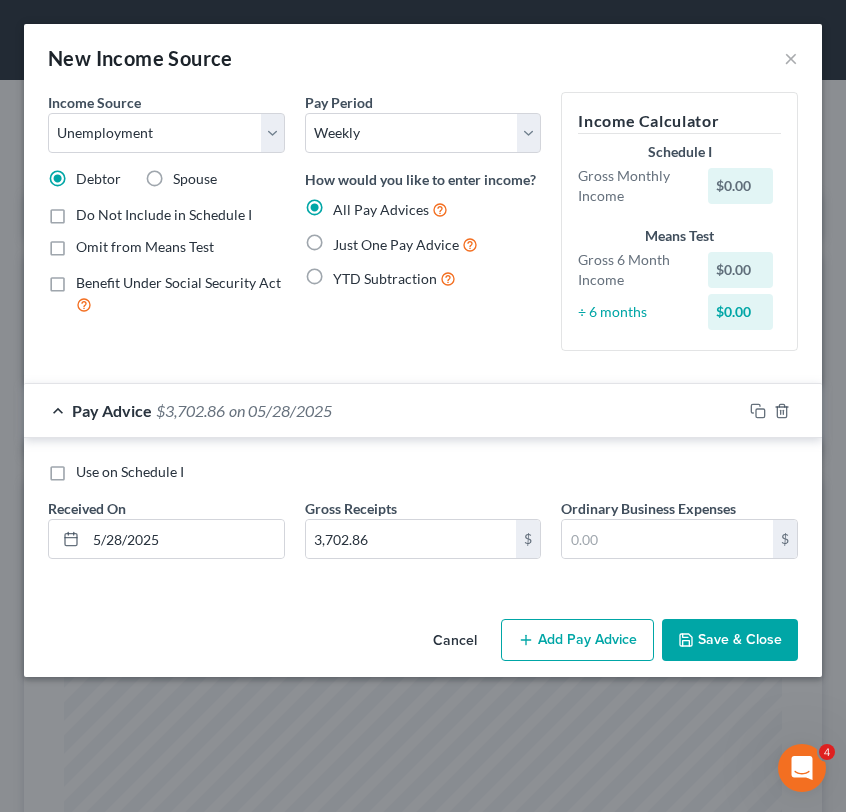 click on "Add Pay Advice" at bounding box center (577, 640) 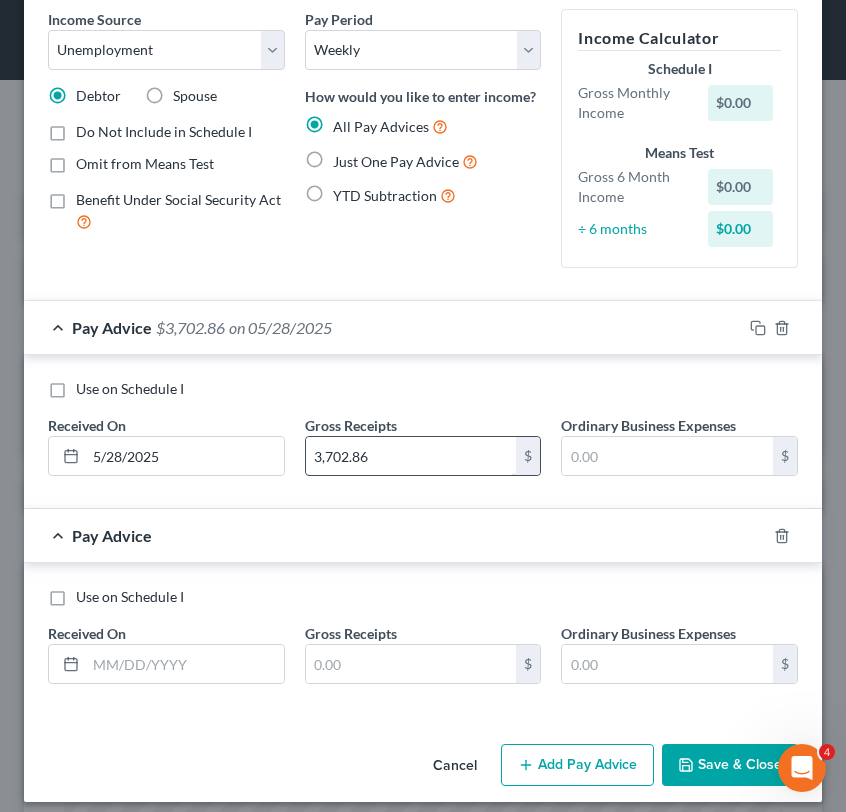 scroll, scrollTop: 87, scrollLeft: 0, axis: vertical 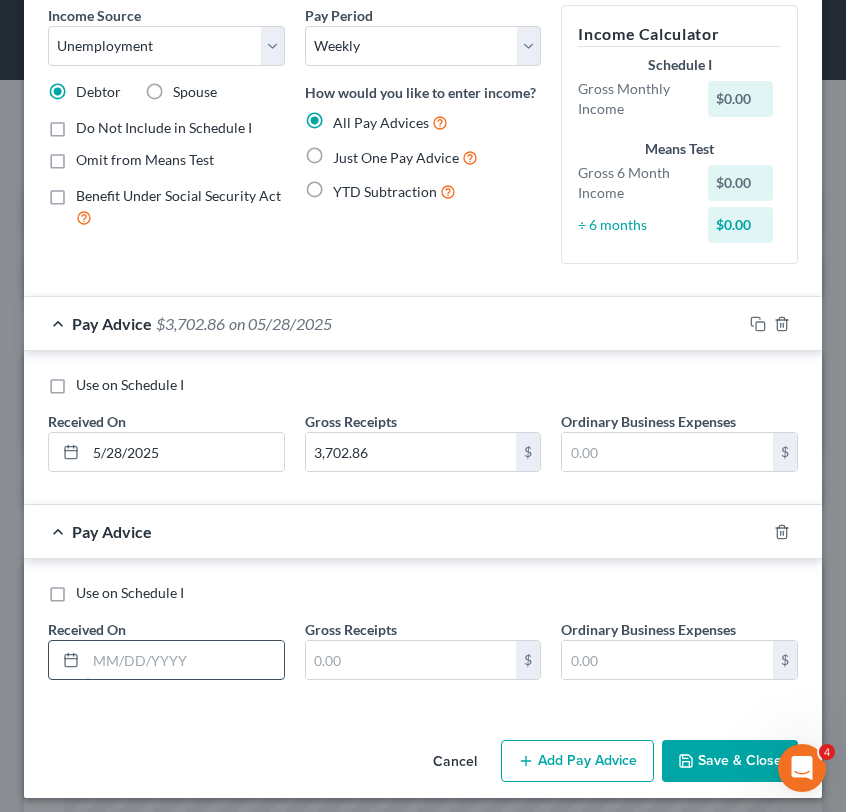 click at bounding box center (185, 660) 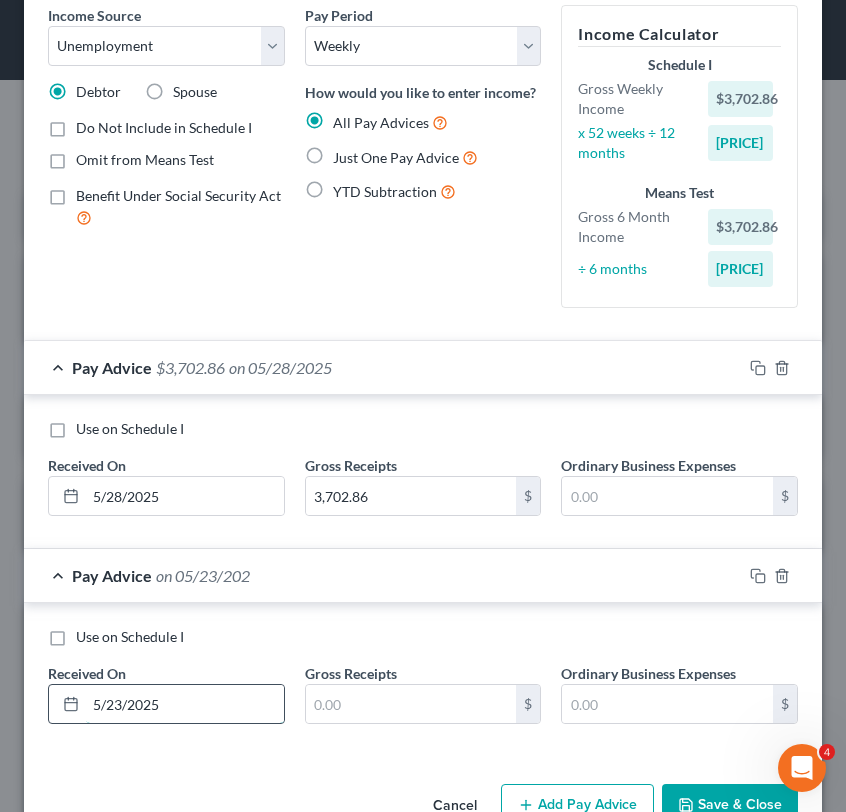 type on "5/23/2025" 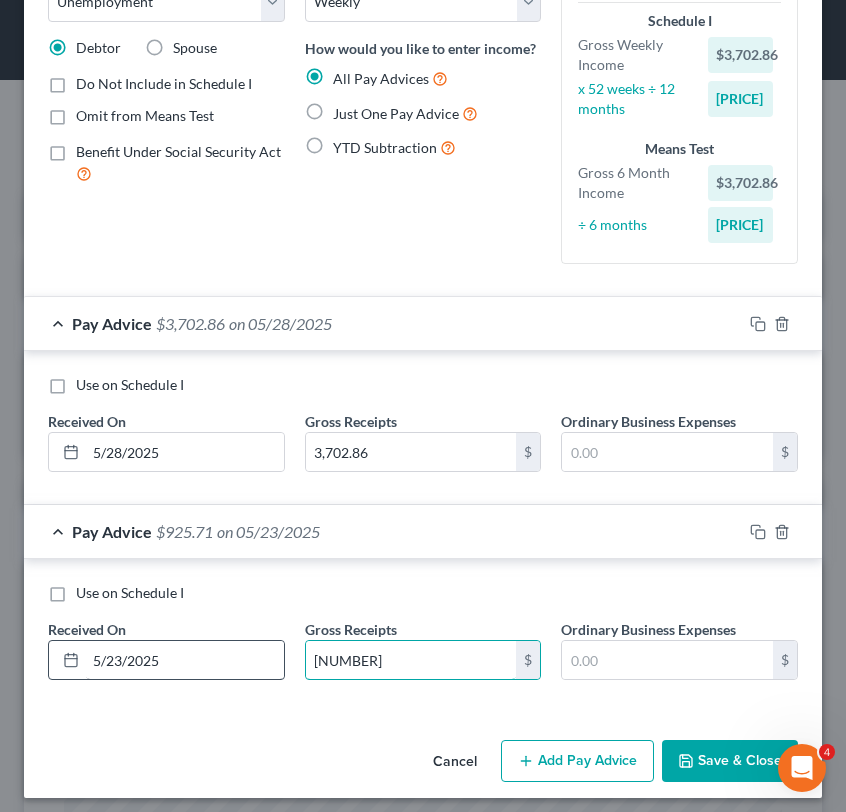 scroll, scrollTop: 133, scrollLeft: 0, axis: vertical 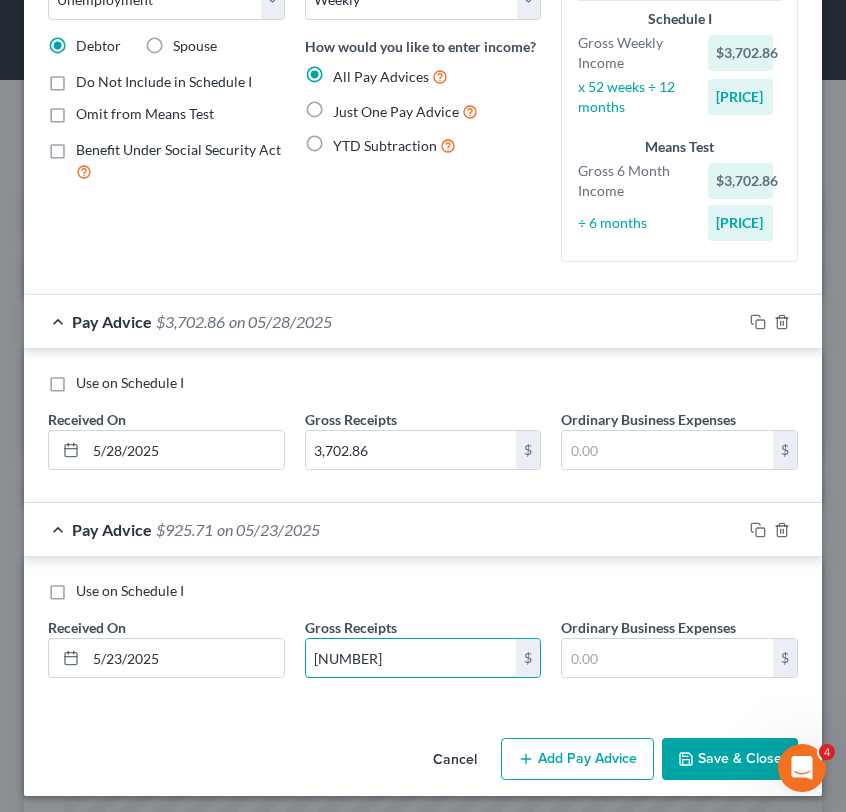 type on "[NUMBER]" 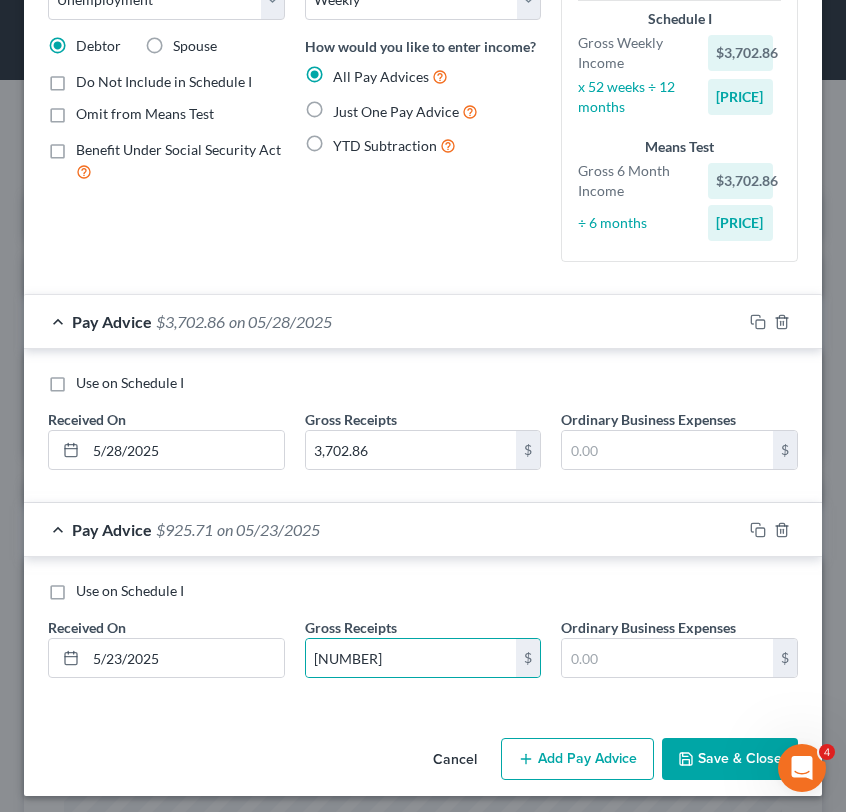 click on "Add Pay Advice" at bounding box center (577, 759) 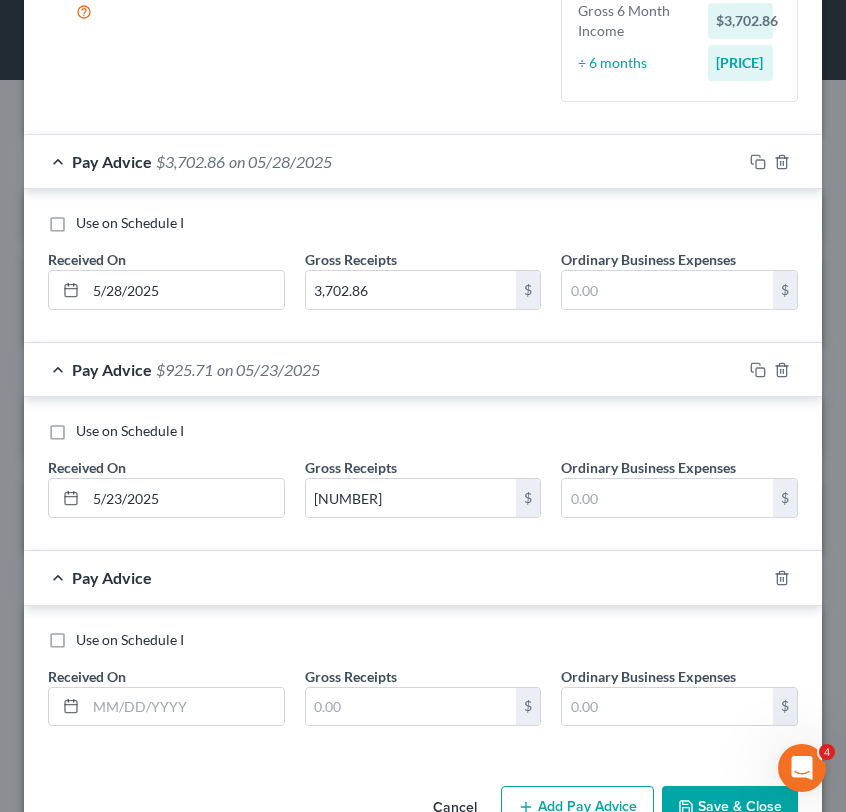 scroll, scrollTop: 349, scrollLeft: 0, axis: vertical 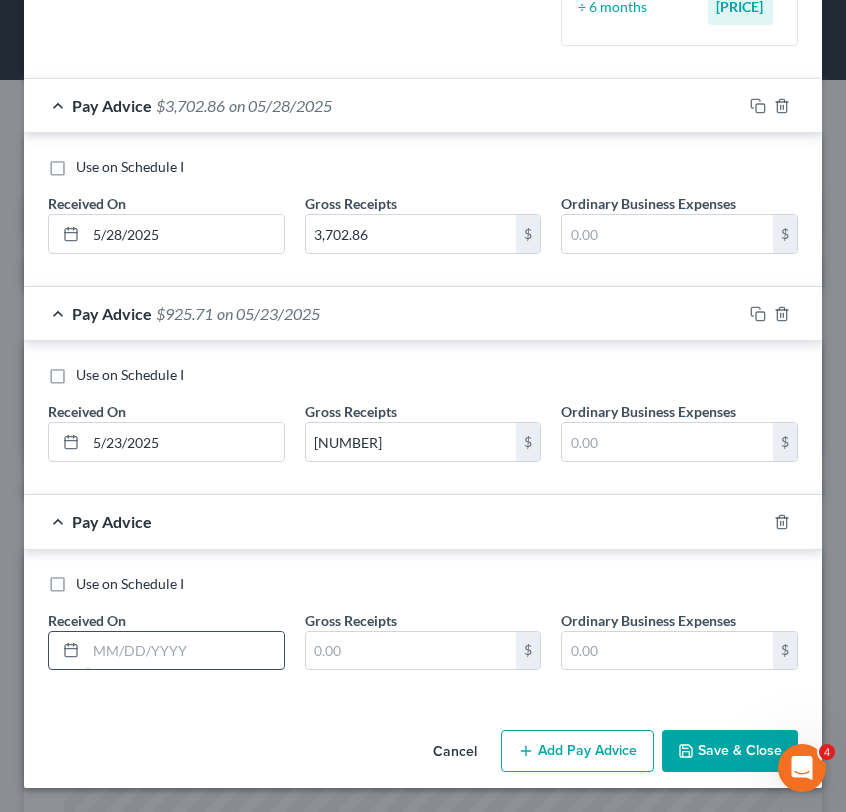 click at bounding box center [185, 651] 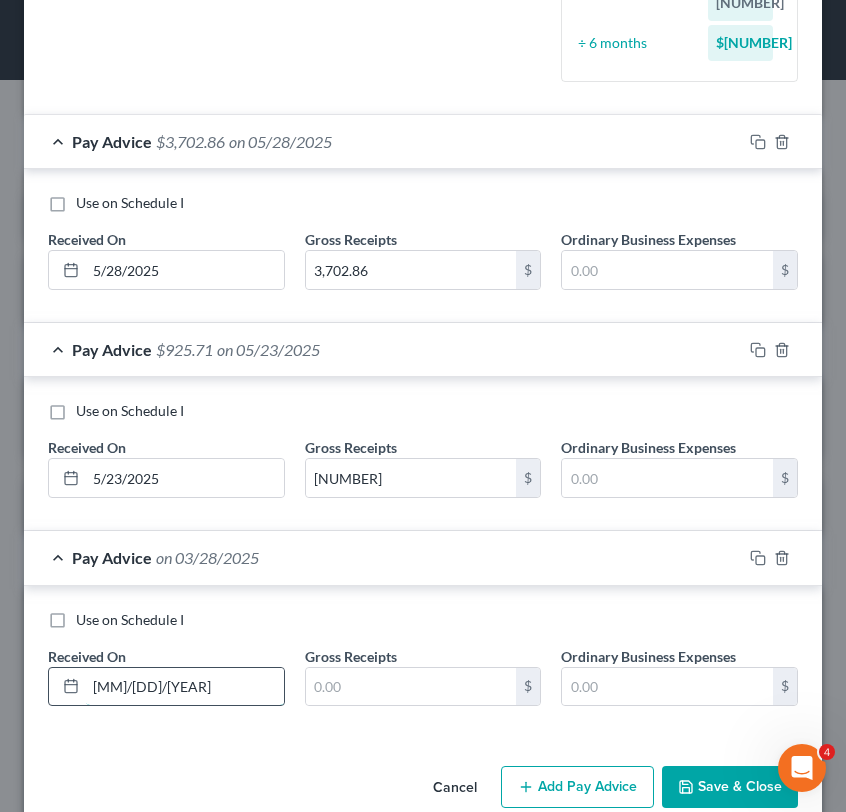 type on "[MM]/[DD]/[YEAR]" 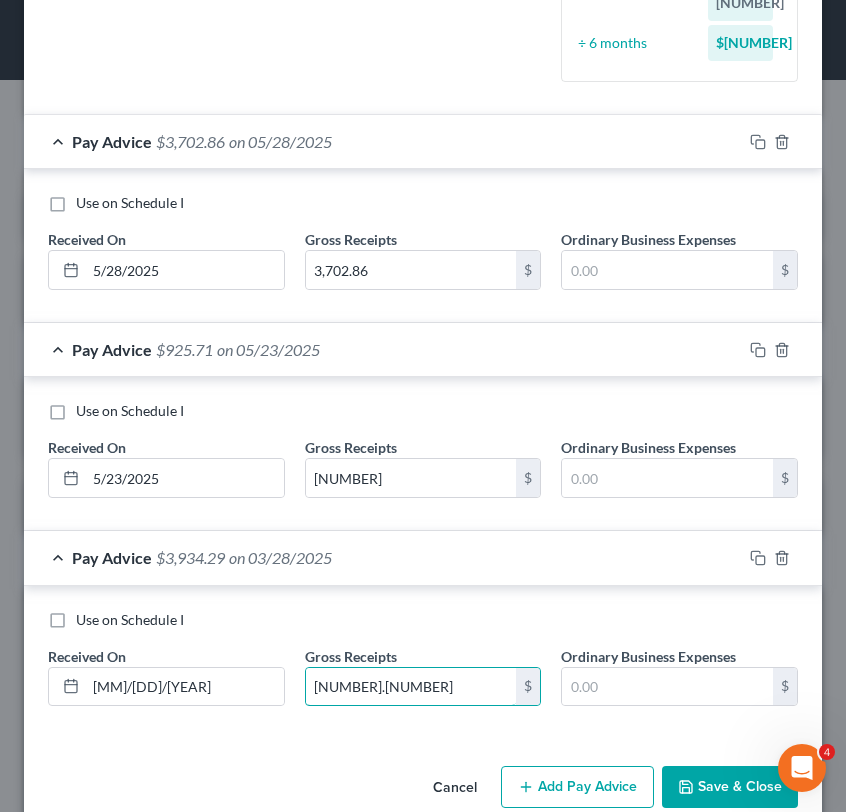 type on "[NUMBER].[NUMBER]" 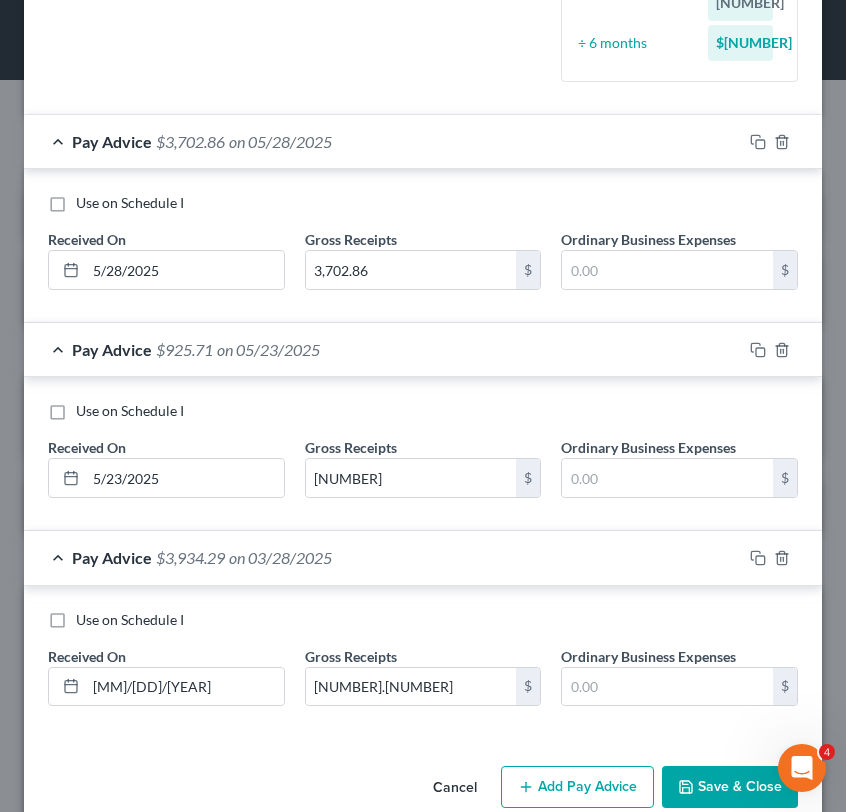 click on "Add Pay Advice" at bounding box center (577, 787) 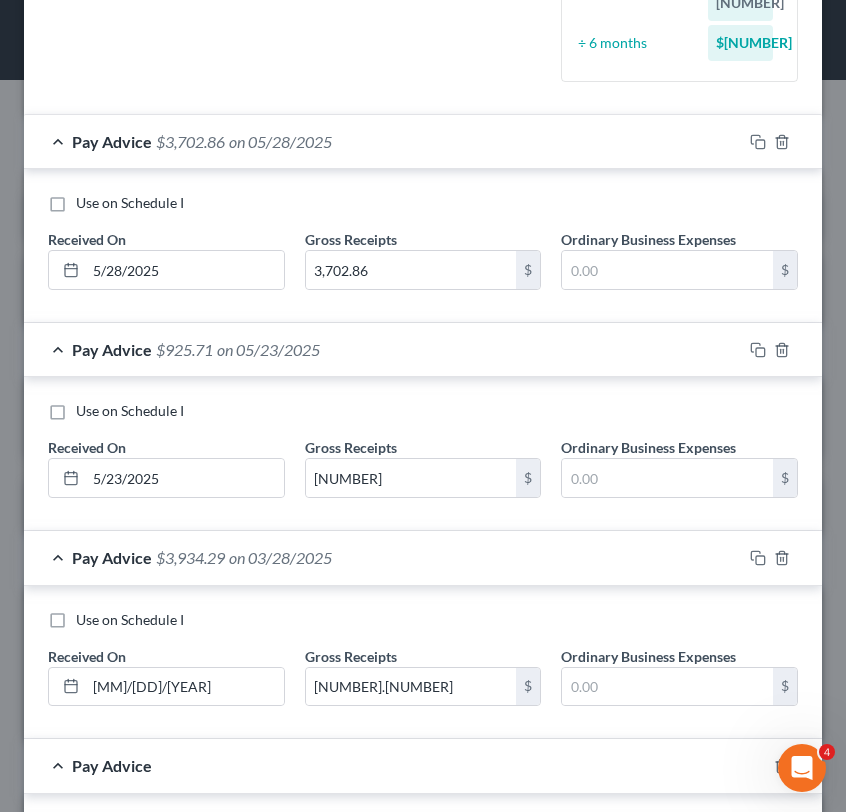 scroll, scrollTop: 557, scrollLeft: 0, axis: vertical 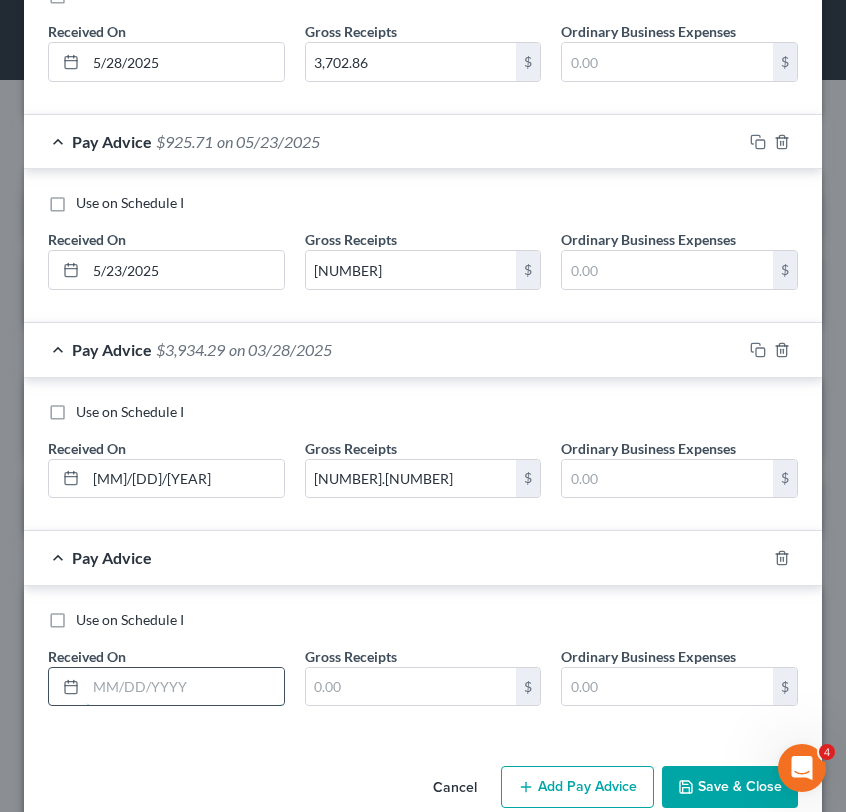 click at bounding box center (185, 687) 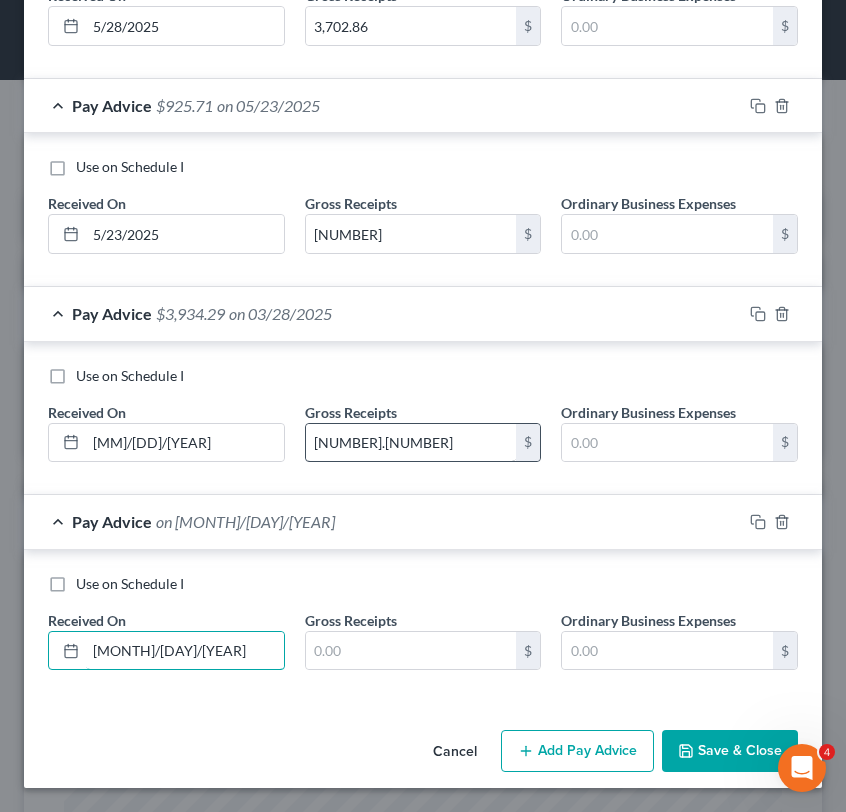 type on "[MONTH]/[DAY]/[YEAR]" 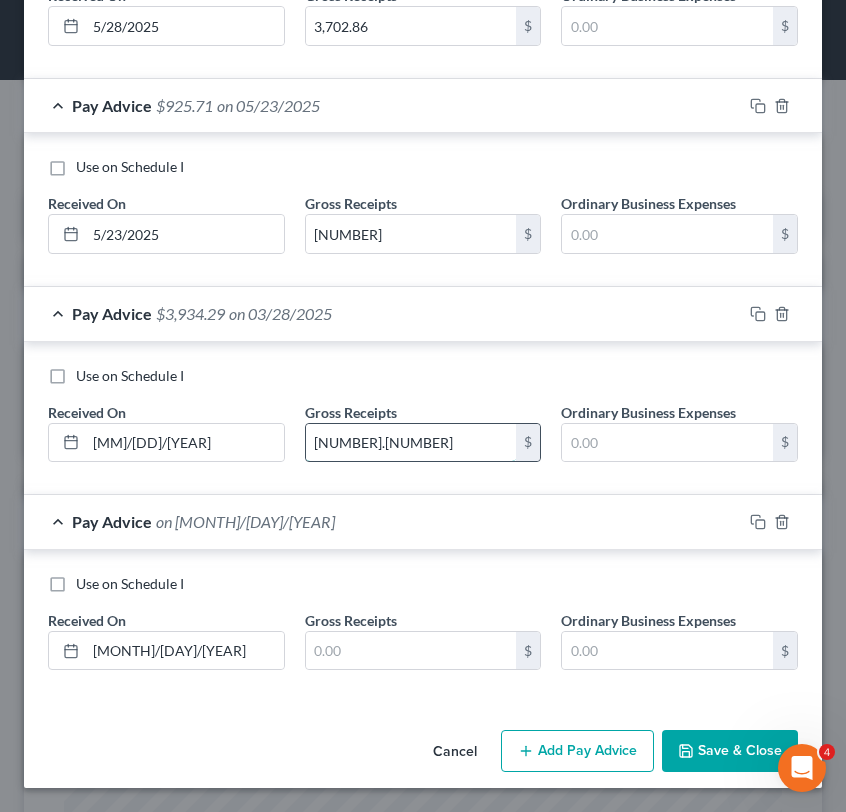 click on "[NUMBER].[NUMBER]" at bounding box center (411, 443) 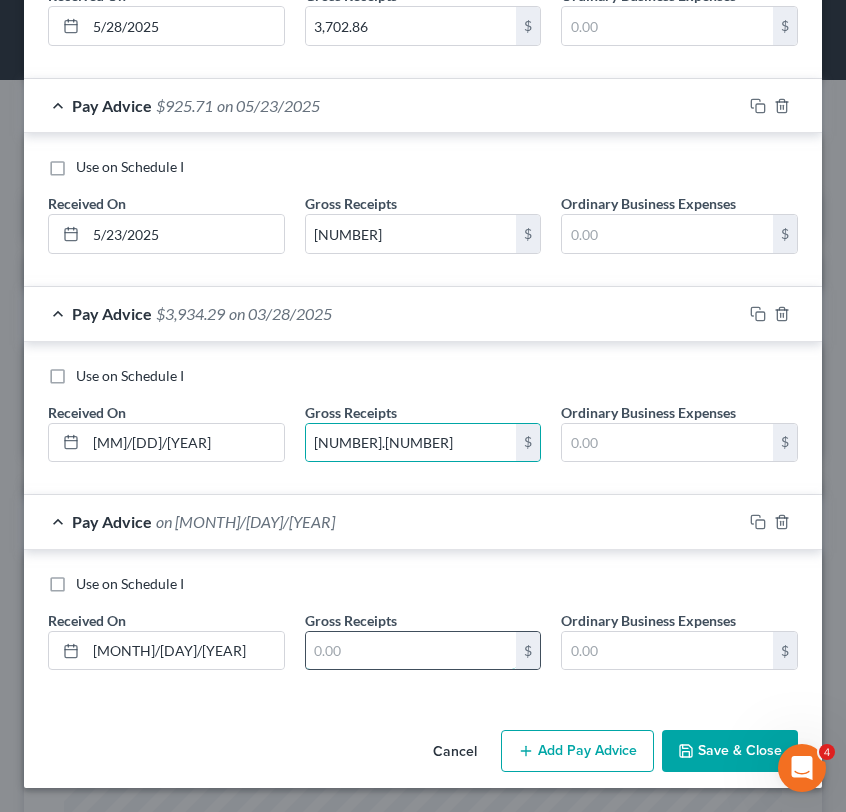 click at bounding box center [411, 651] 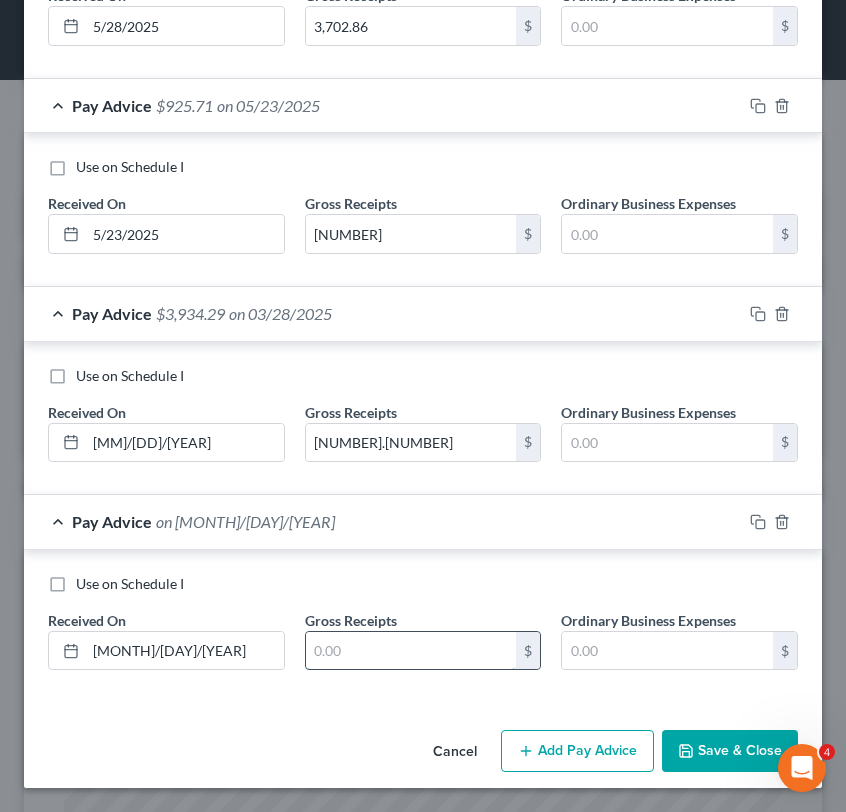 paste on "[NUMBER].[NUMBER]" 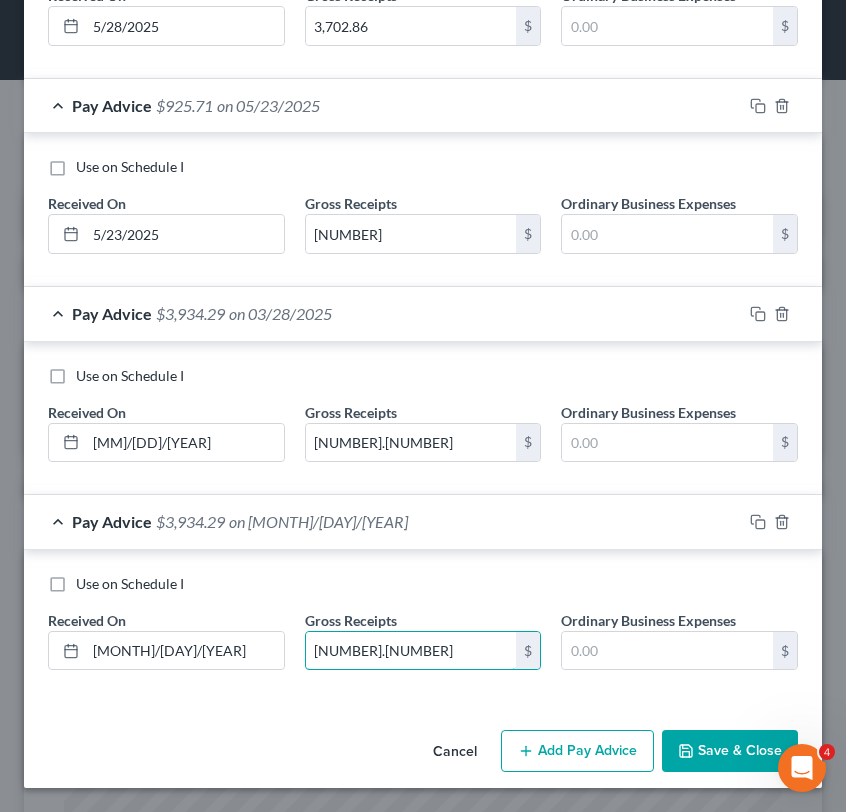 type on "[NUMBER].[NUMBER]" 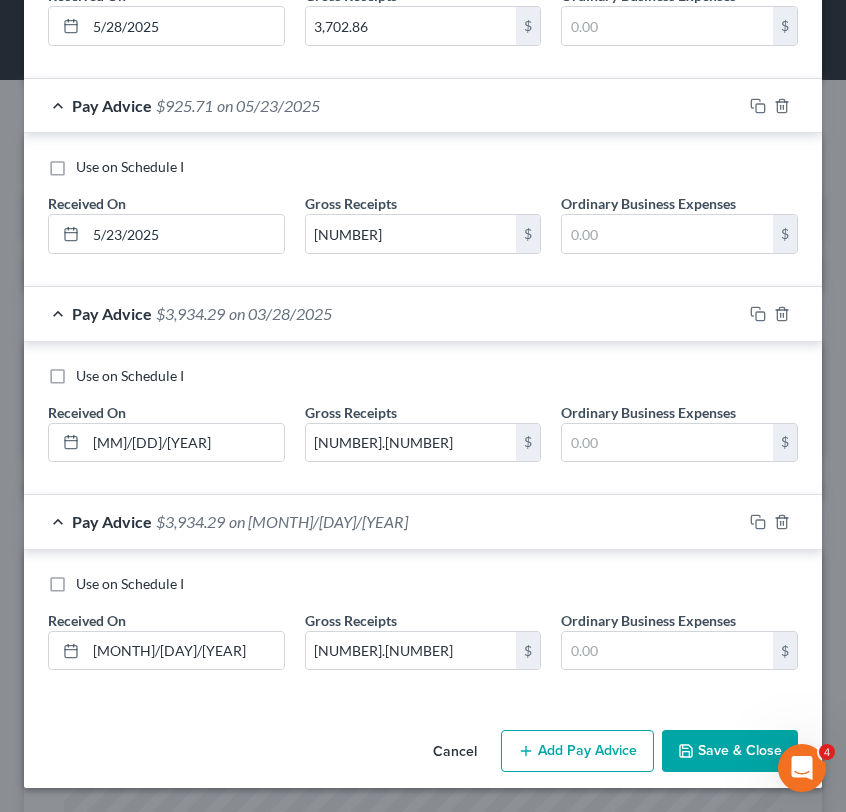 click on "Use on Schedule I
Received On
*
[MONTH]/[DAY]/[YEAR] Gross Receipts 3,934.29 $ Ordinary Business Expenses $" at bounding box center [423, 630] 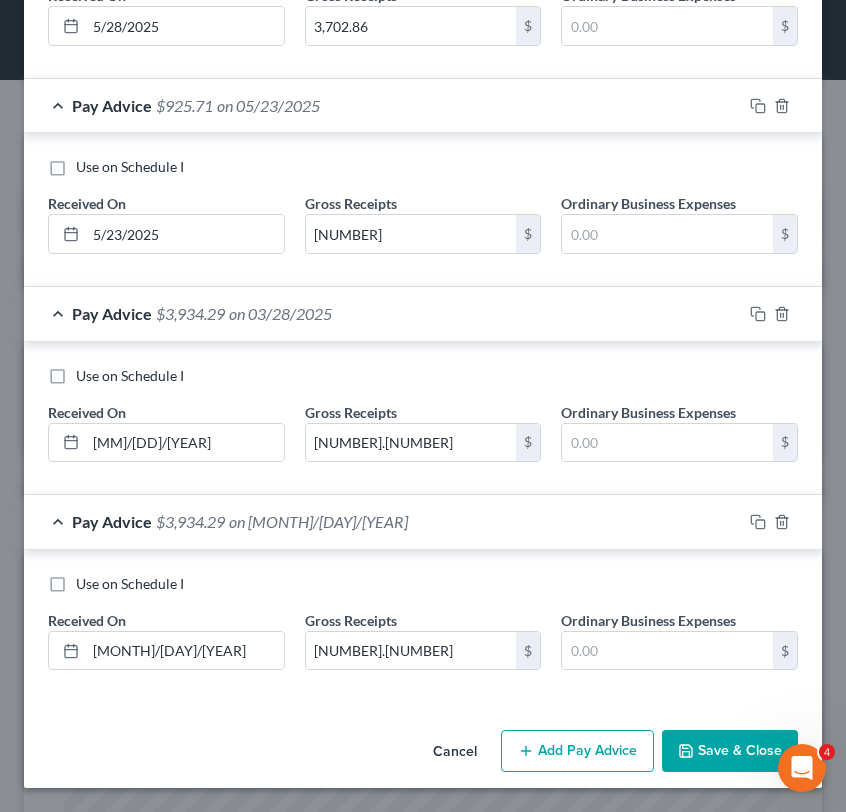 click on "Add Pay Advice" at bounding box center [577, 751] 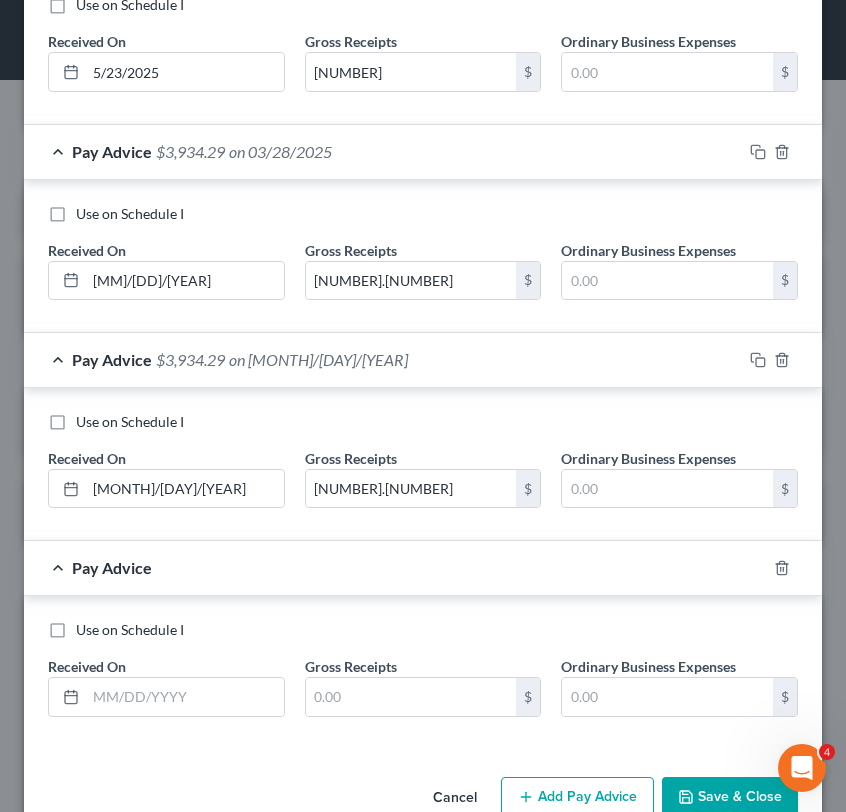 scroll, scrollTop: 765, scrollLeft: 0, axis: vertical 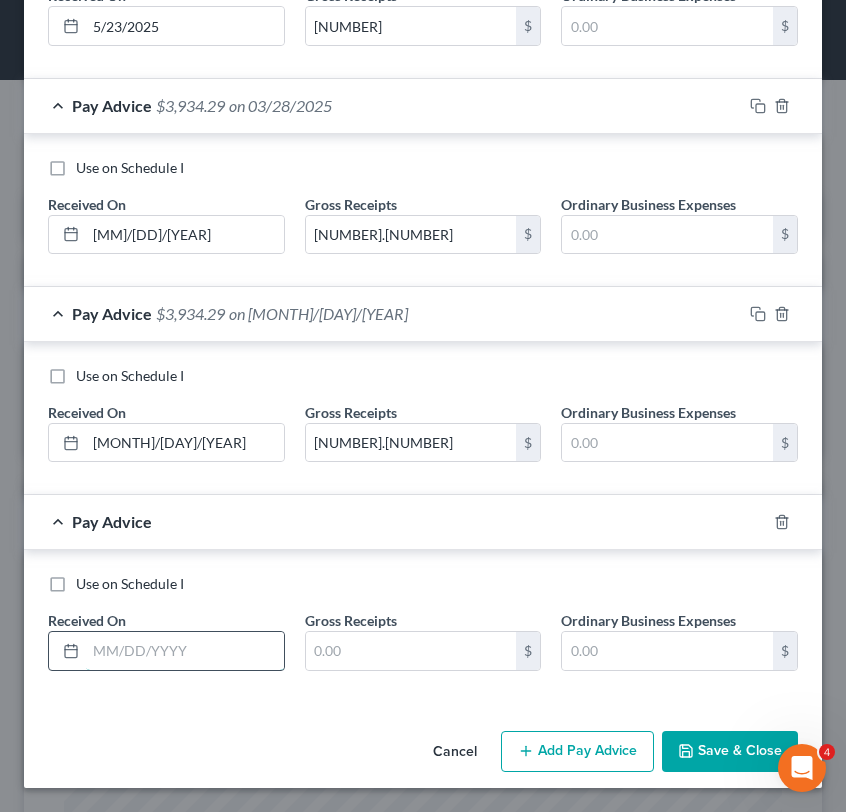 click at bounding box center (185, 651) 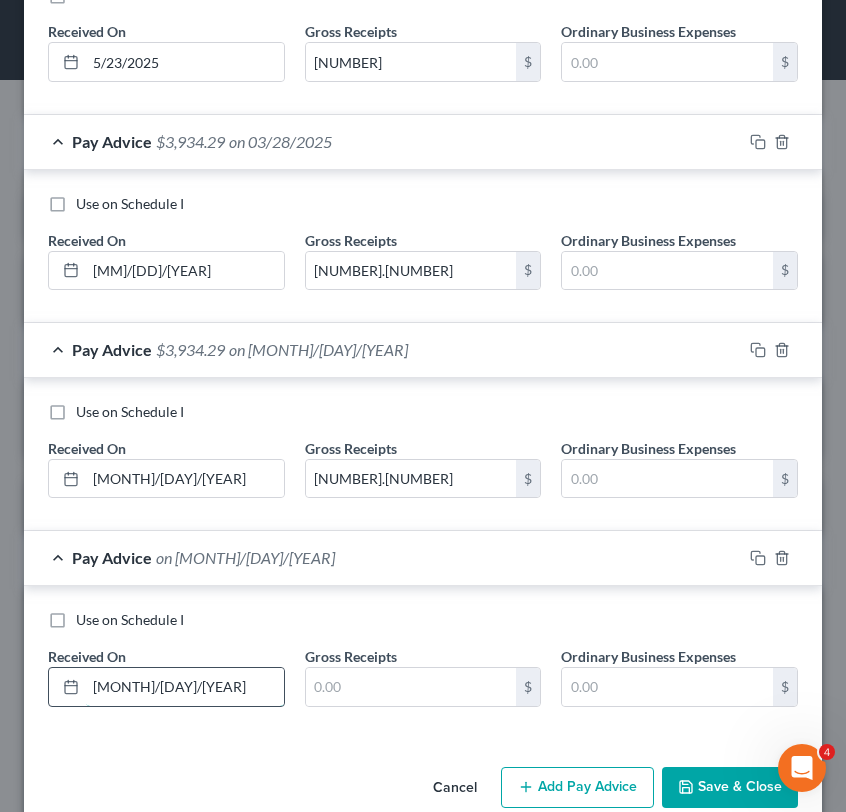 type on "[MONTH]/[DAY]/[YEAR]" 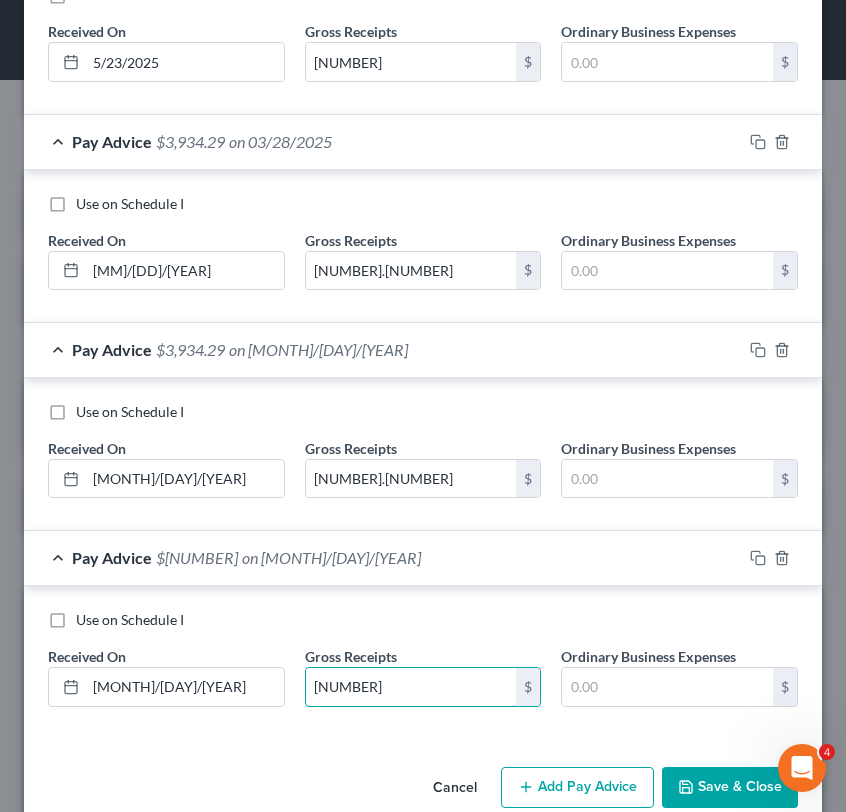 type on "[NUMBER]" 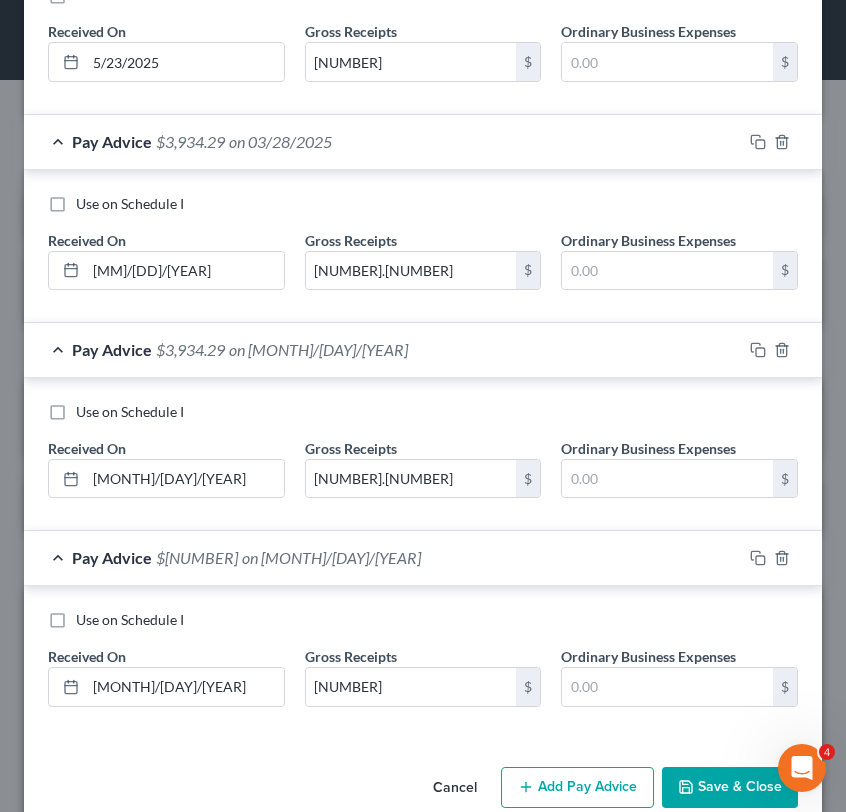 click on "Add Pay Advice" at bounding box center (577, 788) 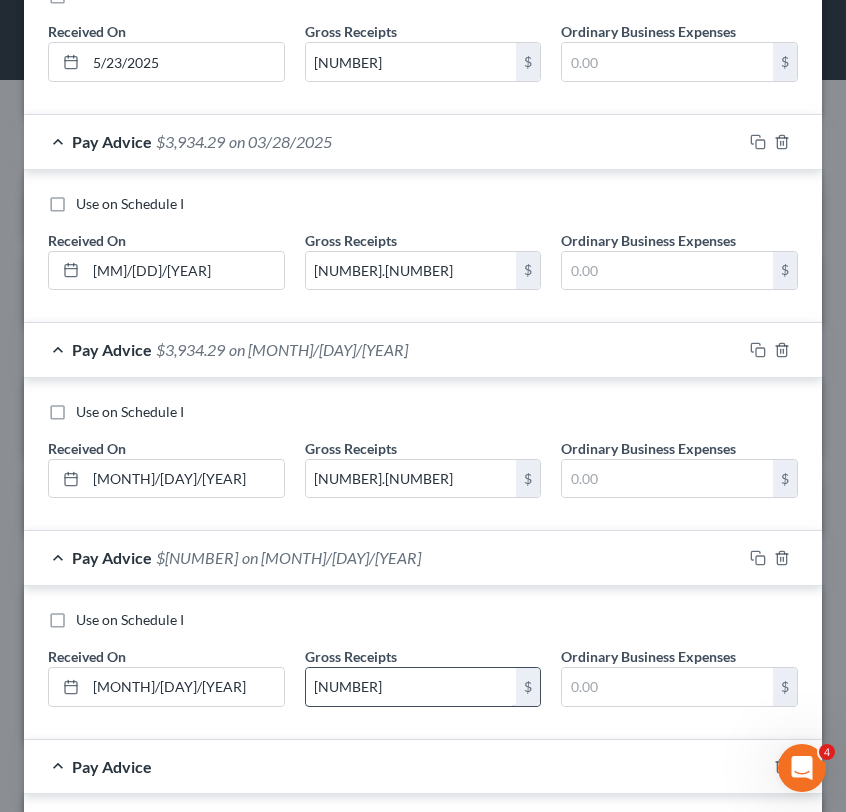 scroll, scrollTop: 973, scrollLeft: 0, axis: vertical 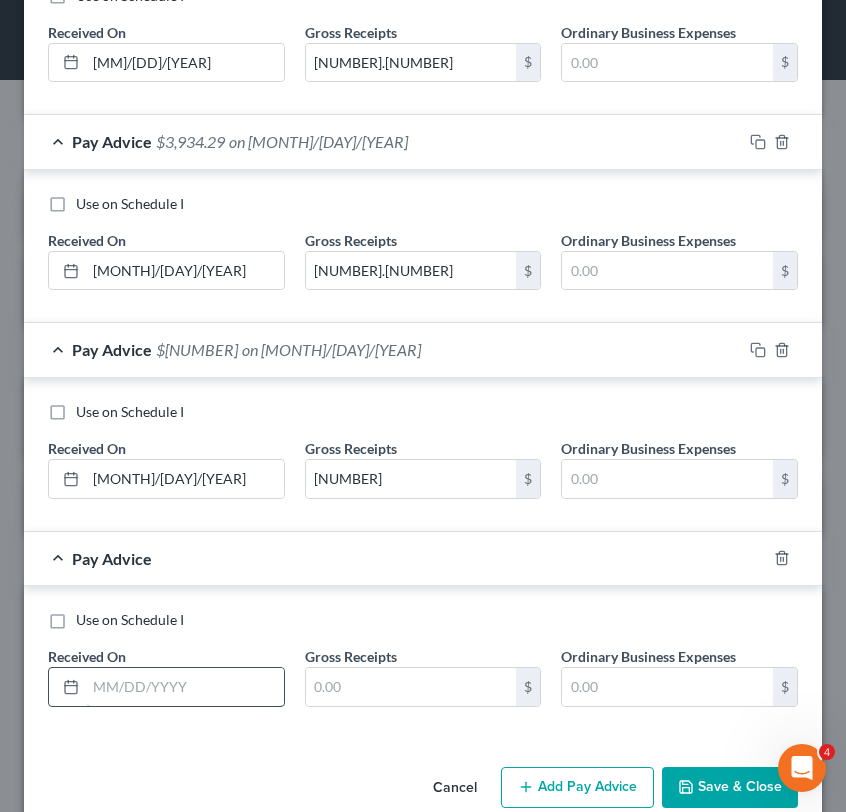 click at bounding box center [185, 687] 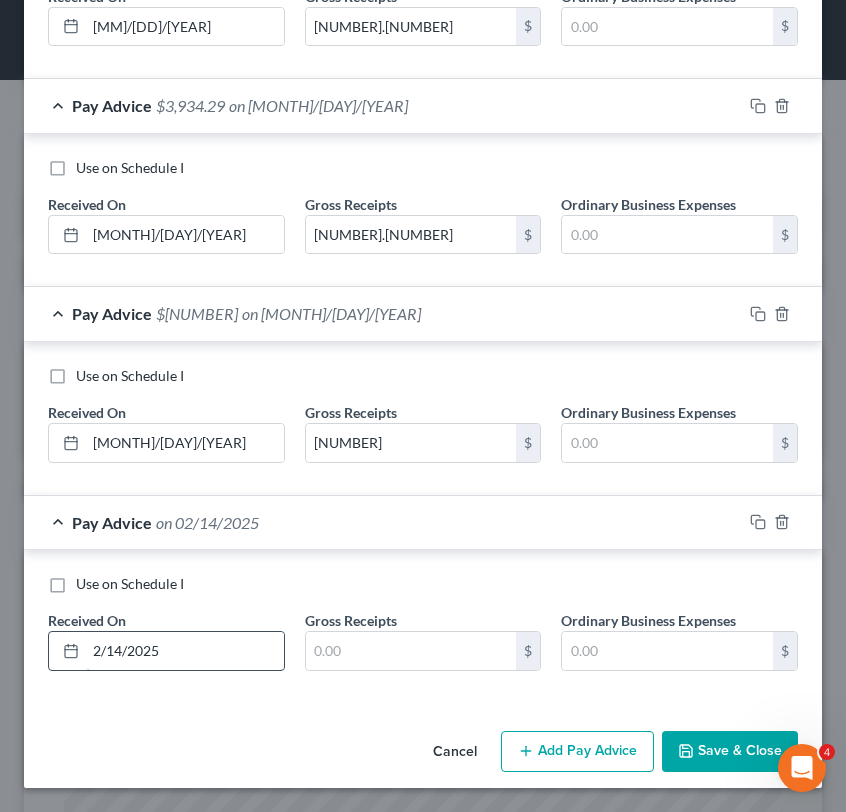 type on "2/14/2025" 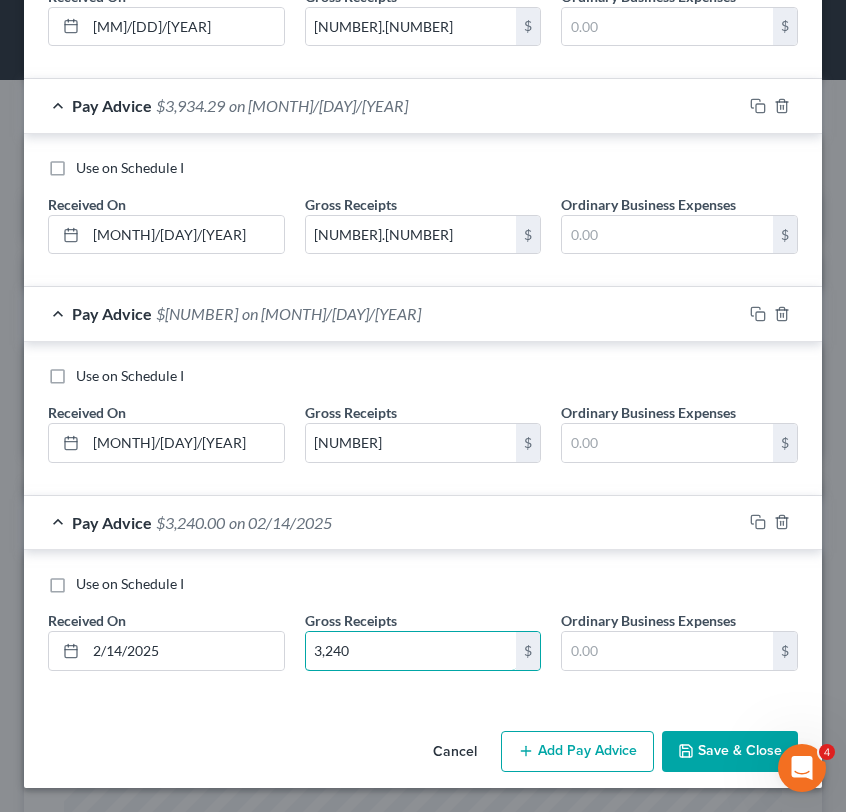 type on "3,240" 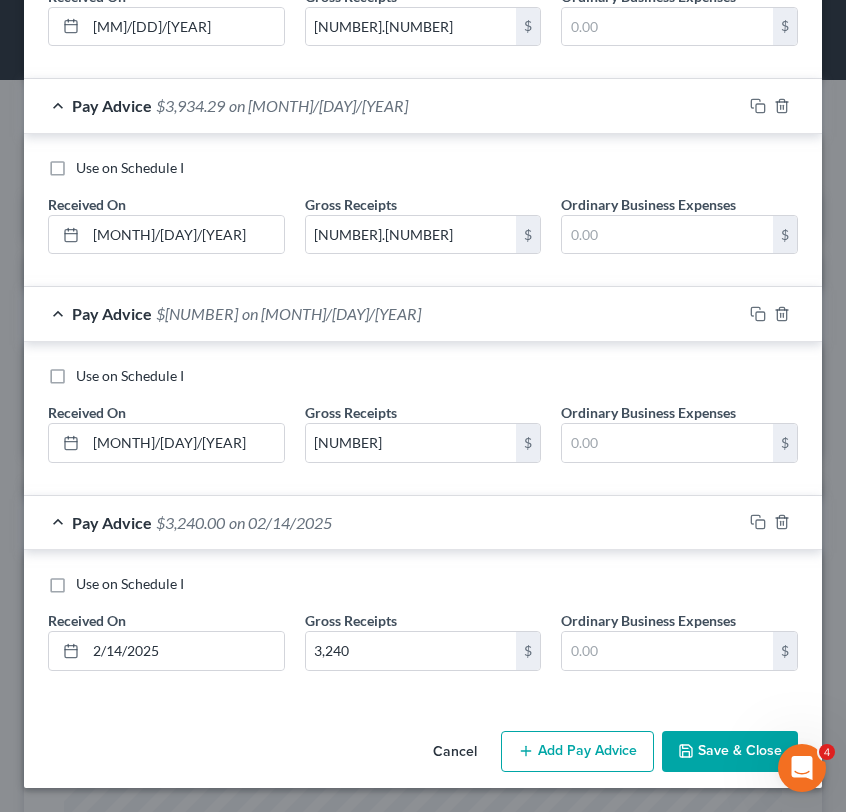 click on "Use on Schedule I
Received On
*
[DAY]/[MONTH]/[YEAR] Gross Receipts 3,240 $ Ordinary Business Expenses $" at bounding box center (423, 626) 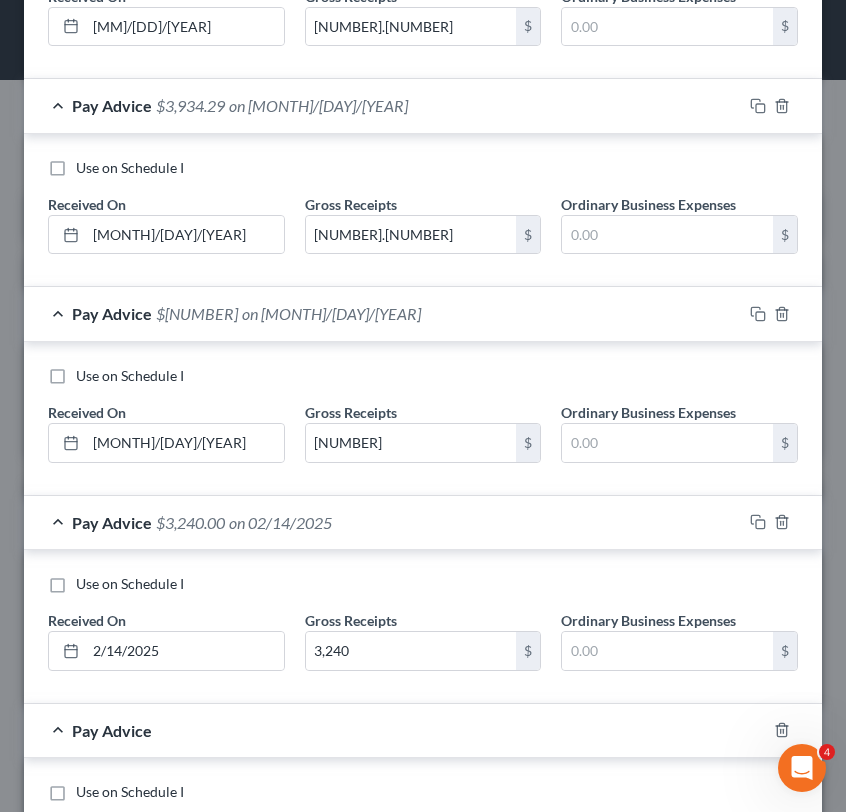scroll, scrollTop: 1181, scrollLeft: 0, axis: vertical 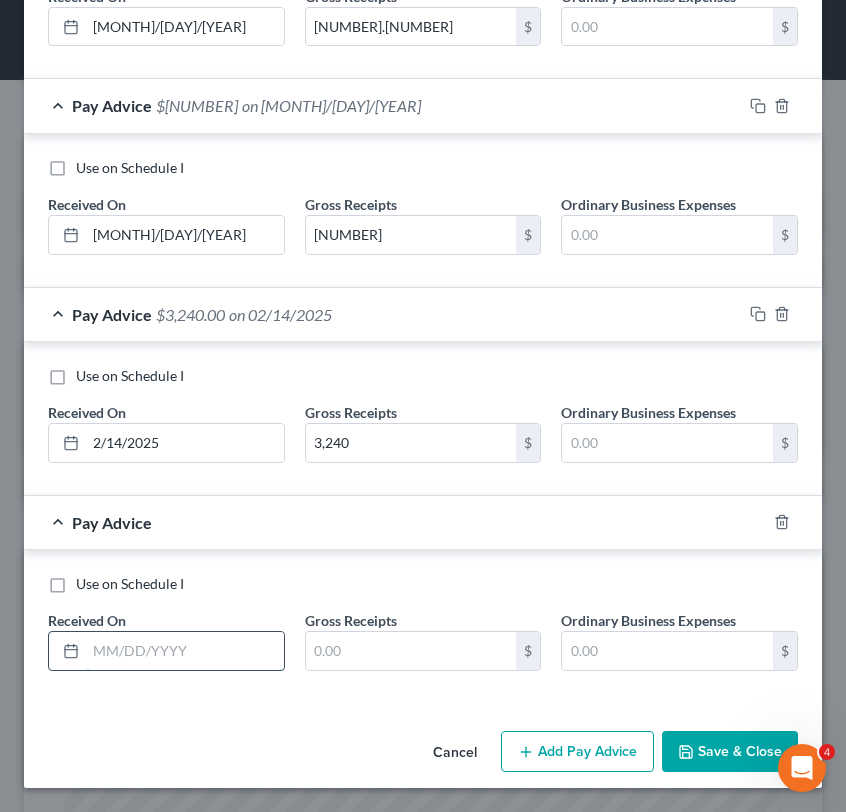 click at bounding box center (185, 651) 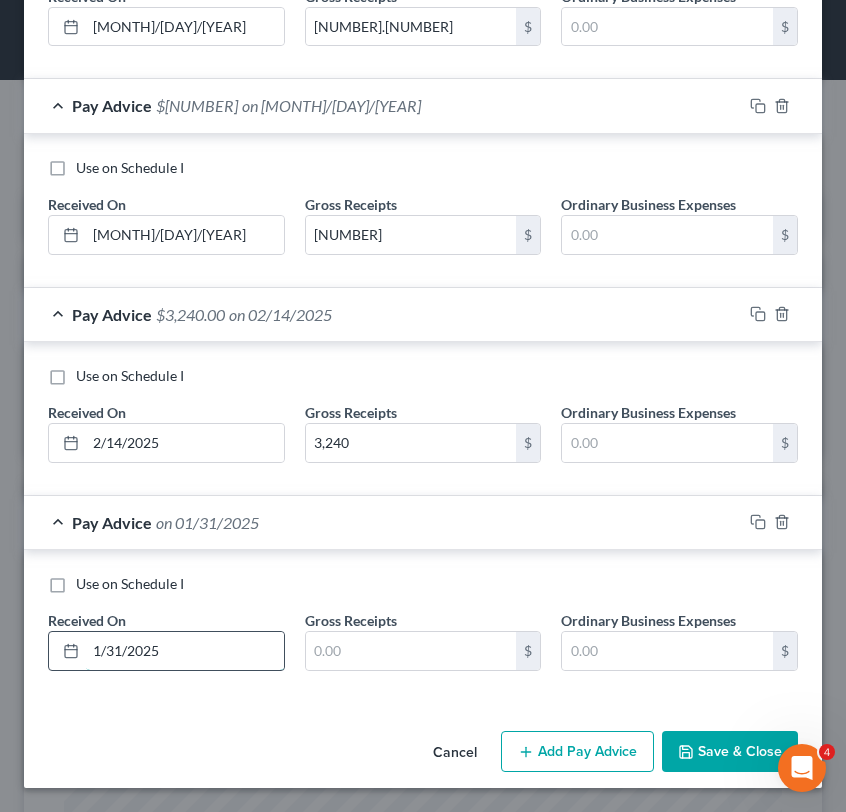 type on "1/31/2025" 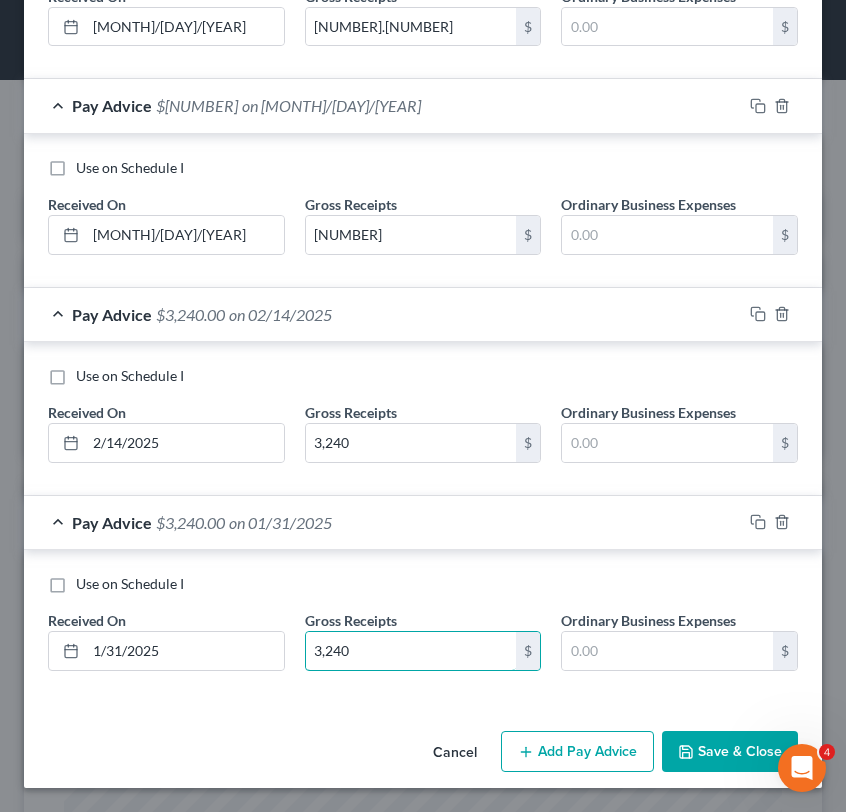 type on "3,240" 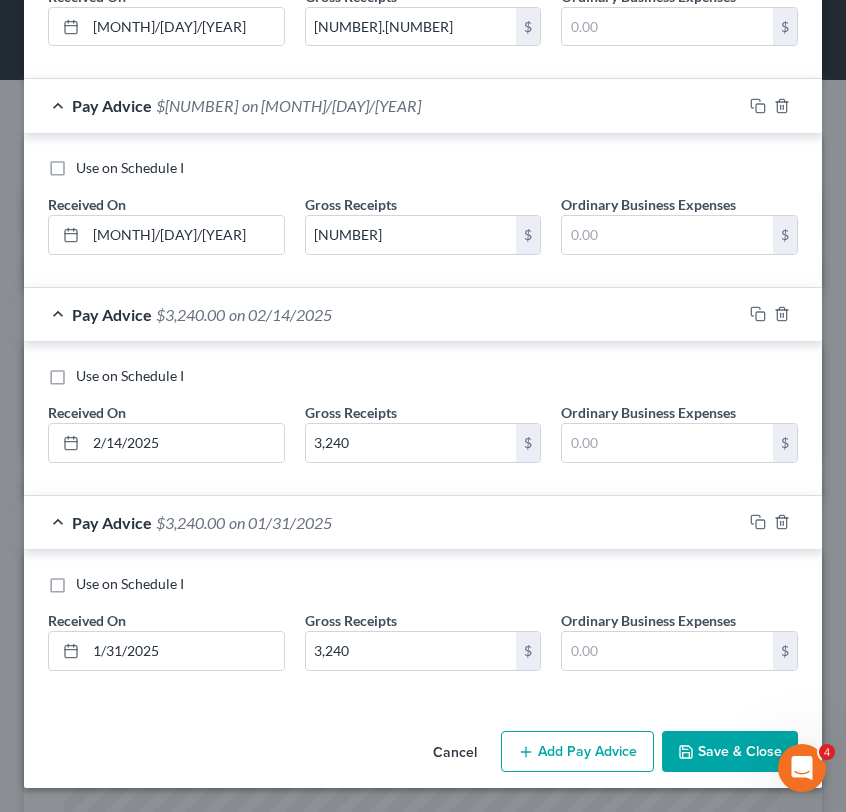 click on "Add Pay Advice" at bounding box center [577, 752] 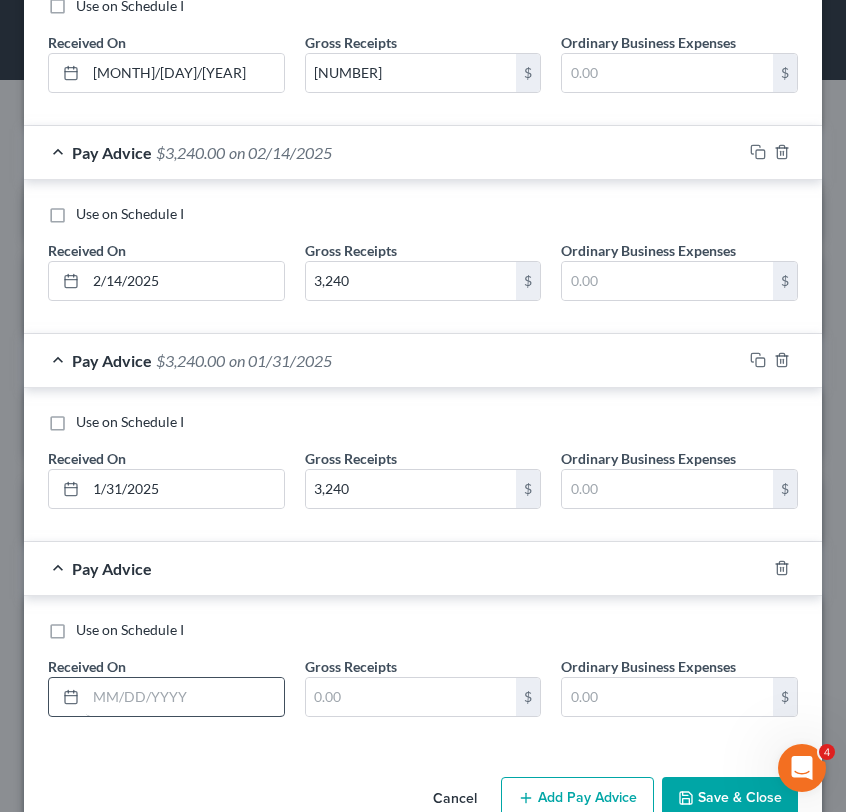 scroll, scrollTop: 1361, scrollLeft: 0, axis: vertical 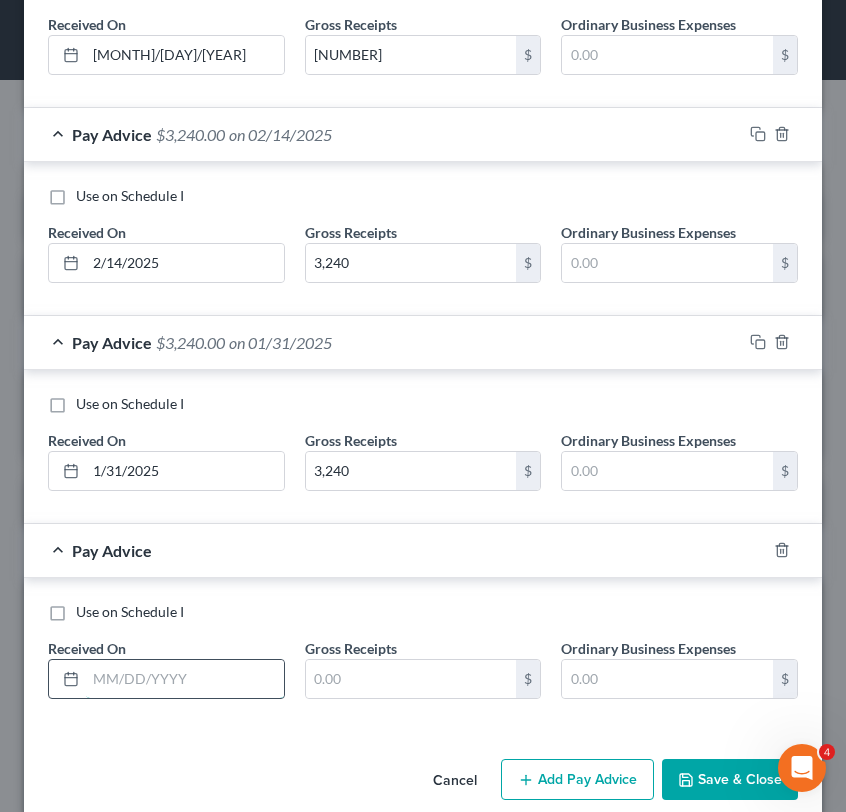 click at bounding box center (185, 679) 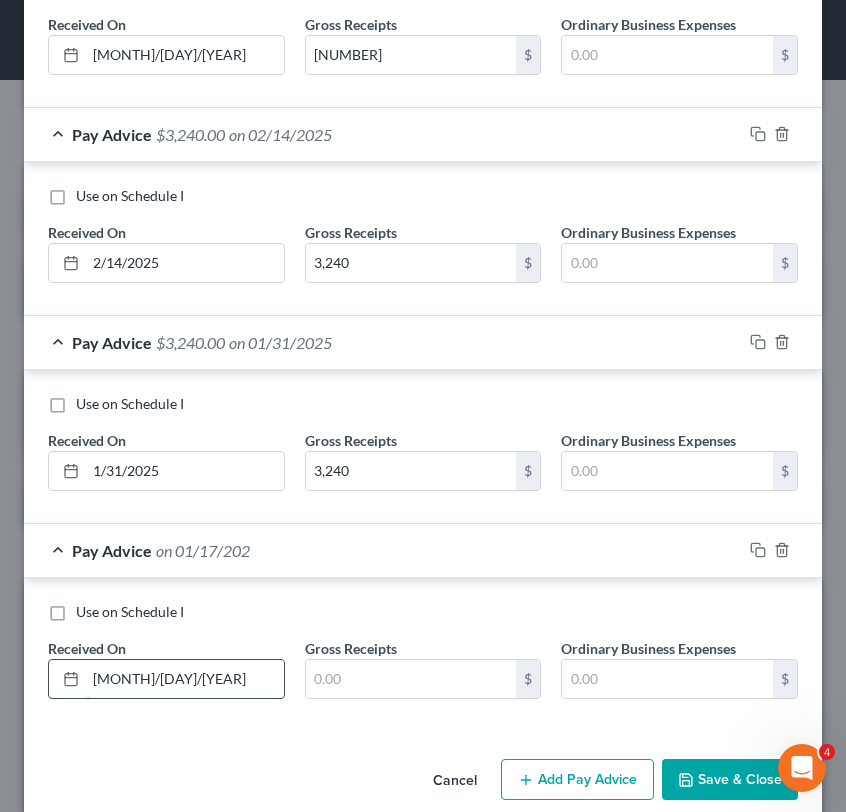type on "[MONTH]/[DAY]/[YEAR]" 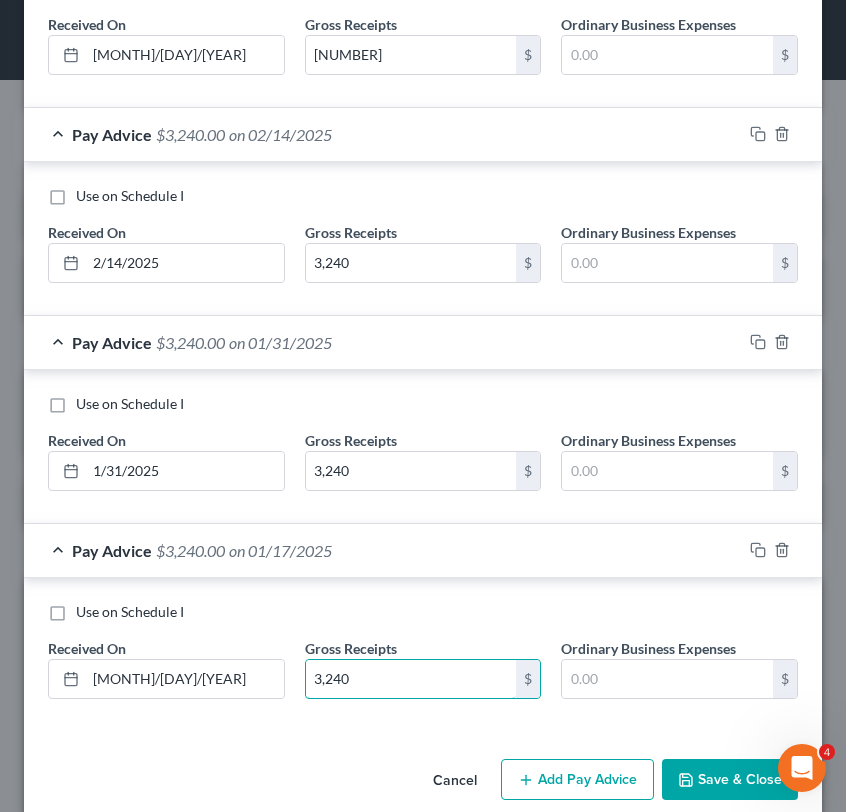 type on "3,240" 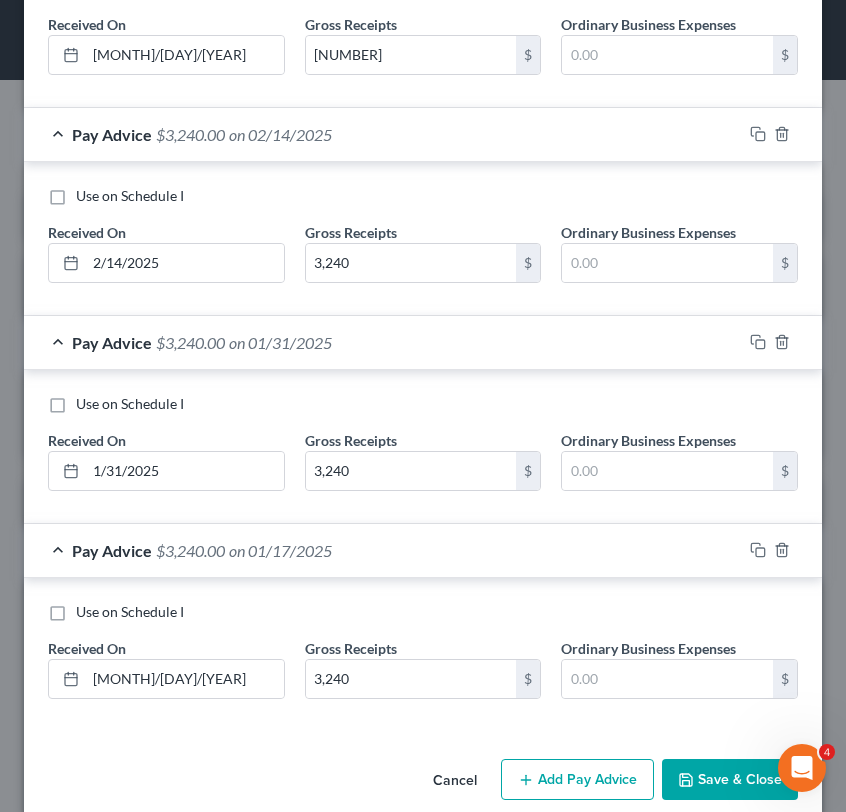 click on "Add Pay Advice" at bounding box center (577, 780) 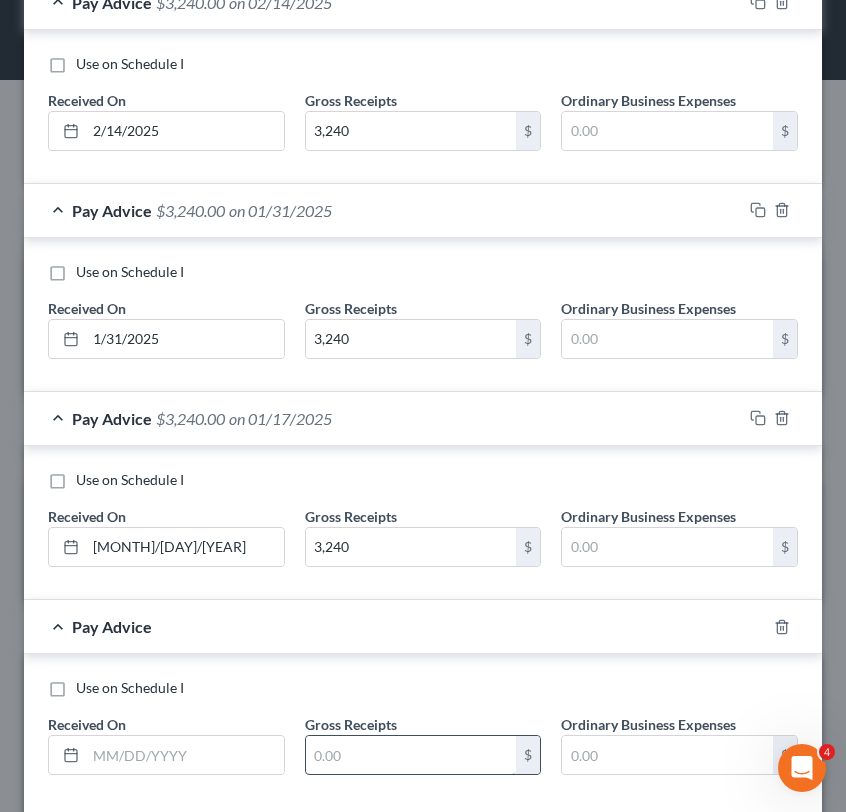 scroll, scrollTop: 1517, scrollLeft: 0, axis: vertical 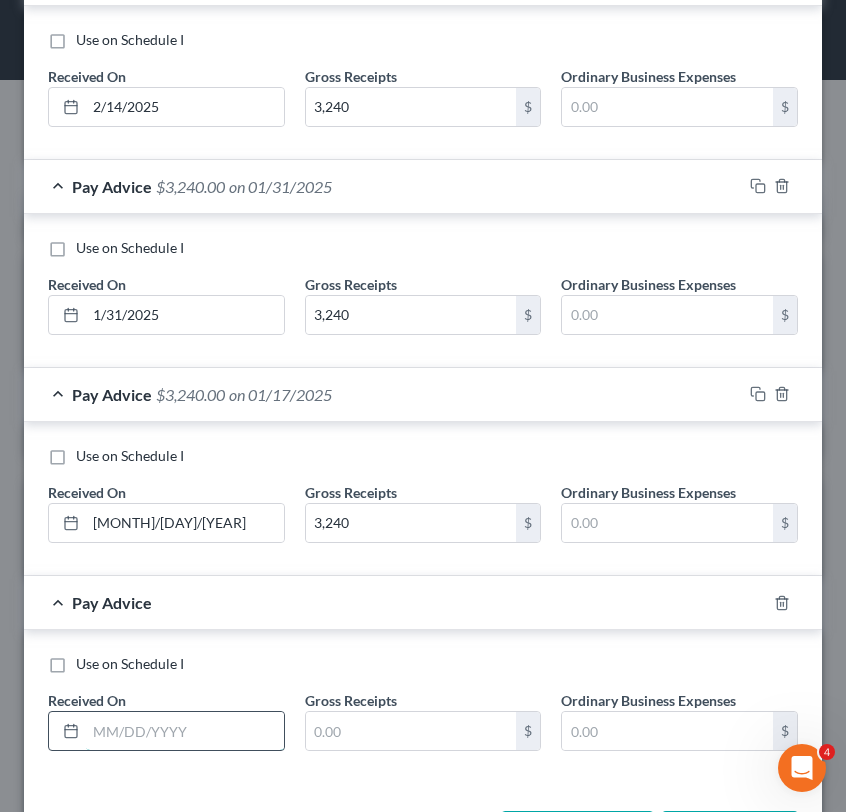 click at bounding box center [185, 731] 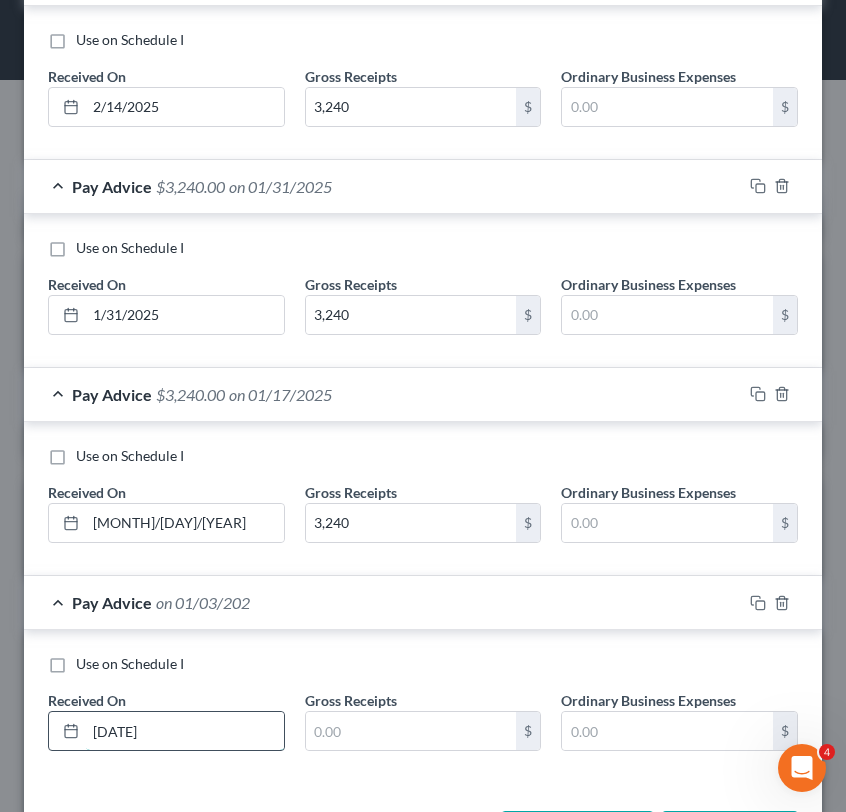 type on "[DATE]" 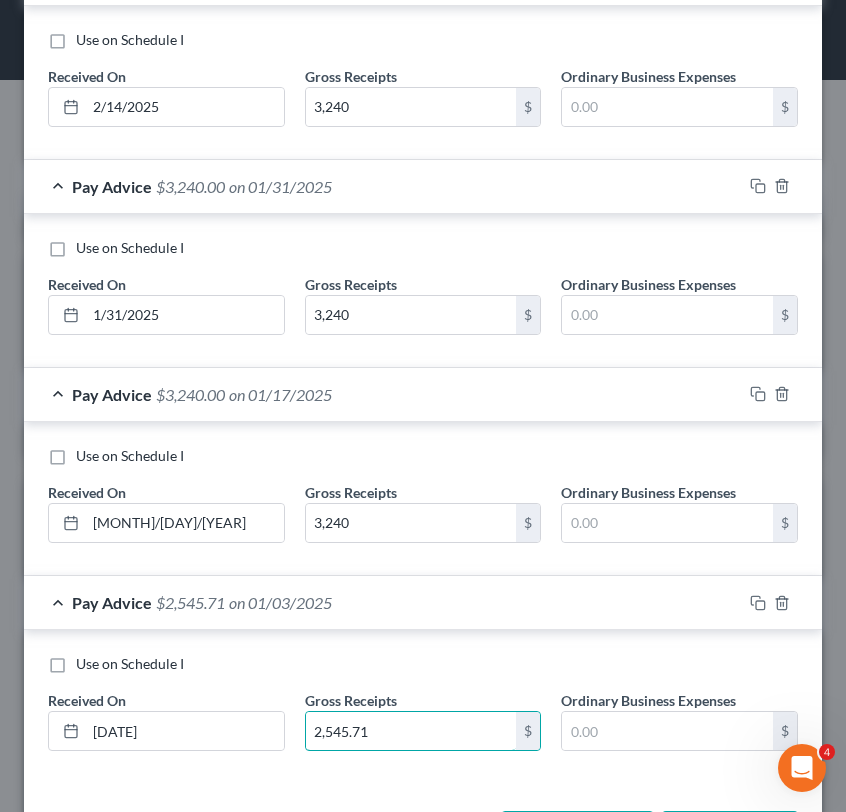 type on "2,545.71" 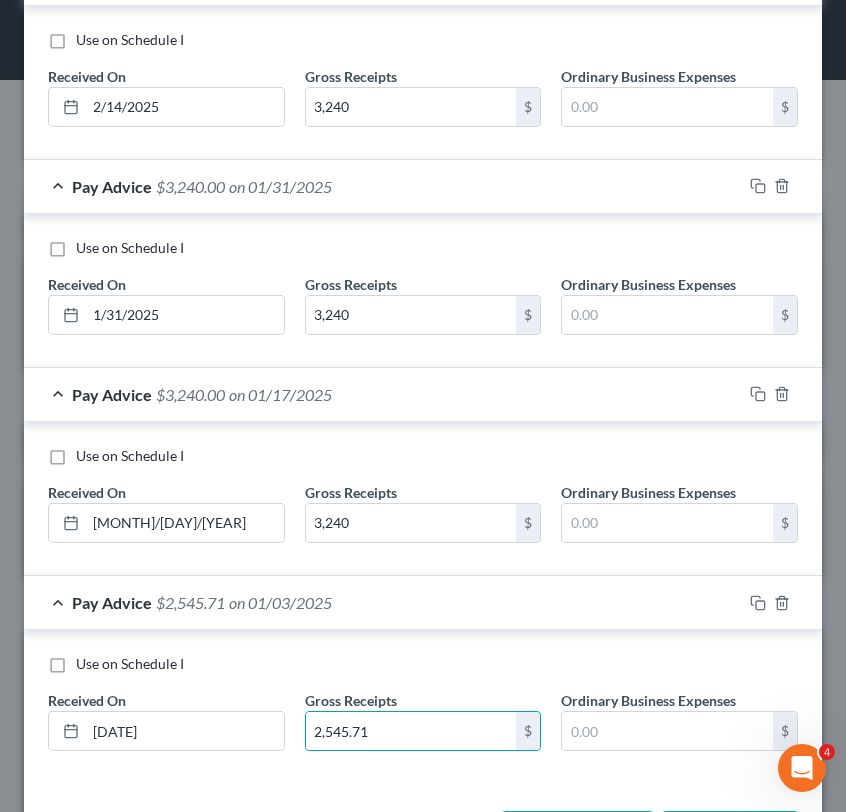 click on "Use on Schedule I
Received On
*
[MONTH]/[DAY]/[YEAR] Gross Receipts 2,545.71 $ Ordinary Business Expenses $" at bounding box center (423, 710) 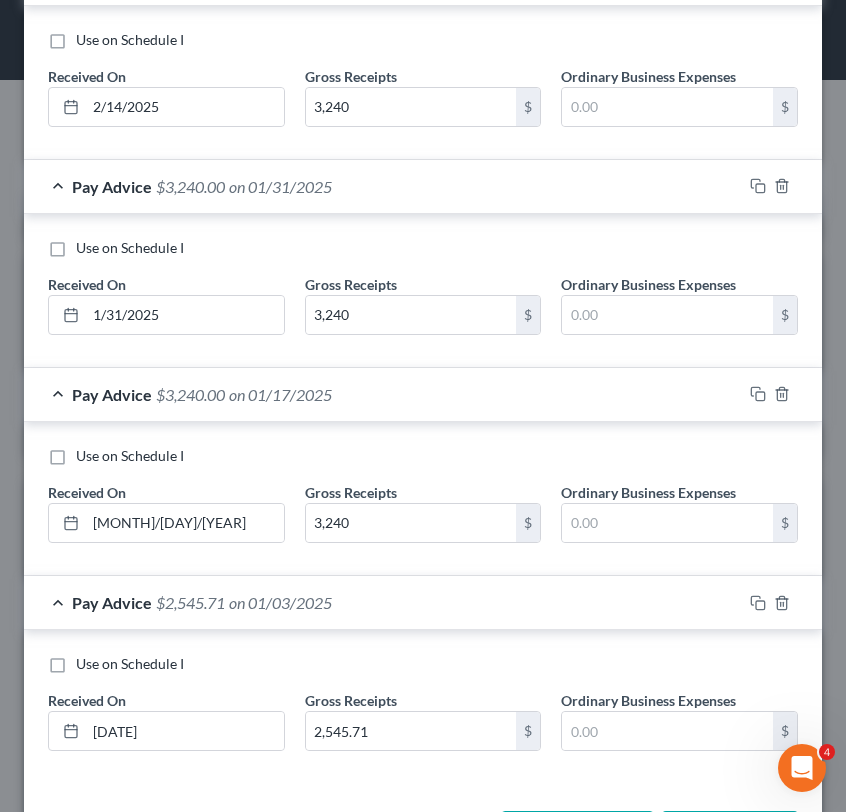 scroll, scrollTop: 1597, scrollLeft: 0, axis: vertical 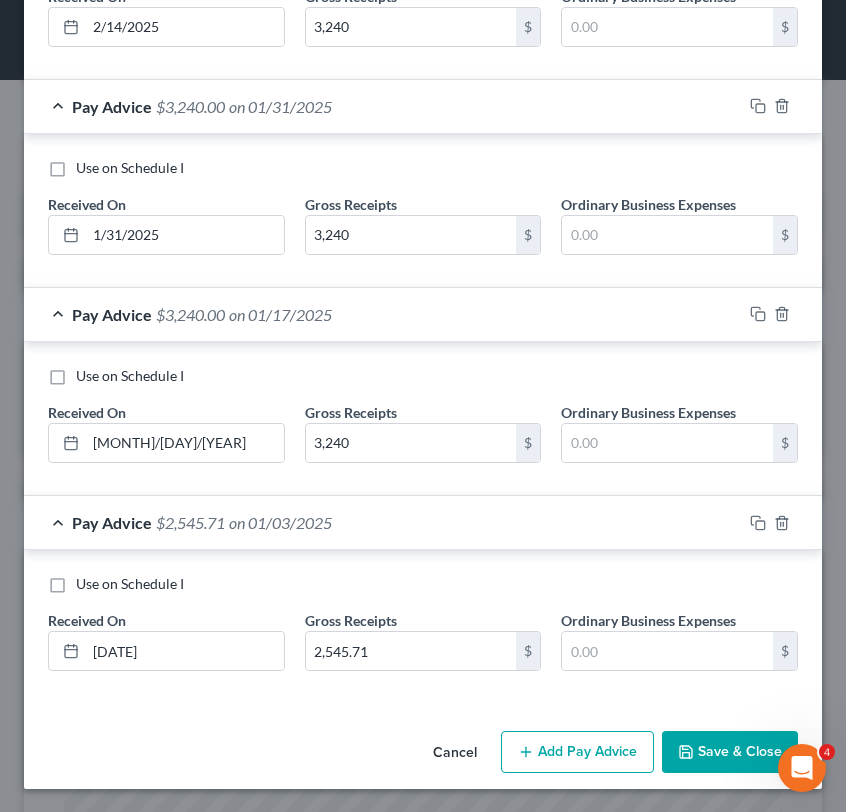 click on "Save & Close" at bounding box center [730, 752] 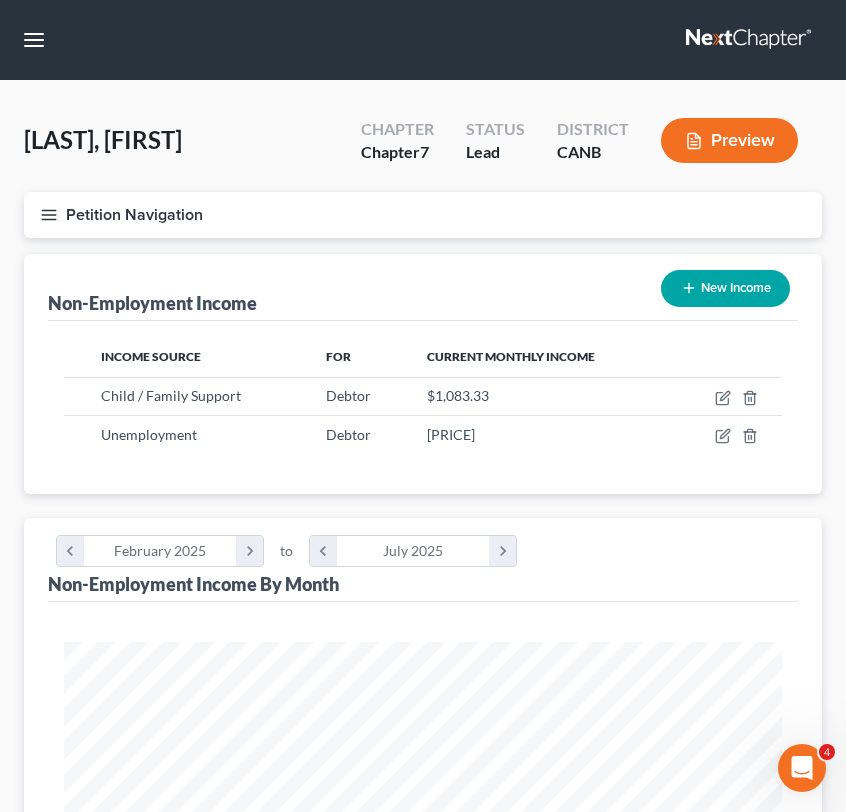 click on "New Income" at bounding box center (725, 288) 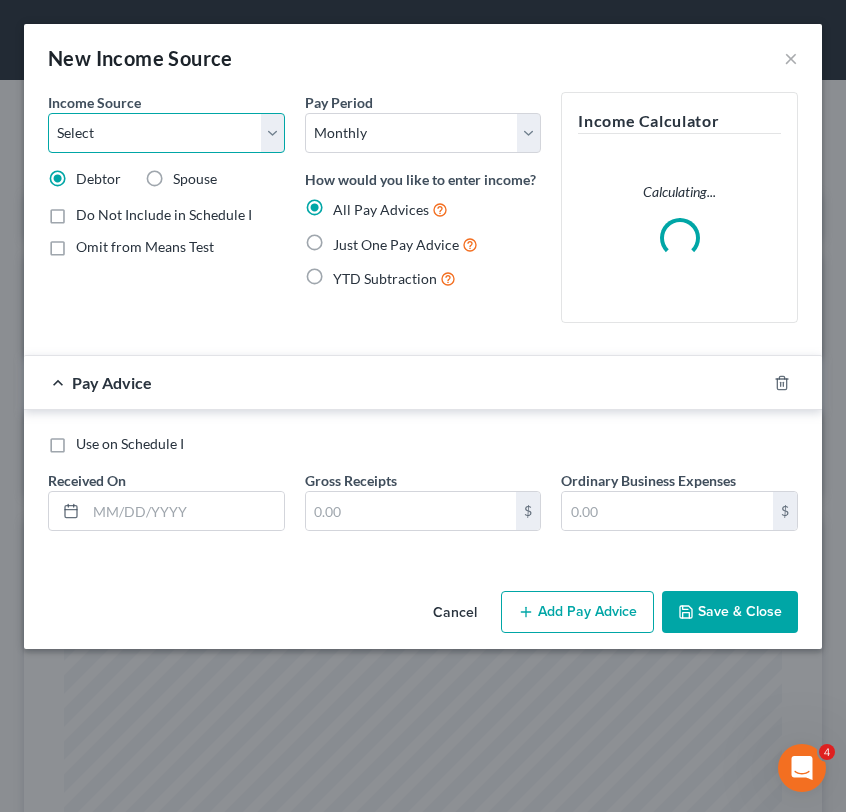 click on "Select Unemployment Disability (from employer) Pension Retirement Social Security / Social Security Disability Other Government Assistance Interests, Dividends or Royalties Child / Family Support Contributions to Household Property / Rental Business, Professional or Farm Alimony / Maintenance Payments Military Disability Benefits Other Monthly Income" at bounding box center [166, 133] 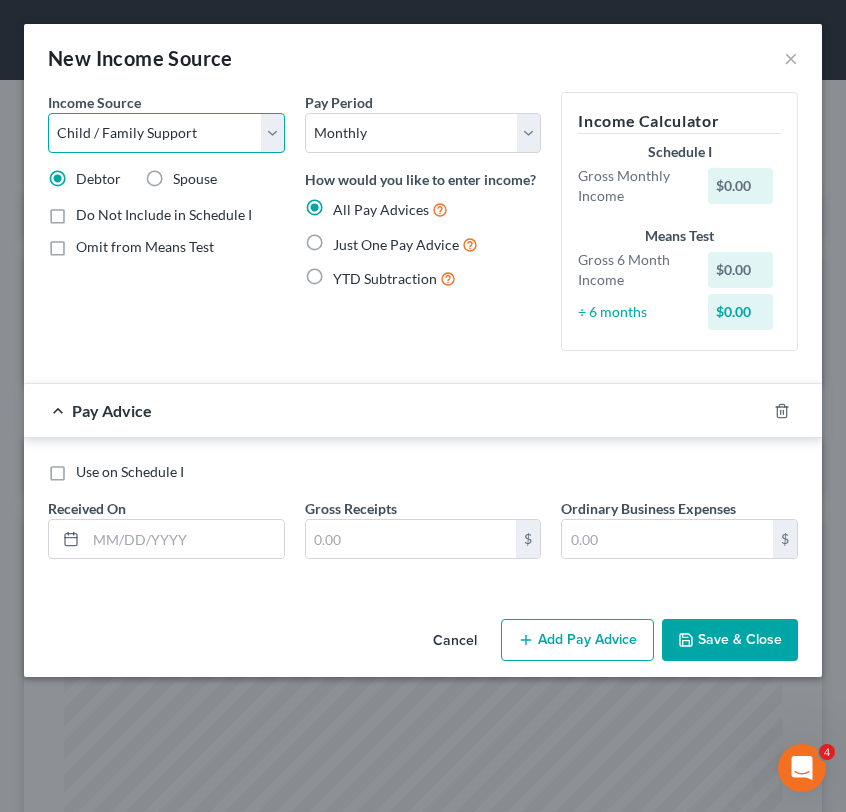 click on "Select Unemployment Disability (from employer) Pension Retirement Social Security / Social Security Disability Other Government Assistance Interests, Dividends or Royalties Child / Family Support Contributions to Household Property / Rental Business, Professional or Farm Alimony / Maintenance Payments Military Disability Benefits Other Monthly Income" at bounding box center (166, 133) 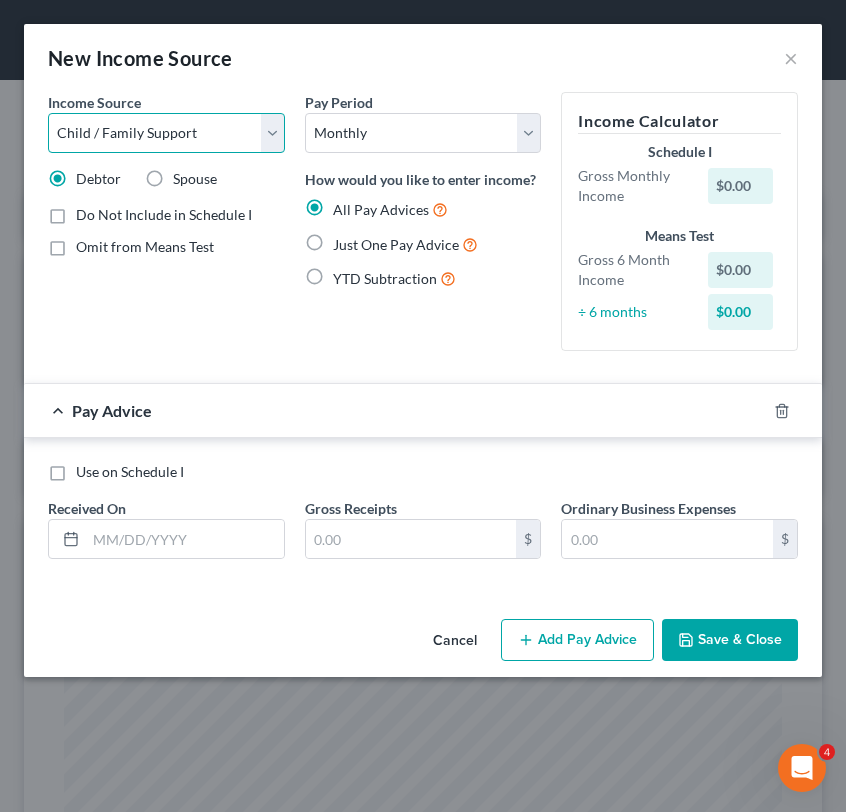 select on "13" 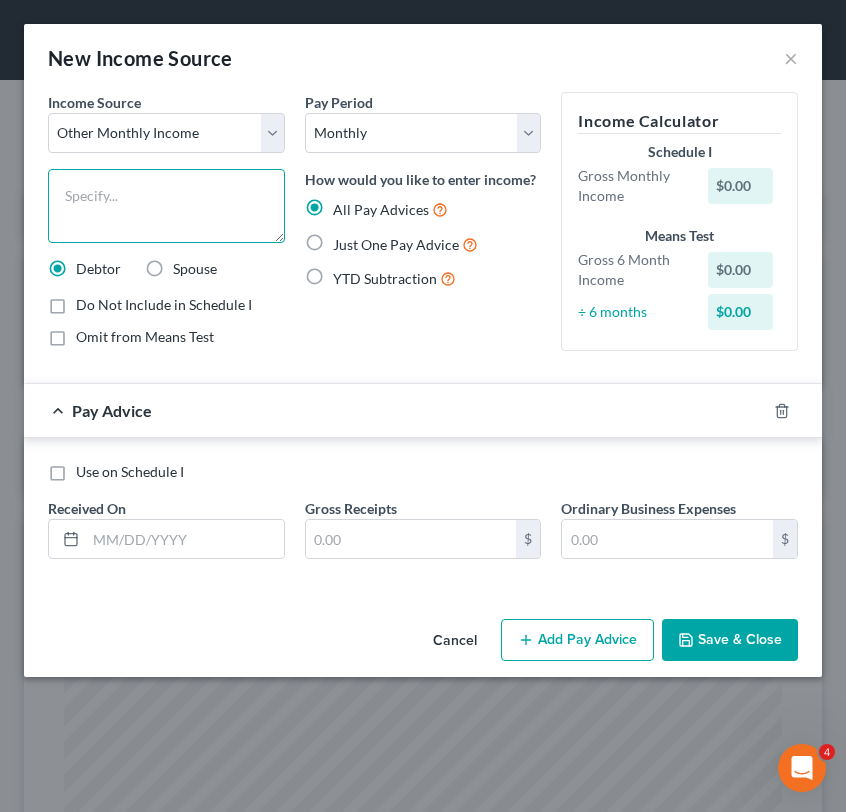 click at bounding box center (166, 206) 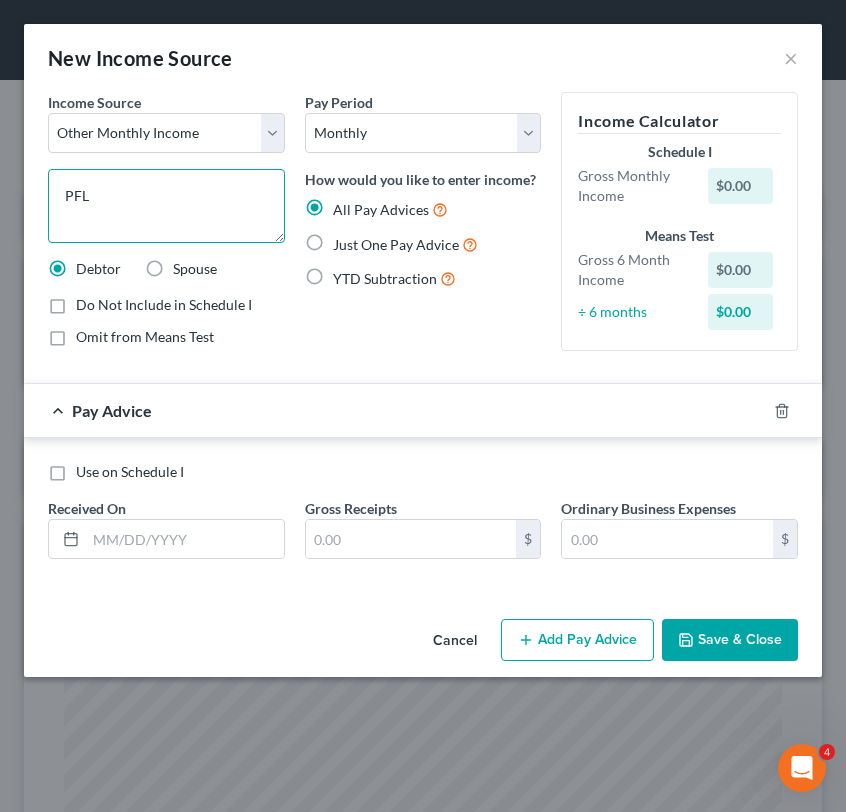 type on "PFL" 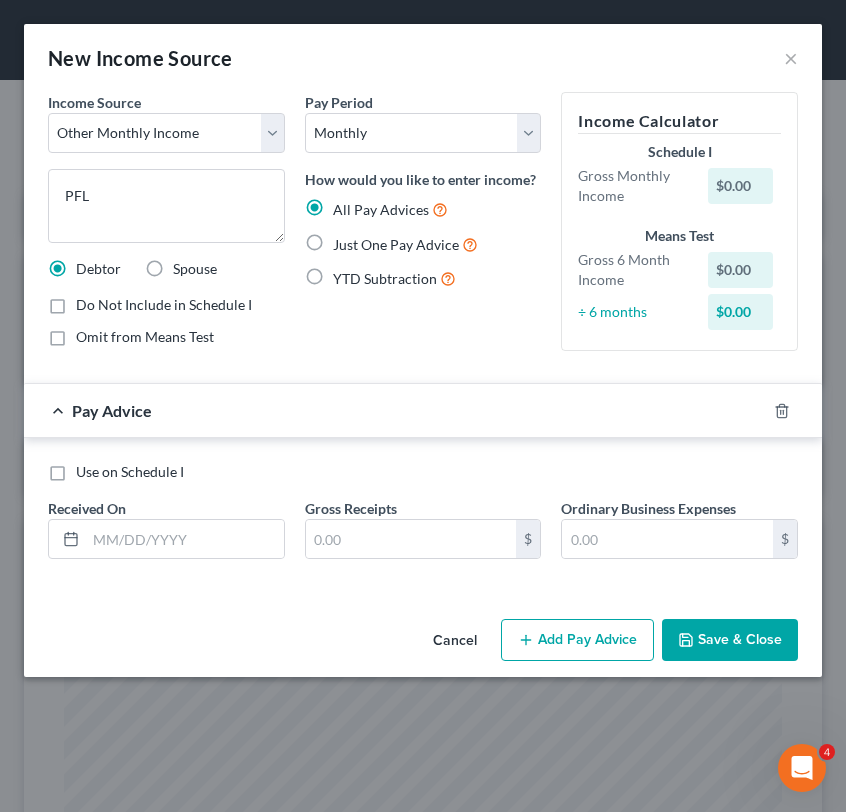 click on "Pay Advice" at bounding box center [395, 410] 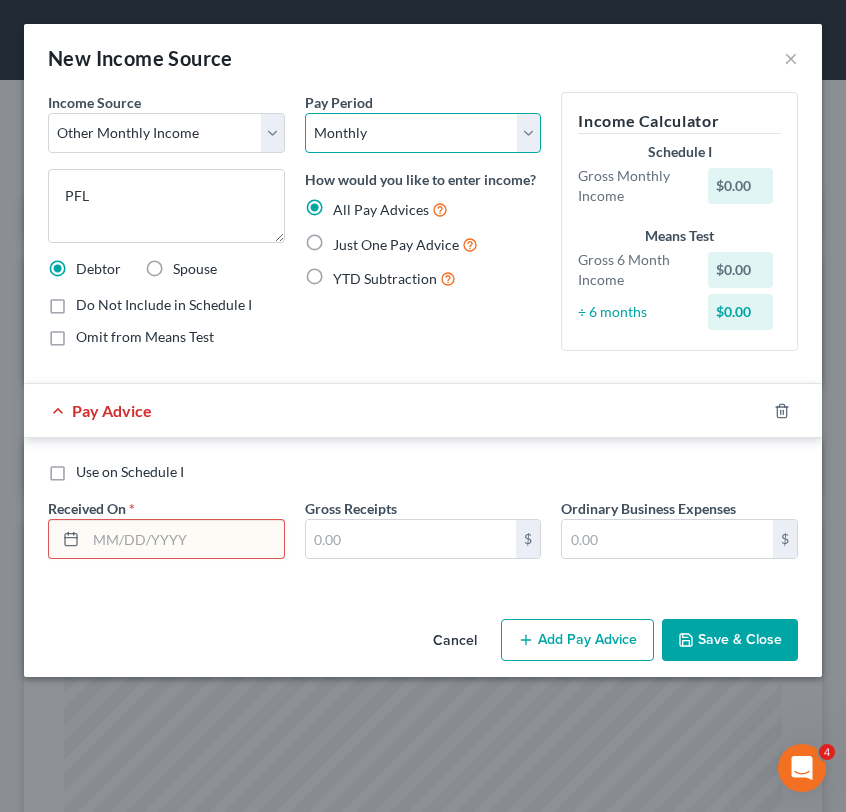 click on "Select Monthly Twice Monthly Every Other Week Weekly" at bounding box center [423, 133] 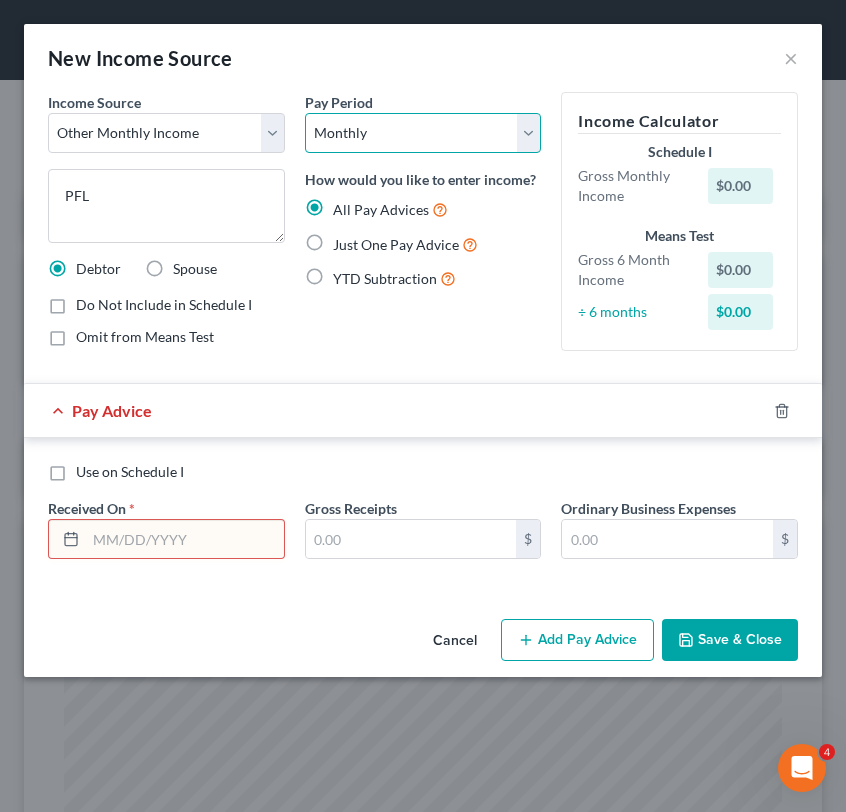 select on "2" 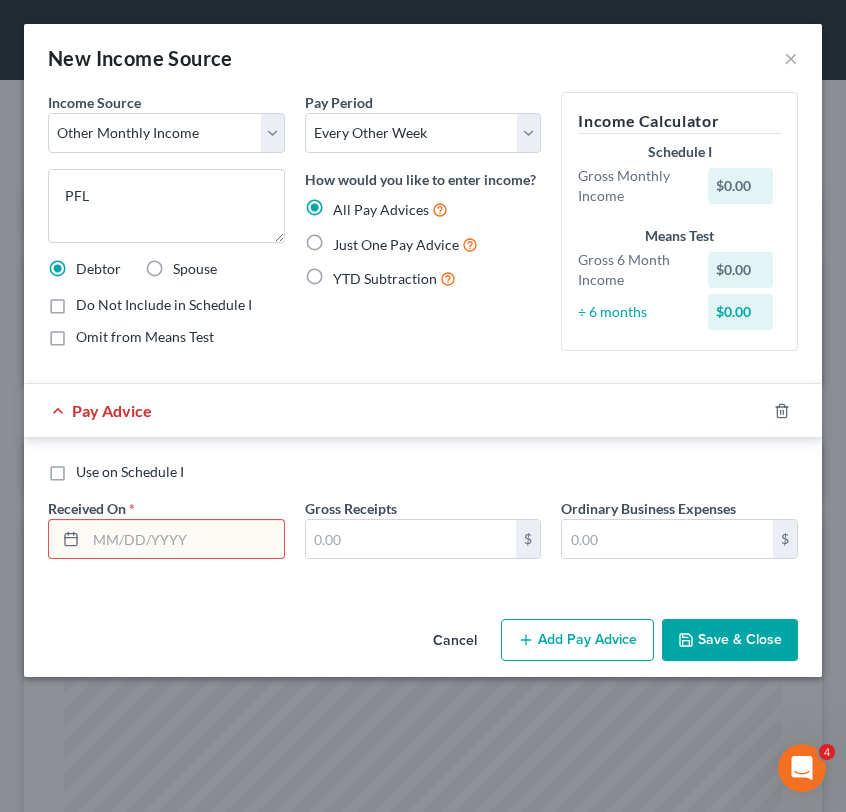 click at bounding box center [185, 539] 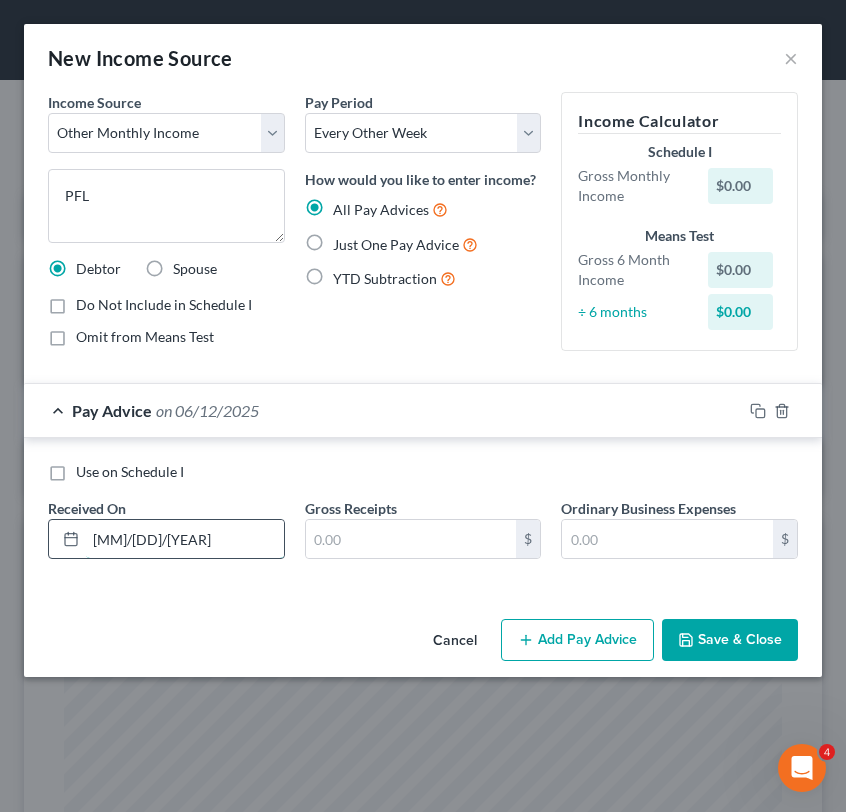 type on "[MM]/[DD]/[YEAR]" 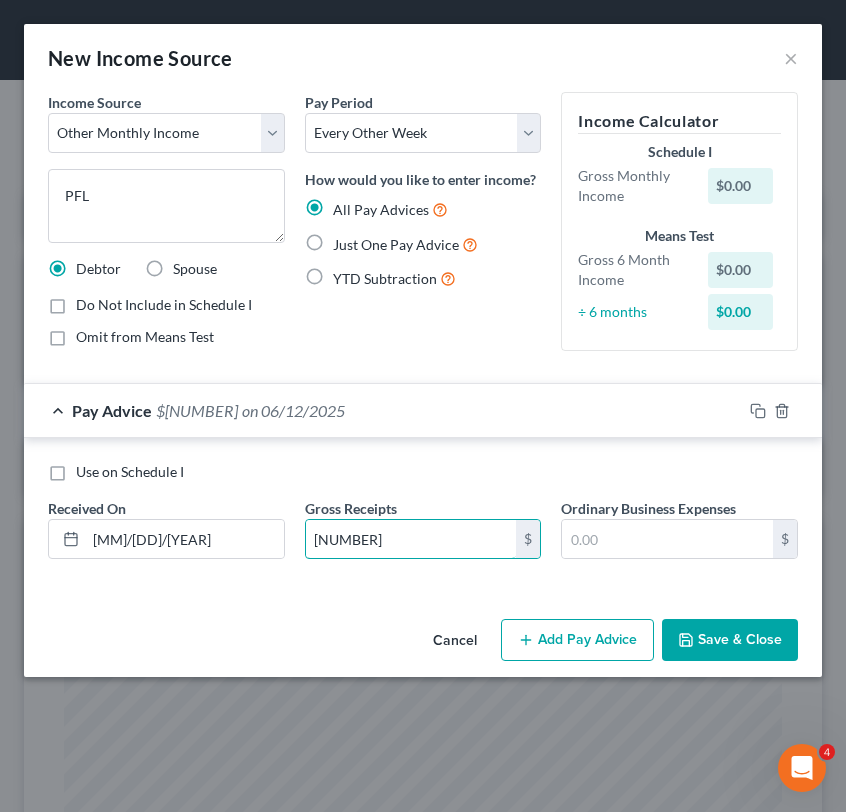 type on "[NUMBER]" 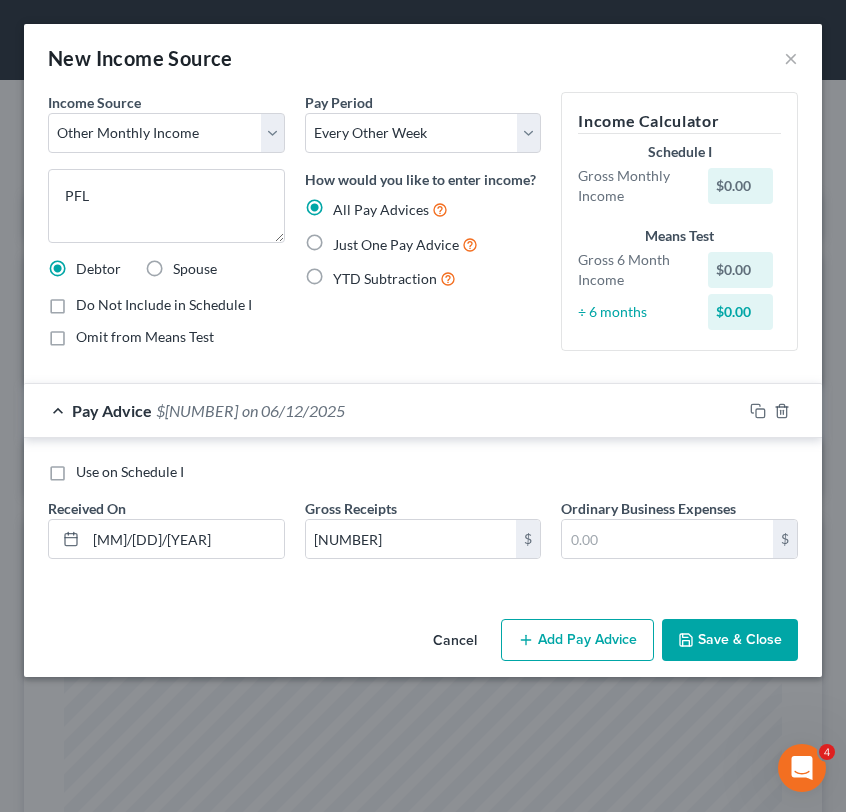 click on "Add Pay Advice" at bounding box center (577, 640) 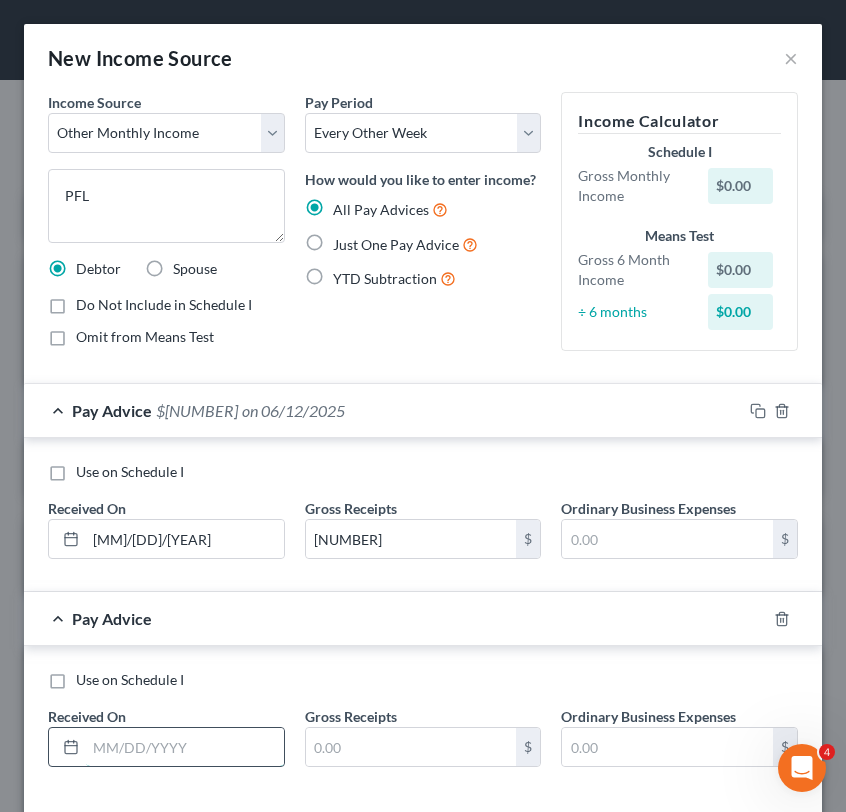 click at bounding box center (185, 747) 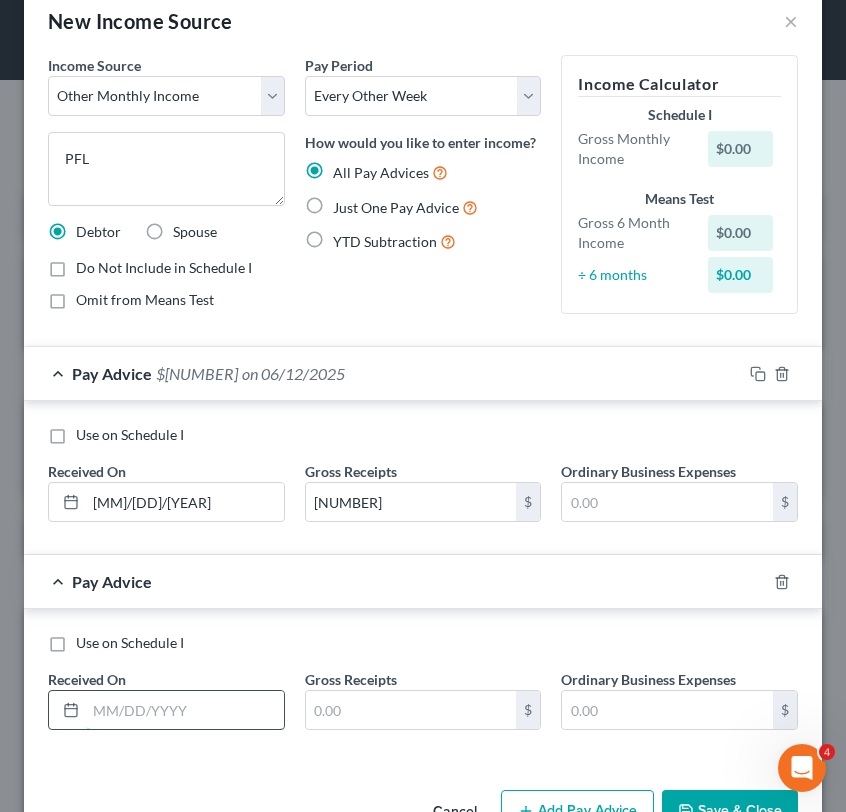 scroll, scrollTop: 54, scrollLeft: 0, axis: vertical 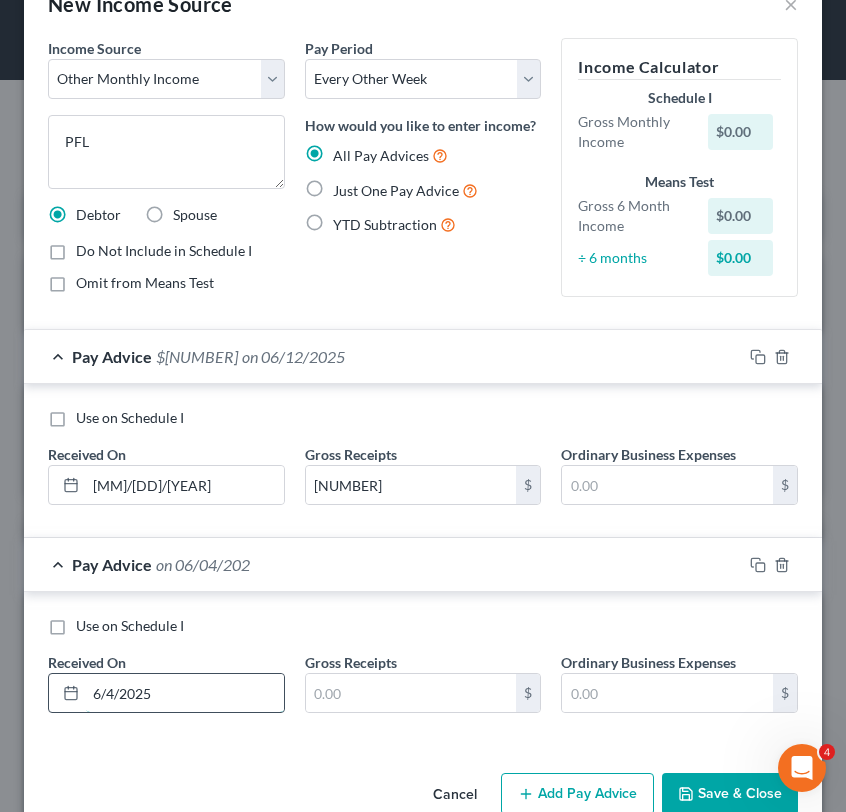 type on "6/4/2025" 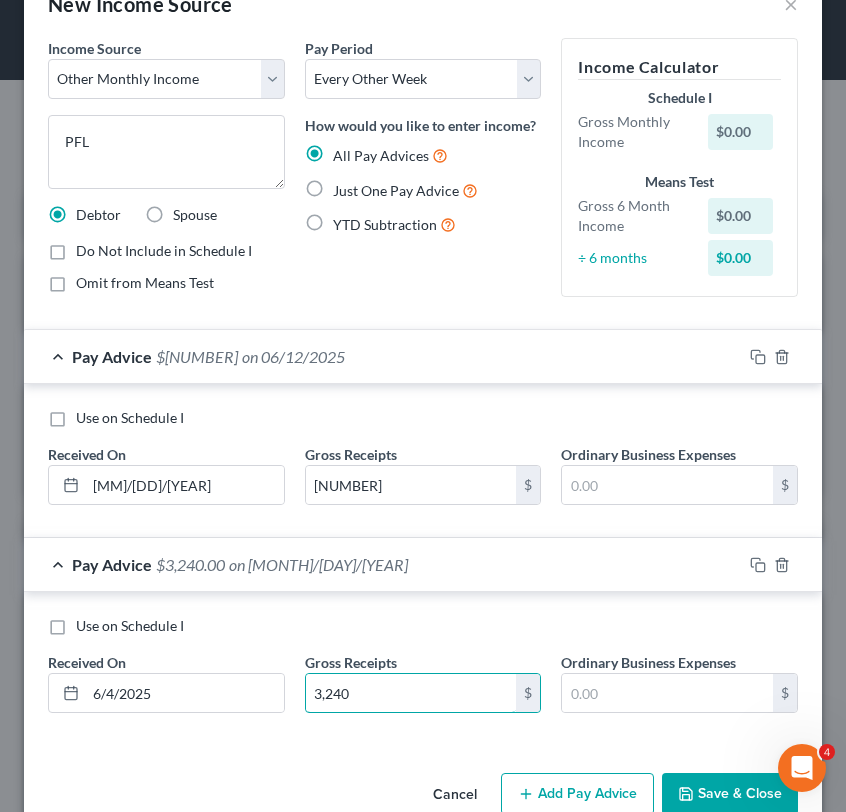 type on "3,240" 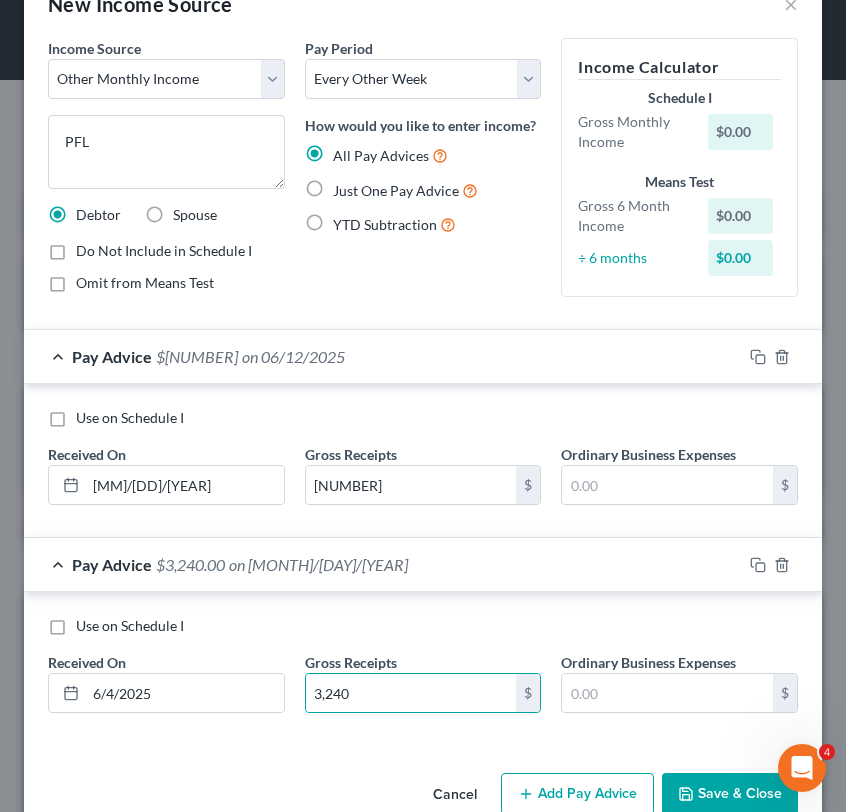click on "Add Pay Advice" at bounding box center (577, 794) 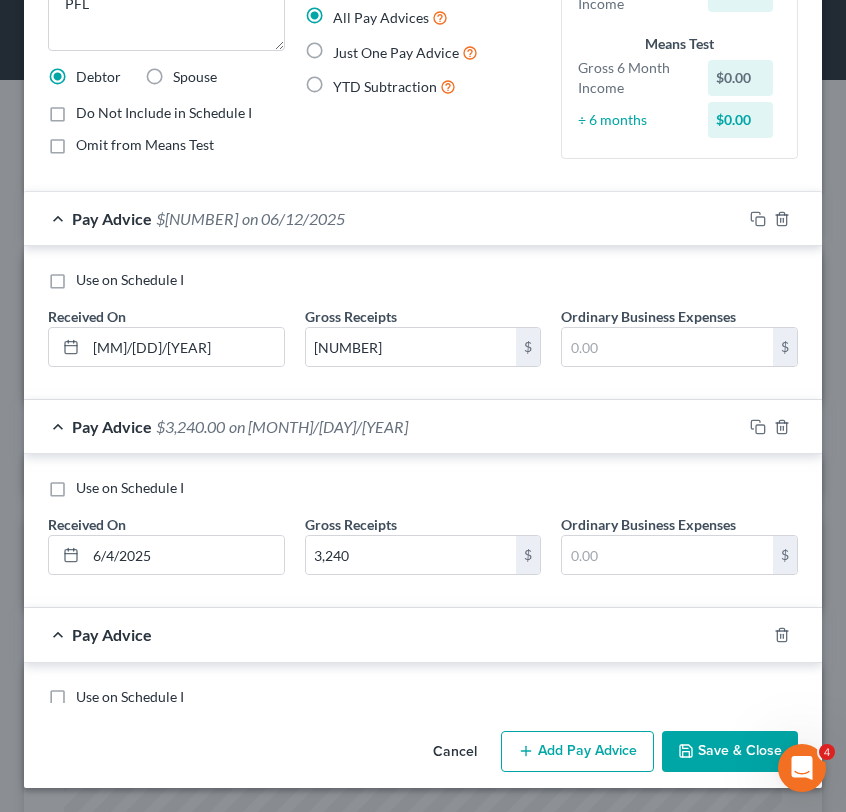 scroll, scrollTop: 241, scrollLeft: 0, axis: vertical 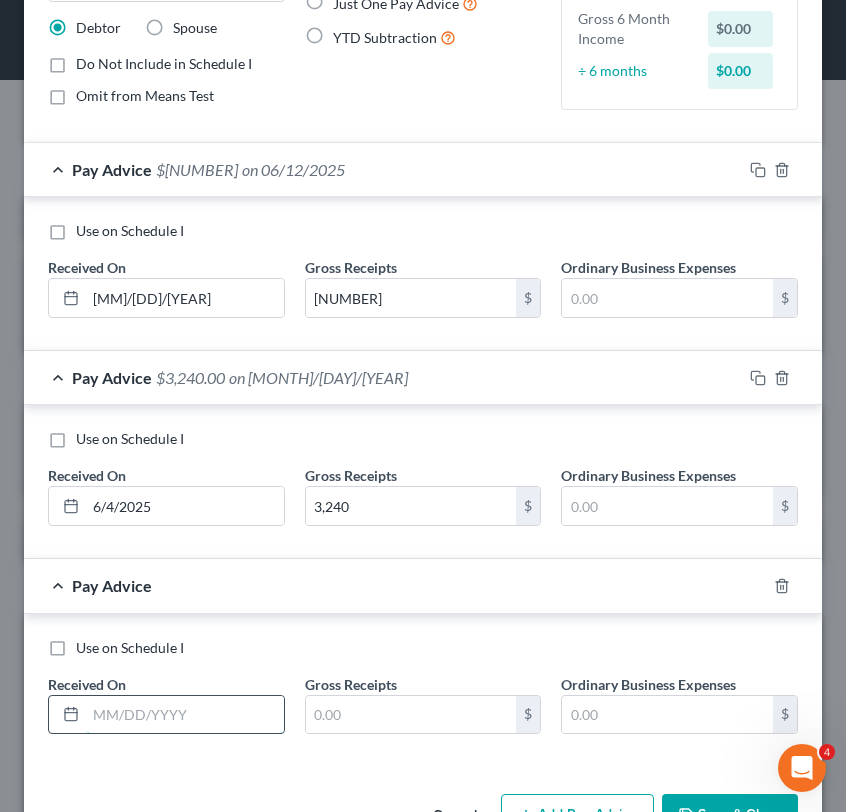click at bounding box center (185, 715) 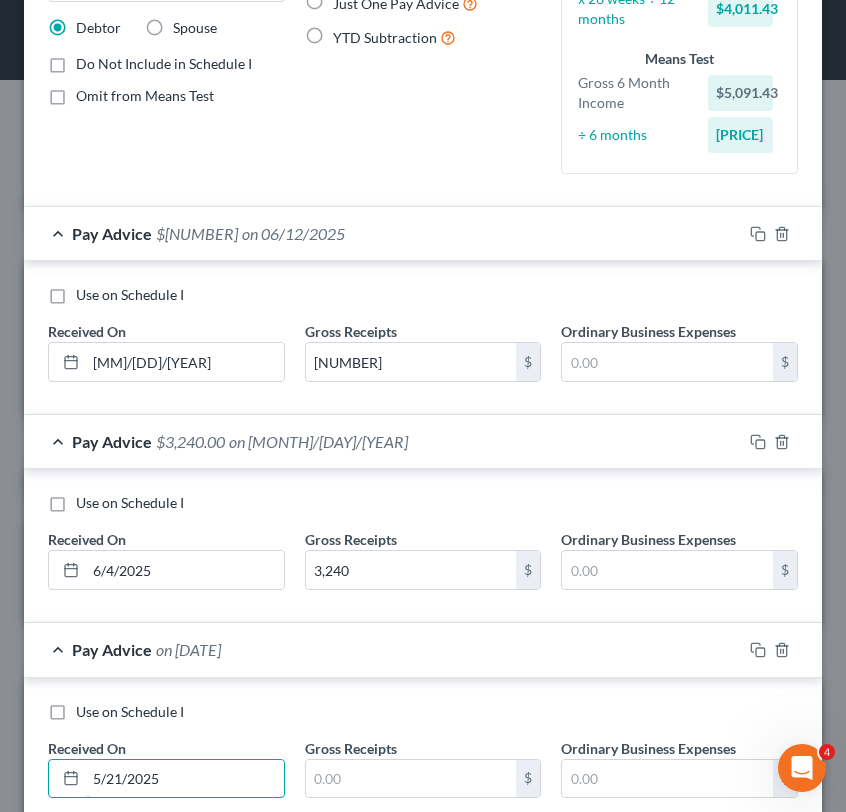 type on "5/21/2025" 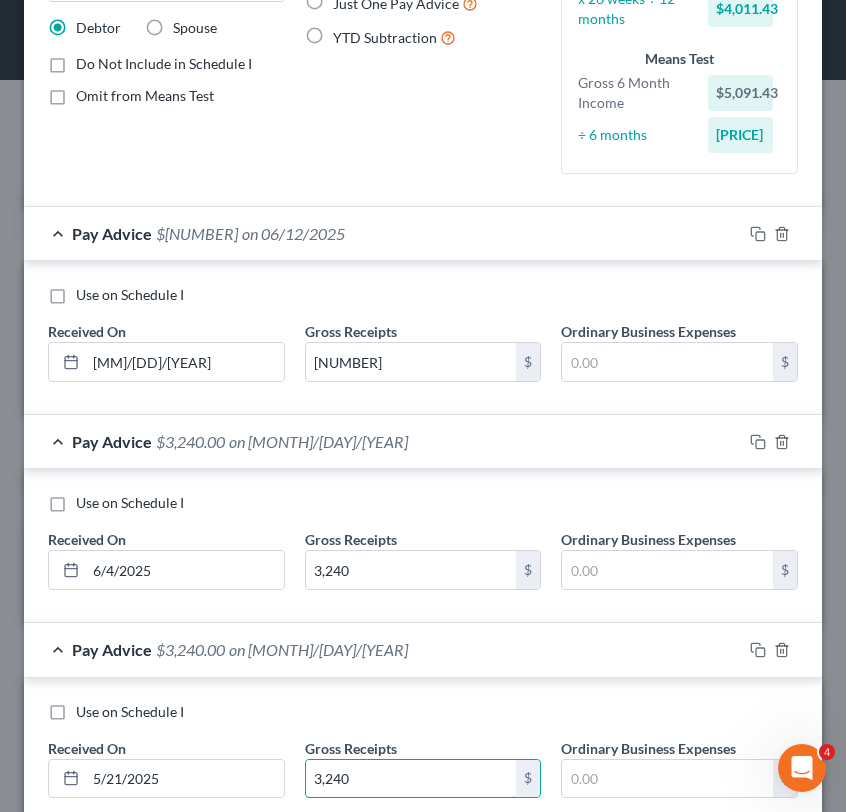type on "3,240" 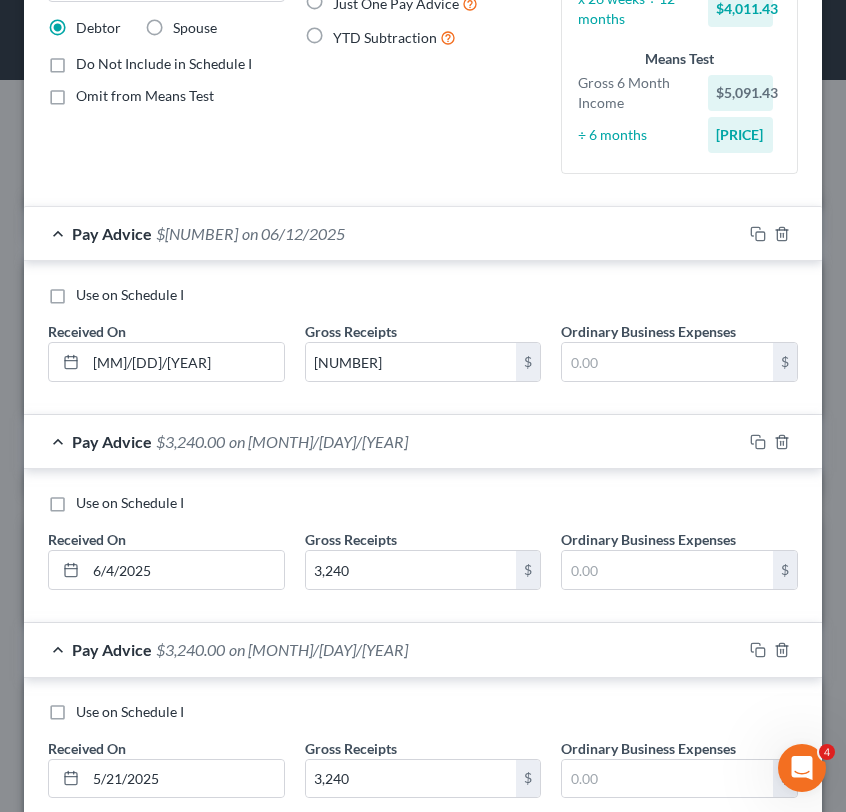 click on "Use on Schedule I" at bounding box center (423, 712) 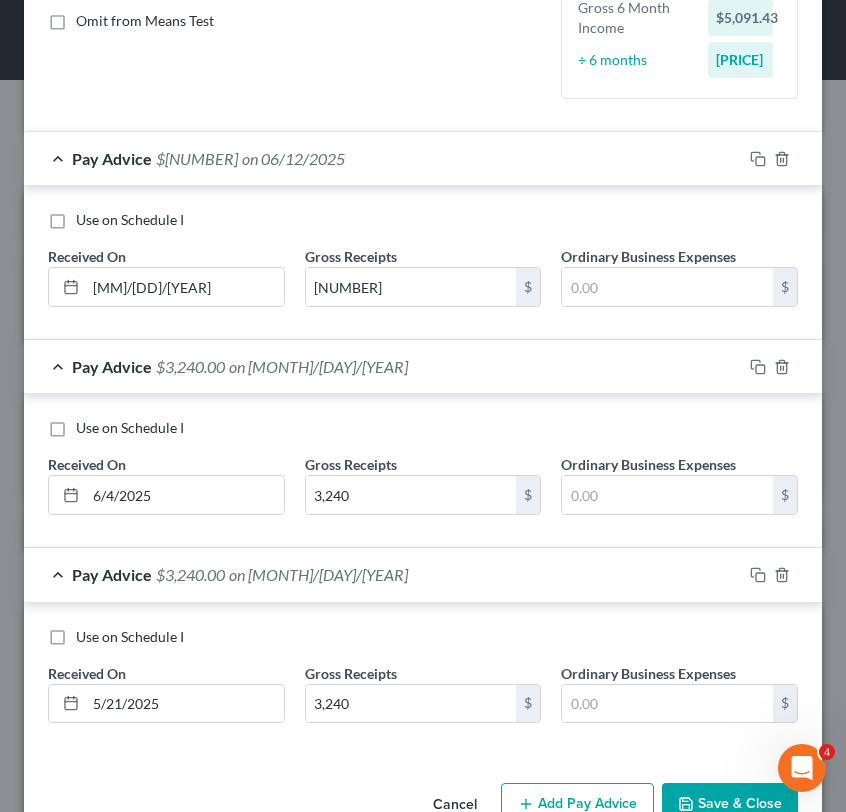 scroll, scrollTop: 369, scrollLeft: 0, axis: vertical 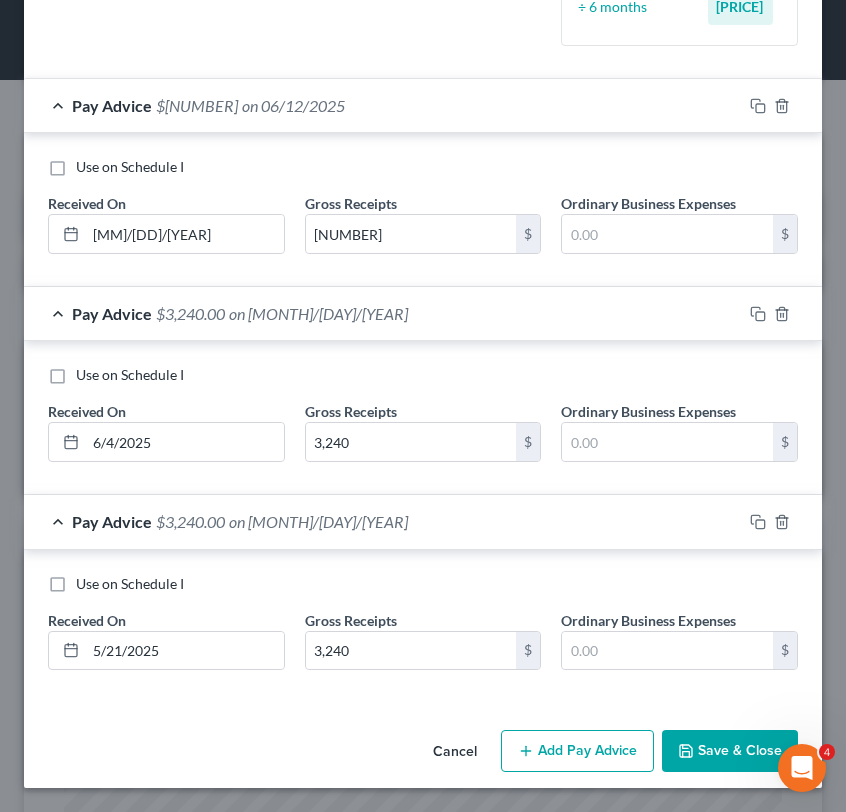 click on "Add Pay Advice" at bounding box center [577, 751] 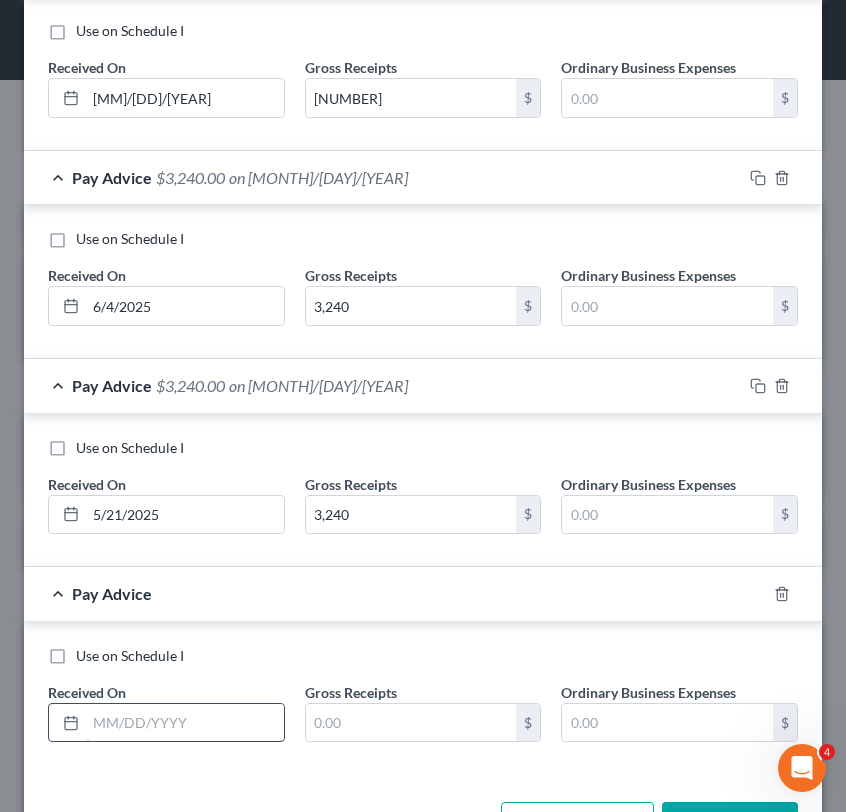 scroll, scrollTop: 515, scrollLeft: 0, axis: vertical 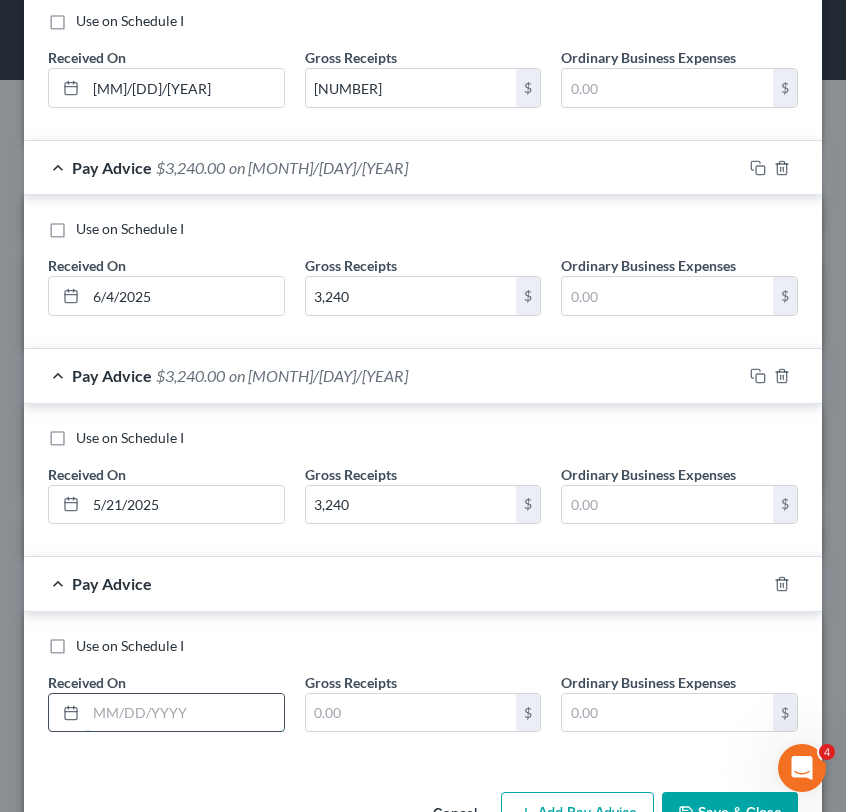 click at bounding box center [185, 713] 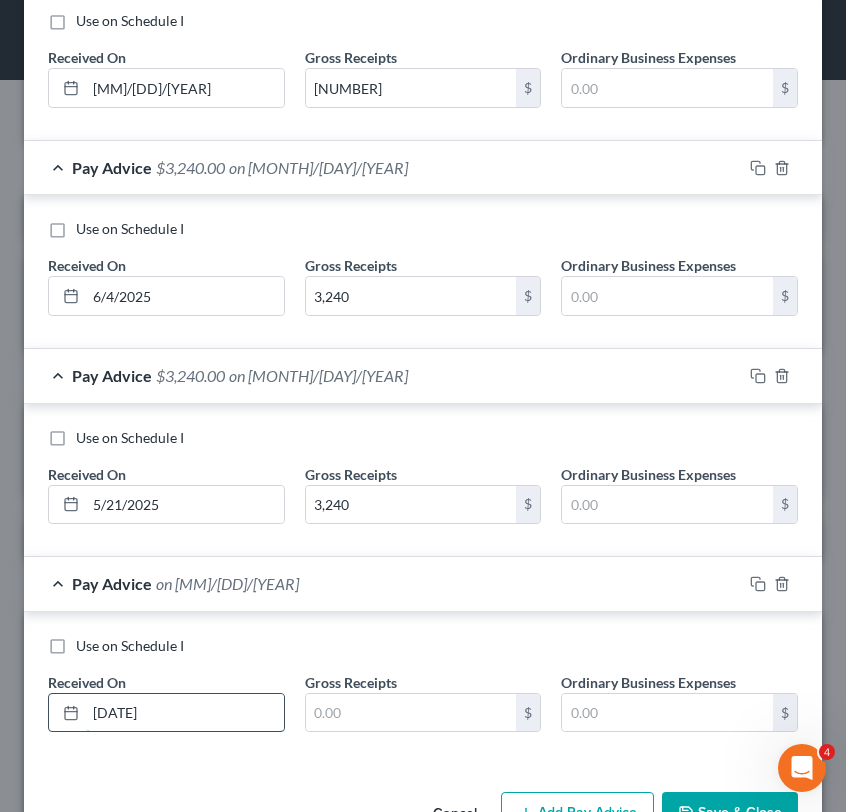 type on "[DATE]" 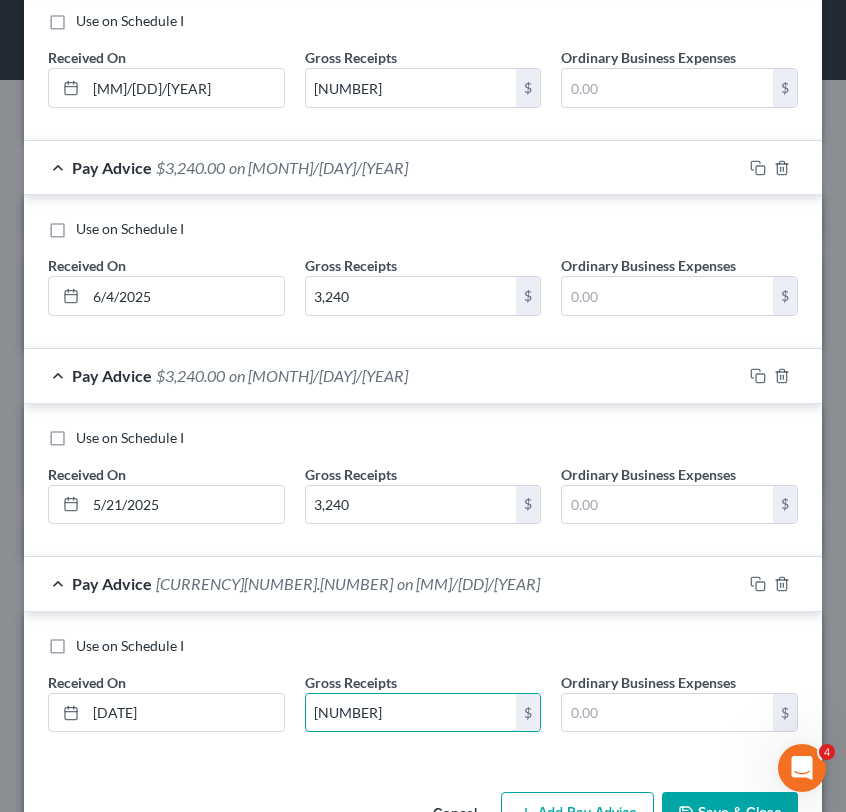 type on "[NUMBER]" 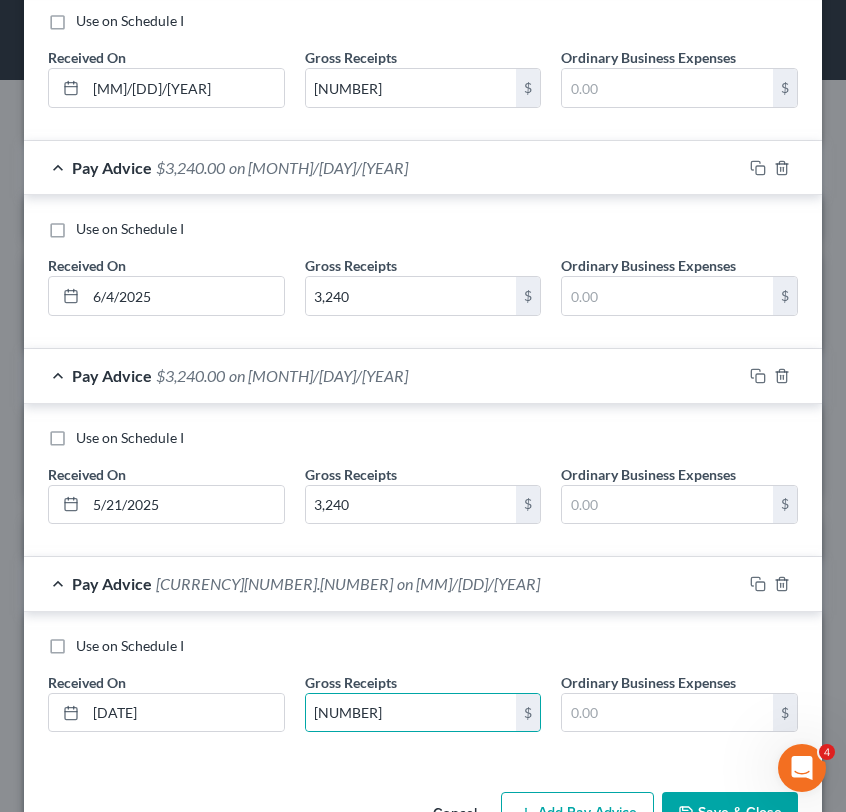 click on "Use on Schedule I
Received On
*
[DAY]/[MONTH]/[YEAR] Gross Receipts 4,628.57 $ Ordinary Business Expenses $" at bounding box center (423, 692) 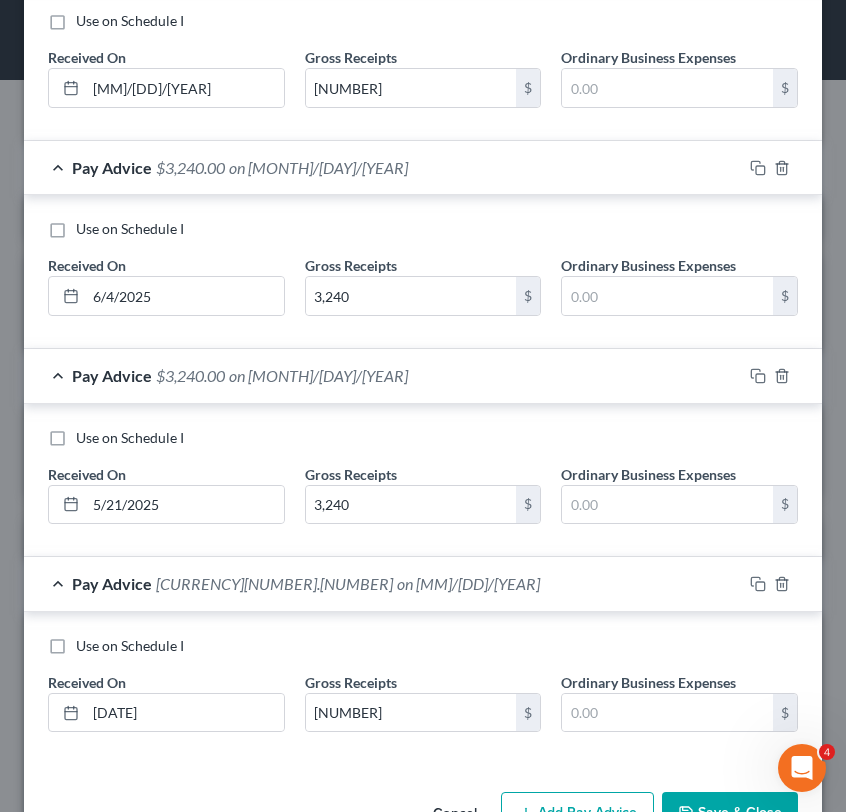 scroll, scrollTop: 577, scrollLeft: 0, axis: vertical 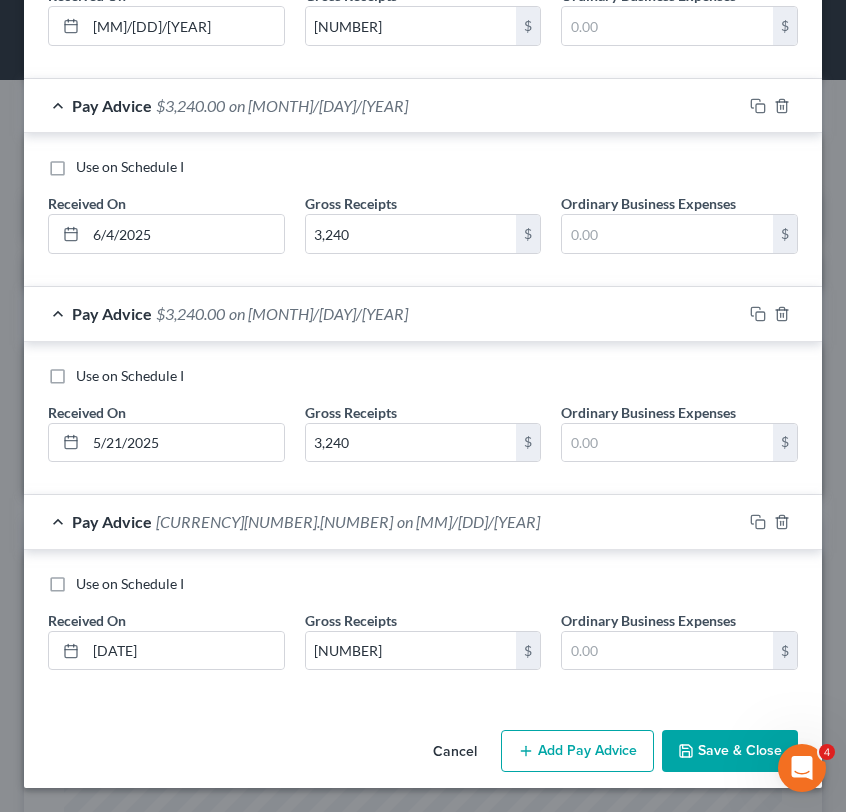 click on "Save & Close" at bounding box center (730, 751) 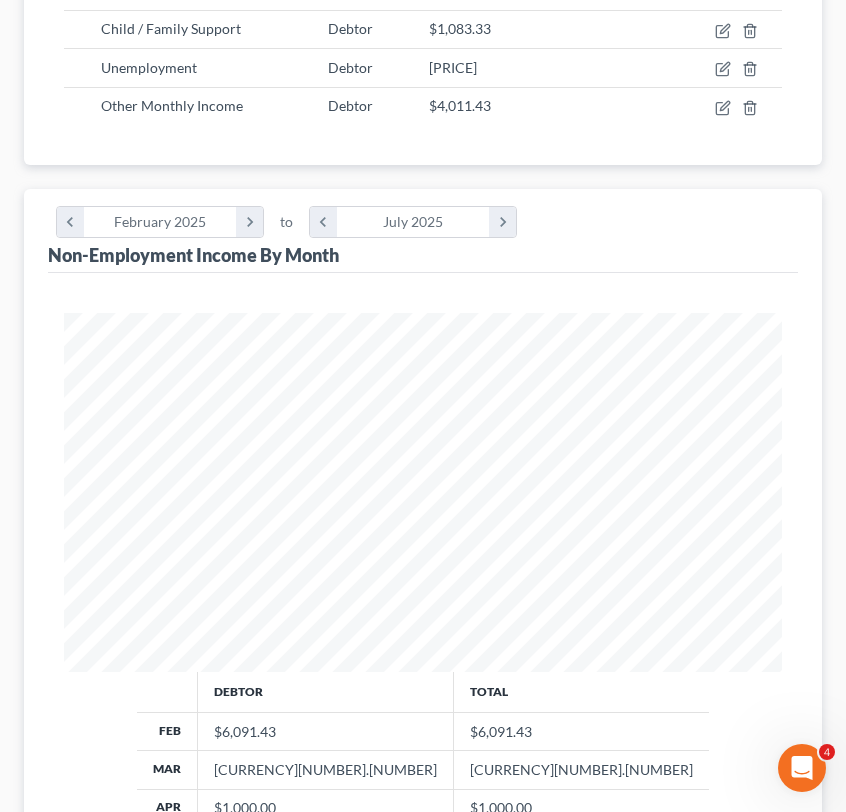 scroll, scrollTop: 126, scrollLeft: 0, axis: vertical 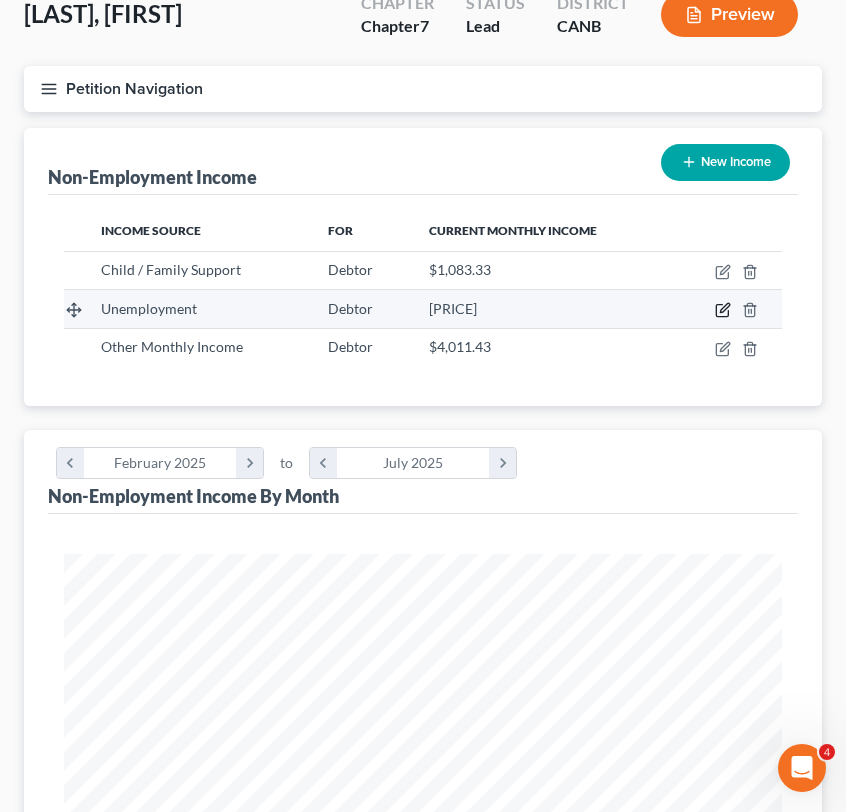 click 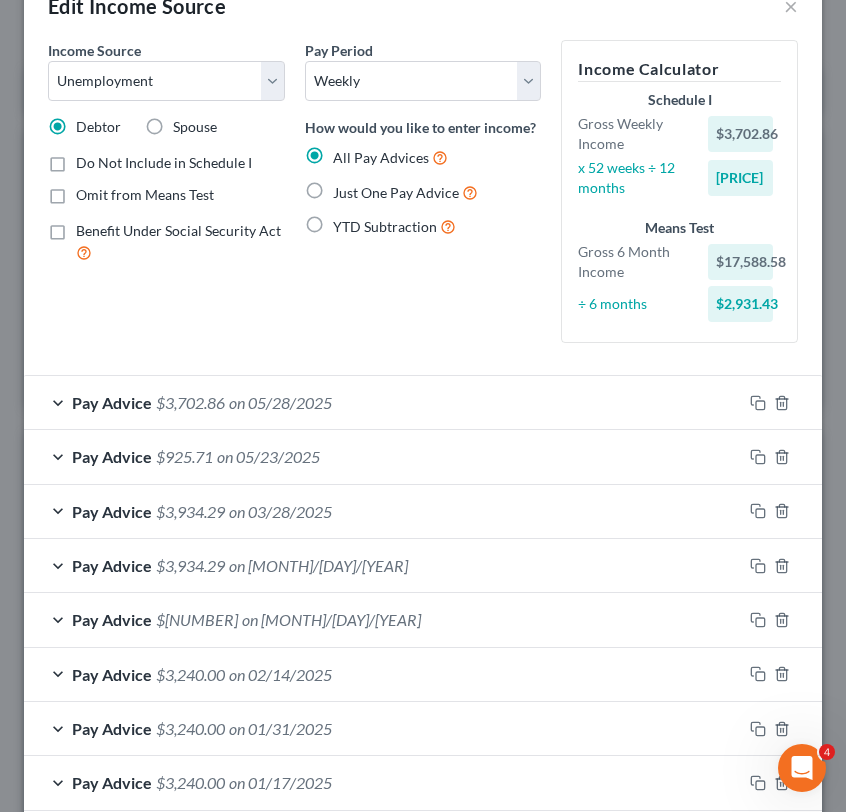 scroll, scrollTop: 0, scrollLeft: 0, axis: both 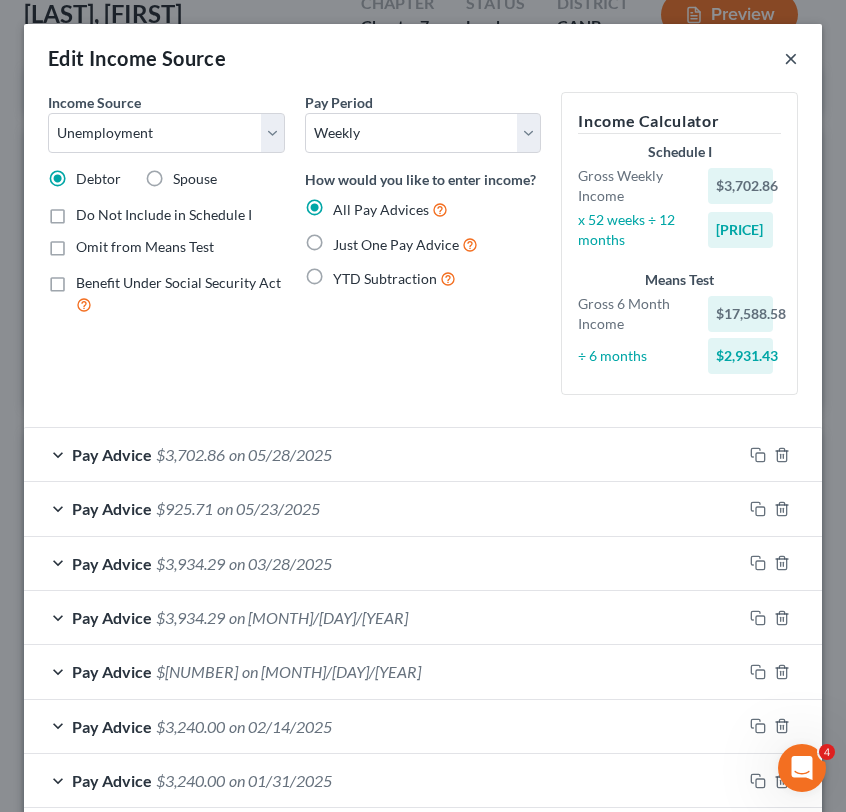 click on "×" at bounding box center [791, 58] 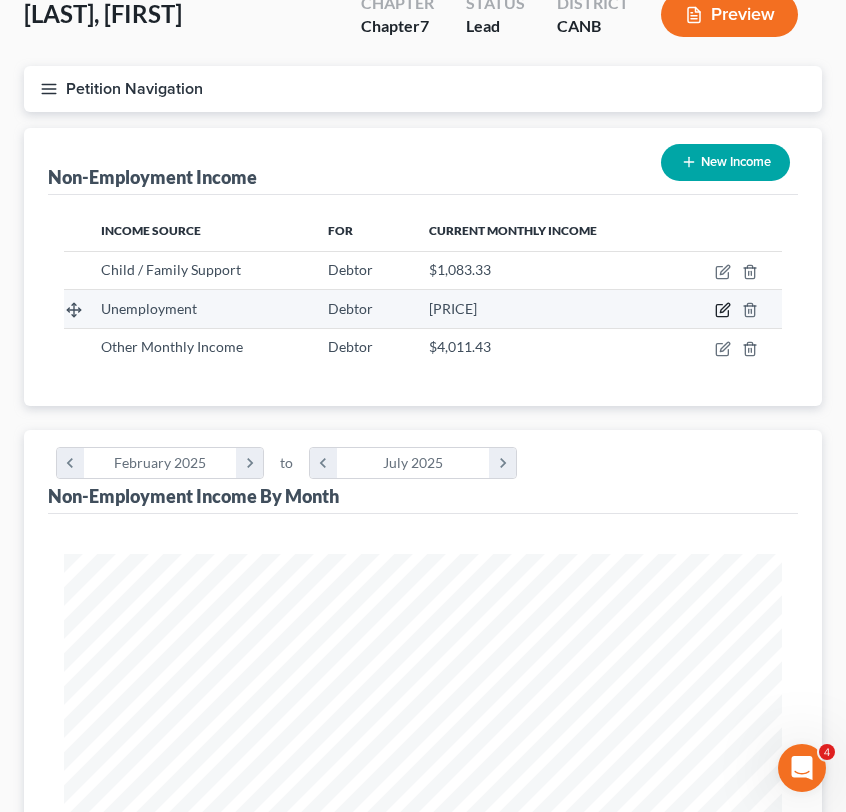 click 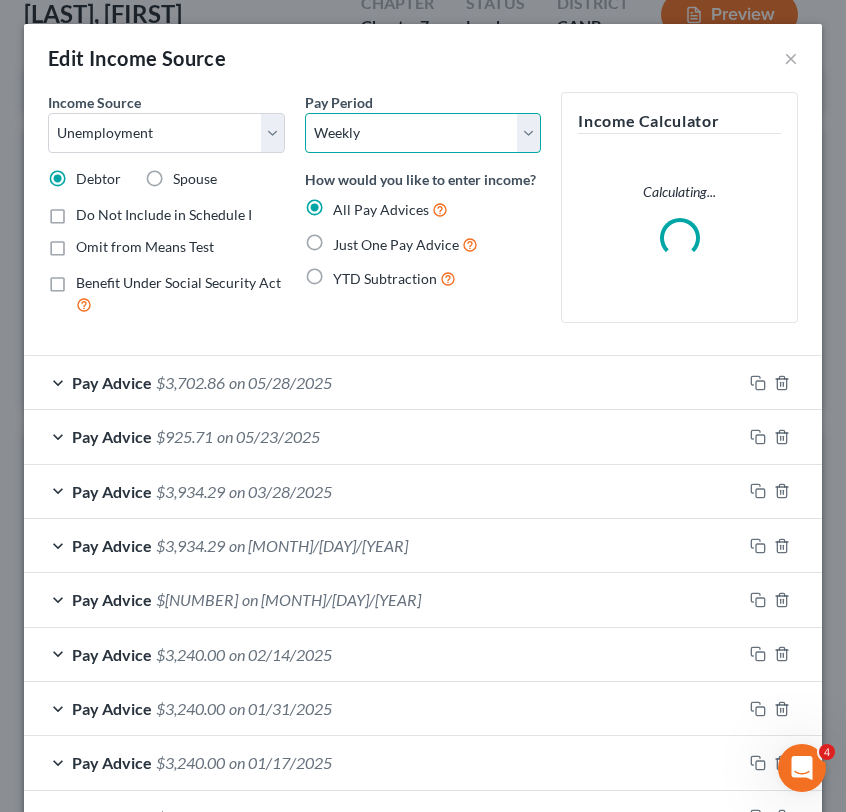 click on "Select Monthly Twice Monthly Every Other Week Weekly" at bounding box center [423, 133] 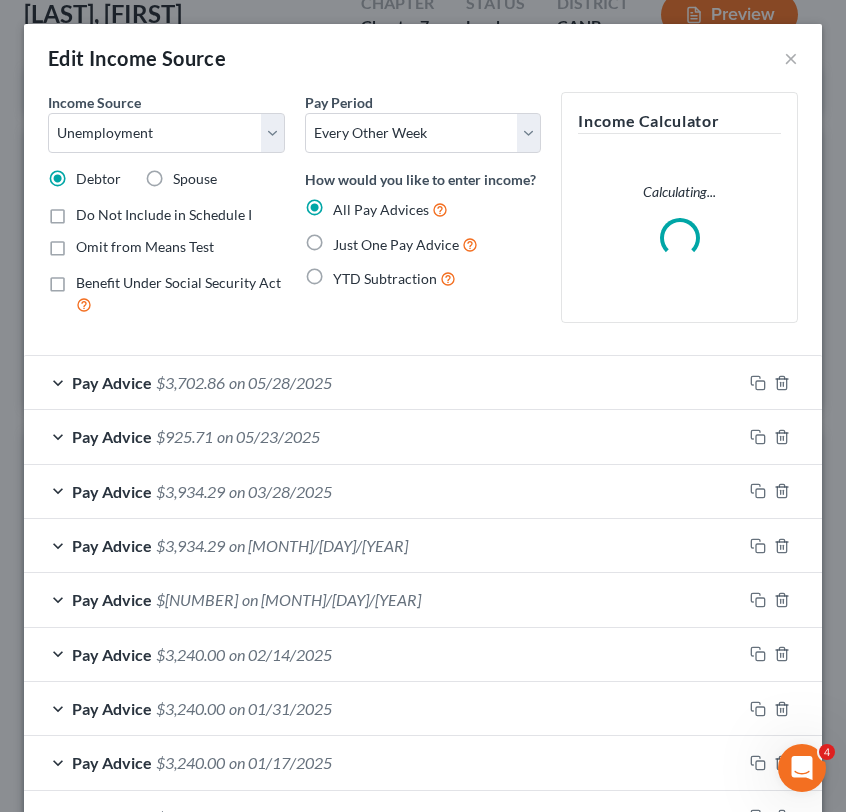 click on "Edit Income Source ×" at bounding box center (423, 58) 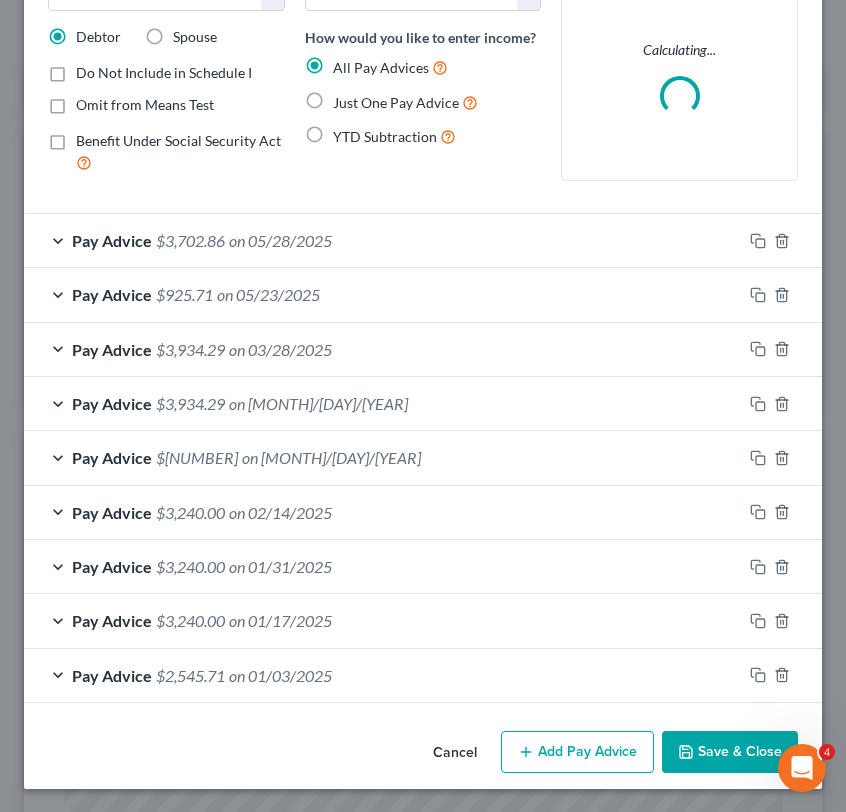 click on "Save & Close" at bounding box center [730, 752] 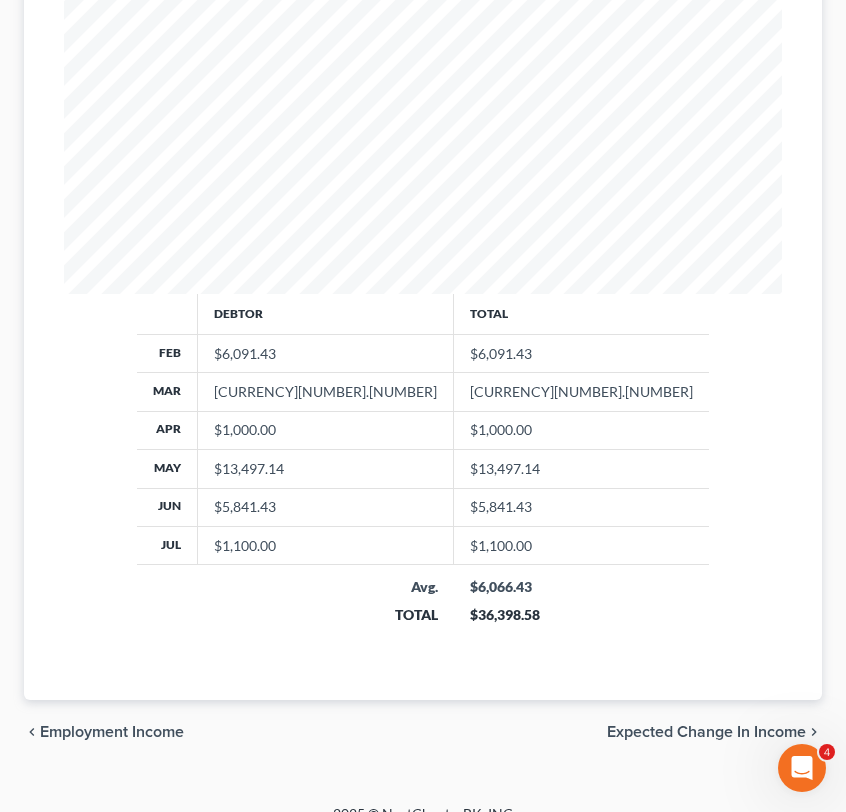 scroll, scrollTop: 772, scrollLeft: 0, axis: vertical 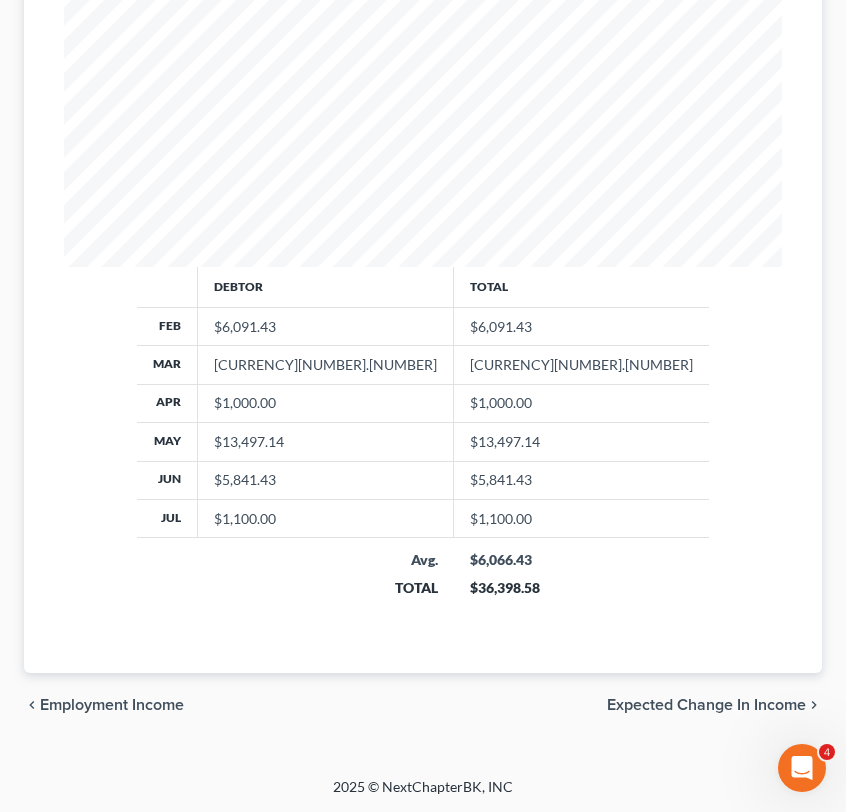 click on "Employment Income" at bounding box center (112, 705) 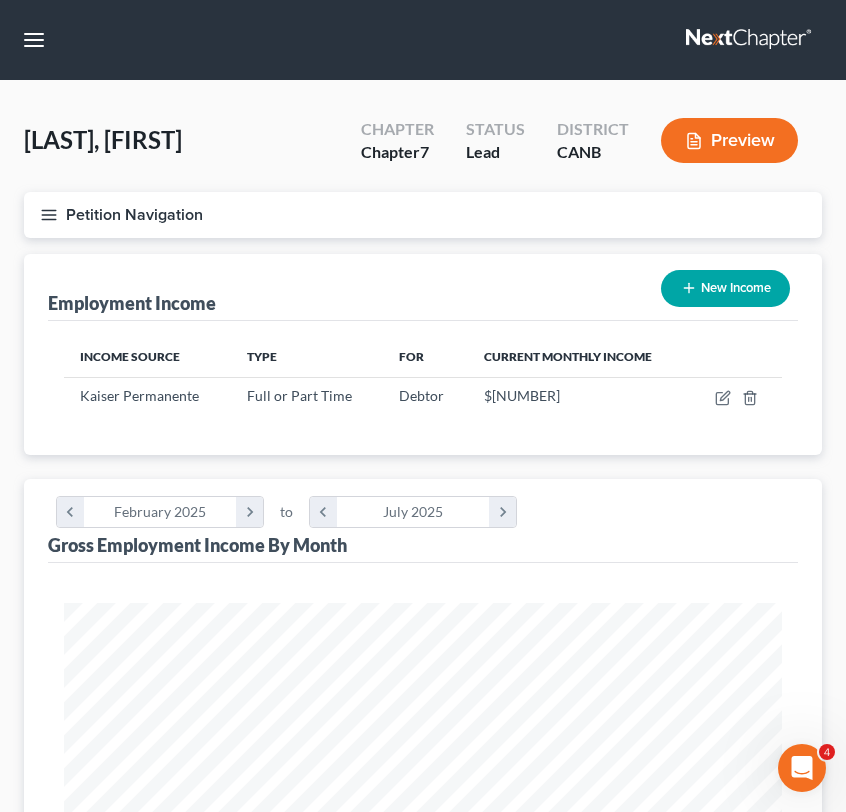 scroll, scrollTop: 999641, scrollLeft: 999242, axis: both 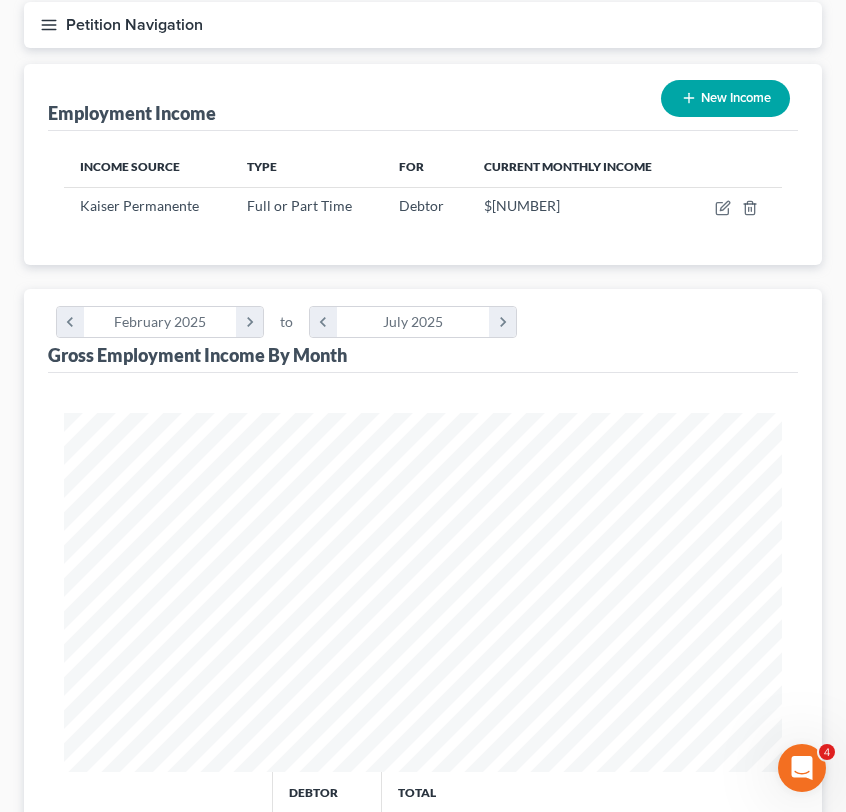 click on "Petition Navigation" at bounding box center (423, 25) 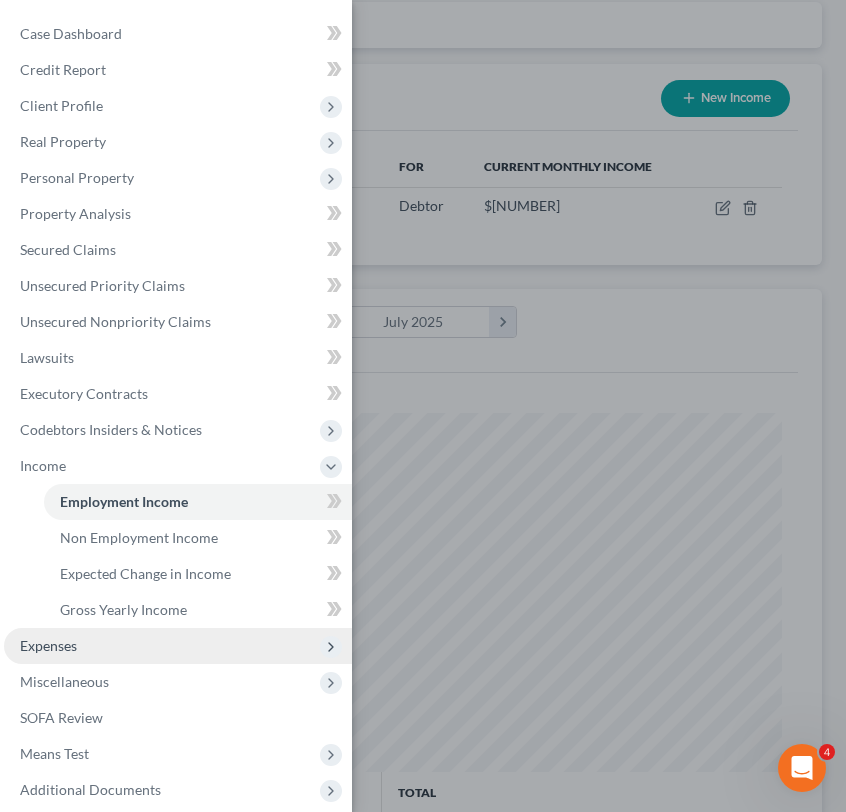 click on "Expenses" at bounding box center [178, 646] 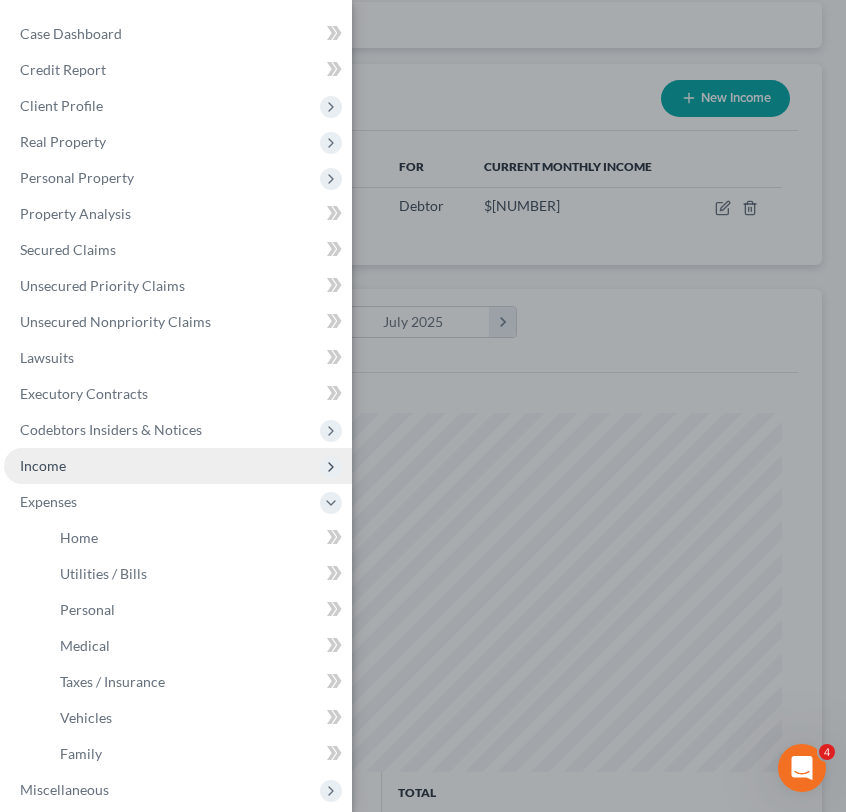 click on "Income" at bounding box center [178, 466] 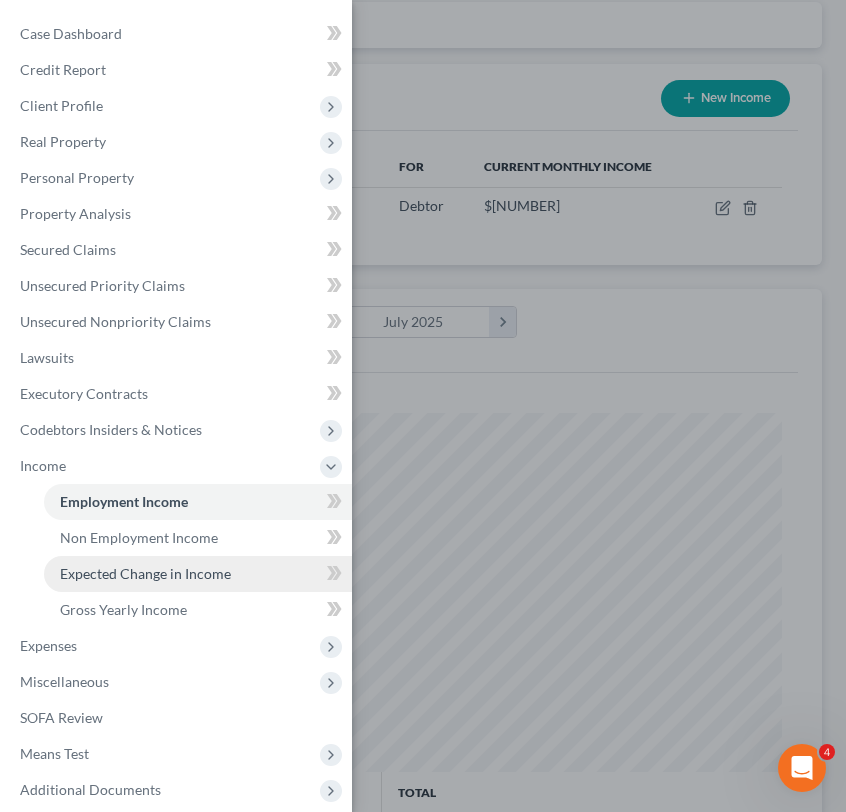 click on "Expected Change in Income" at bounding box center (145, 573) 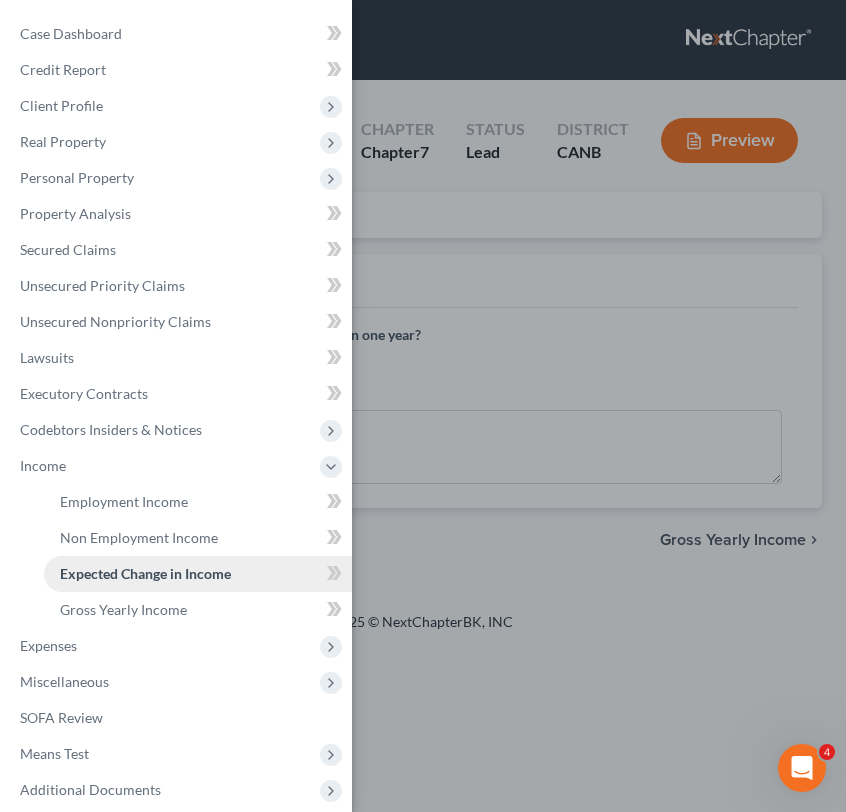 scroll, scrollTop: 0, scrollLeft: 0, axis: both 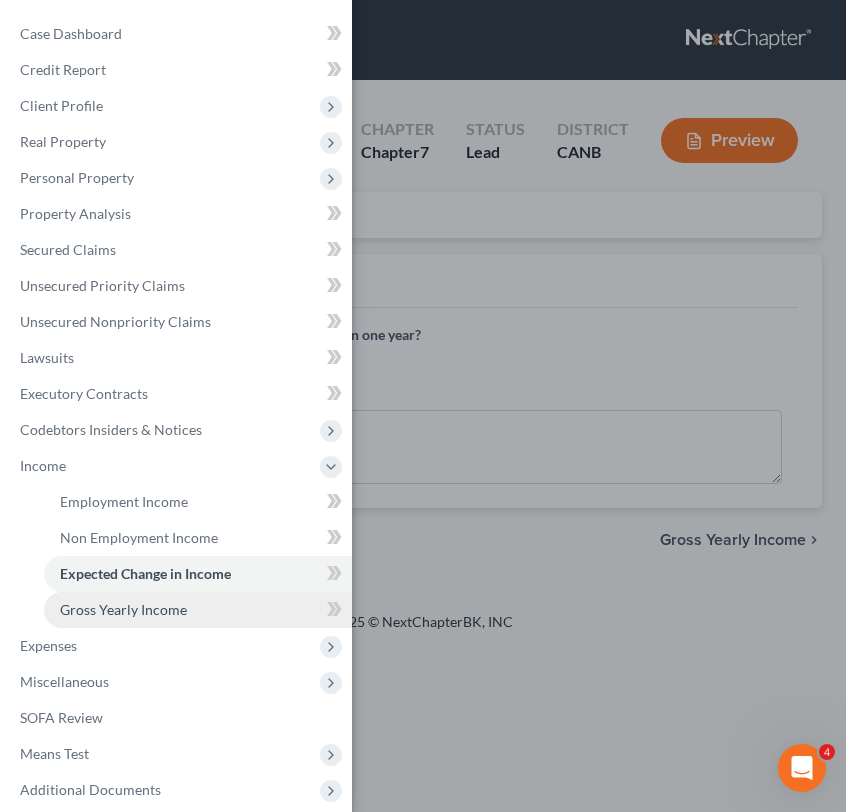click on "Gross Yearly Income" at bounding box center [198, 610] 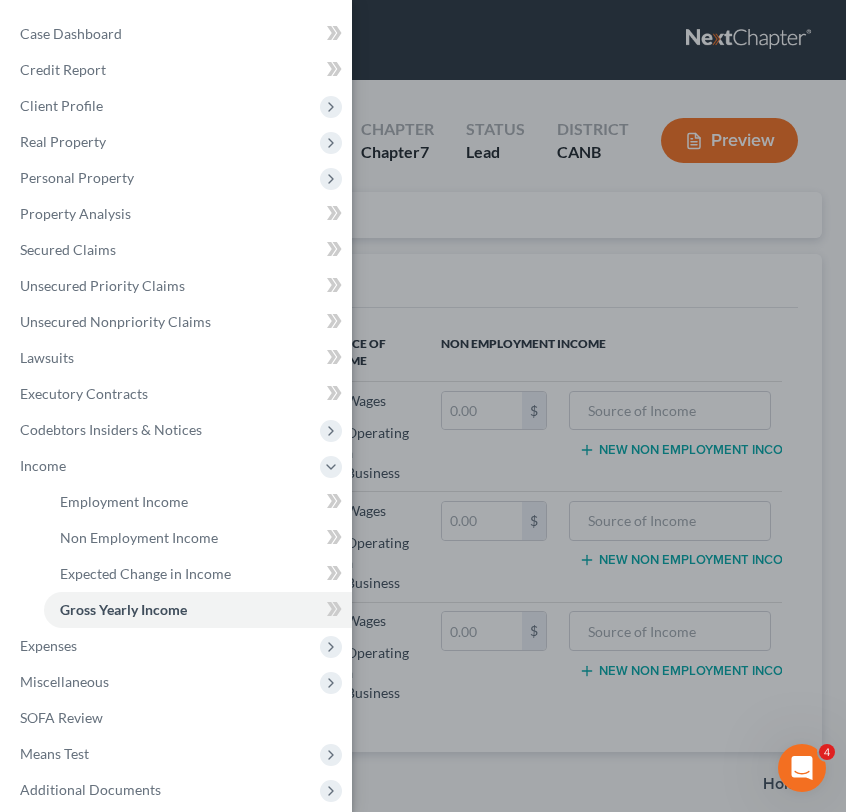 click on "Case Dashboard
Payments
Invoices
Payments
Payments
Credit Report
Client Profile" at bounding box center [423, 406] 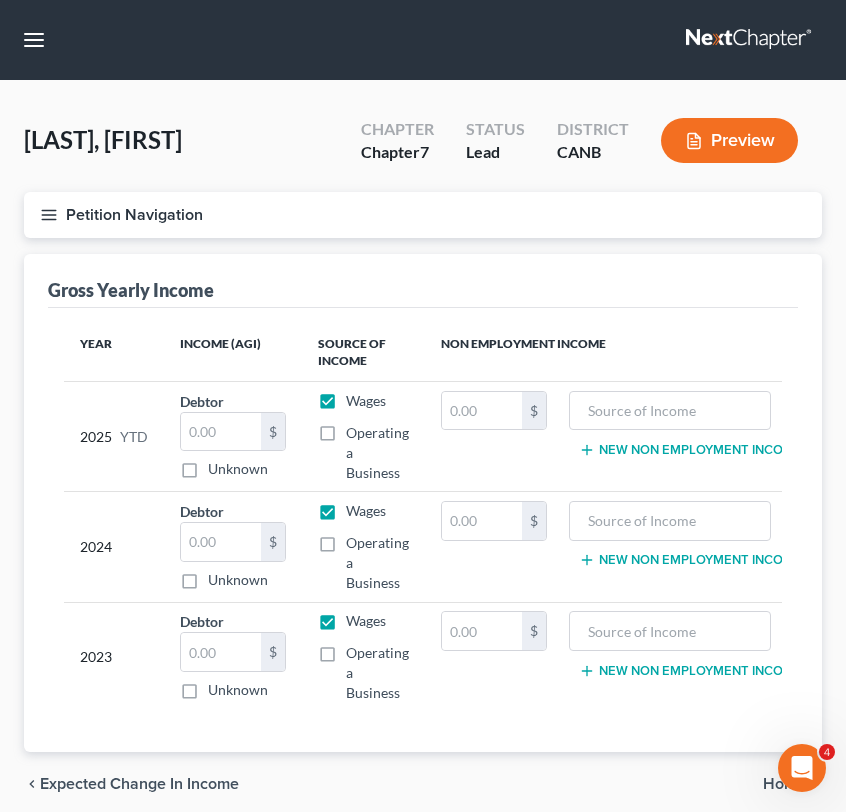 scroll, scrollTop: 79, scrollLeft: 0, axis: vertical 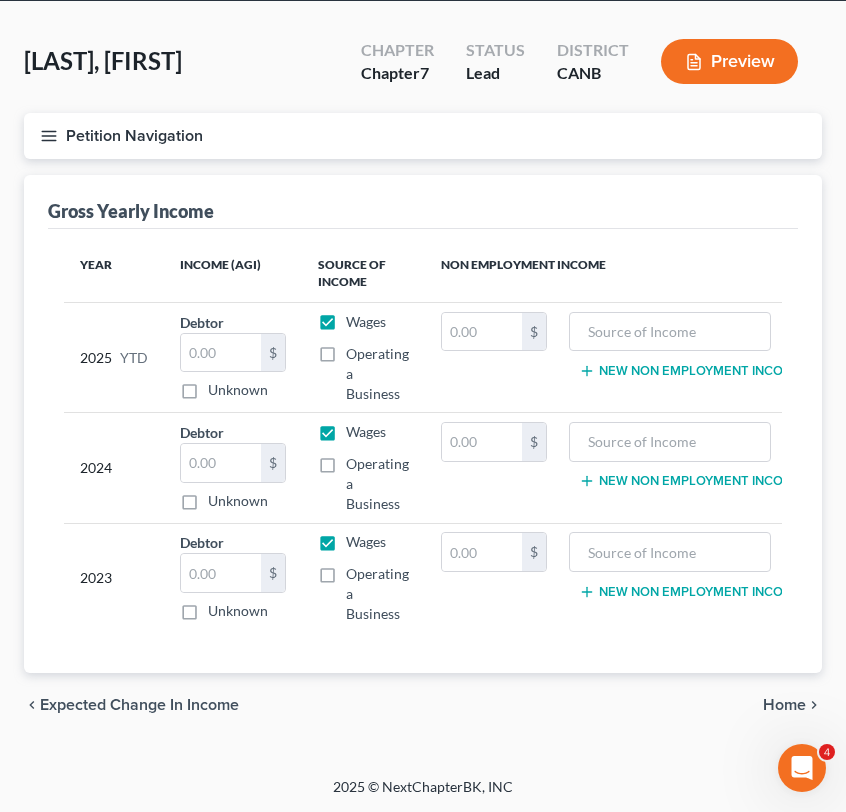 click on "Expected Change in Income" at bounding box center [139, 705] 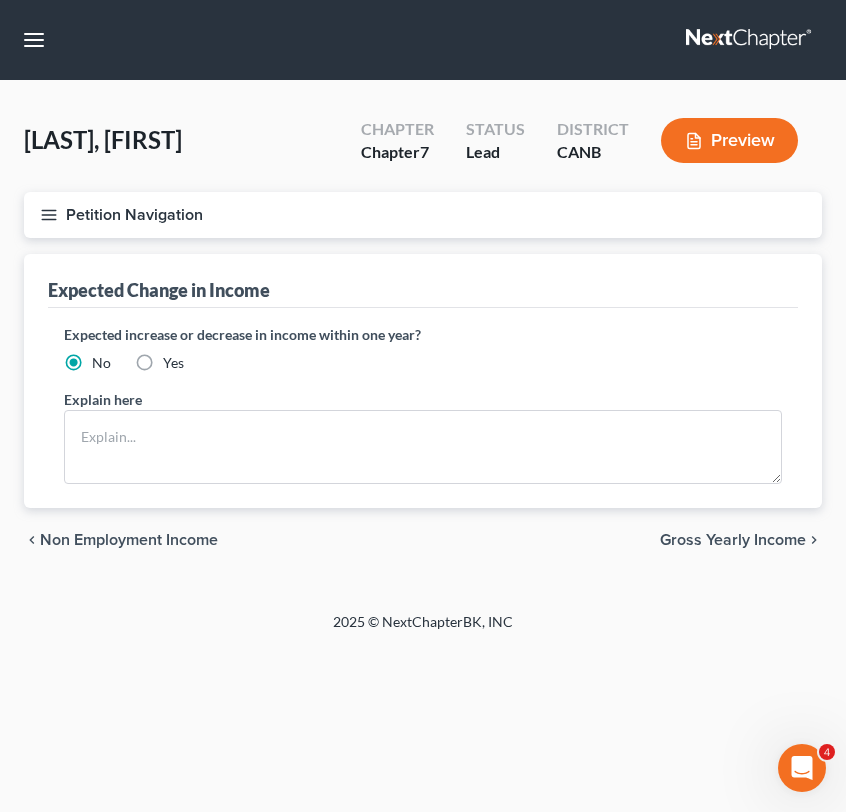 scroll, scrollTop: 0, scrollLeft: 0, axis: both 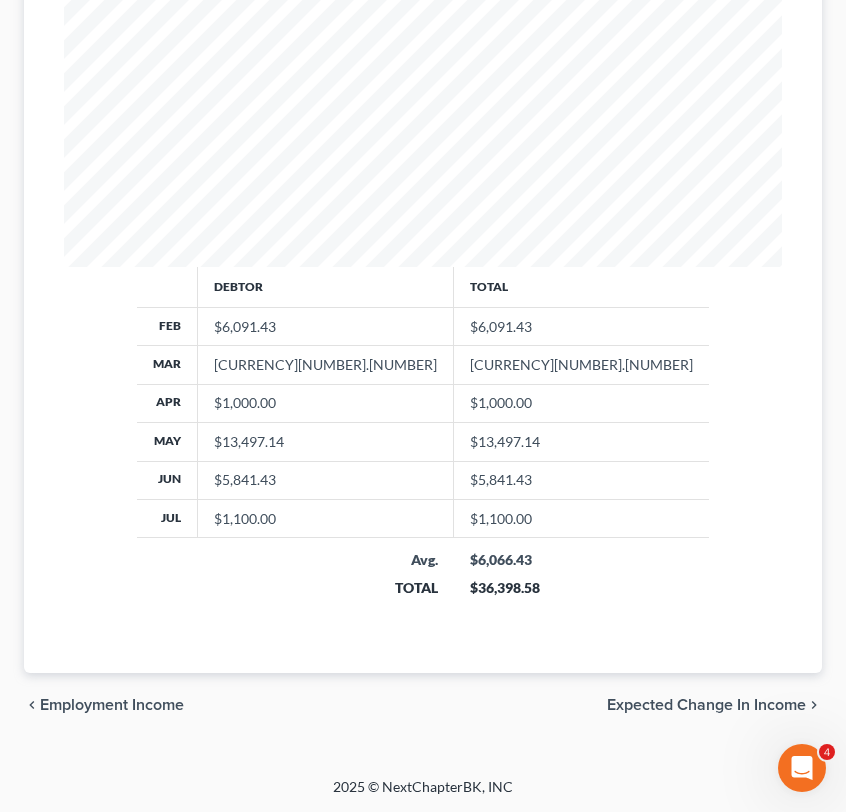 click on "Expected Change in Income" at bounding box center [706, 705] 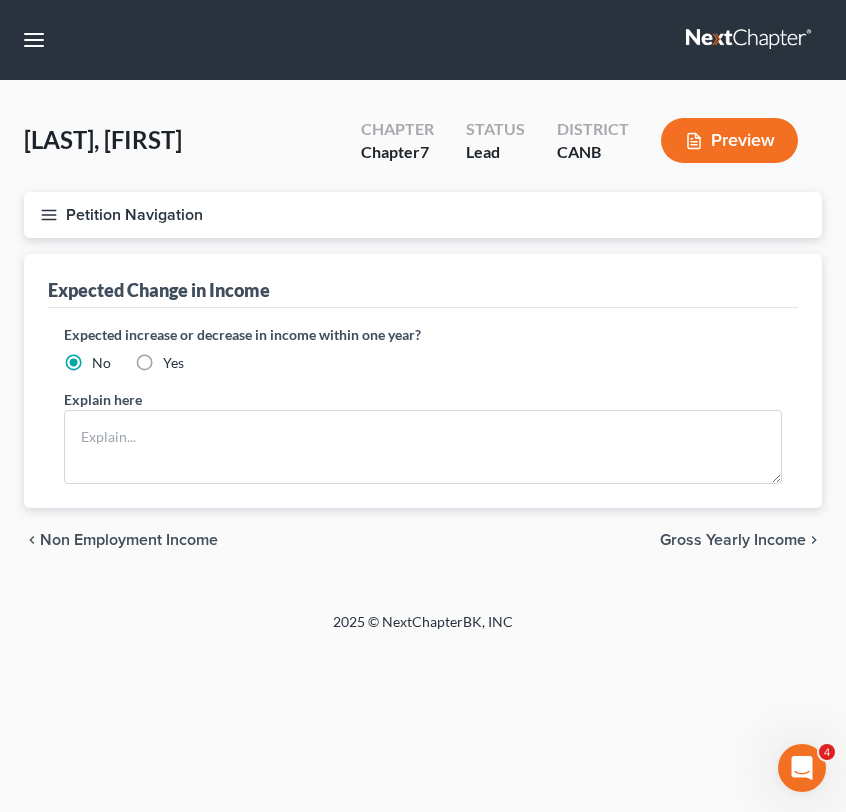scroll, scrollTop: 0, scrollLeft: 0, axis: both 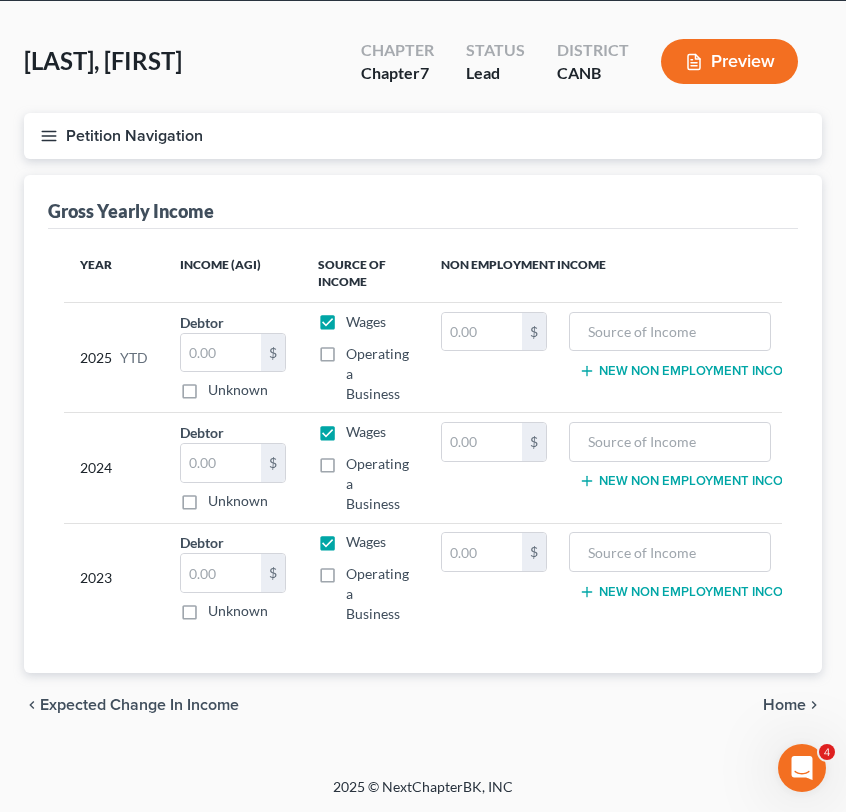 click on "chevron_left
Expected Change in Income
Home
chevron_right" at bounding box center (423, 705) 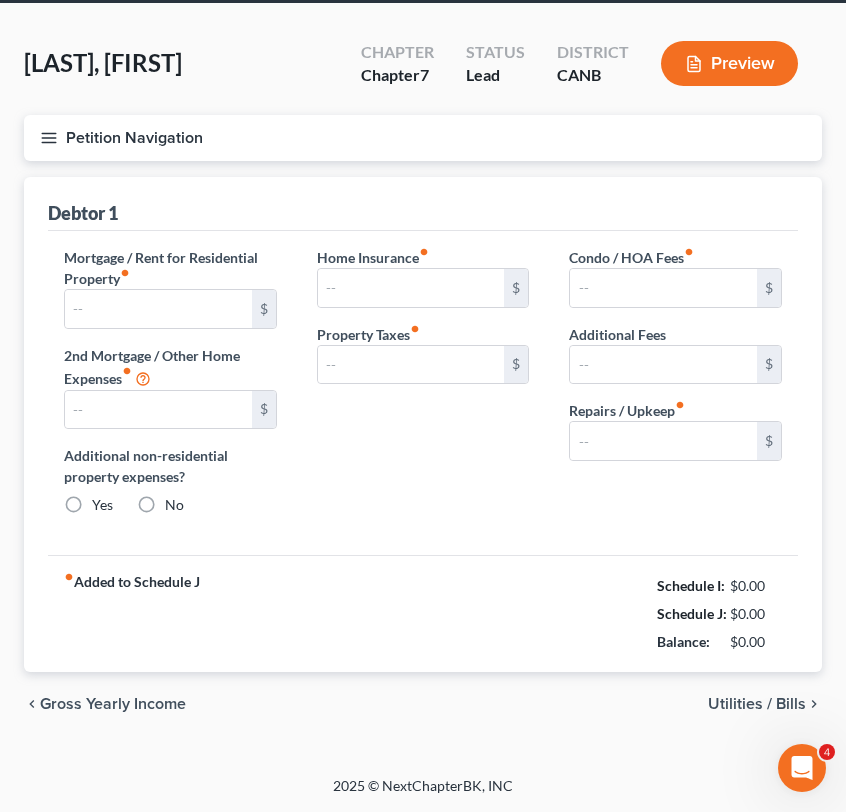 type on "0.00" 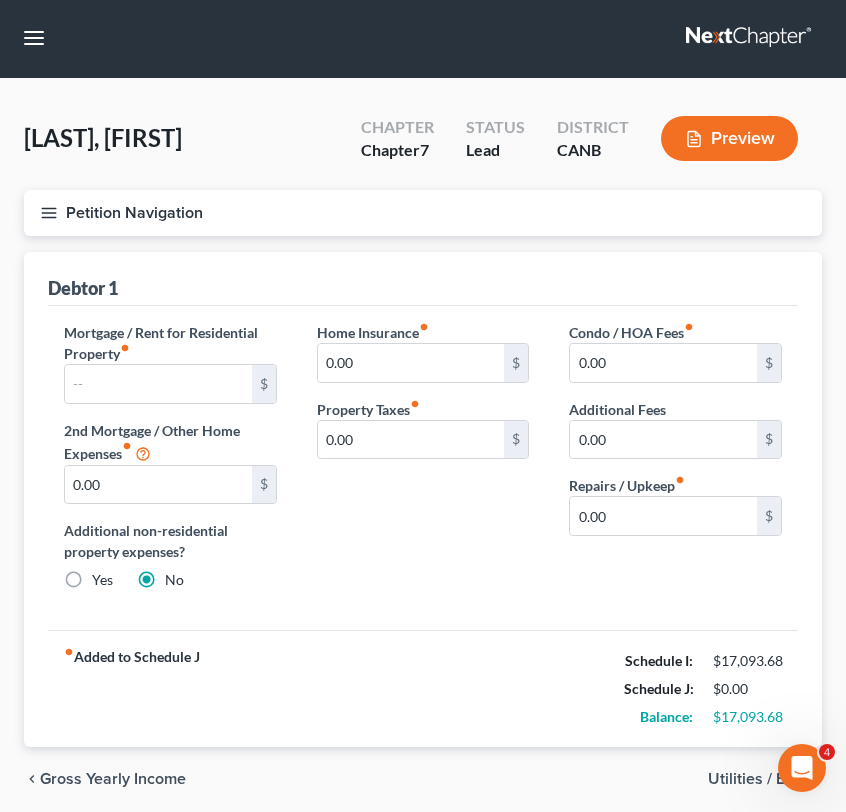 scroll, scrollTop: 0, scrollLeft: 0, axis: both 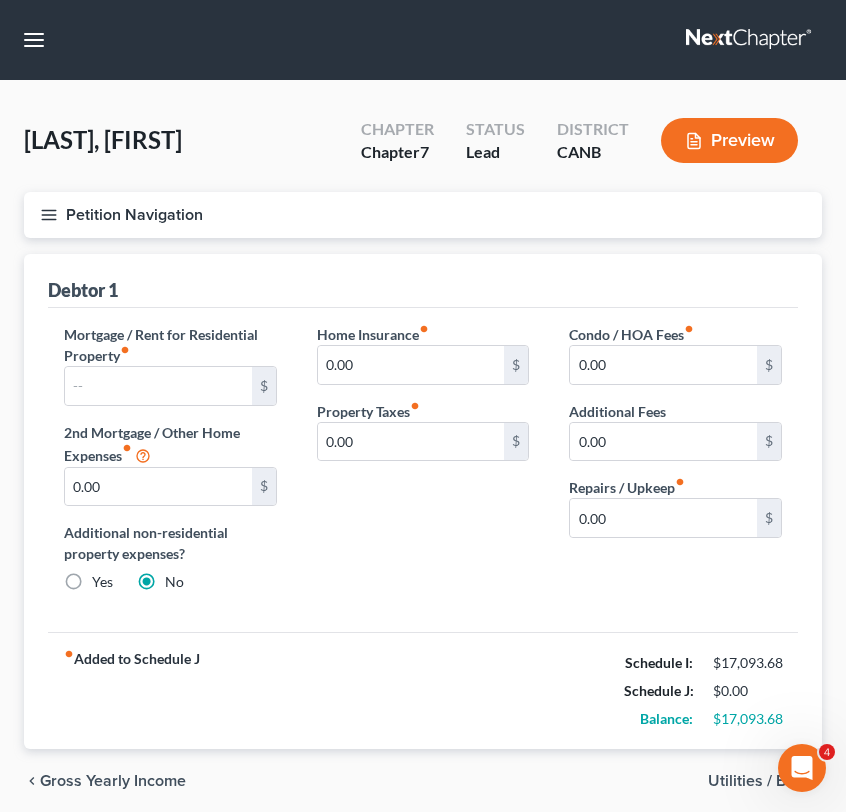 click 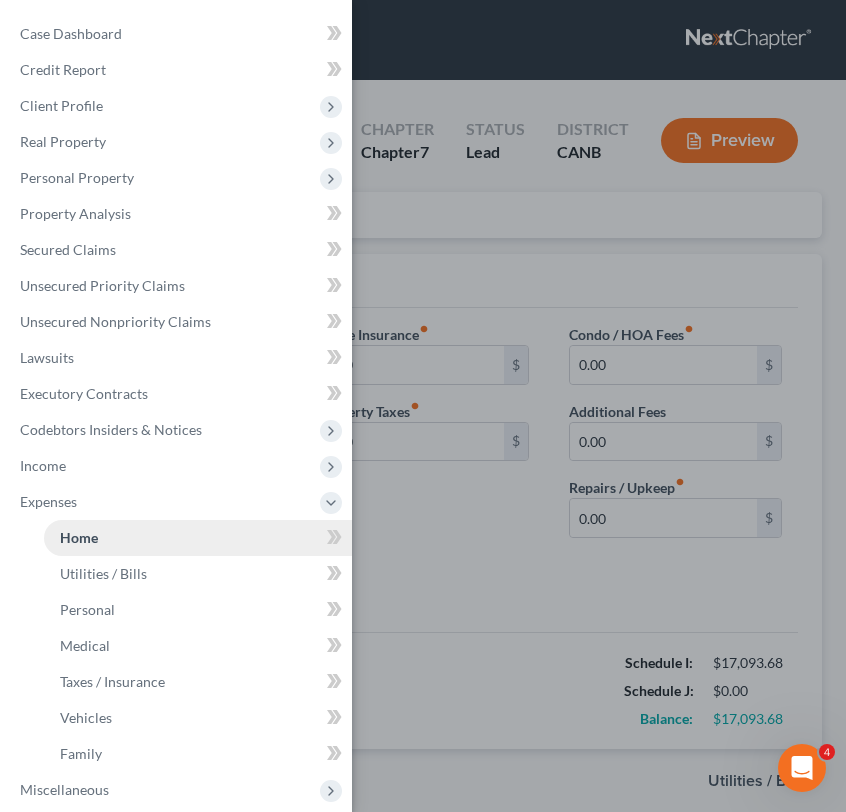 click on "Home" at bounding box center [198, 538] 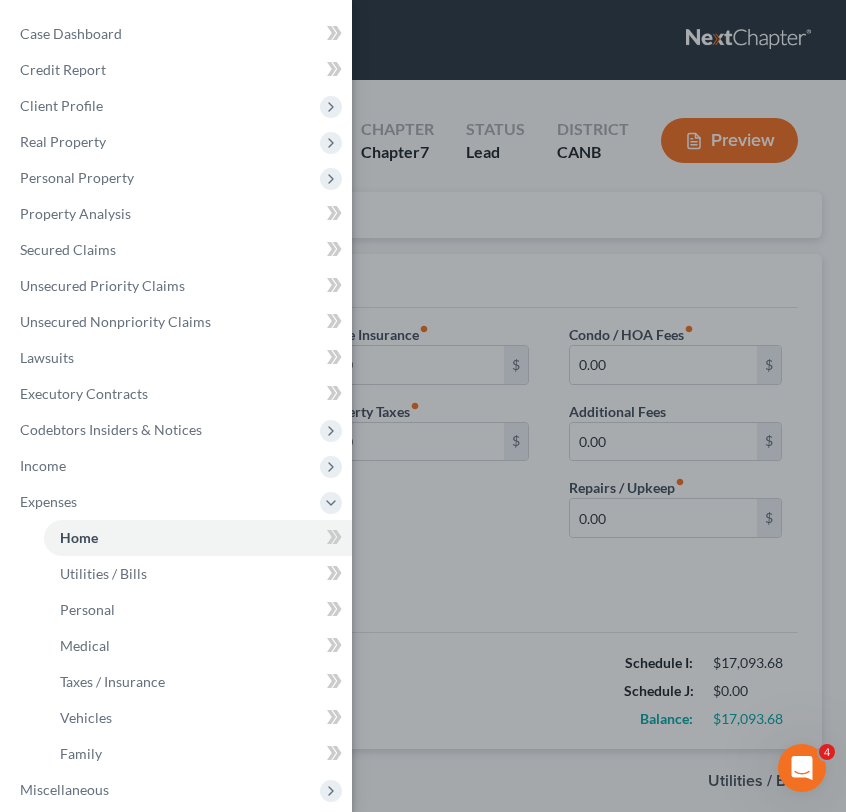click on "Case Dashboard
Payments
Invoices
Payments
Payments
Credit Report
Client Profile" at bounding box center (423, 406) 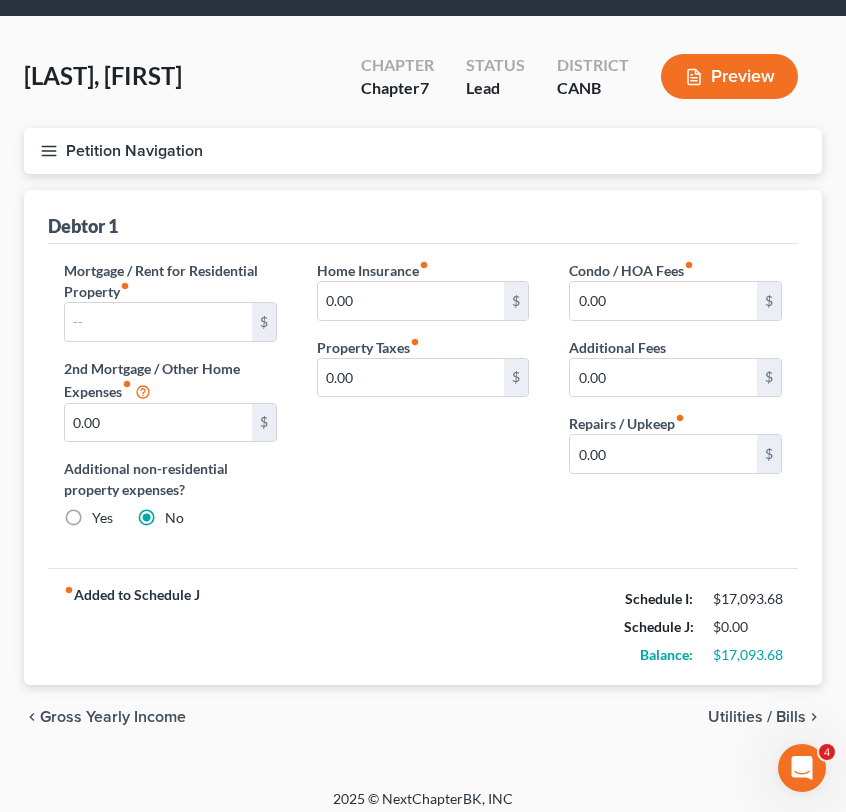 scroll, scrollTop: 76, scrollLeft: 0, axis: vertical 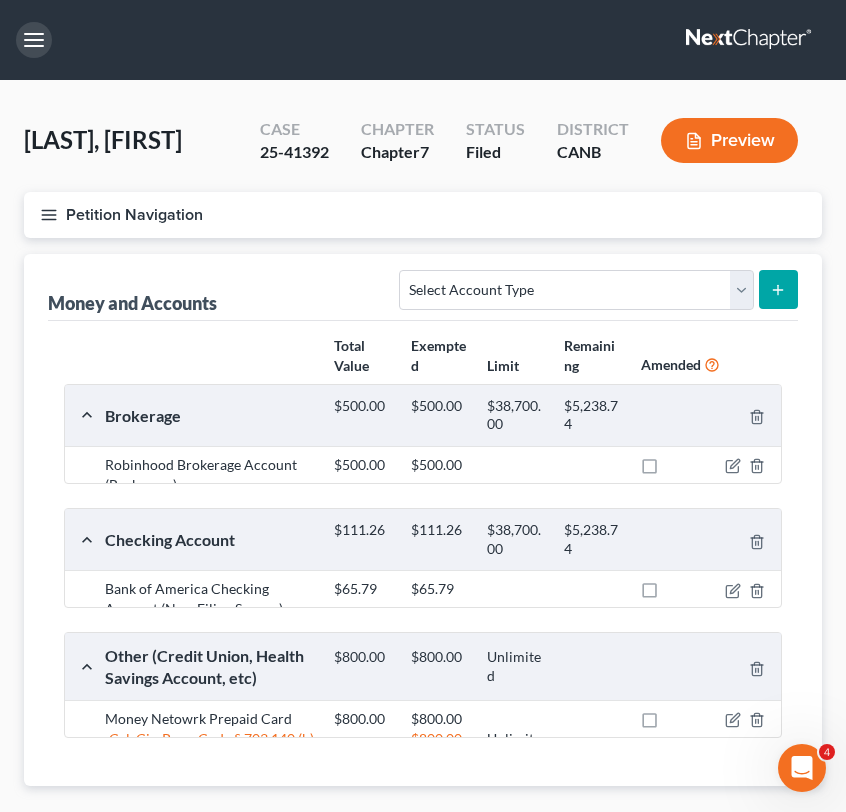 click at bounding box center [34, 40] 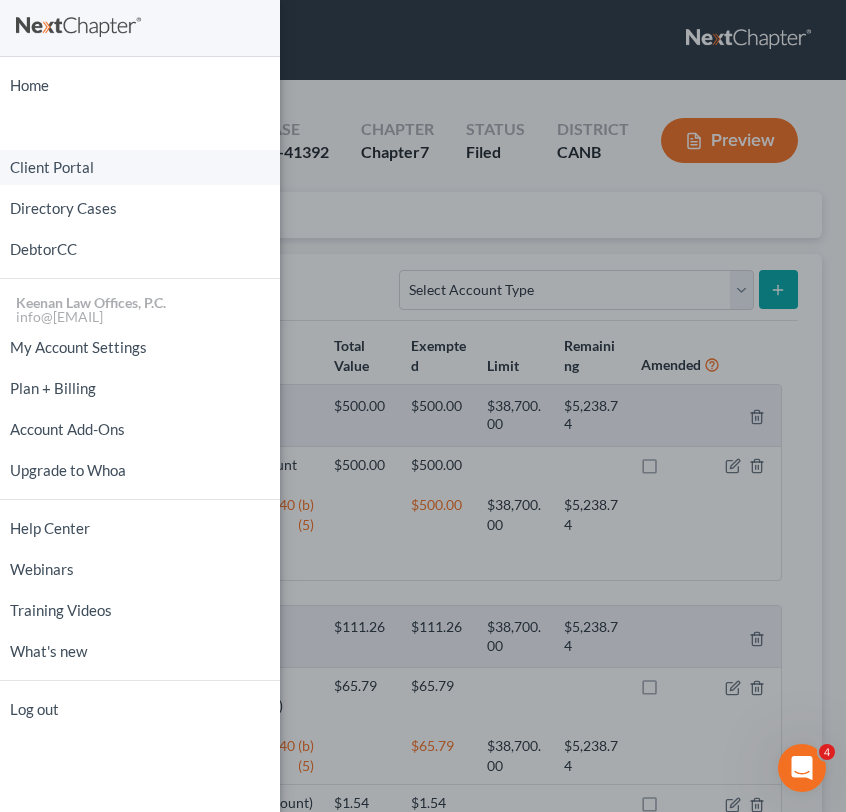 click on "Client Portal" at bounding box center (140, 167) 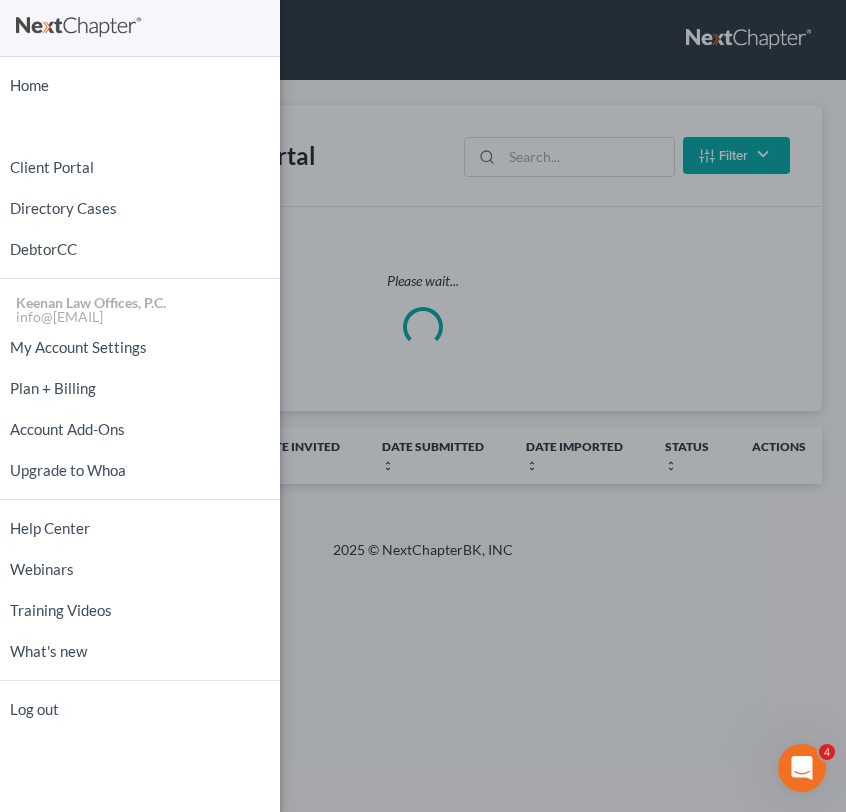 click on "Home New Case Client Portal Directory Cases DebtorCC [COMPANY] [COMPANY], [DOMAIN] My Account Settings Plan + Billing Account Add-Ons Upgrade to Whoa Help Center Webinars Training Videos What's new Log out" at bounding box center (423, 406) 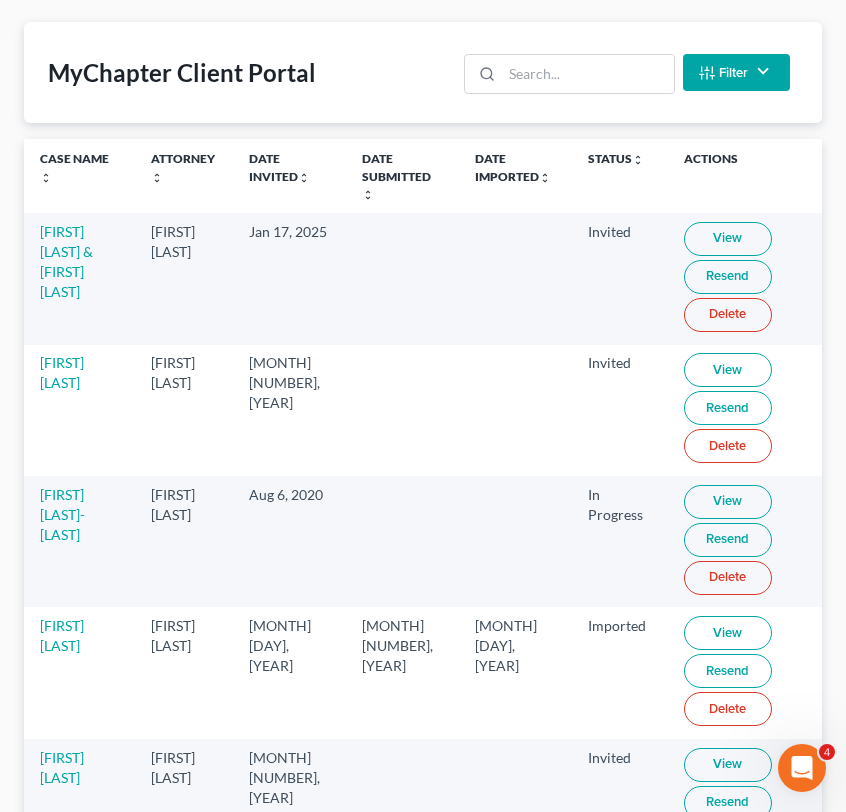 scroll, scrollTop: 0, scrollLeft: 0, axis: both 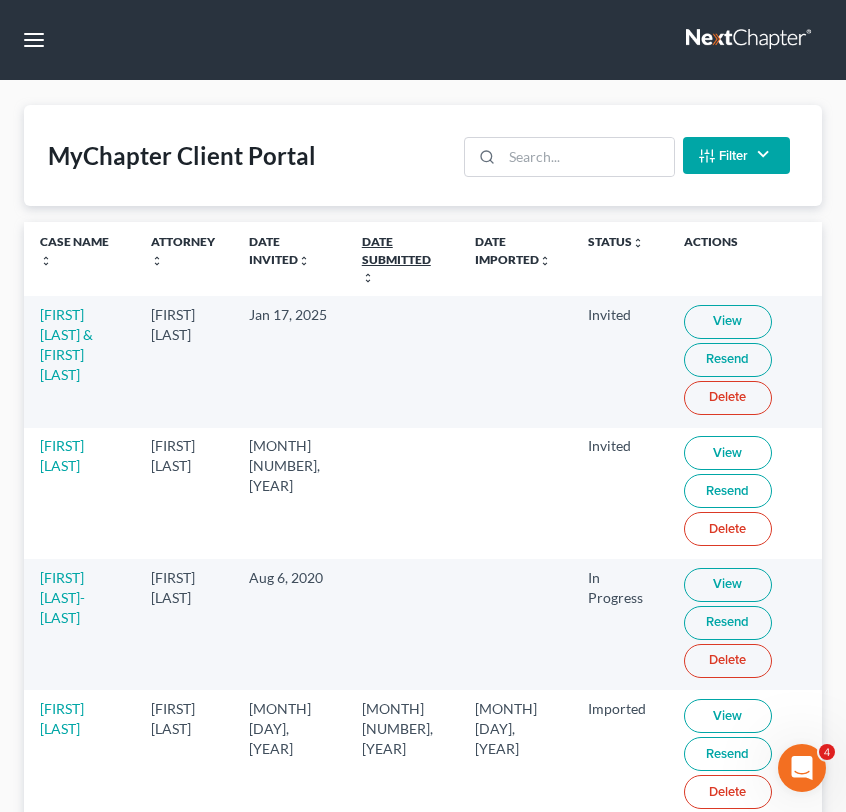 click on "Date Submitted
unfold_more
expand_more
expand_less" at bounding box center (396, 258) 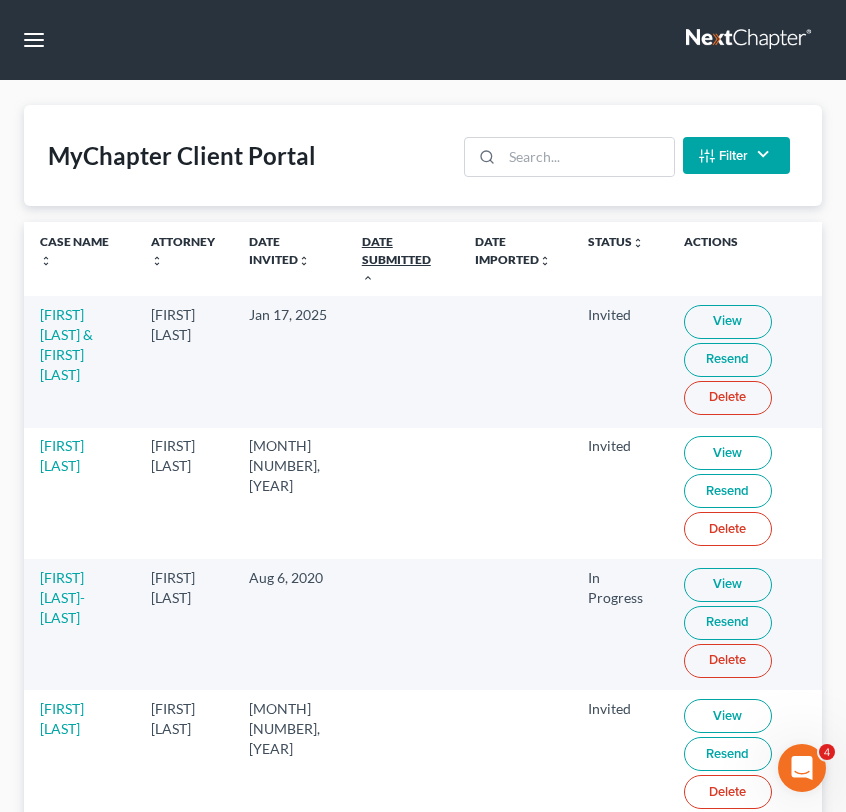 click on "Date Submitted
unfold_more
expand_more
expand_less" at bounding box center (396, 258) 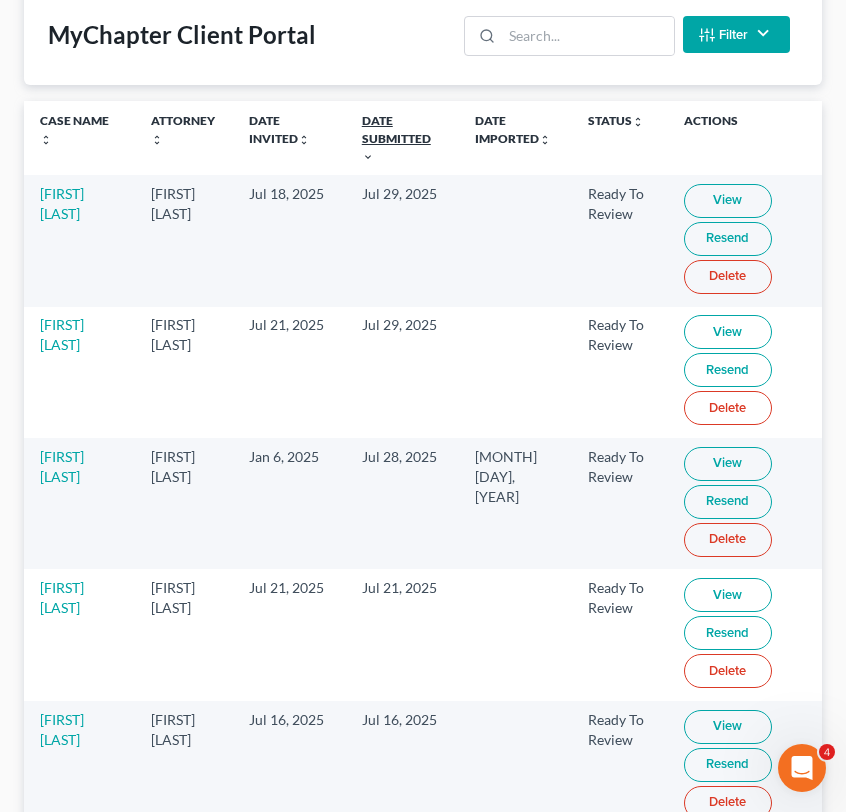scroll, scrollTop: 79, scrollLeft: 0, axis: vertical 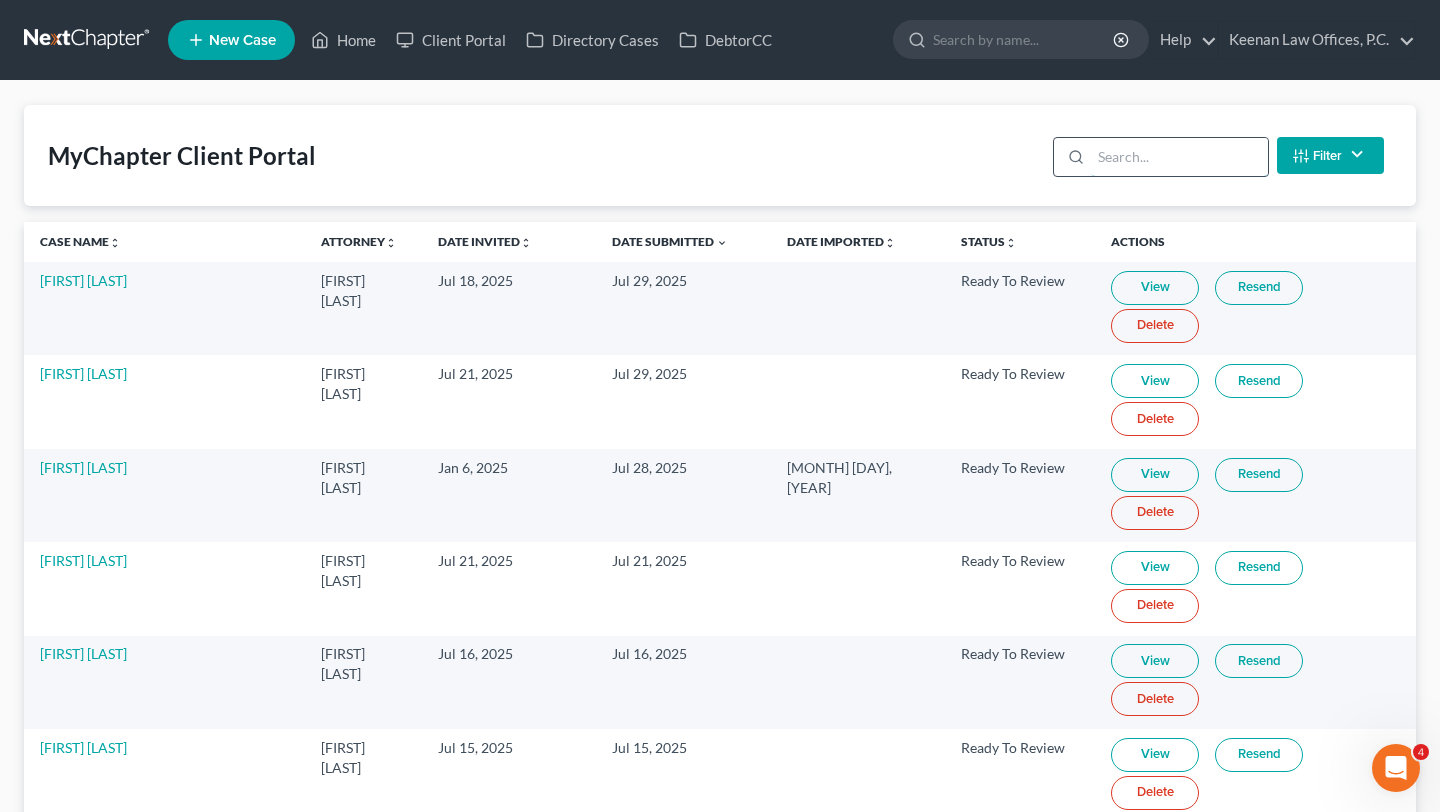 click at bounding box center (1179, 157) 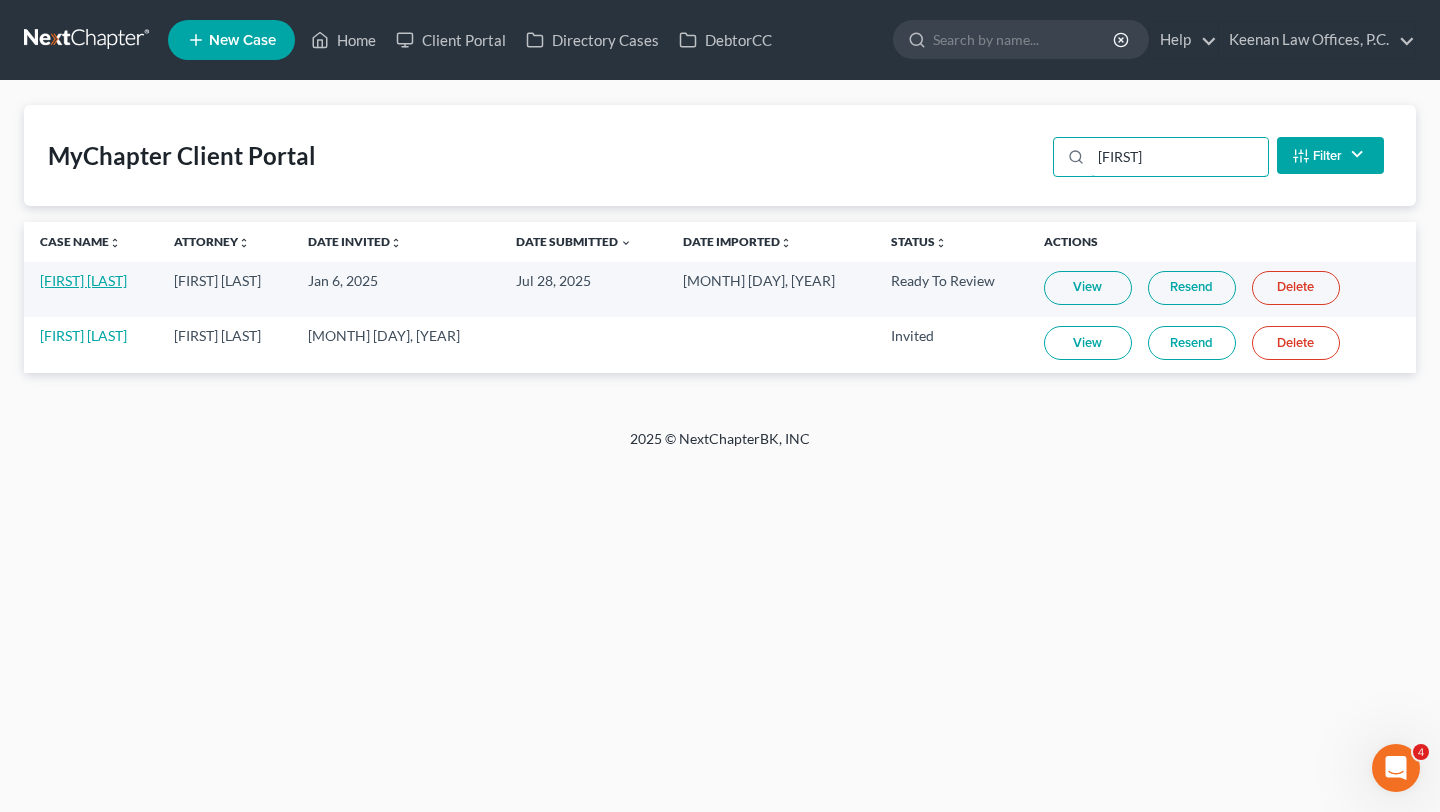 type on "zaki" 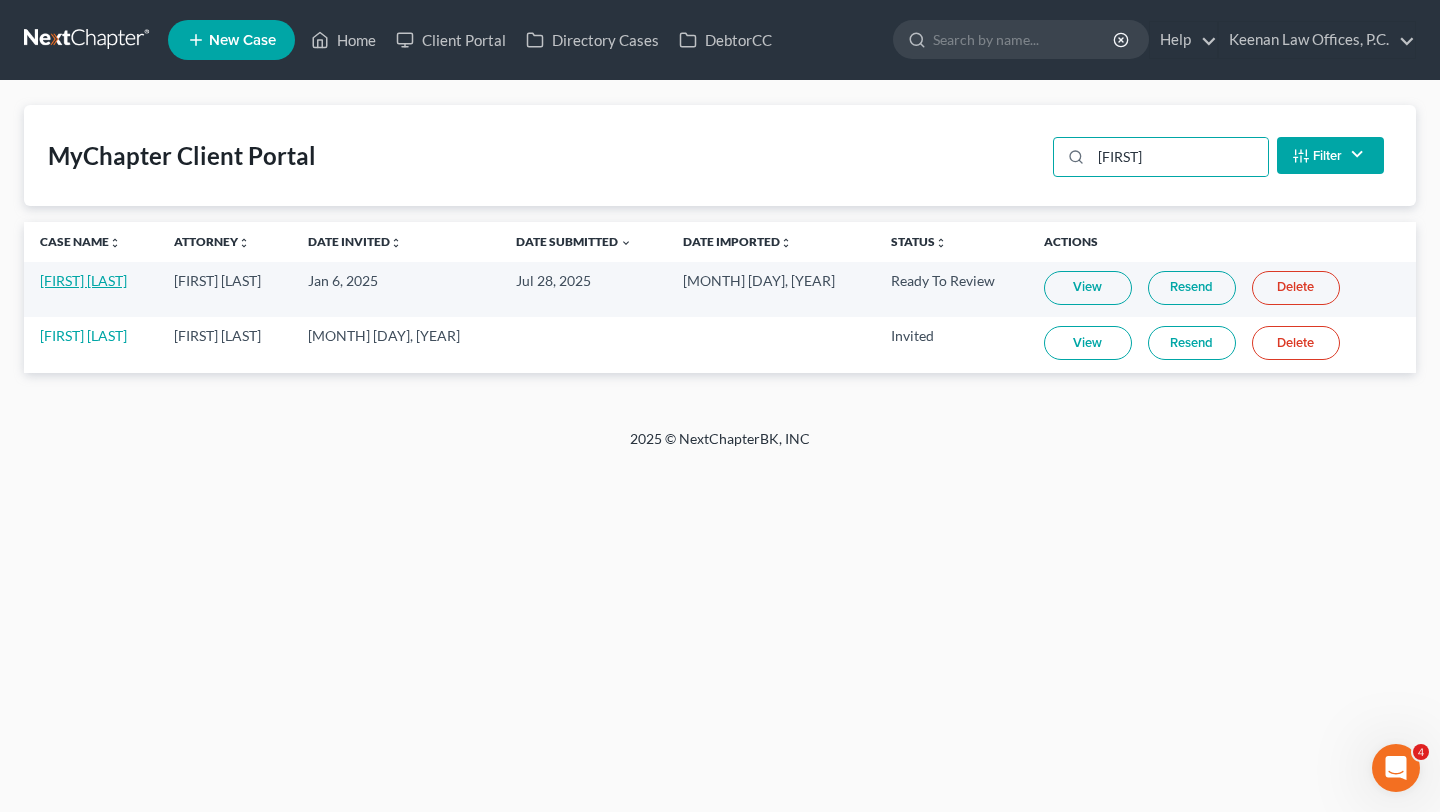 click on "[FIRST] [LAST]" at bounding box center (83, 280) 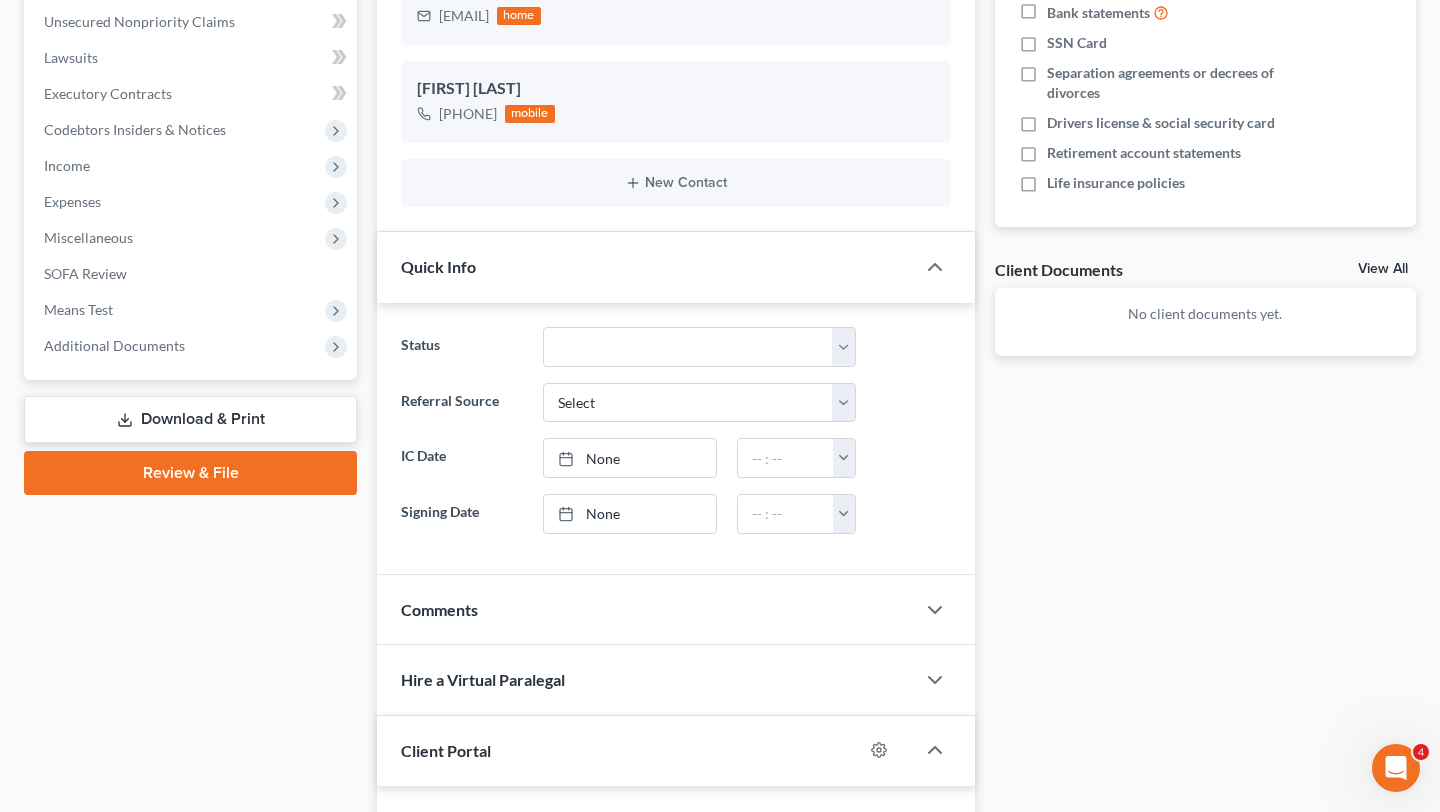 scroll, scrollTop: 498, scrollLeft: 0, axis: vertical 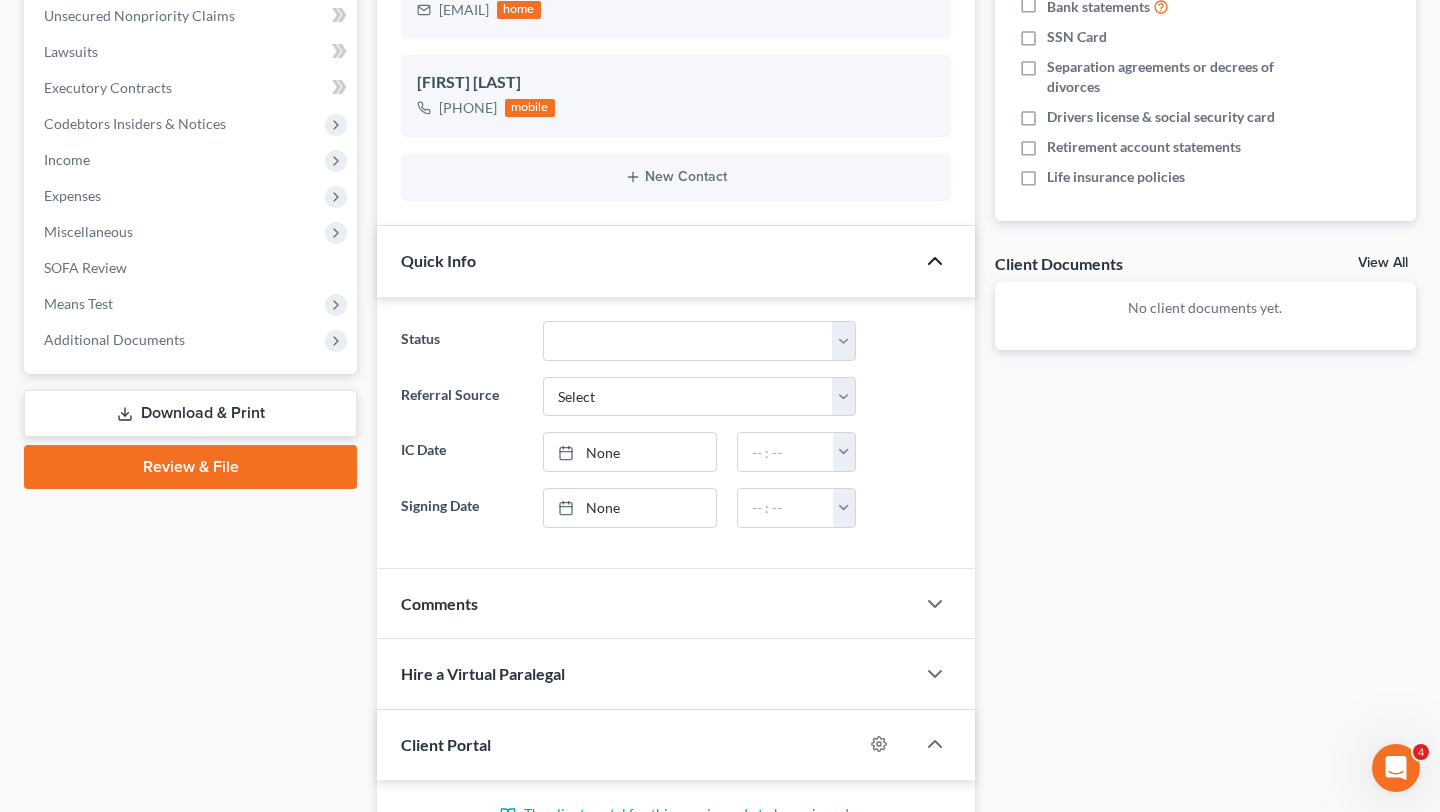 click 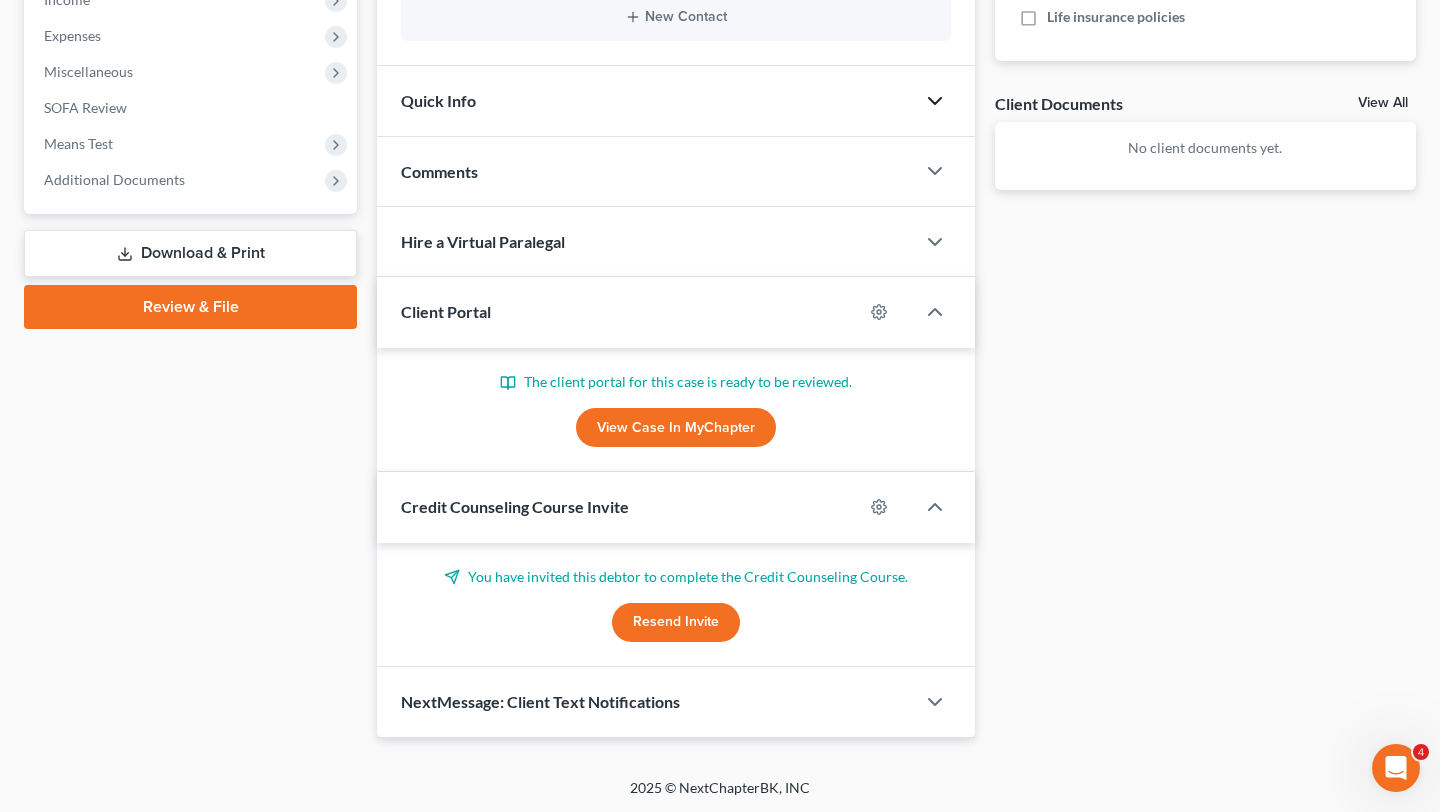 scroll, scrollTop: 0, scrollLeft: 0, axis: both 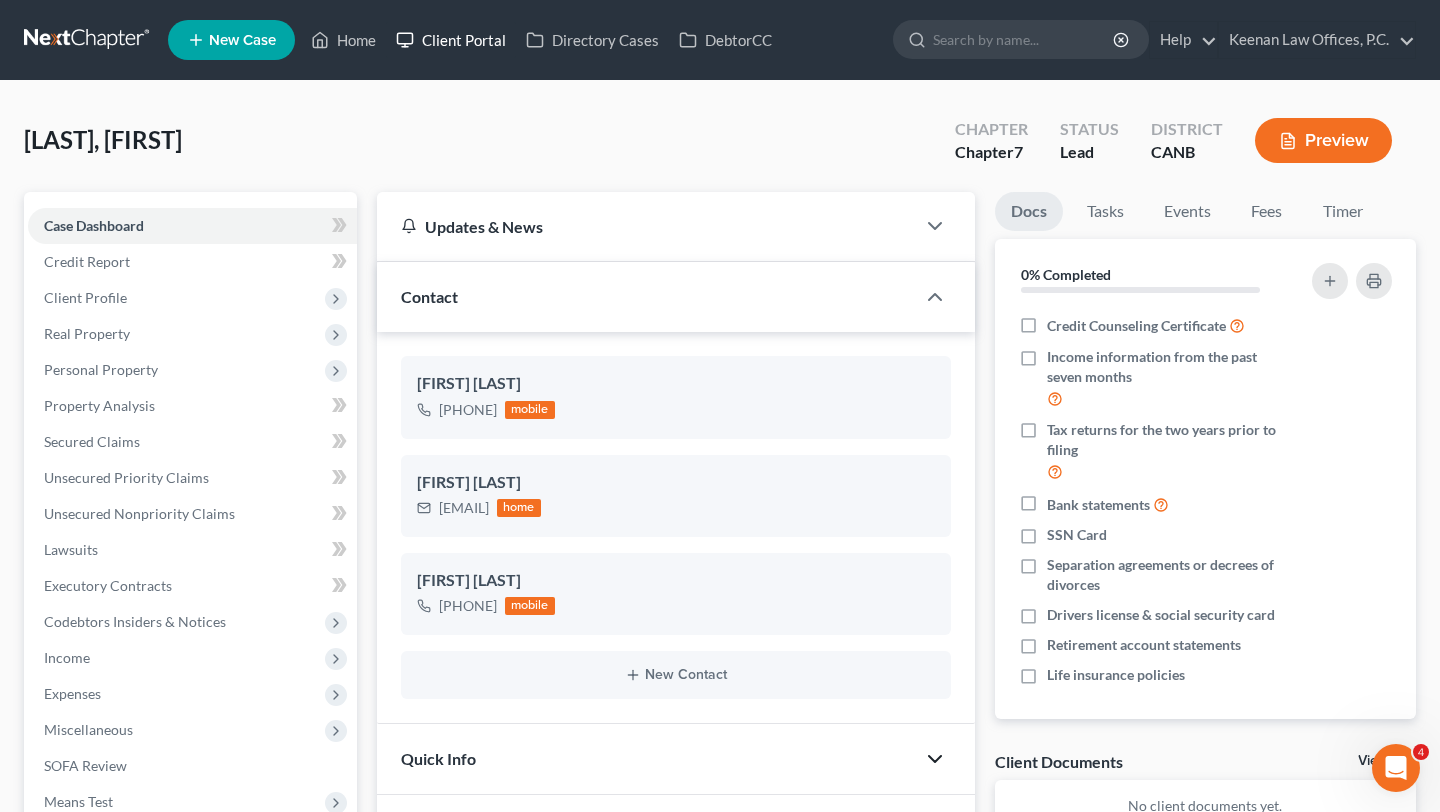 click on "Client Portal" at bounding box center (451, 40) 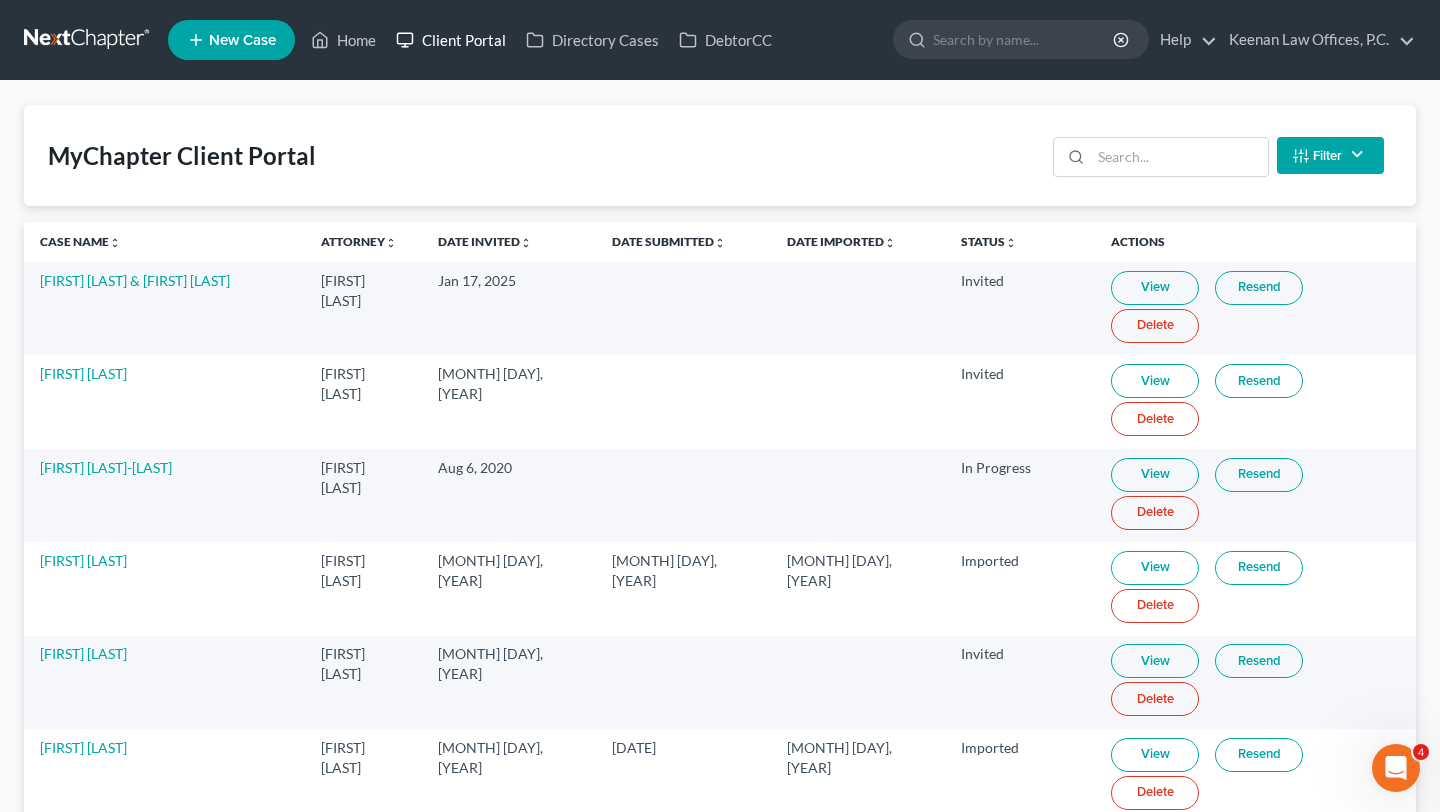 scroll, scrollTop: 5, scrollLeft: 0, axis: vertical 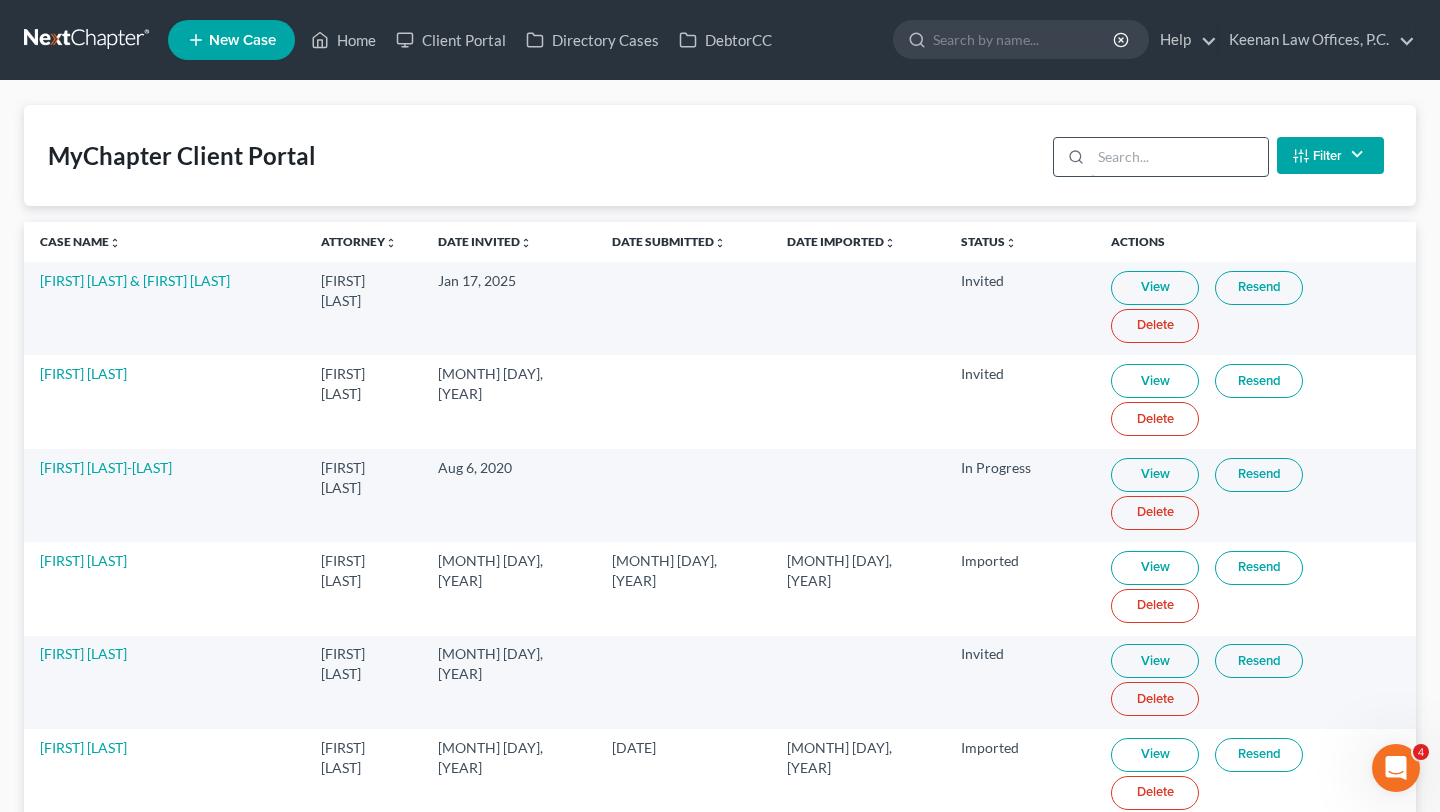 click at bounding box center [1179, 157] 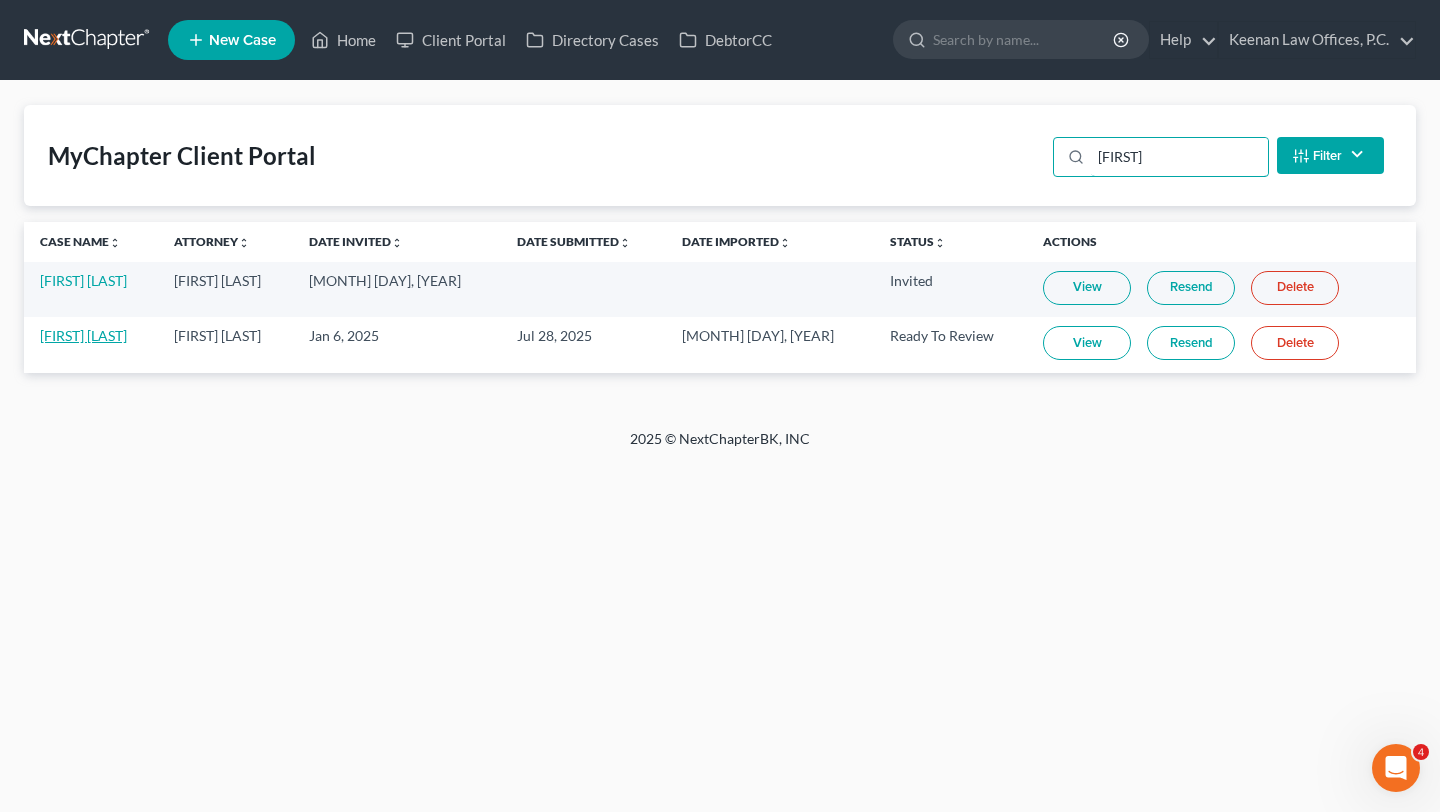 type on "zaki" 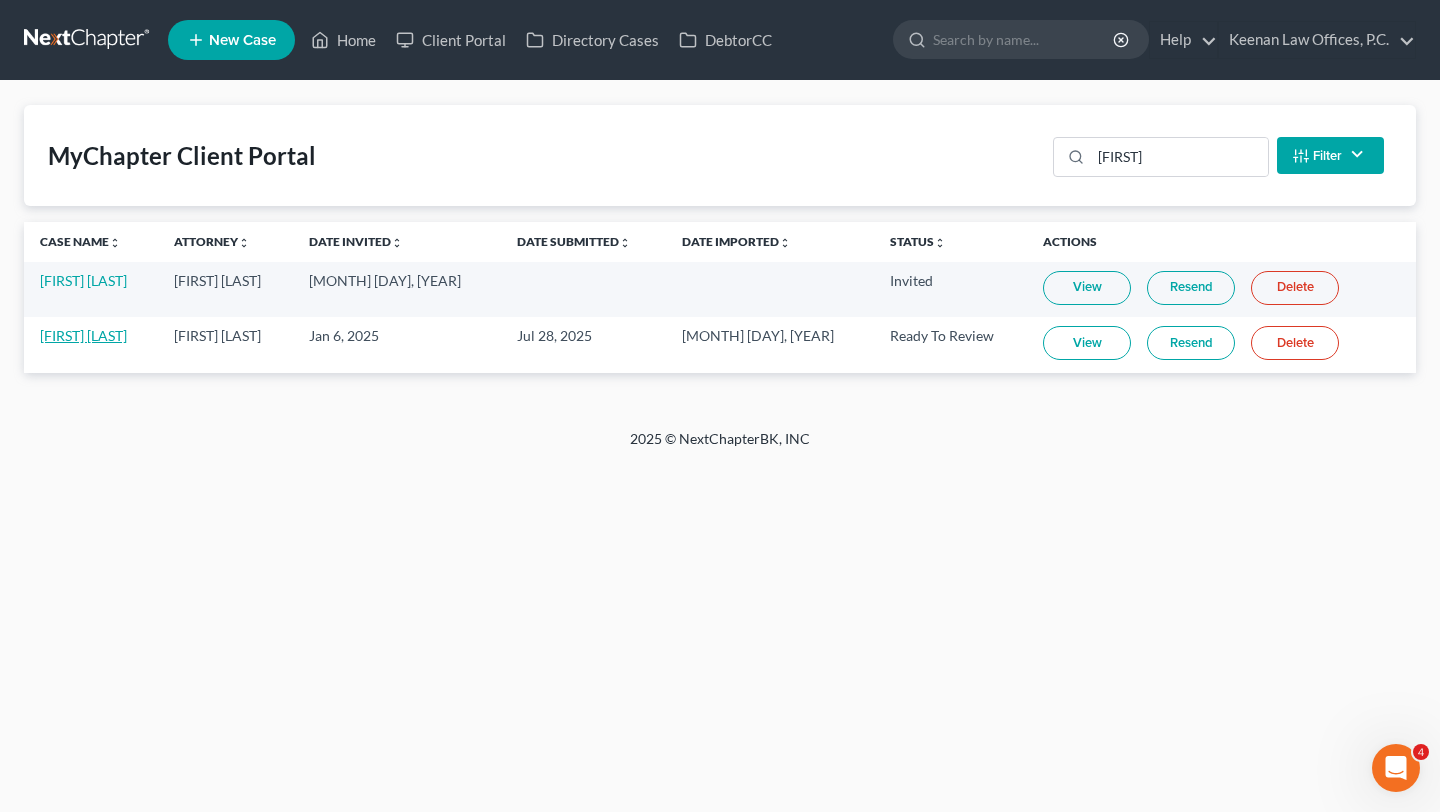 click on "[FIRST] [LAST]" at bounding box center [83, 335] 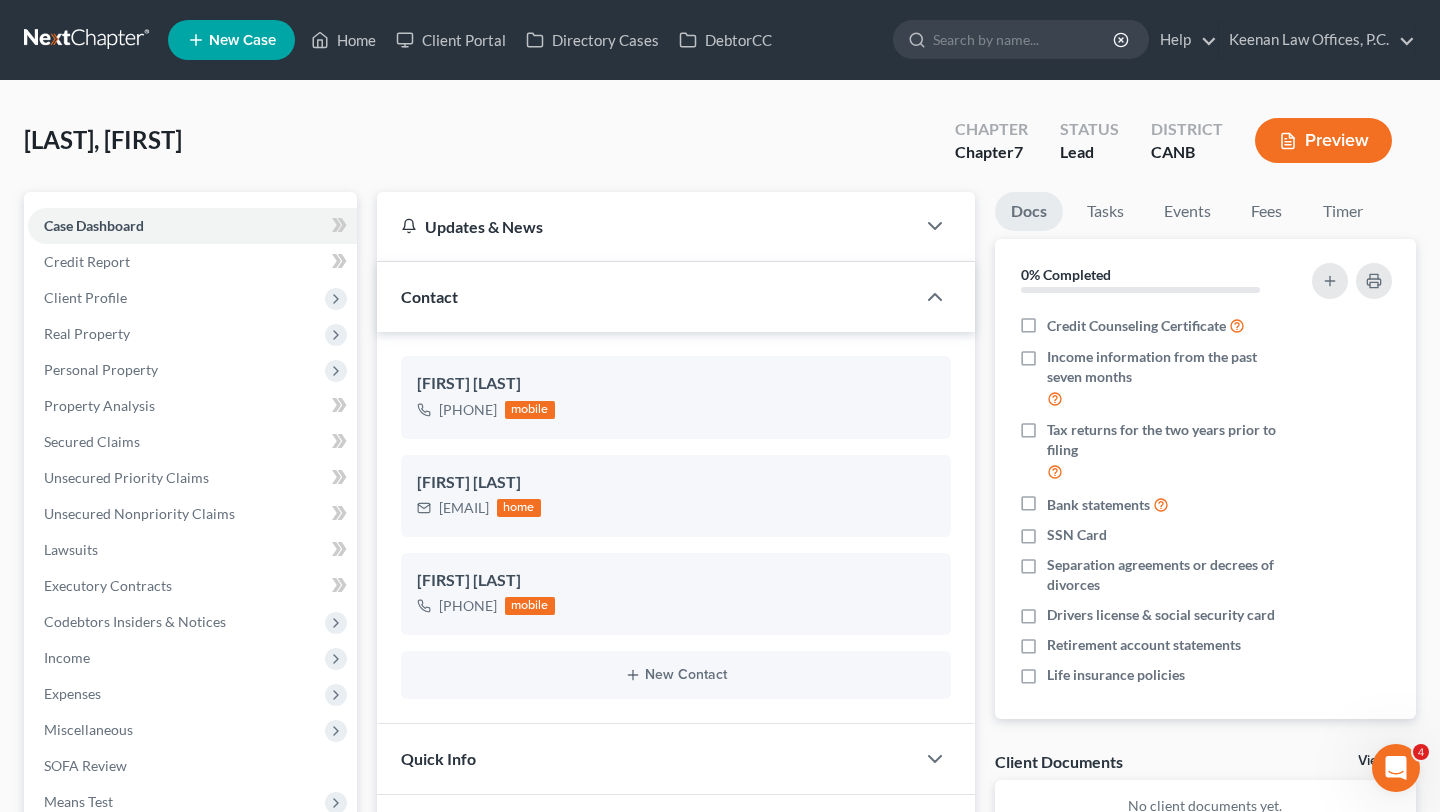scroll, scrollTop: 0, scrollLeft: 0, axis: both 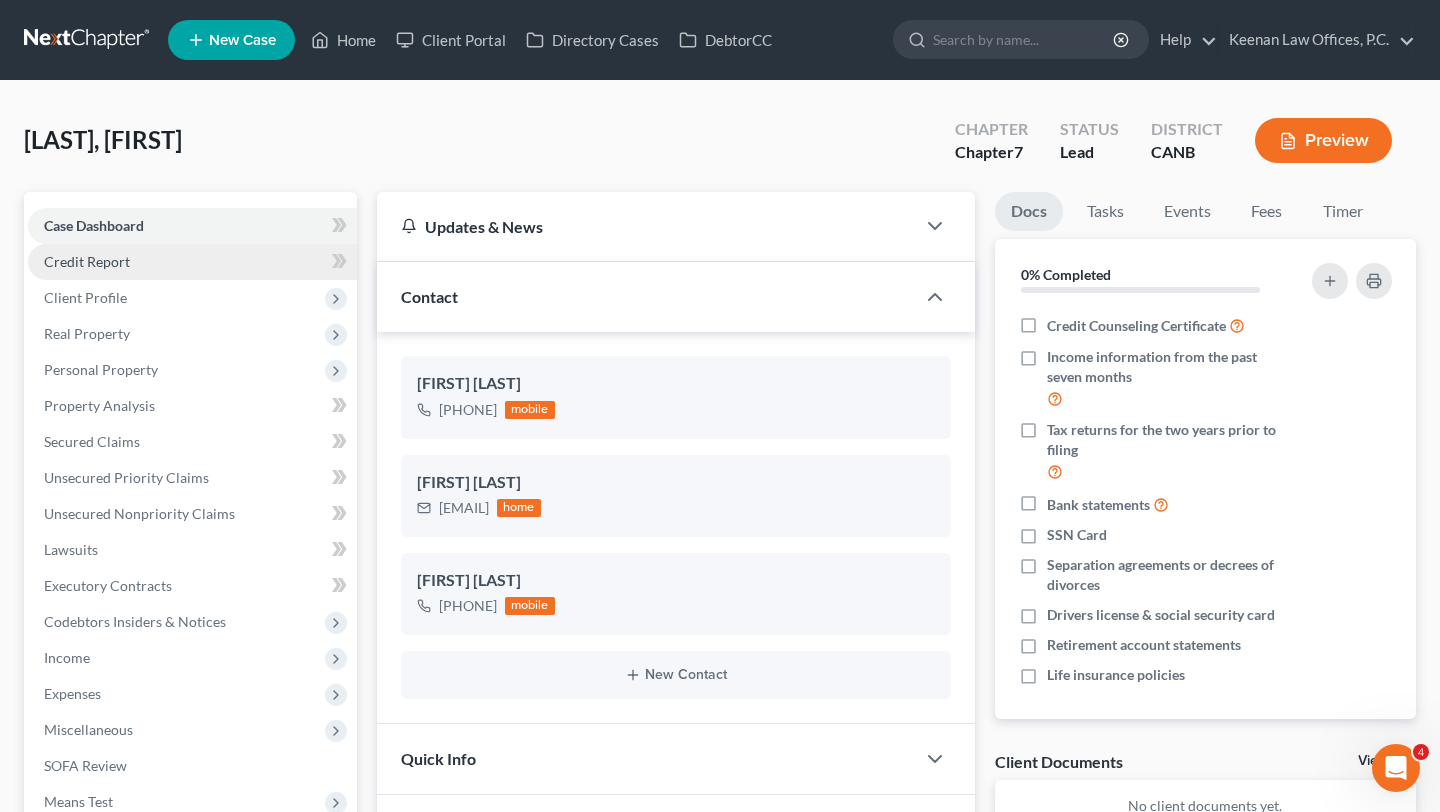 click on "Credit Report" at bounding box center (192, 262) 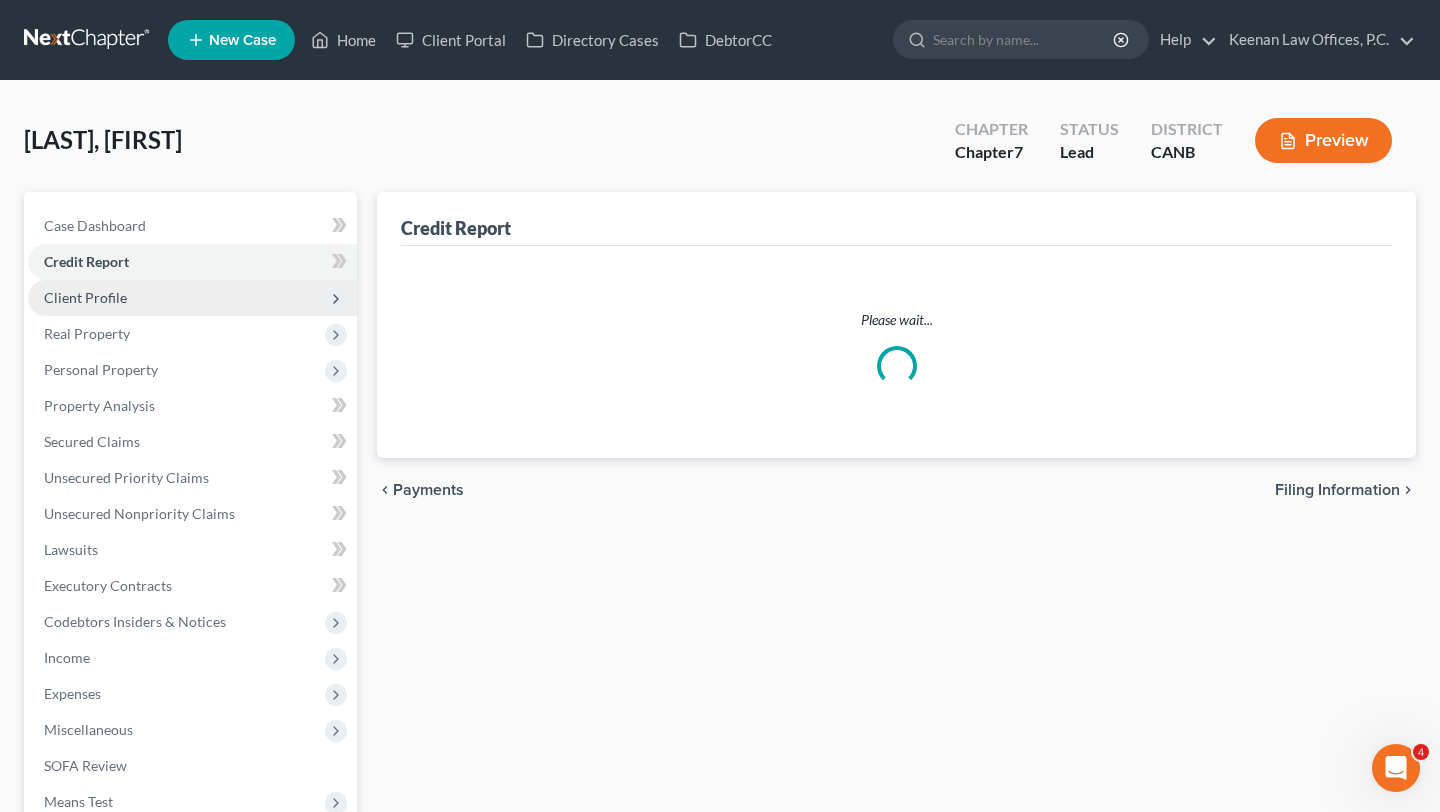 click on "Client Profile" at bounding box center [192, 298] 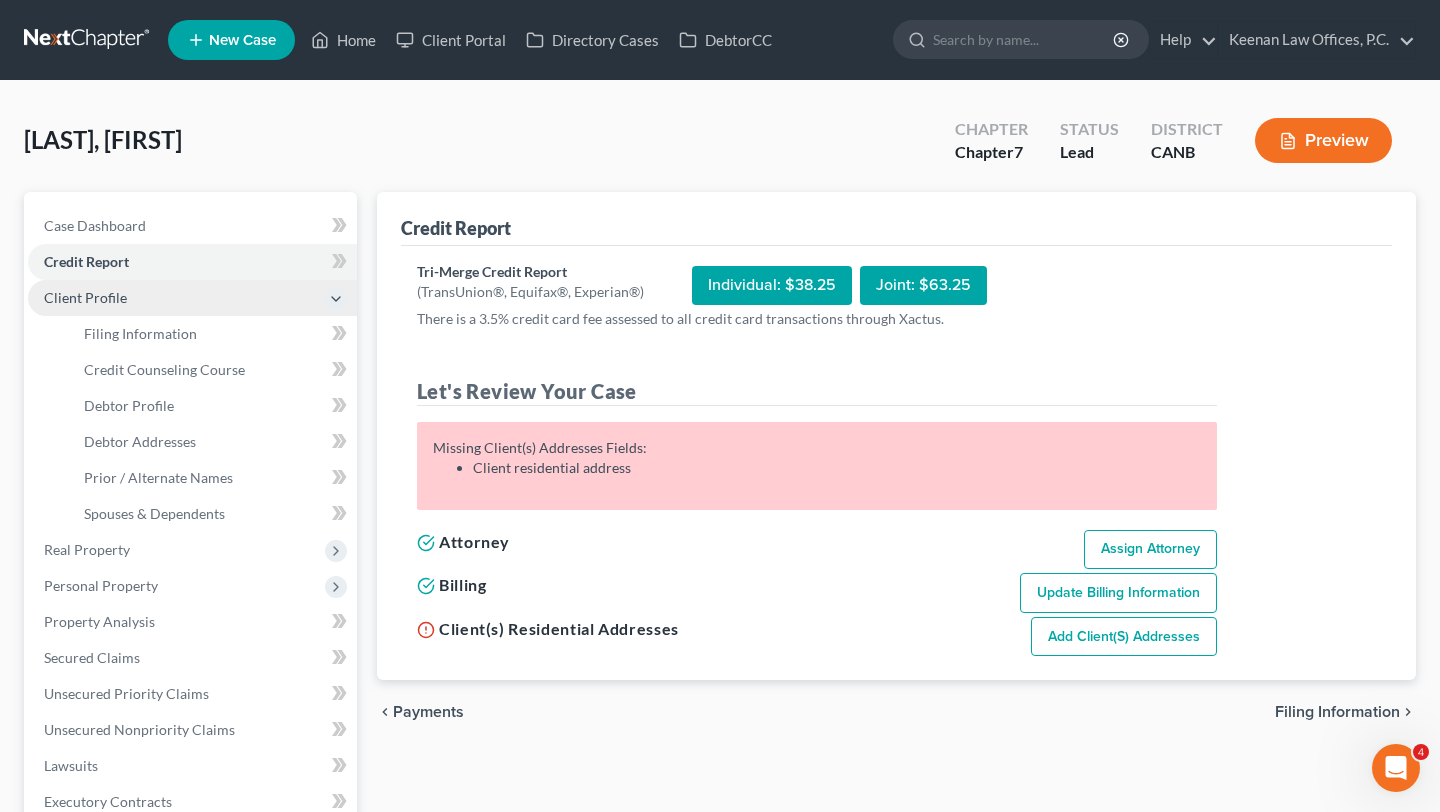 click on "Client Profile" at bounding box center (192, 298) 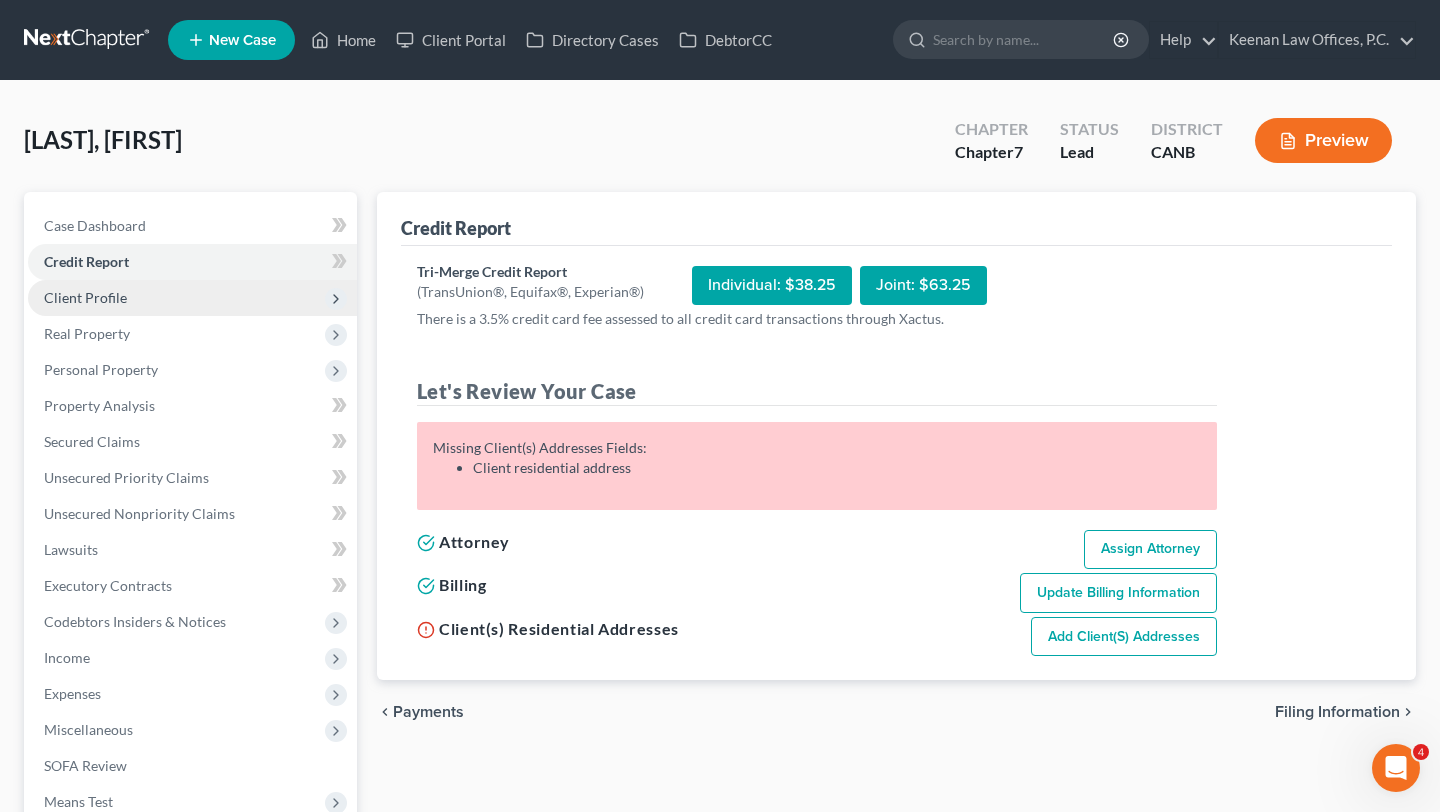 click on "Client Profile" at bounding box center (192, 298) 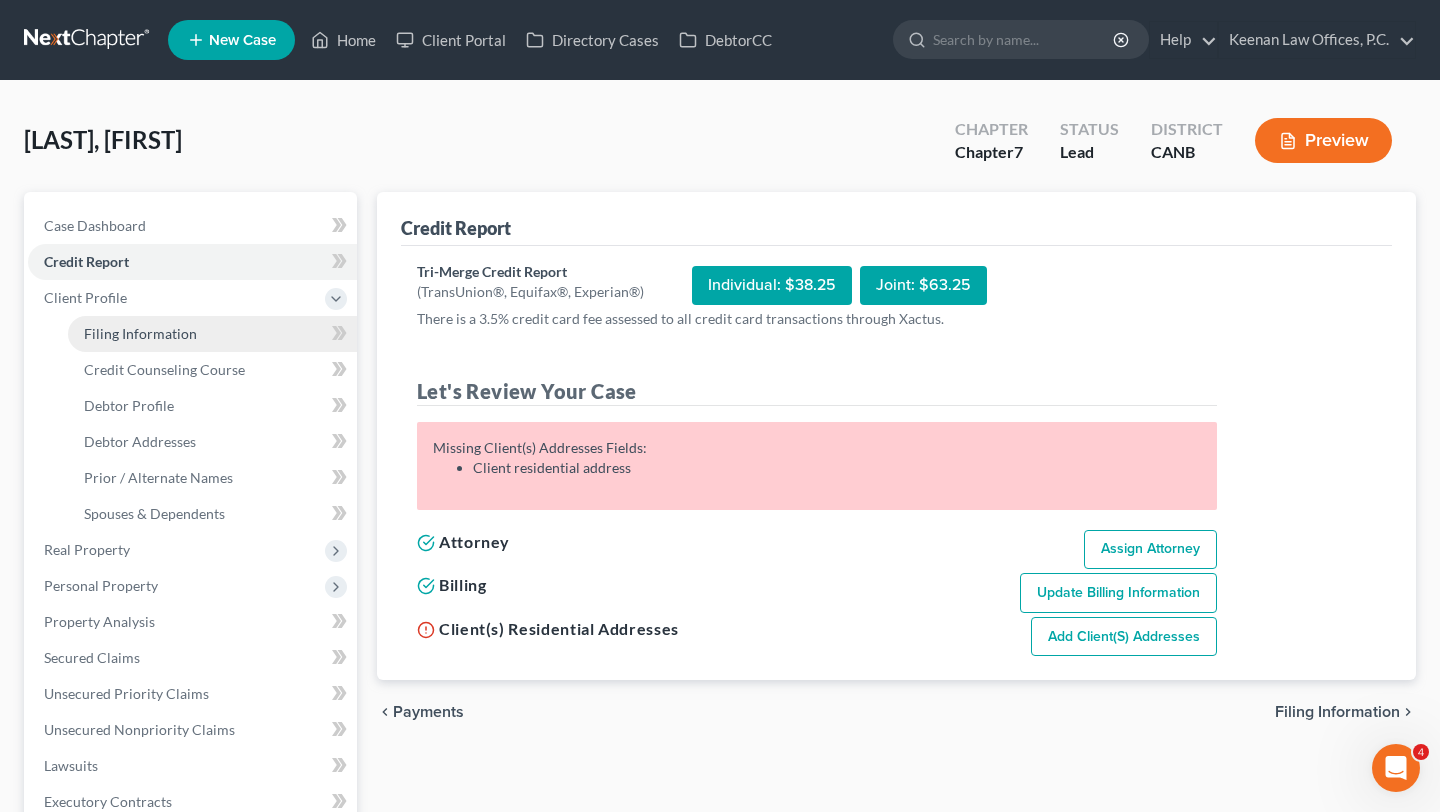 click on "Filing Information" at bounding box center (140, 333) 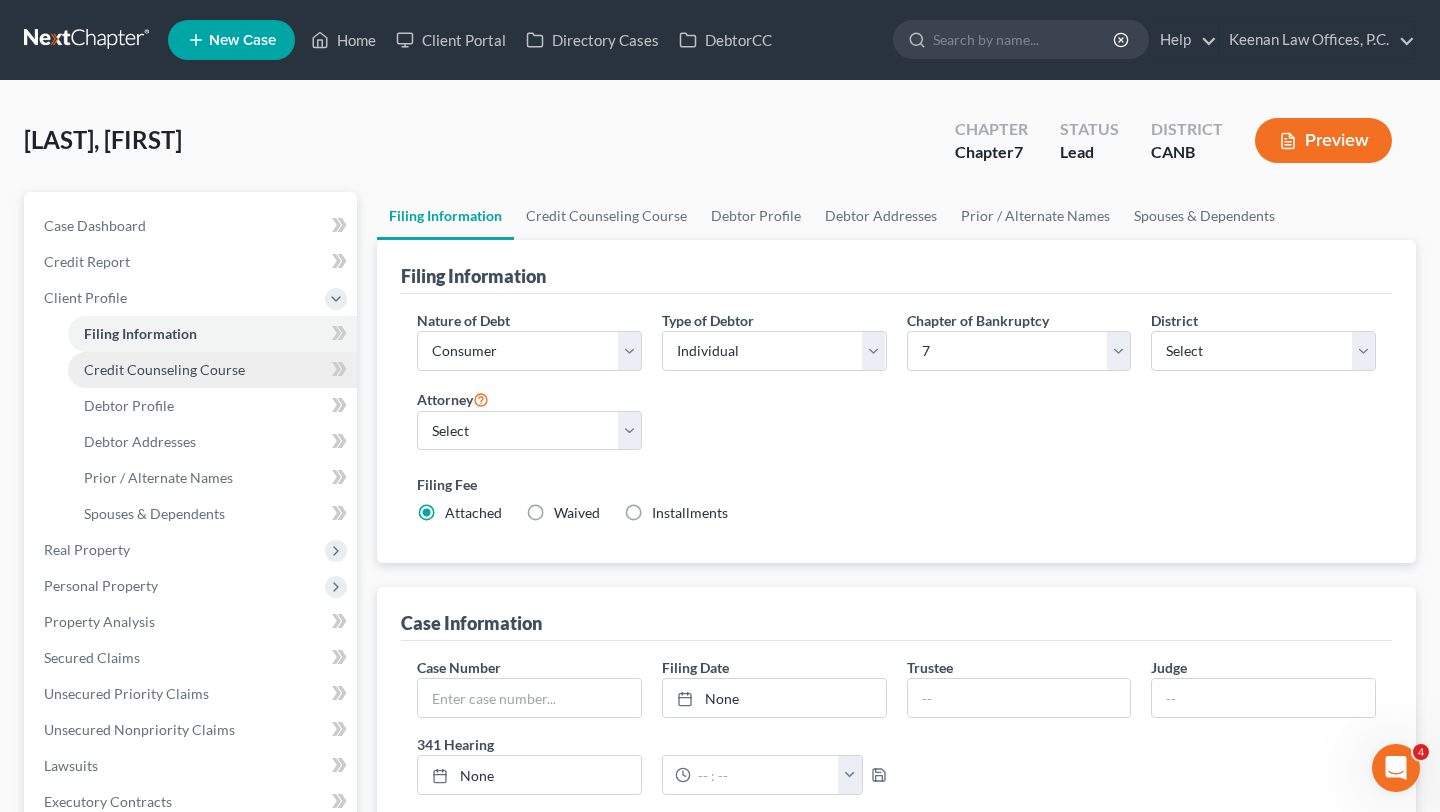 click on "Credit Counseling Course" at bounding box center (164, 369) 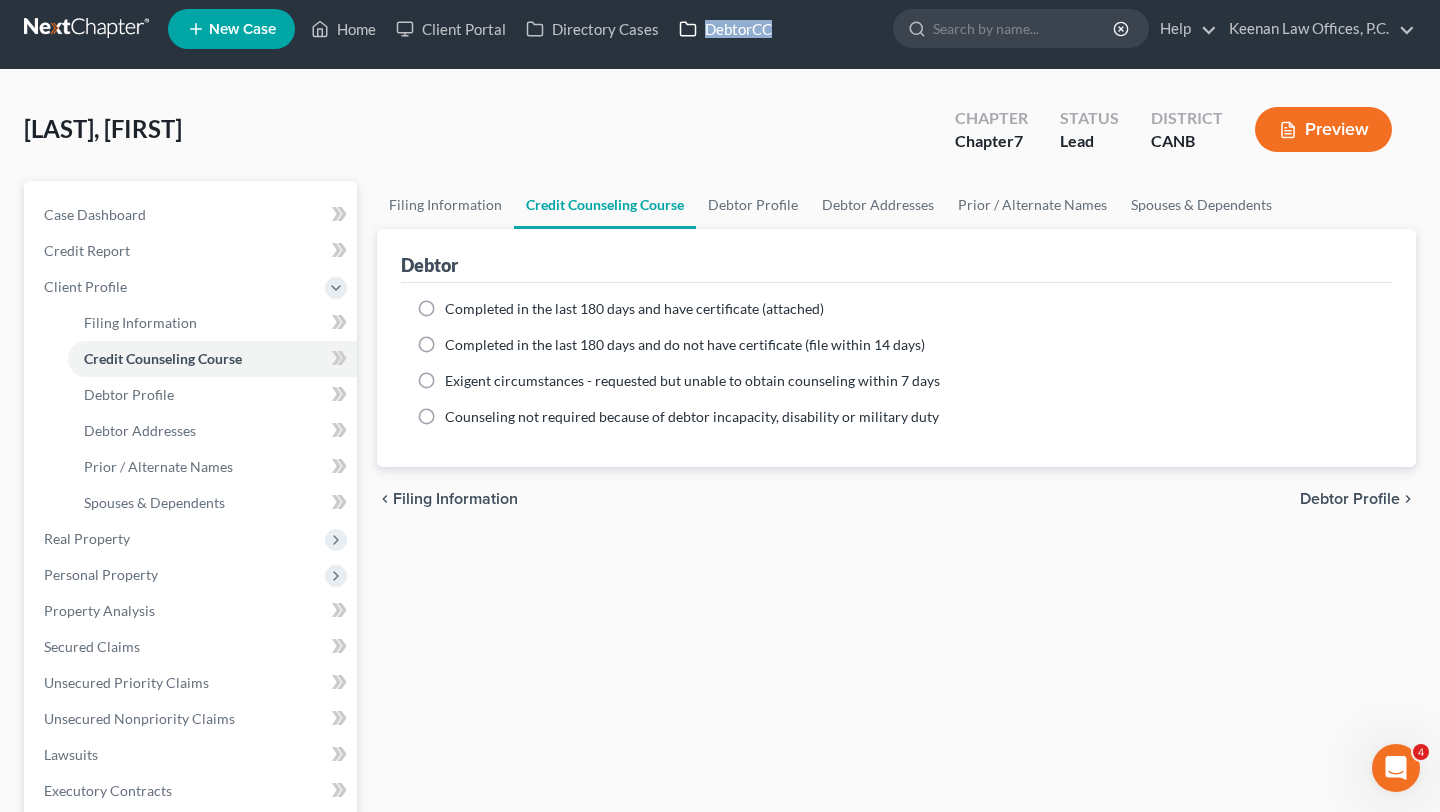 scroll, scrollTop: 1, scrollLeft: 0, axis: vertical 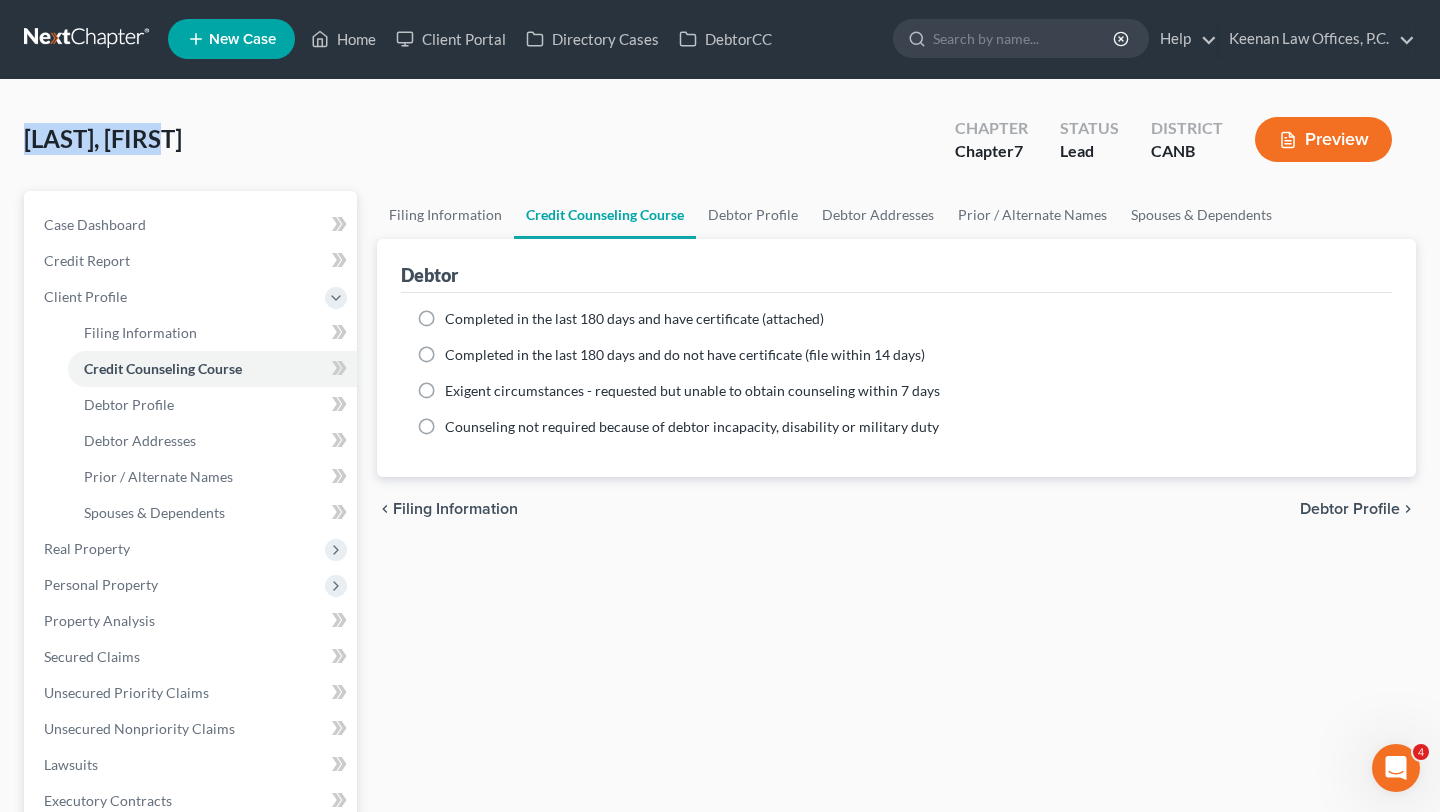 drag, startPoint x: 164, startPoint y: 131, endPoint x: 25, endPoint y: 133, distance: 139.01439 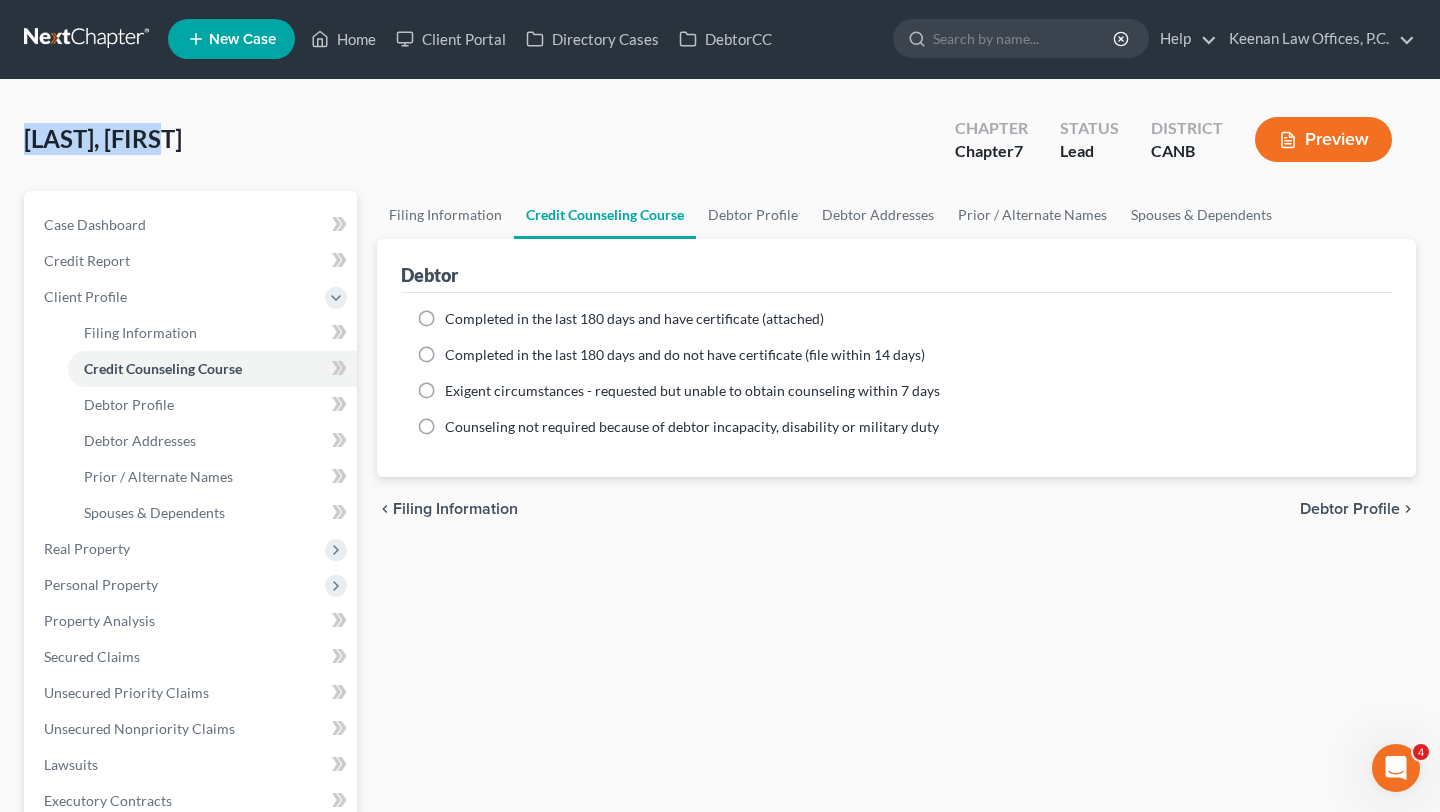 drag, startPoint x: 202, startPoint y: 138, endPoint x: 0, endPoint y: 135, distance: 202.02228 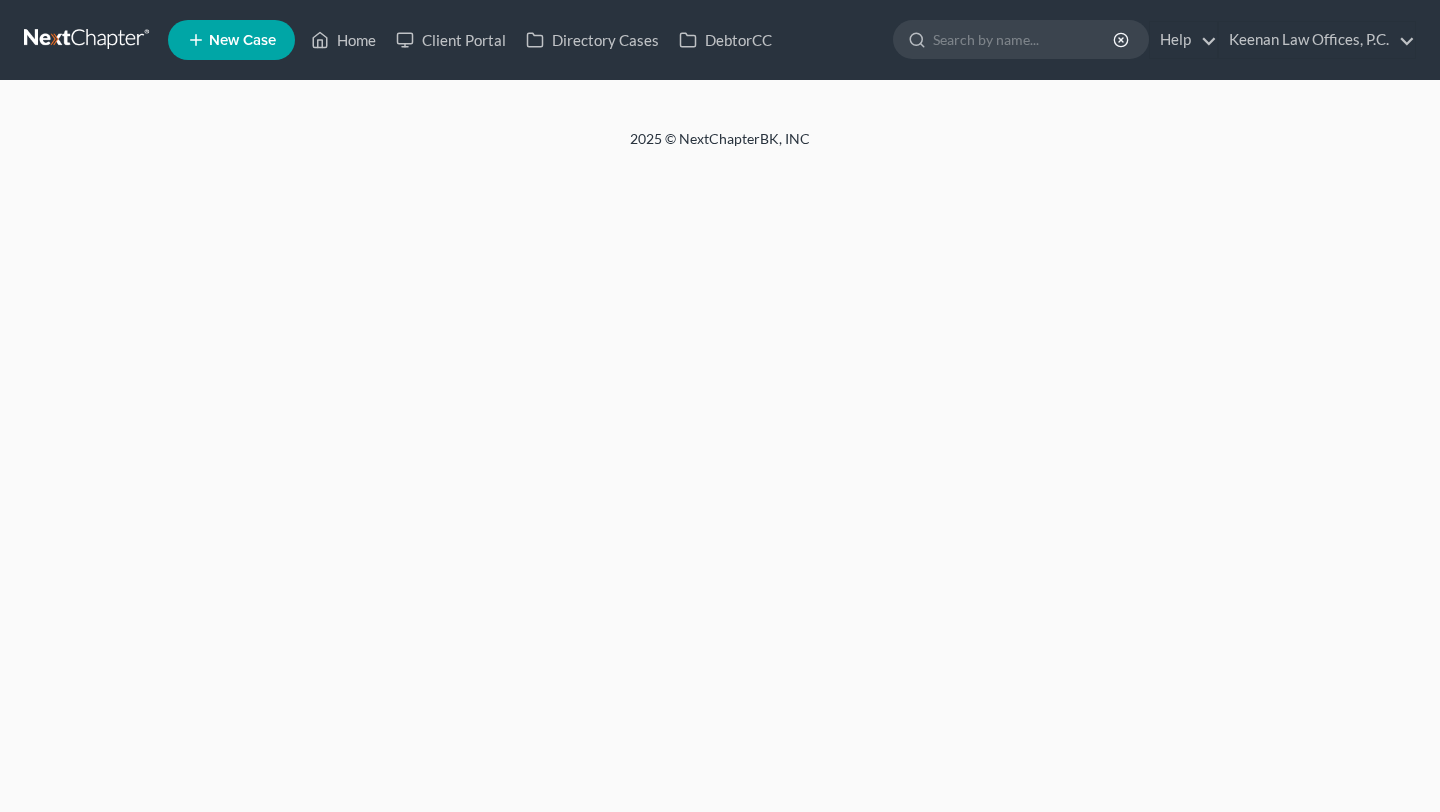 scroll, scrollTop: 0, scrollLeft: 0, axis: both 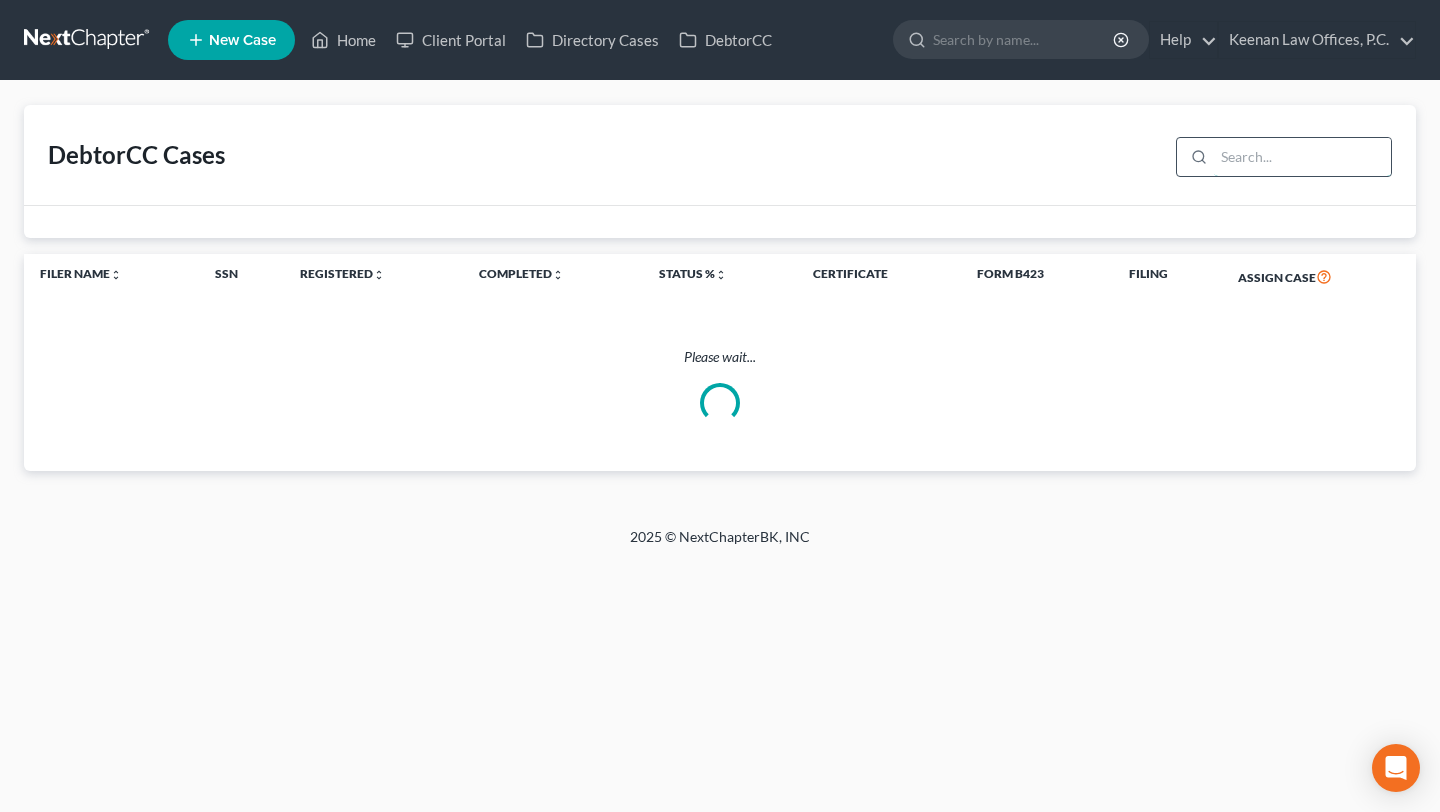 click at bounding box center (1302, 157) 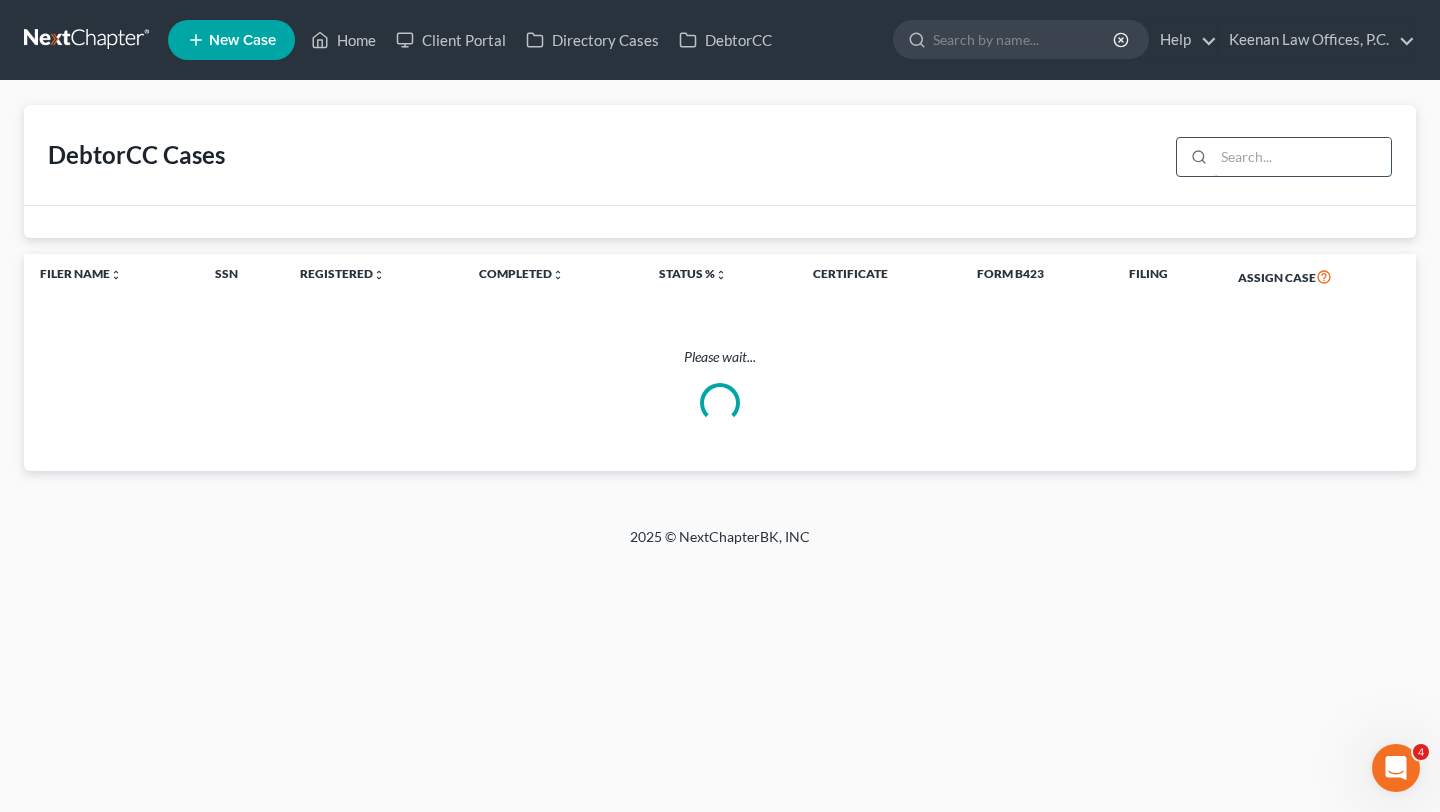 scroll, scrollTop: 0, scrollLeft: 0, axis: both 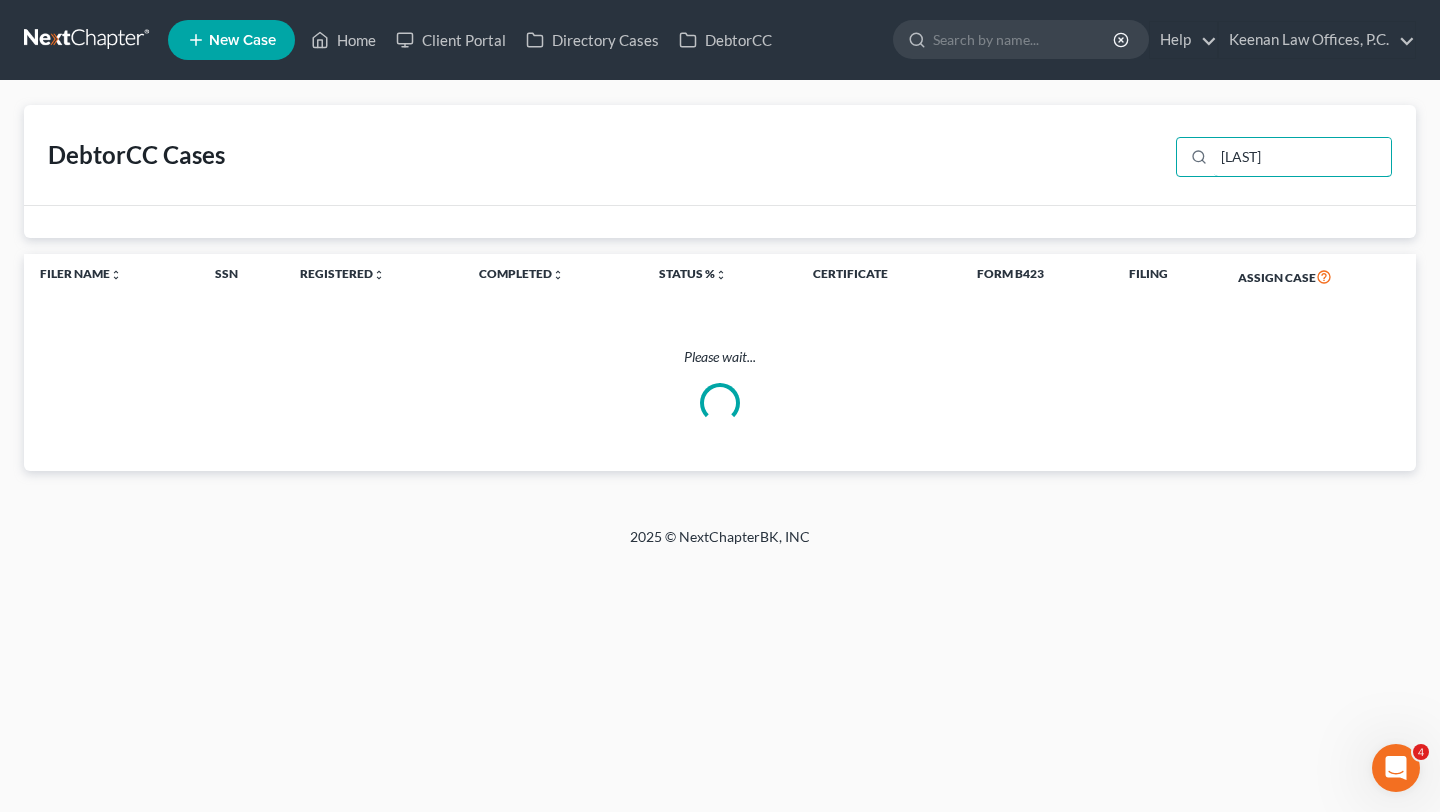 type on "[LAST]" 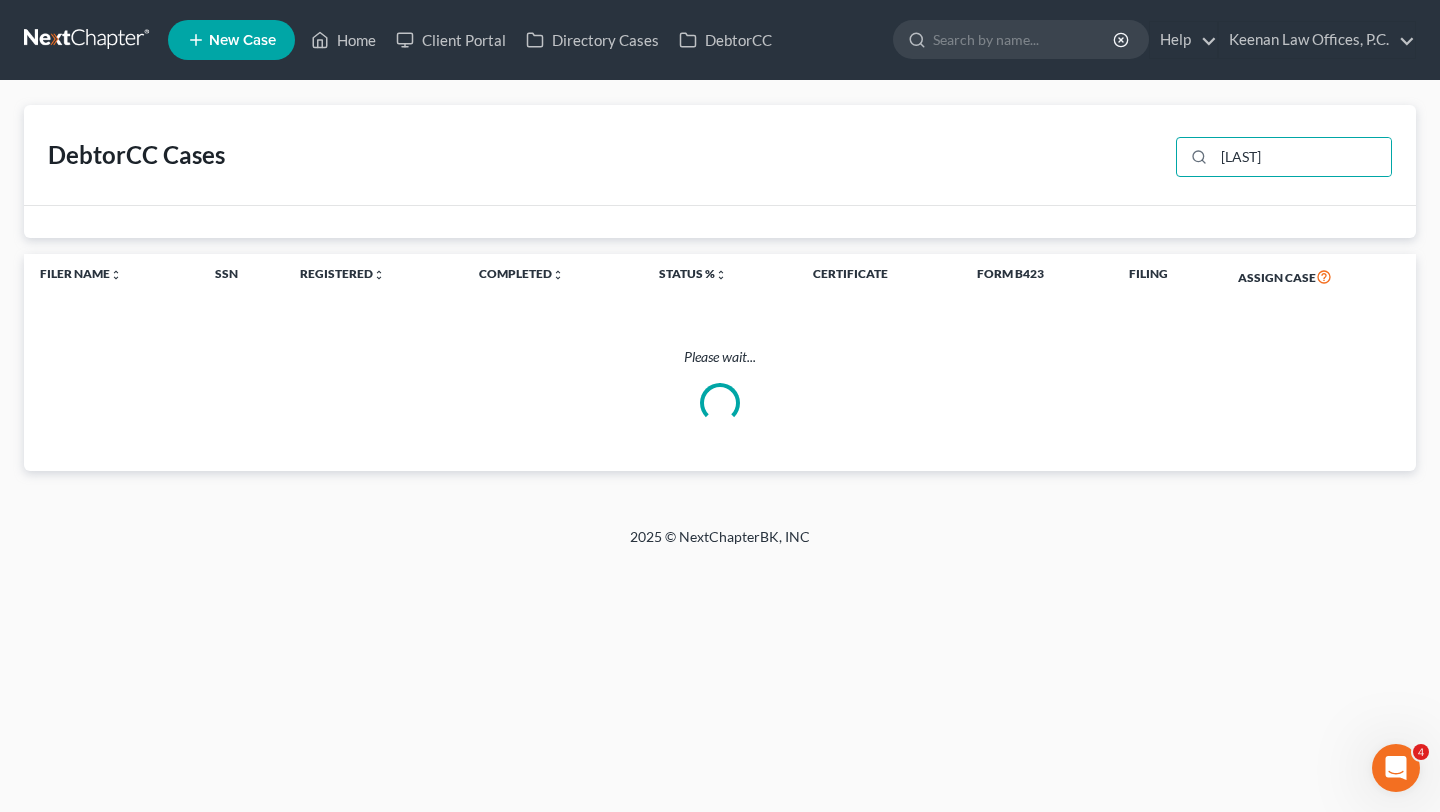 click on "DebtorCC Cases [LAST]" at bounding box center [720, 155] 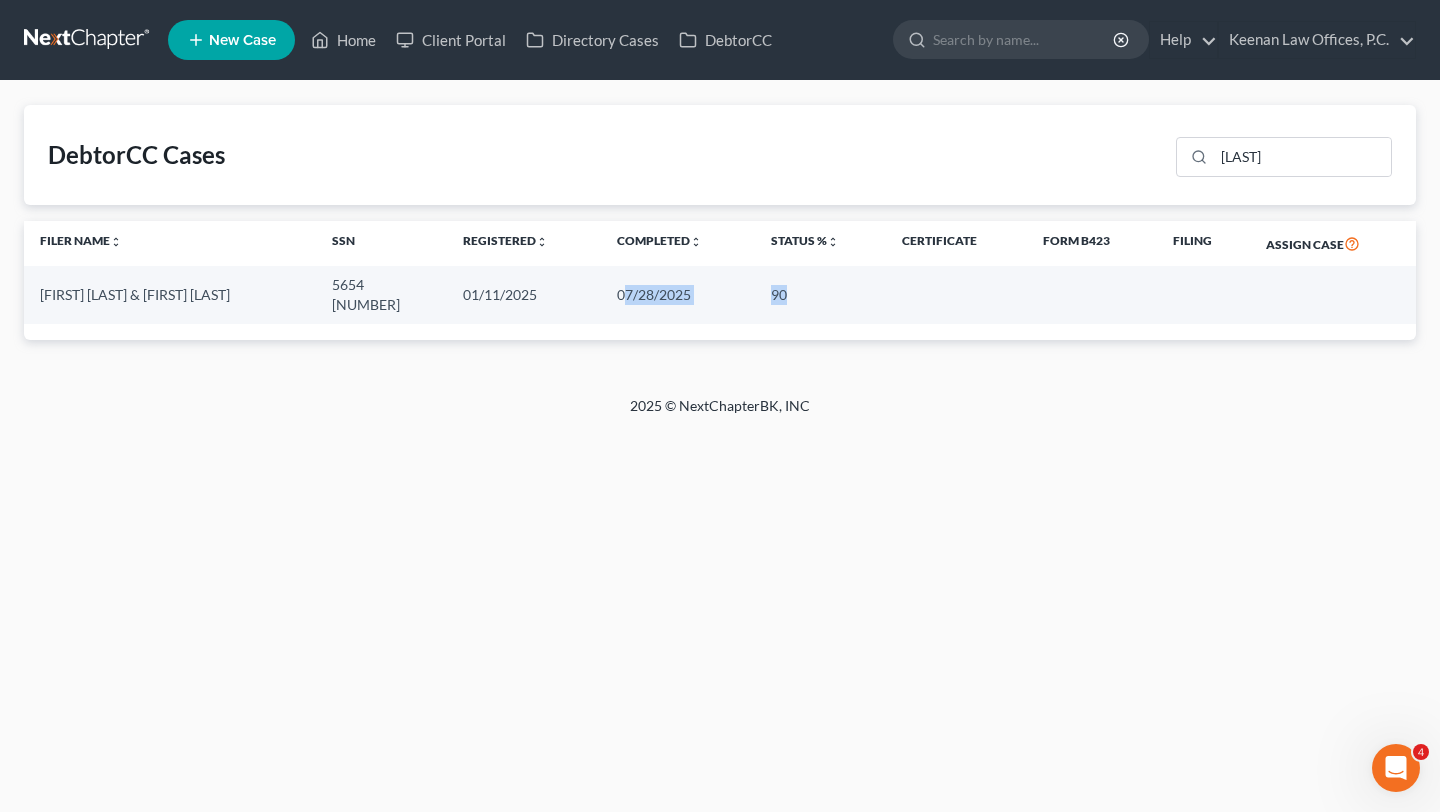 drag, startPoint x: 566, startPoint y: 298, endPoint x: 754, endPoint y: 297, distance: 188.00266 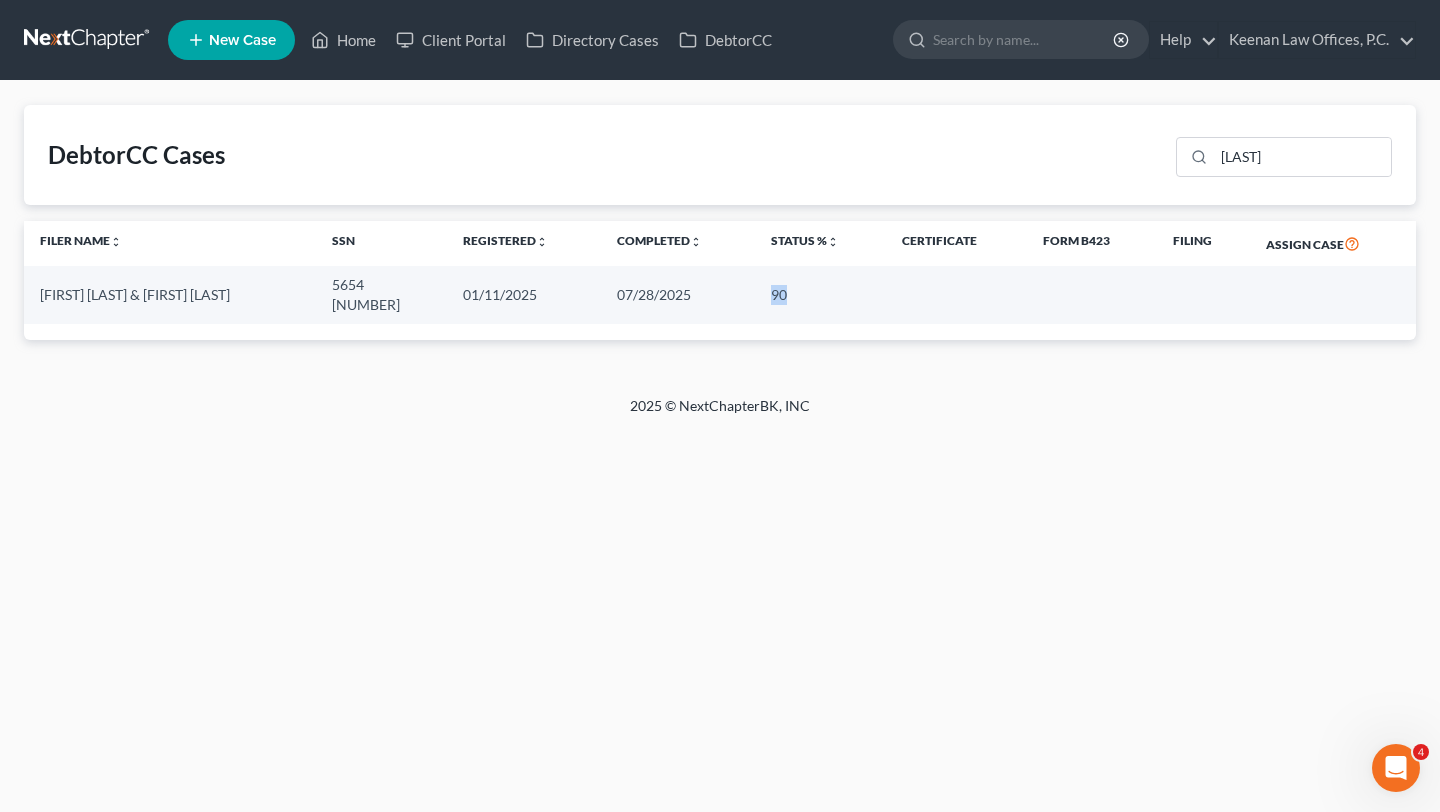 drag, startPoint x: 682, startPoint y: 295, endPoint x: 840, endPoint y: 295, distance: 158 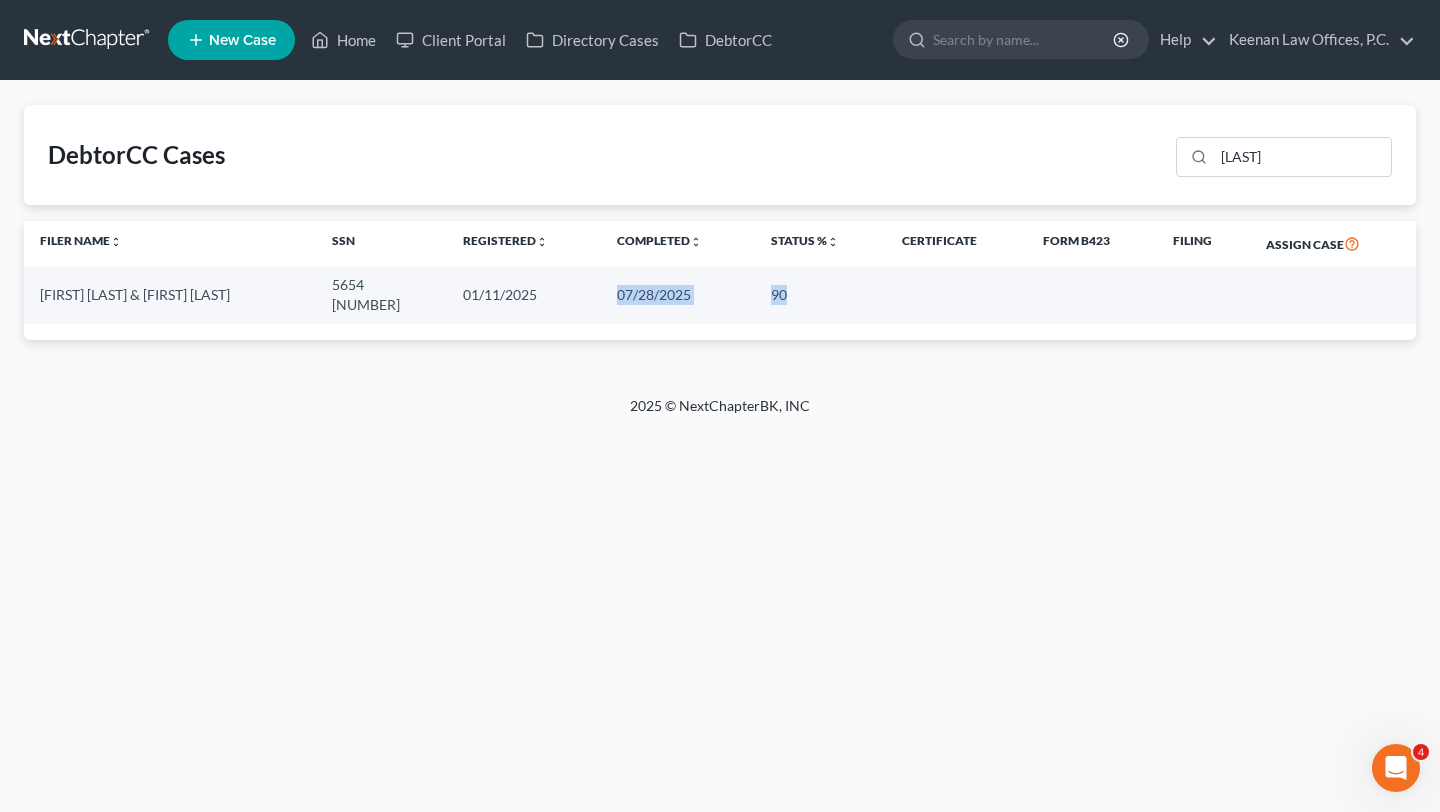 drag, startPoint x: 547, startPoint y: 303, endPoint x: 891, endPoint y: 299, distance: 344.02325 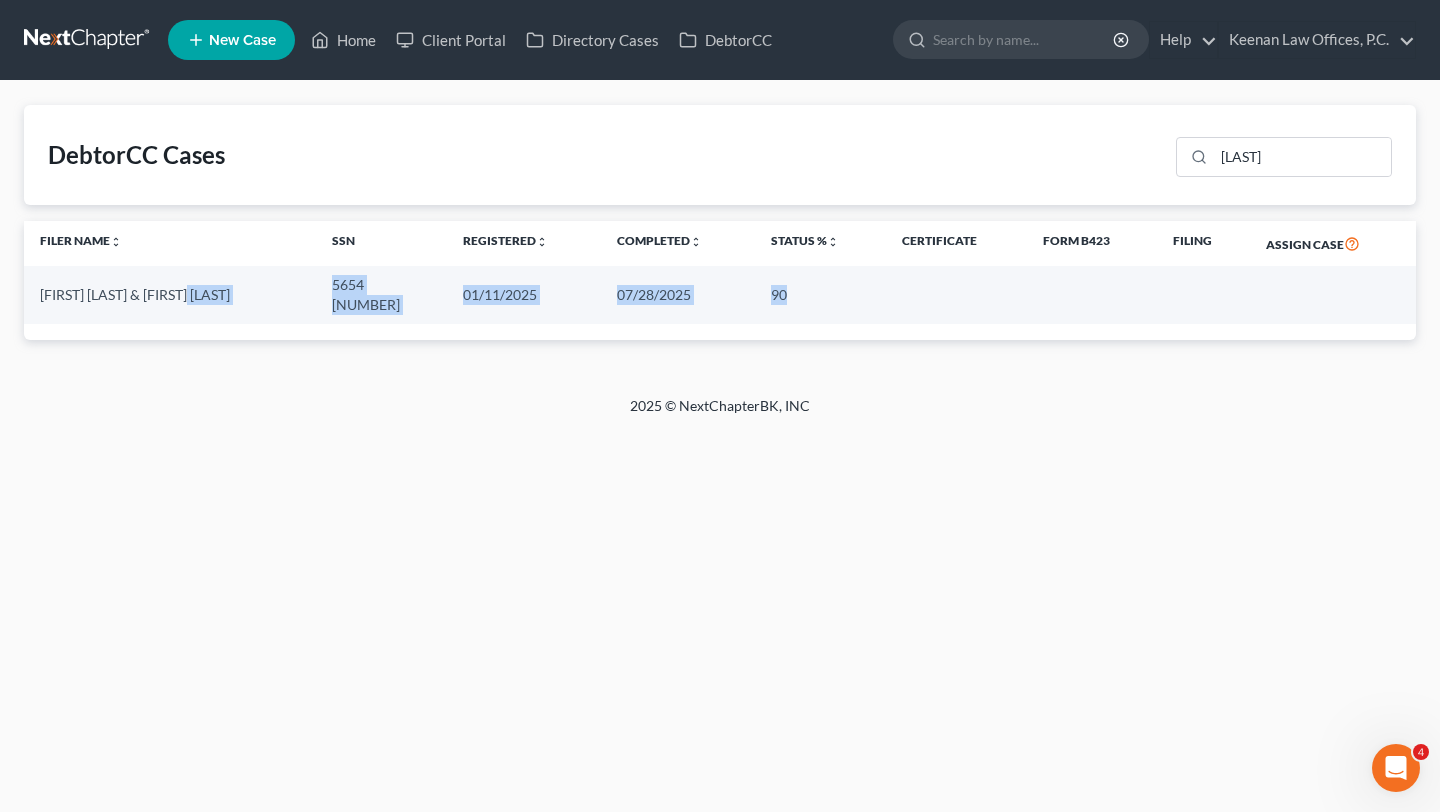 drag, startPoint x: 967, startPoint y: 297, endPoint x: 272, endPoint y: 289, distance: 695.046 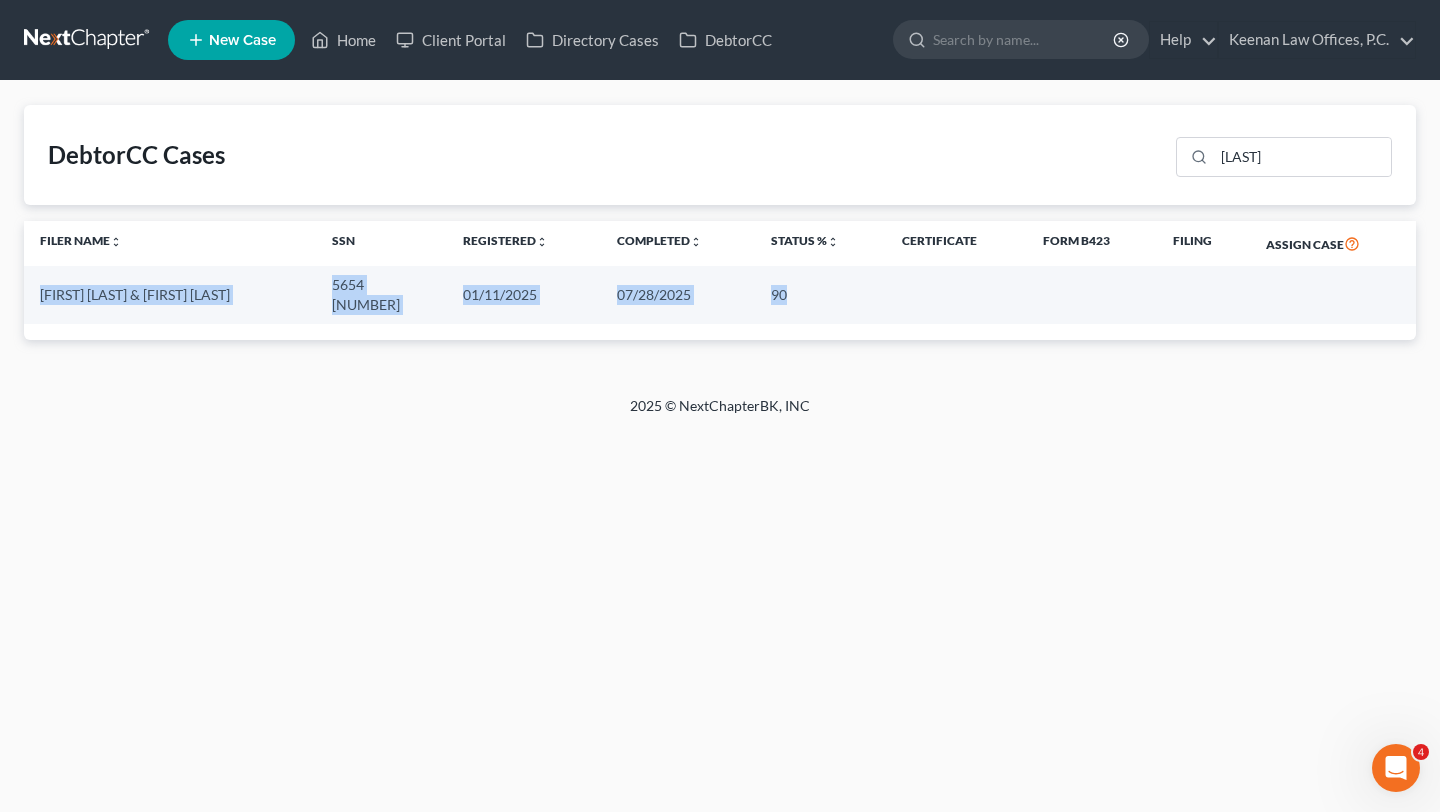 drag, startPoint x: 34, startPoint y: 287, endPoint x: 894, endPoint y: 317, distance: 860.5231 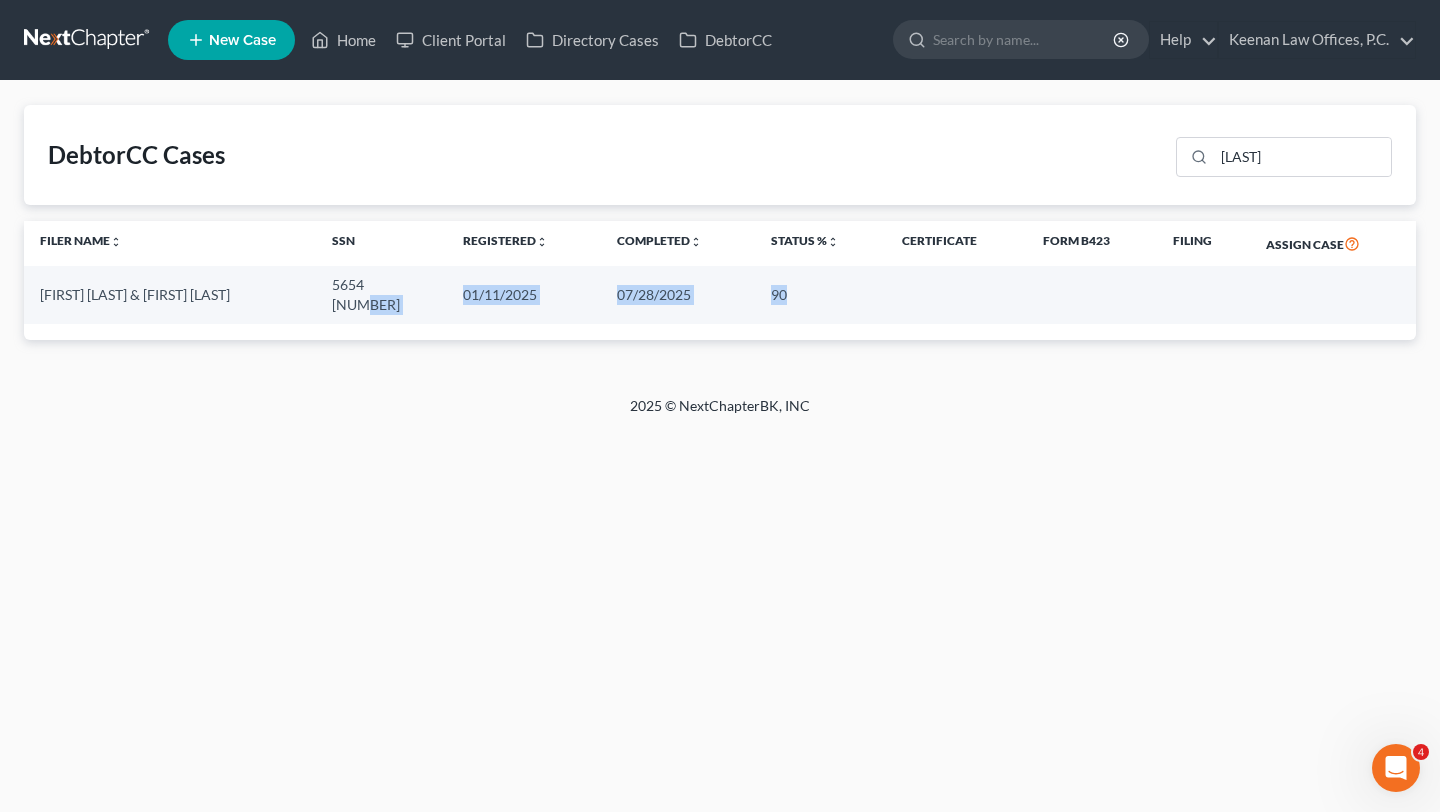 drag, startPoint x: 783, startPoint y: 309, endPoint x: 369, endPoint y: 297, distance: 414.1739 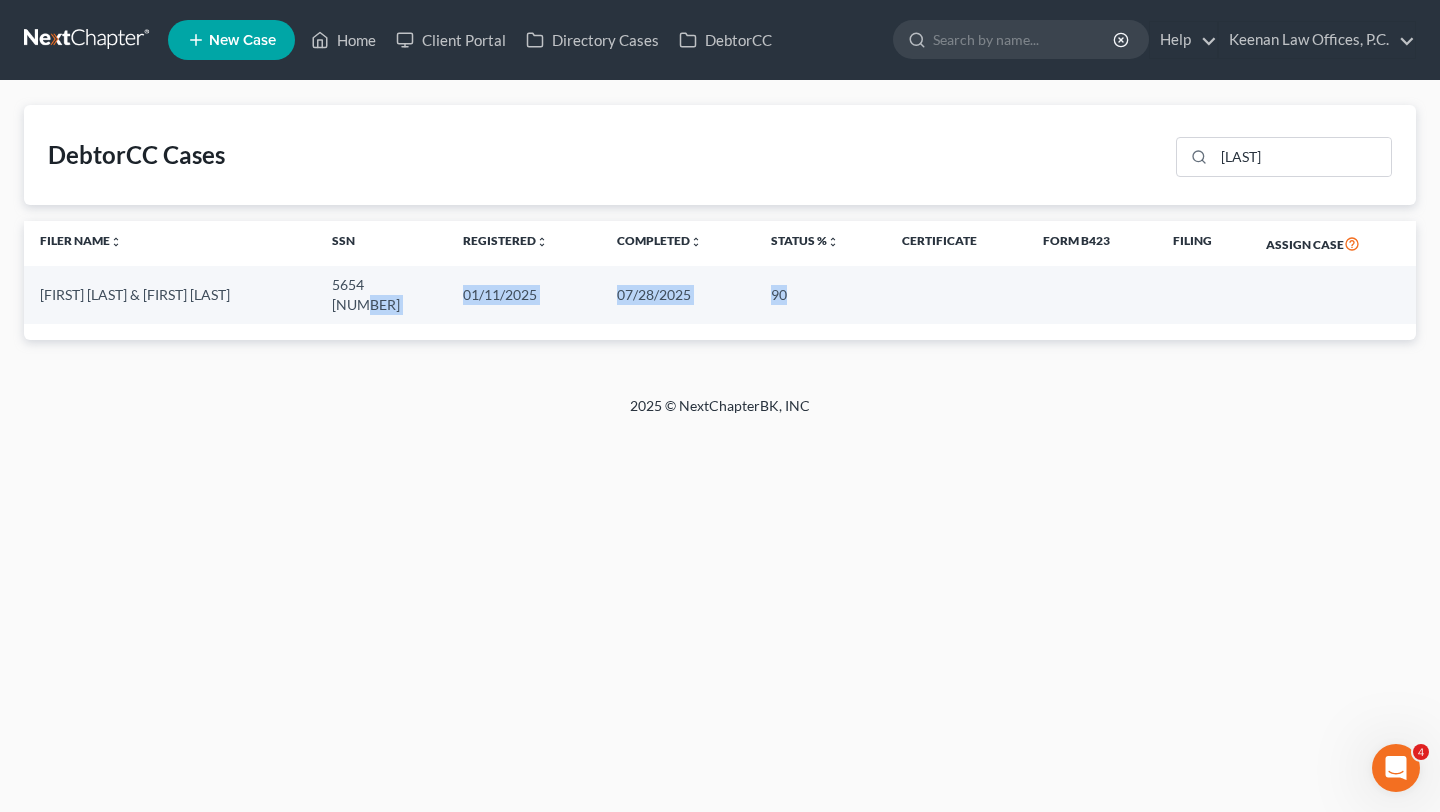 click on "Siavash Zaki & Lema Zaki 5654 5374 01/11/2025 07/28/2025 90" at bounding box center (720, 294) 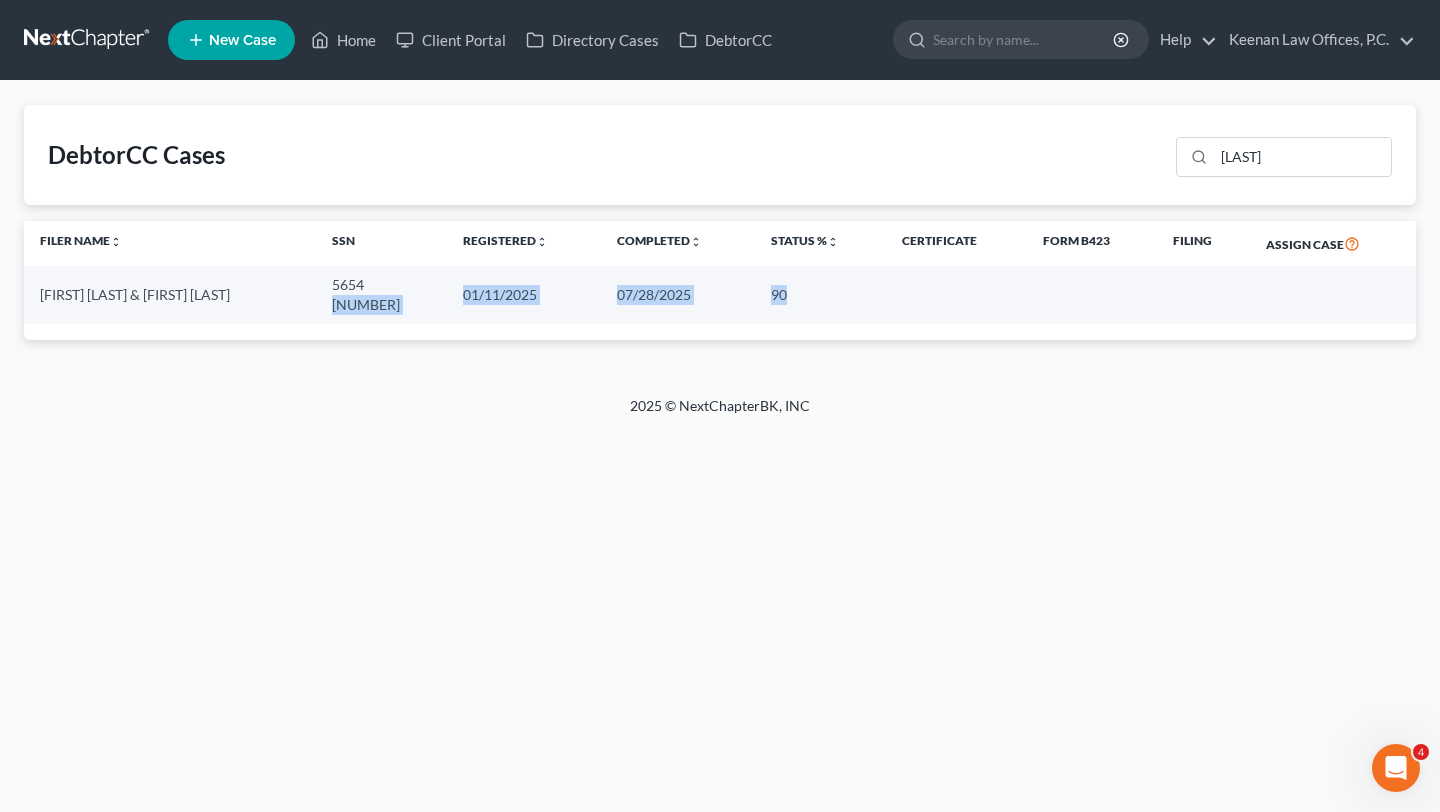 drag, startPoint x: 369, startPoint y: 297, endPoint x: 860, endPoint y: 289, distance: 491.06516 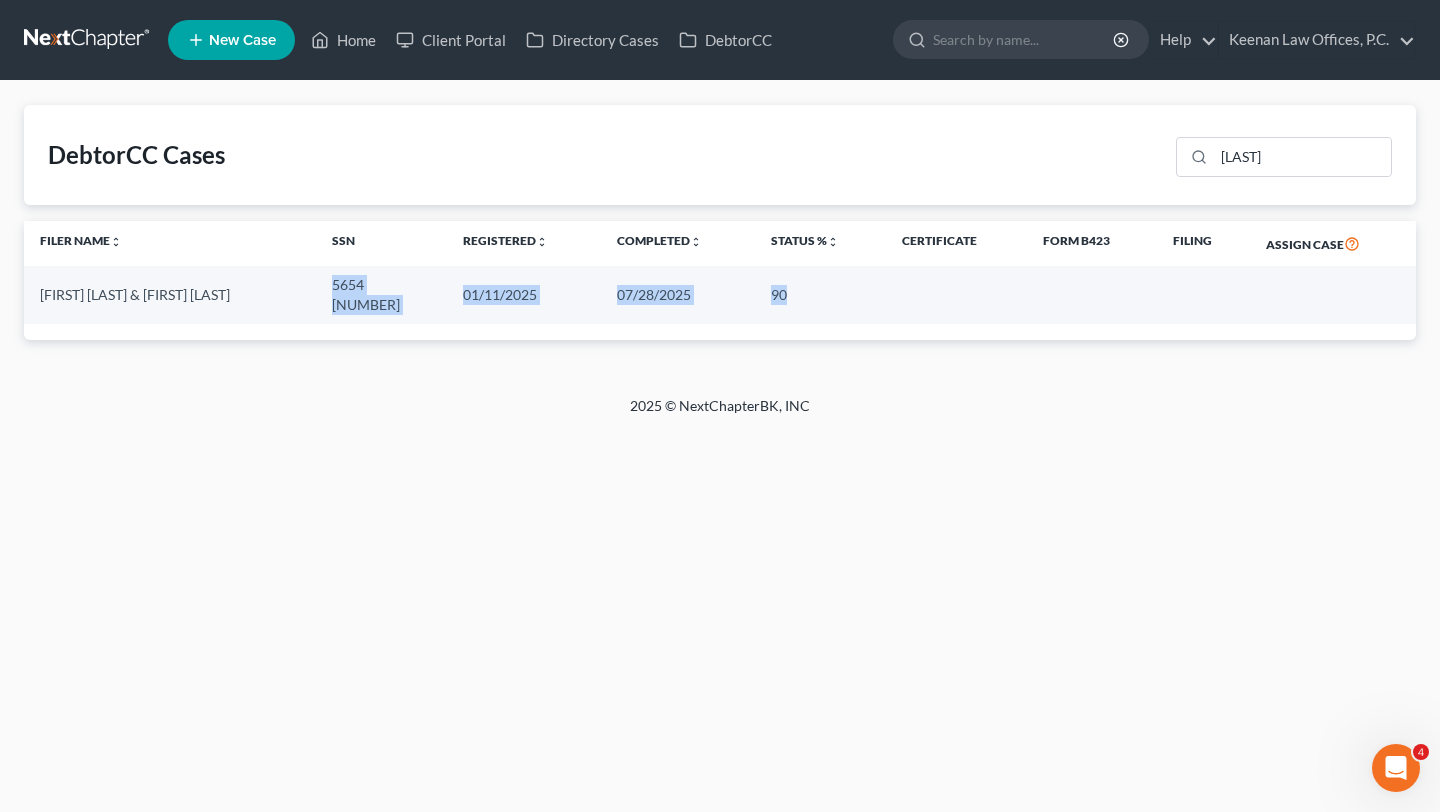 drag, startPoint x: 851, startPoint y: 291, endPoint x: 289, endPoint y: 285, distance: 562.03204 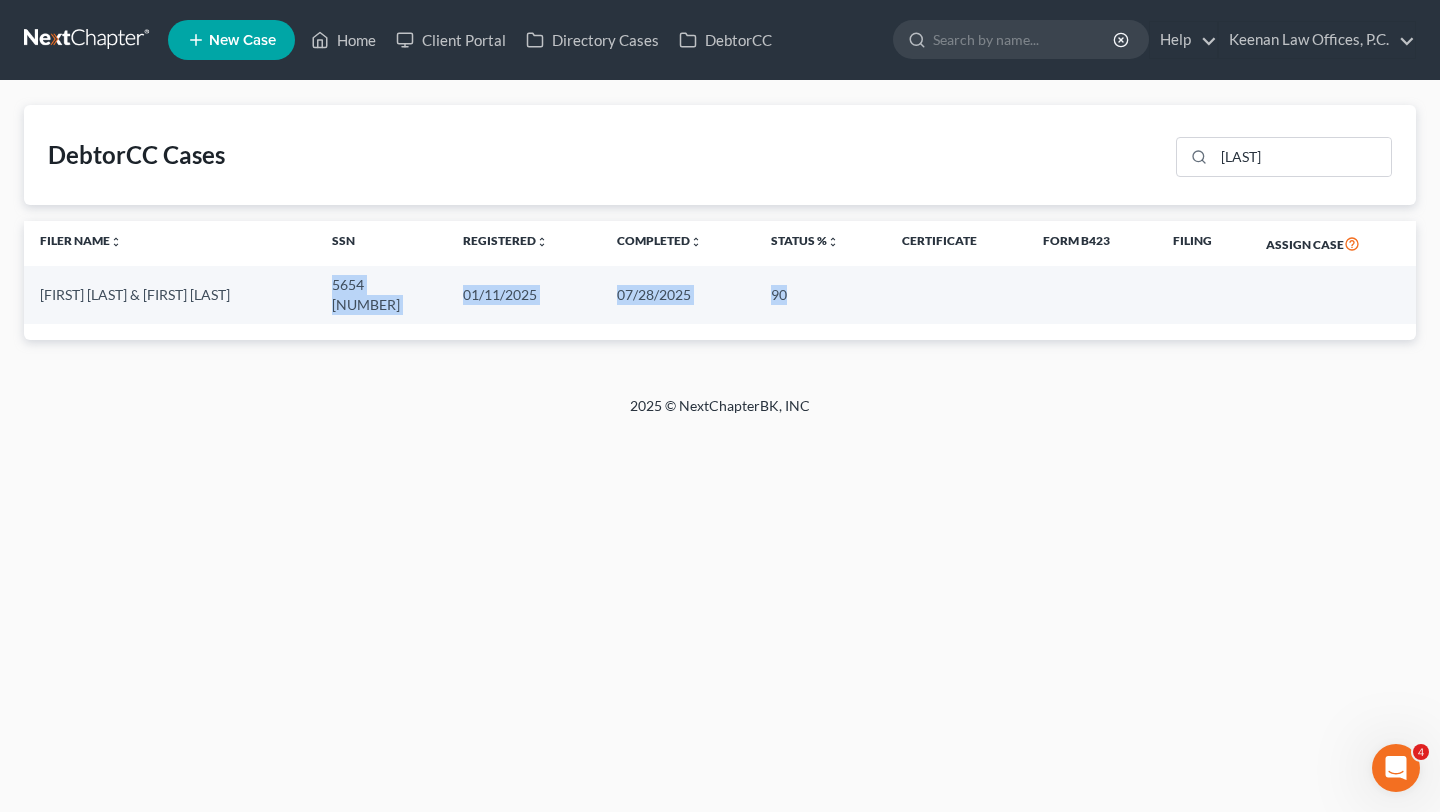 click on "Siavash Zaki & Lema Zaki 5654 5374 01/11/2025 07/28/2025 90" at bounding box center (720, 294) 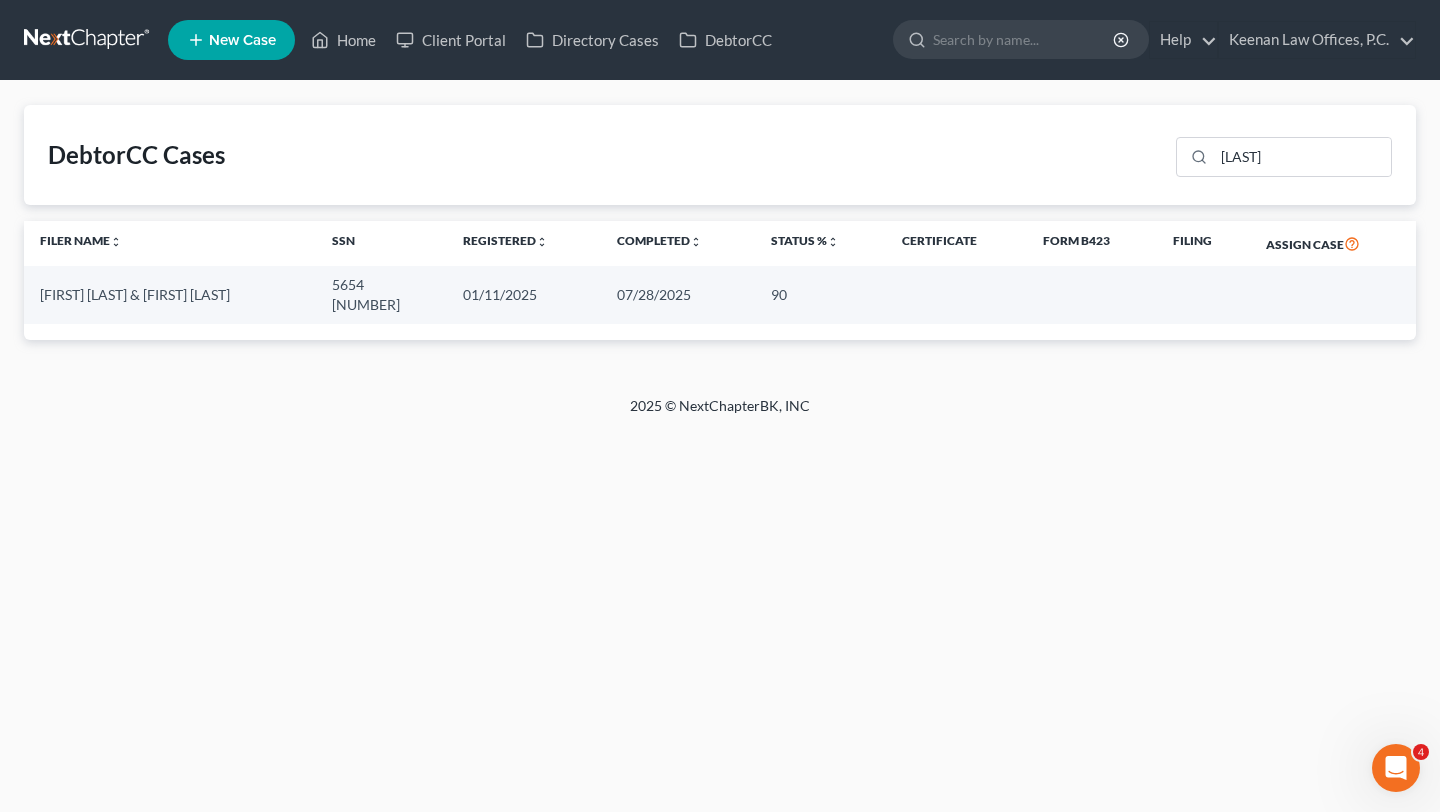 click on "5654 5374" at bounding box center (381, 294) 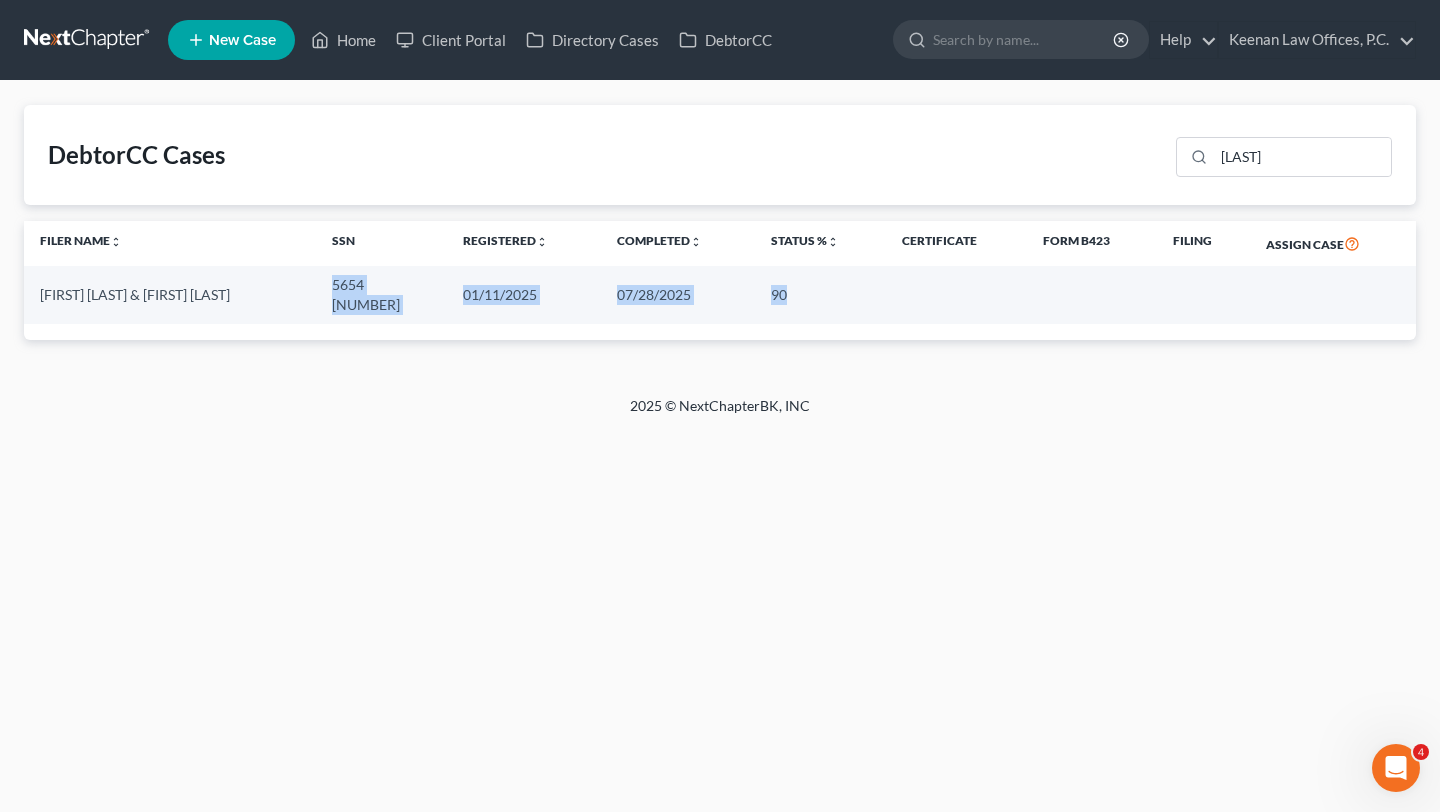 drag, startPoint x: 289, startPoint y: 285, endPoint x: 822, endPoint y: 289, distance: 533.015 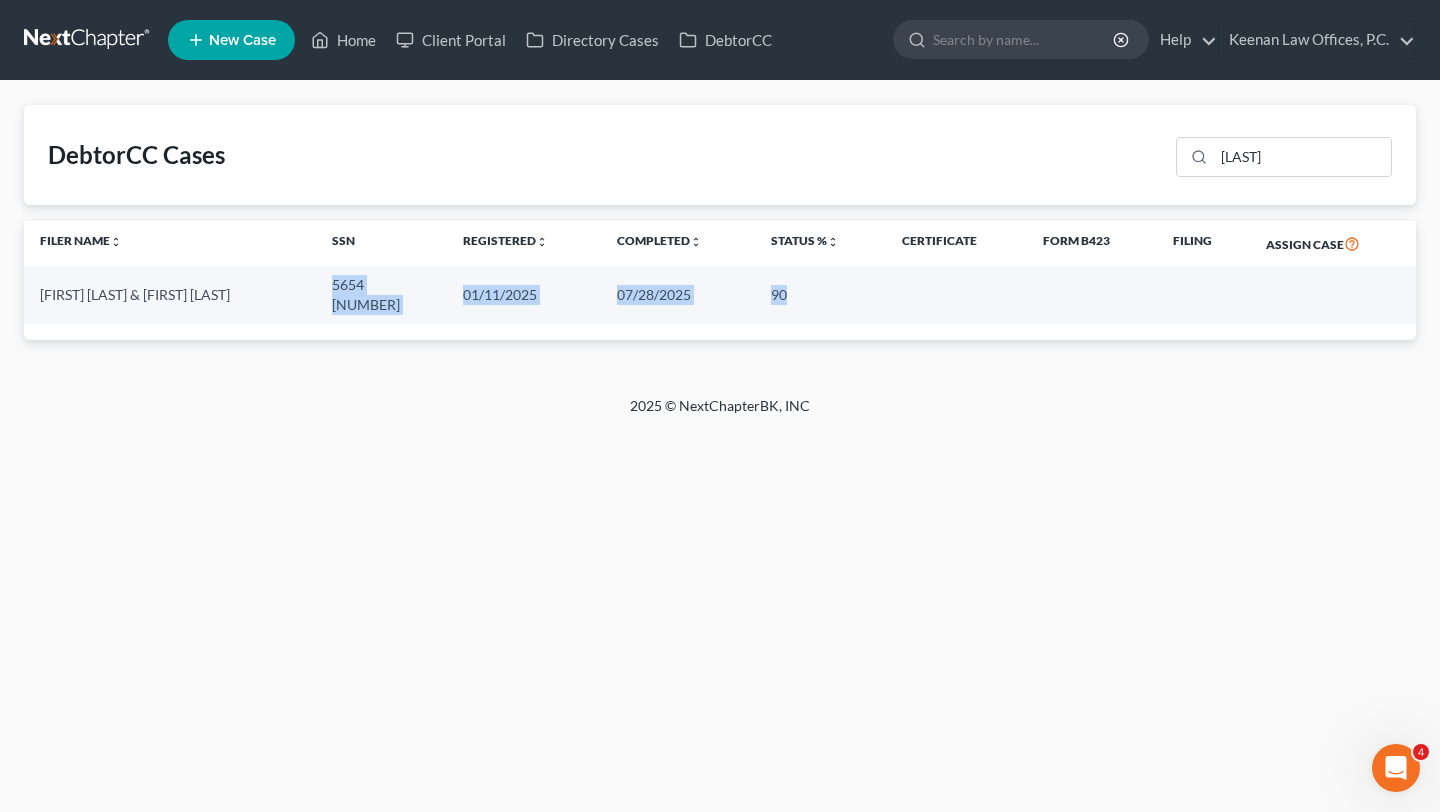 click on "Siavash Zaki & Lema Zaki 5654 5374 01/11/2025 07/28/2025 90" at bounding box center (720, 294) 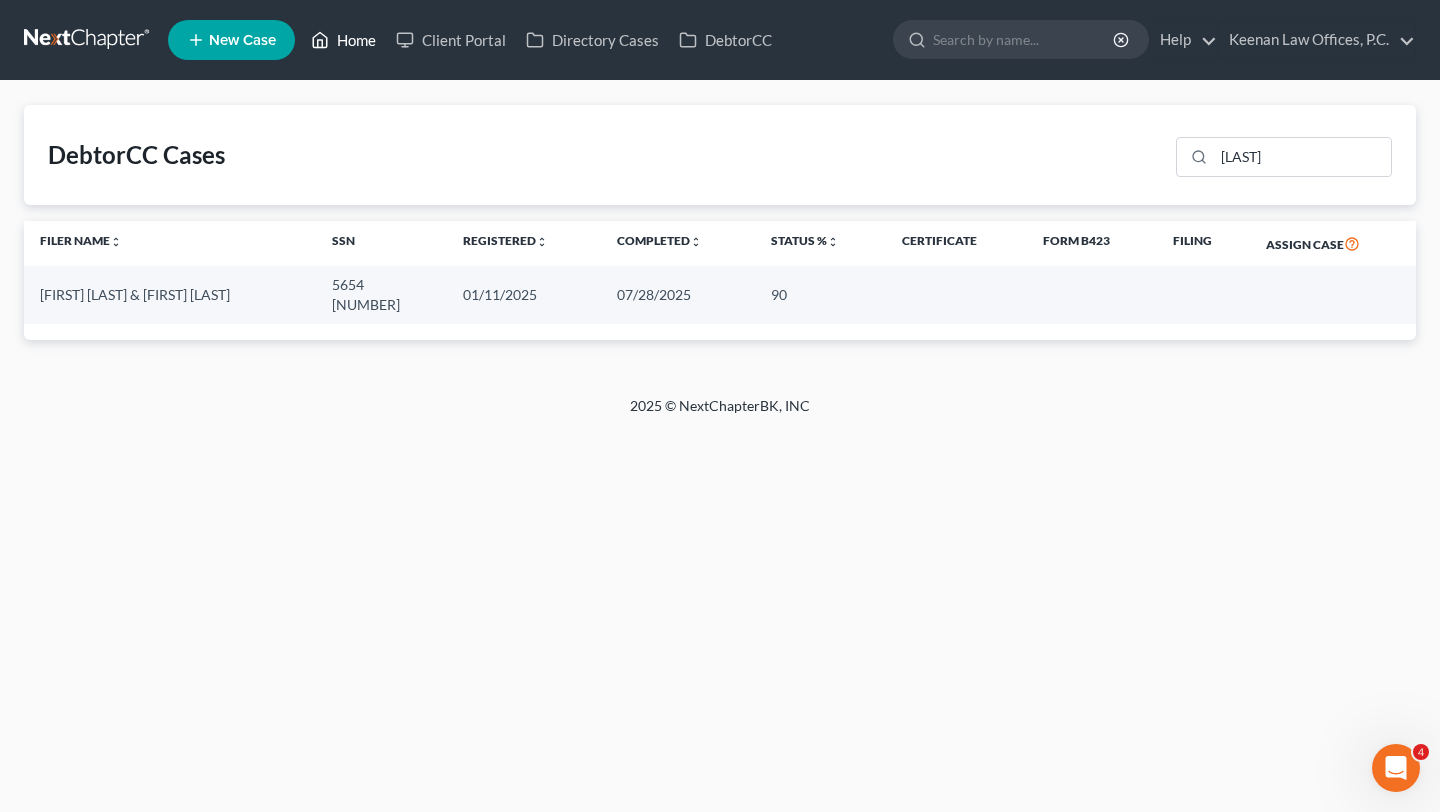 click on "Home" at bounding box center (343, 40) 